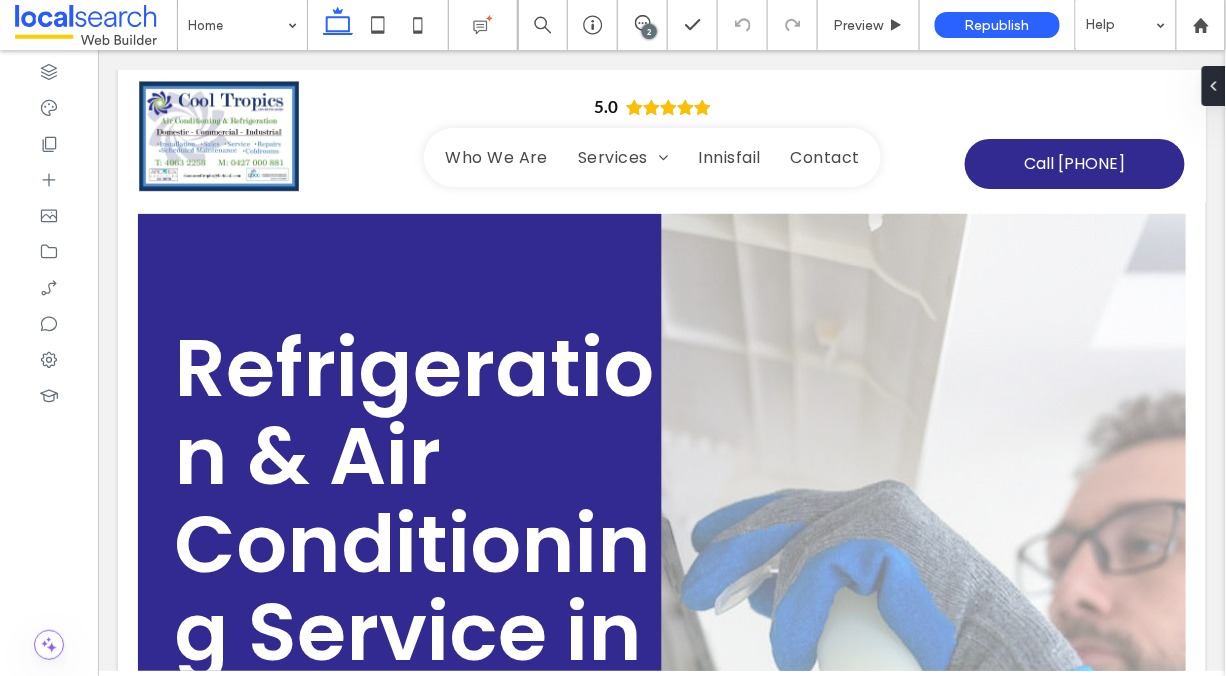 scroll, scrollTop: 0, scrollLeft: 0, axis: both 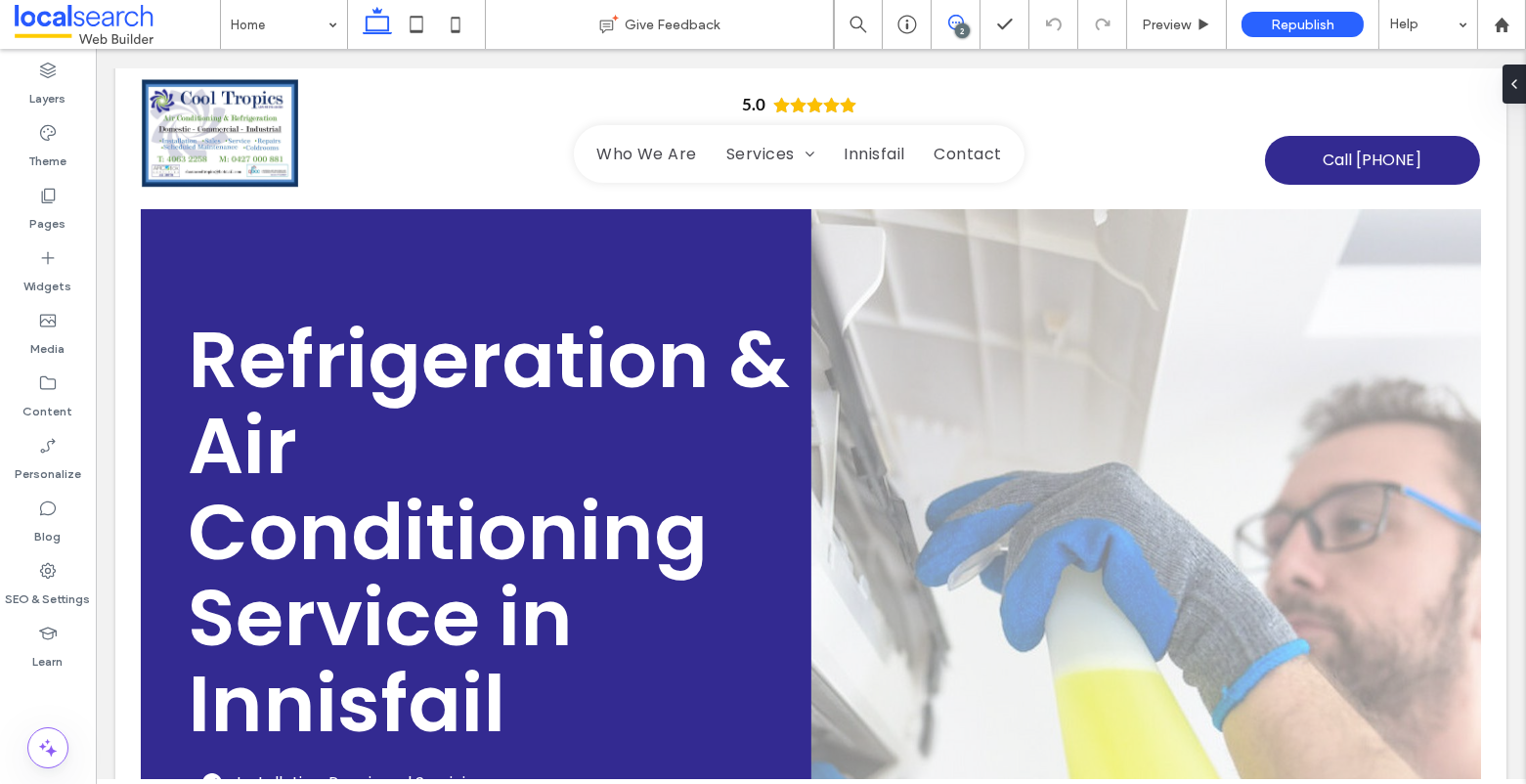 click 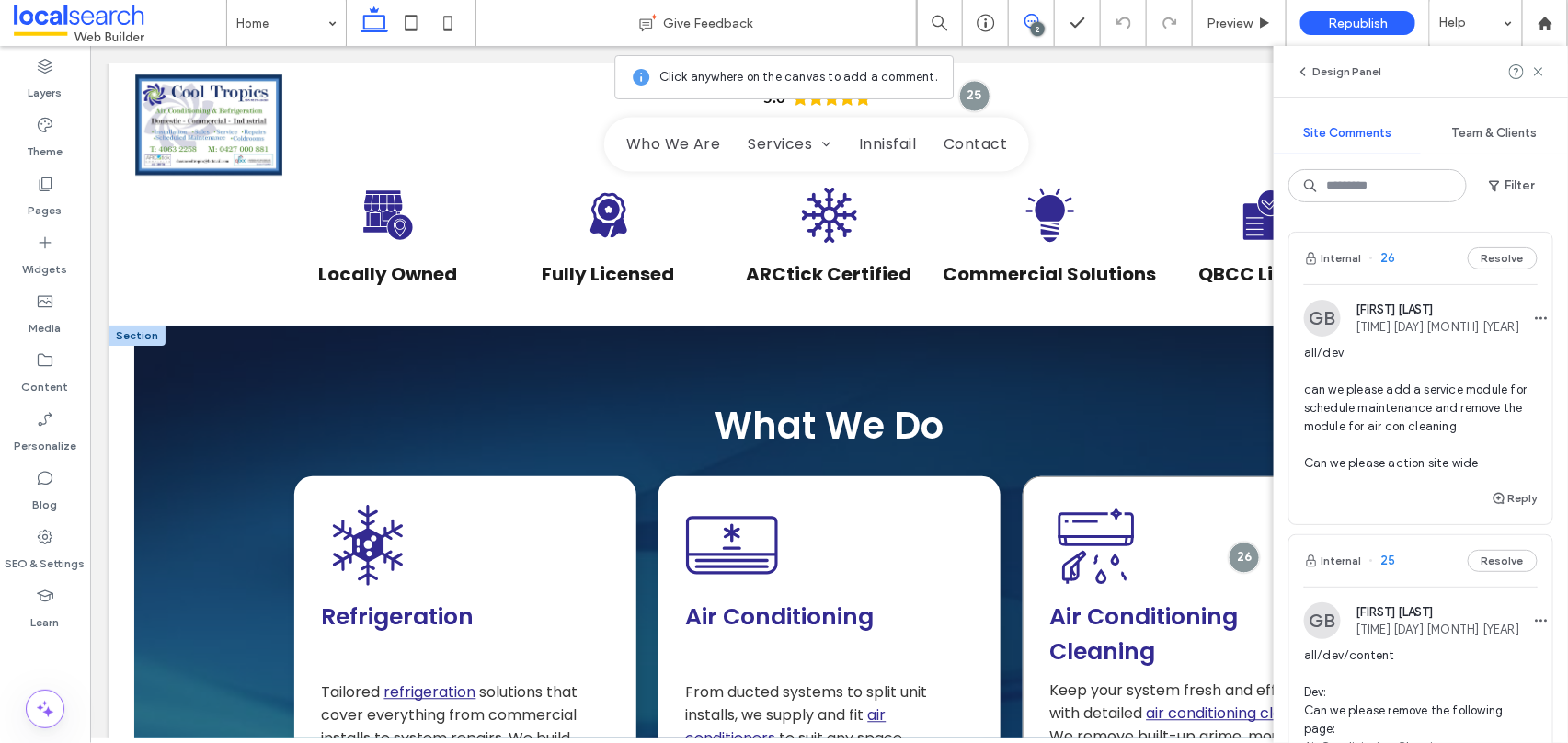 scroll, scrollTop: 1794, scrollLeft: 0, axis: vertical 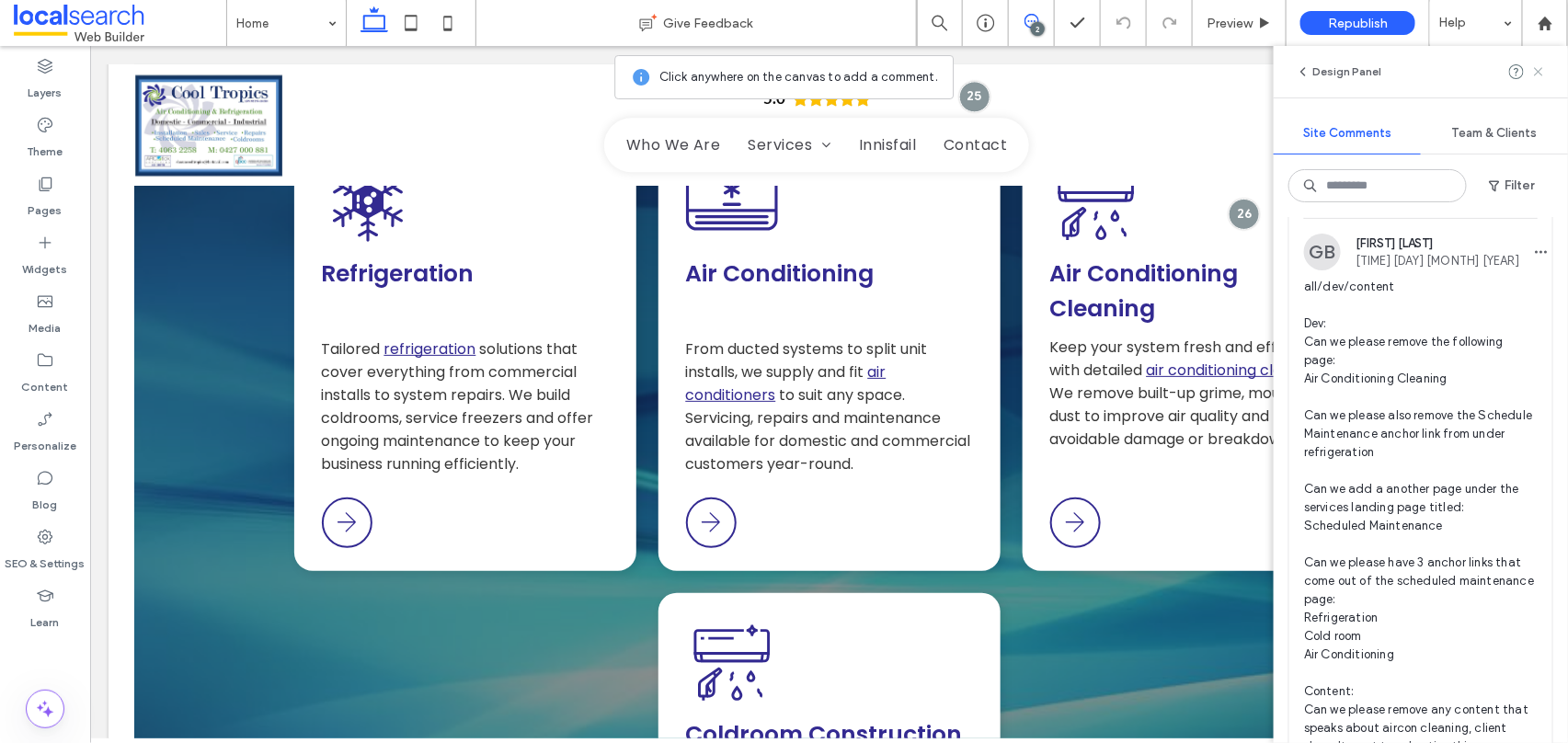 click 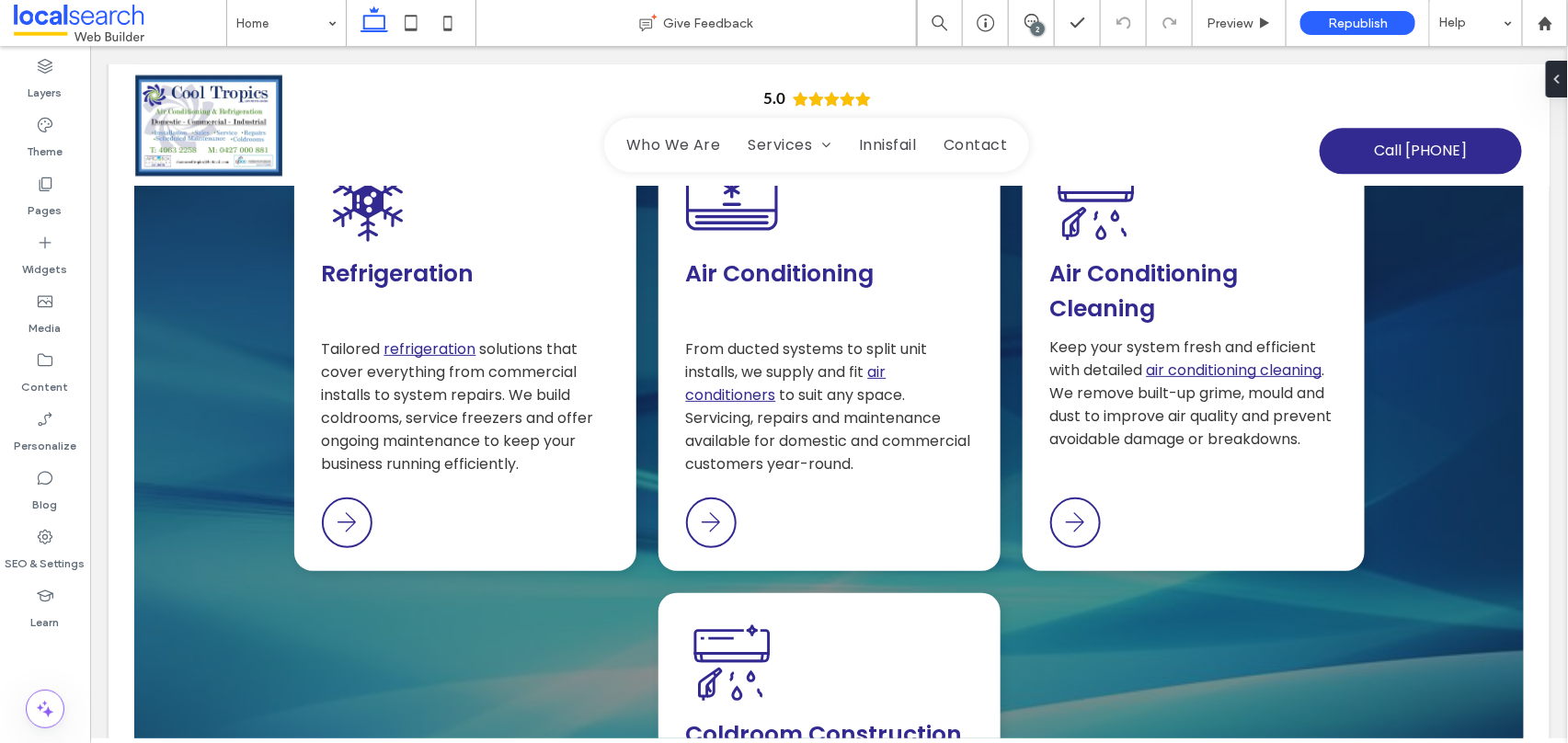 scroll, scrollTop: 0, scrollLeft: 0, axis: both 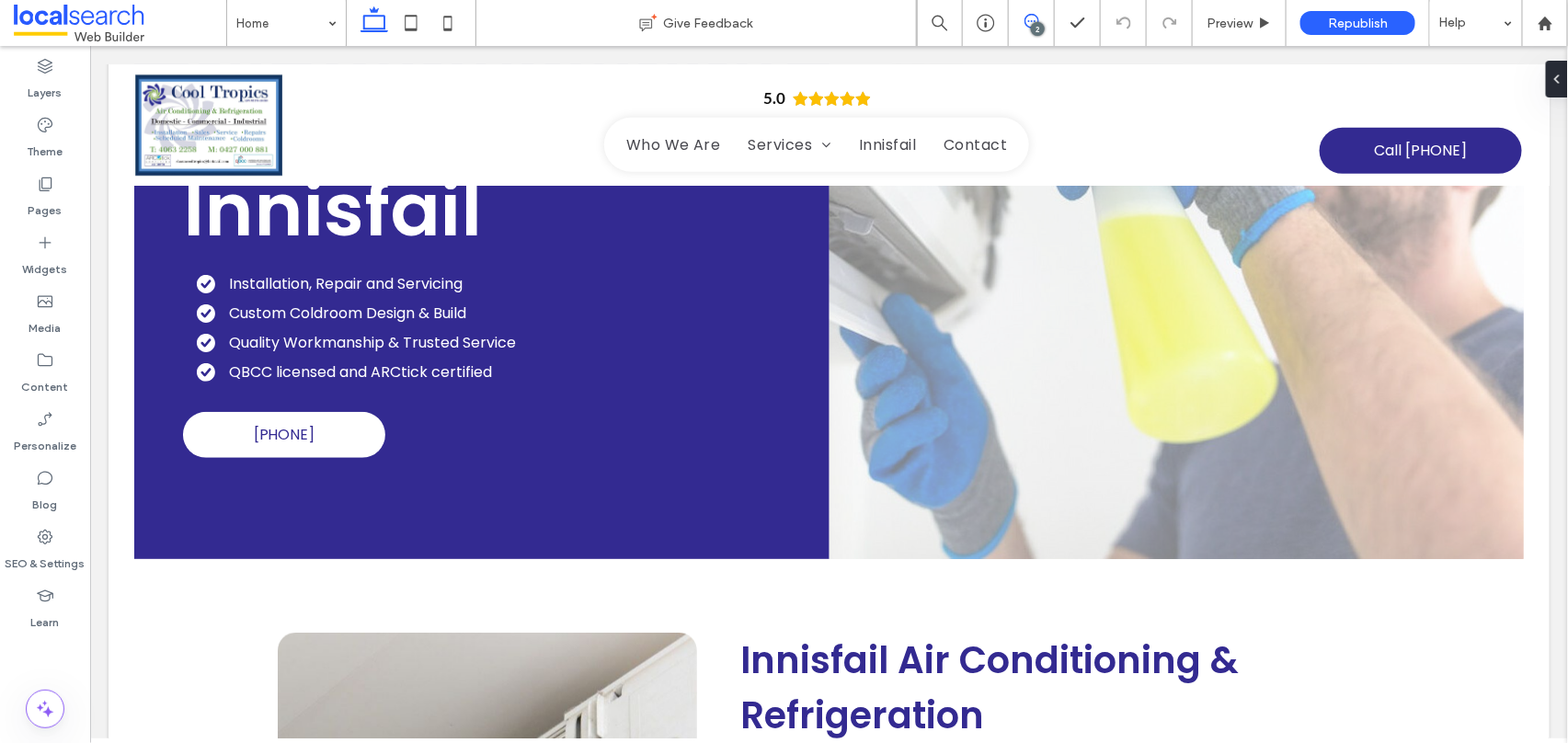 click 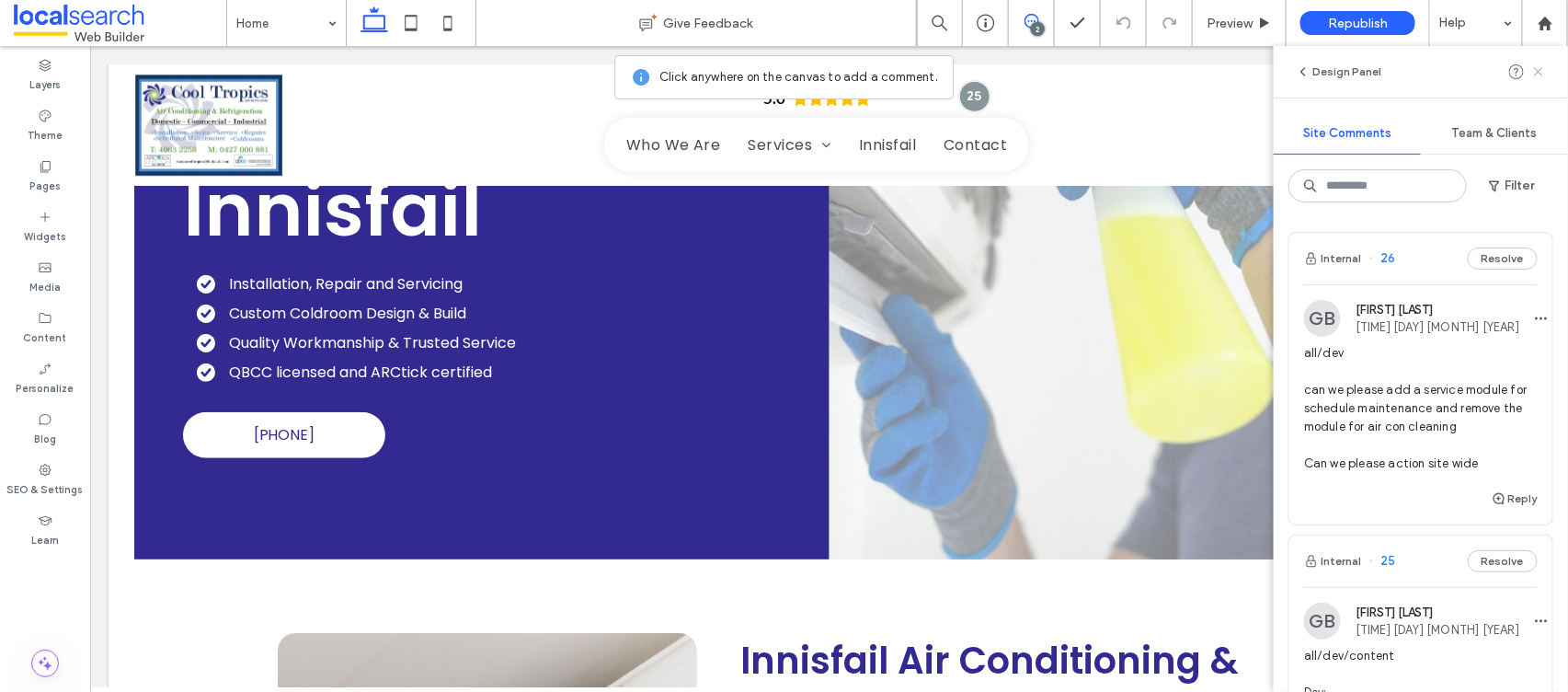 click 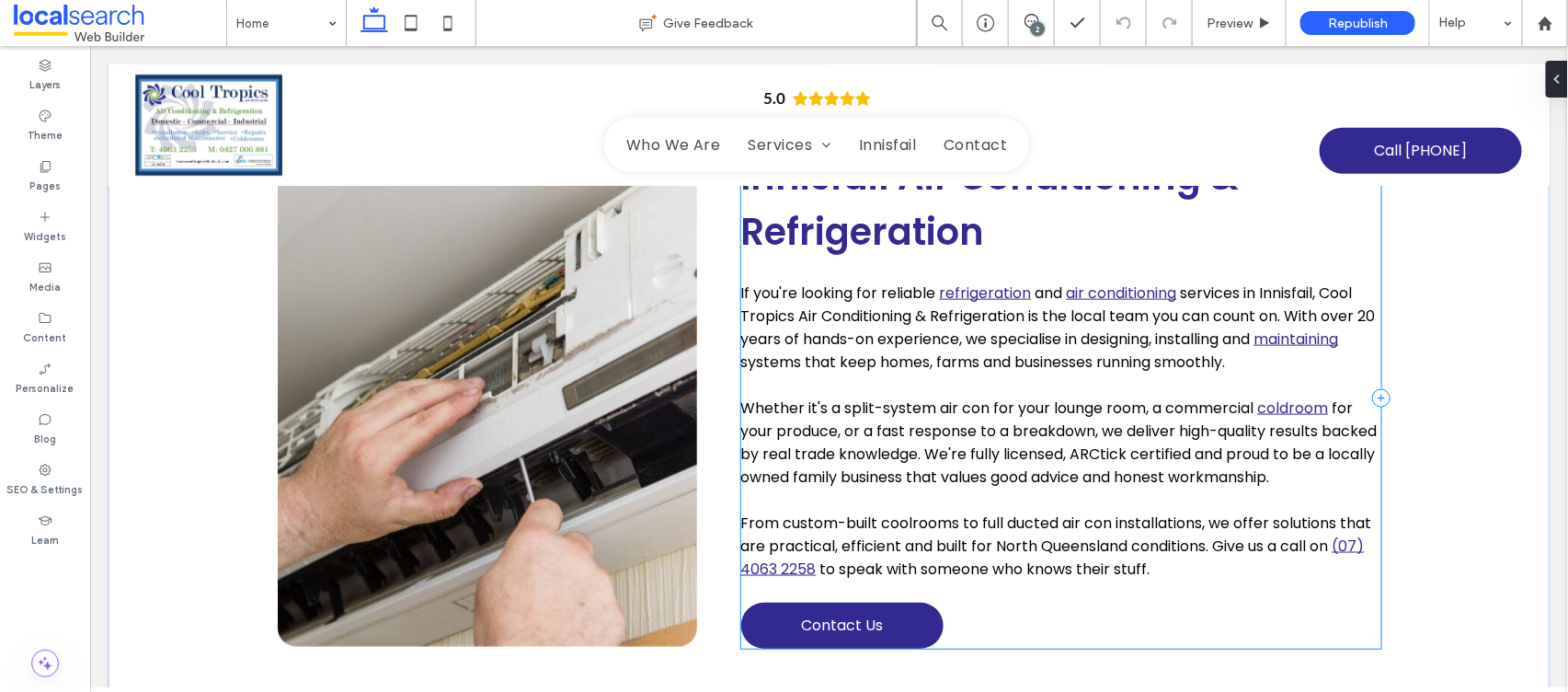 scroll, scrollTop: 852, scrollLeft: 0, axis: vertical 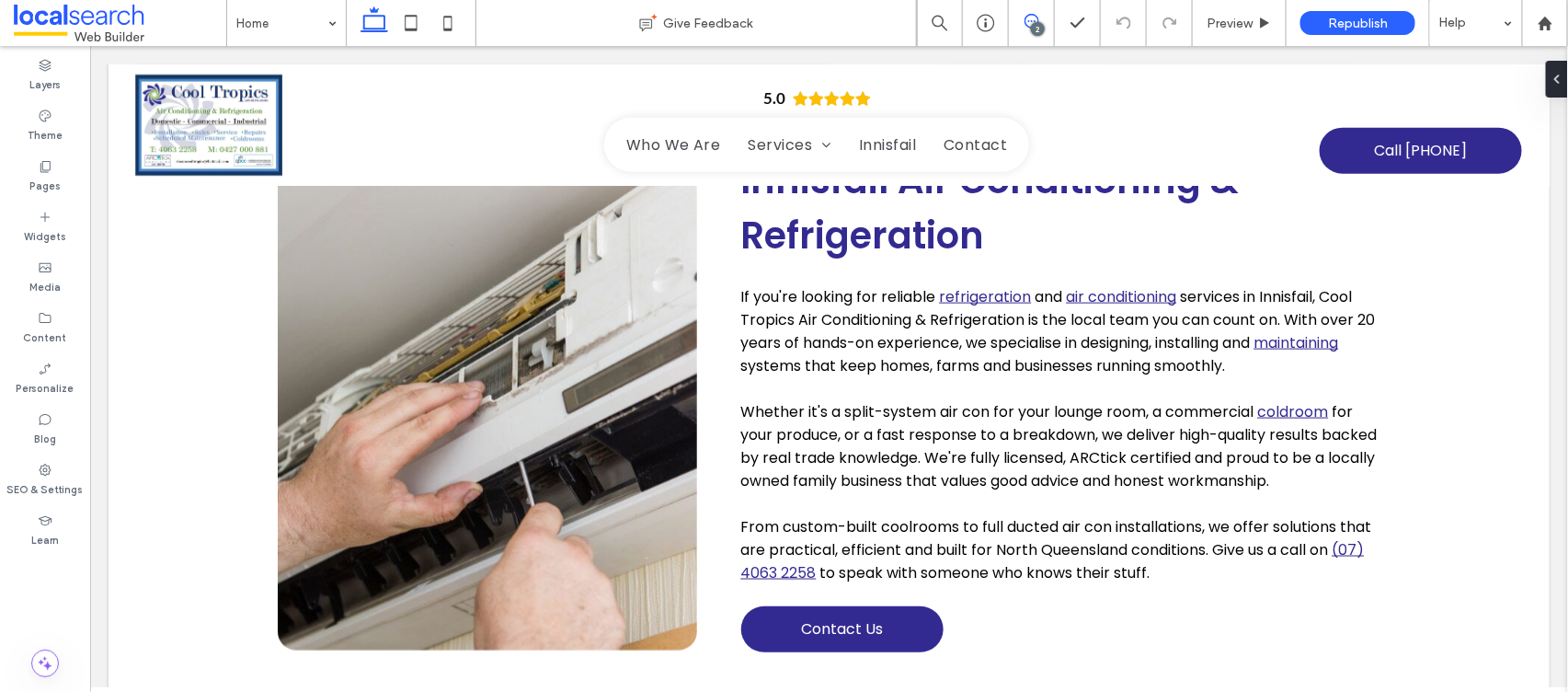 click 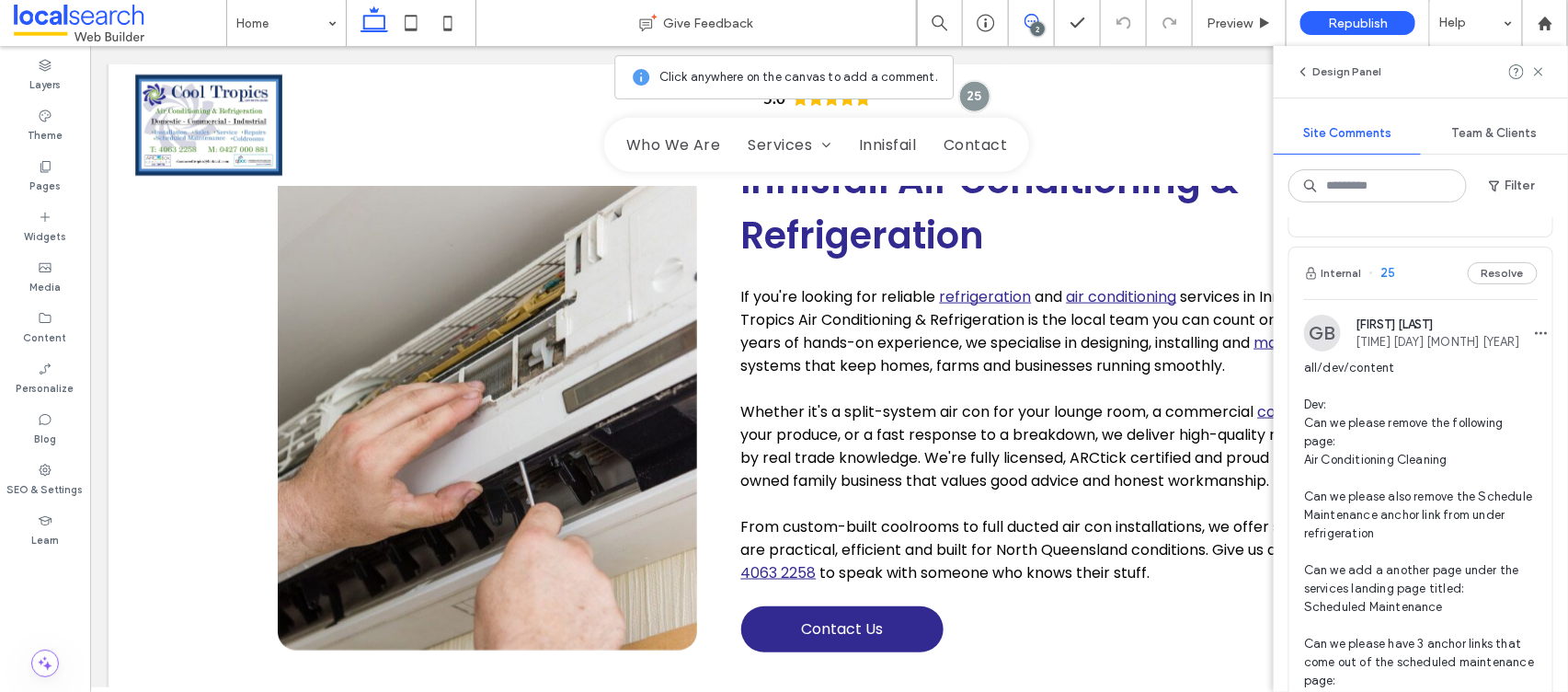 scroll, scrollTop: 292, scrollLeft: 0, axis: vertical 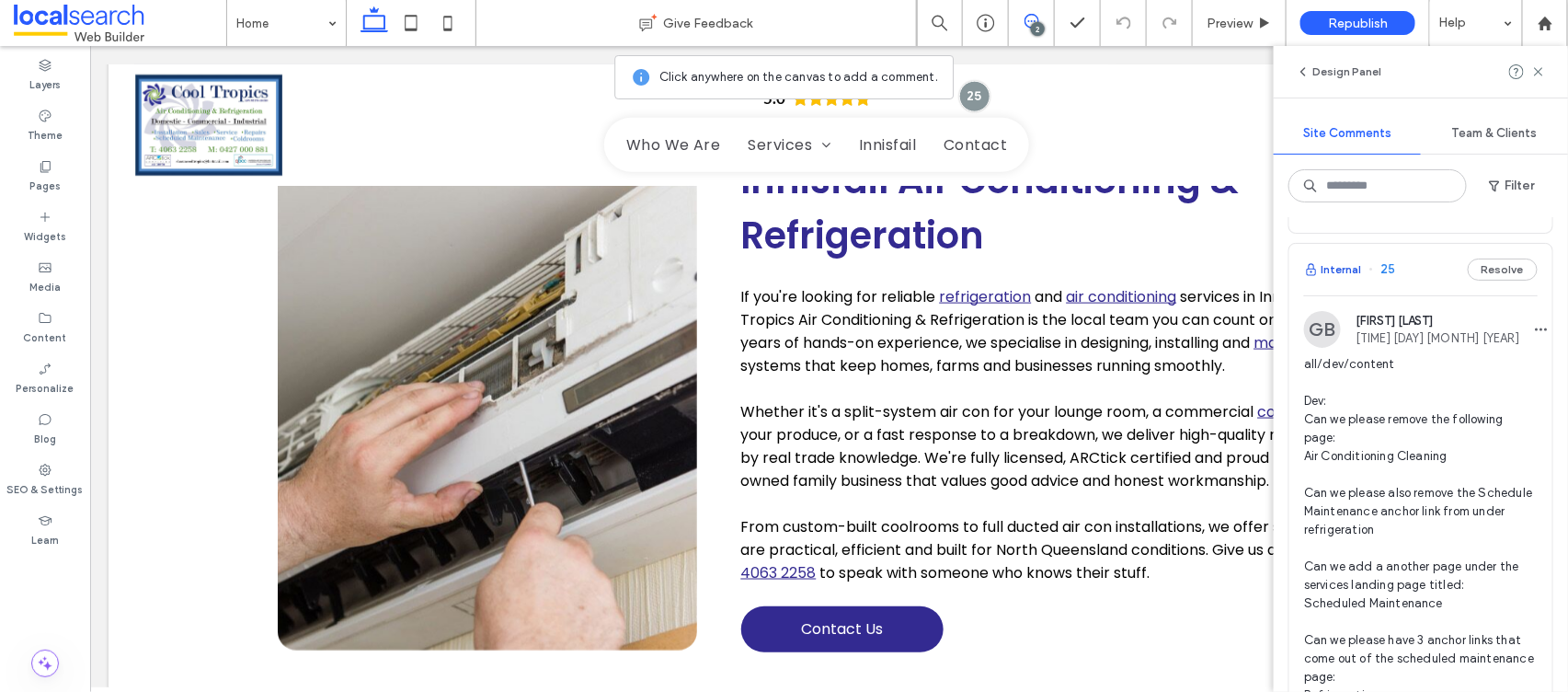 click on "Internal" at bounding box center [1333, 270] 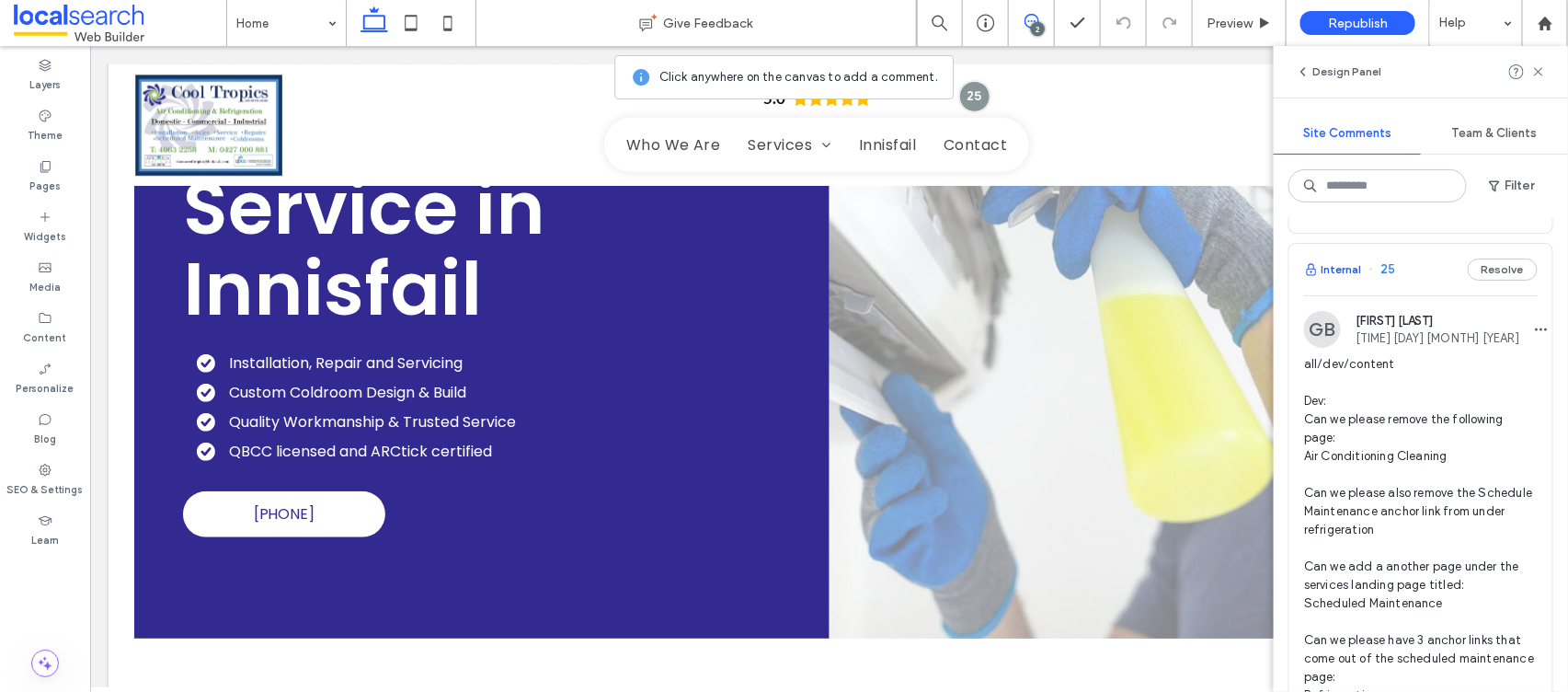 scroll, scrollTop: 0, scrollLeft: 0, axis: both 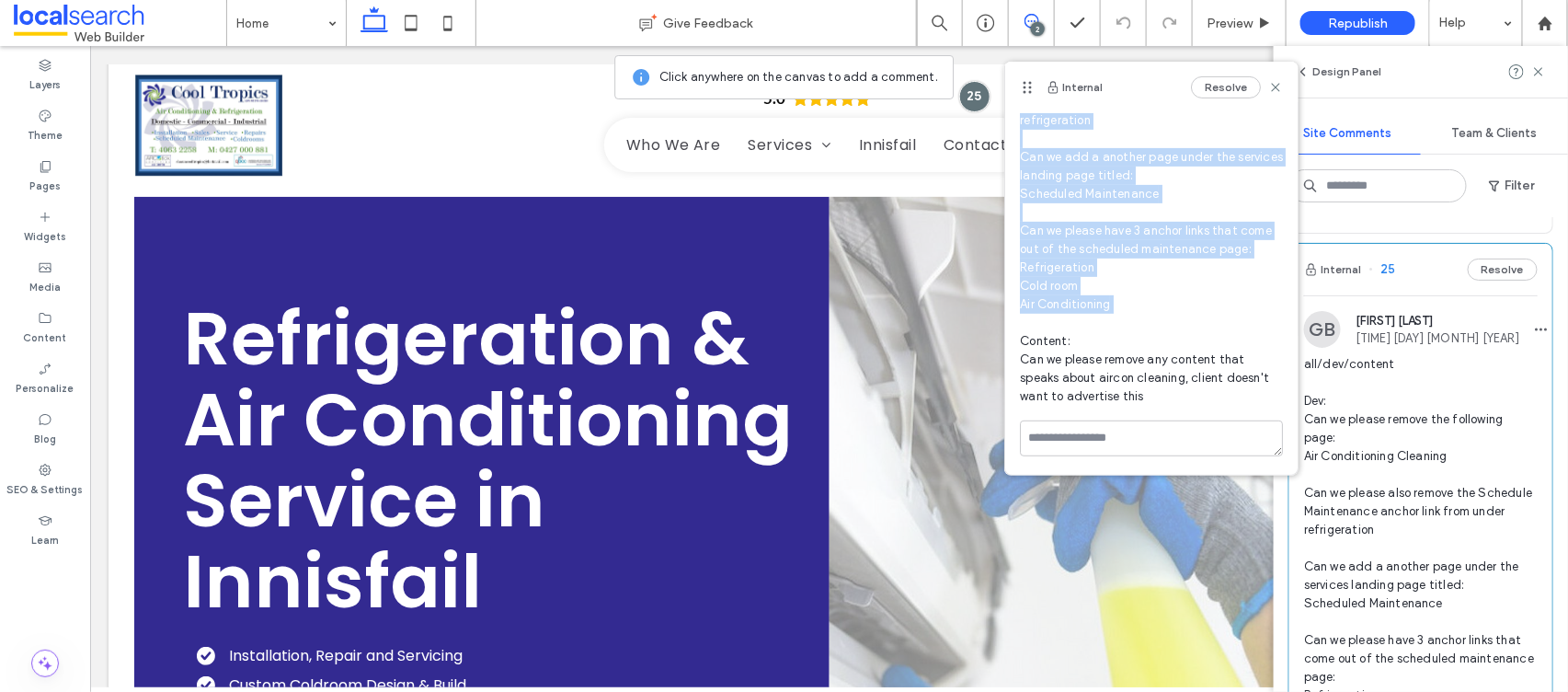 drag, startPoint x: 1021, startPoint y: 241, endPoint x: 1192, endPoint y: 305, distance: 182.58423 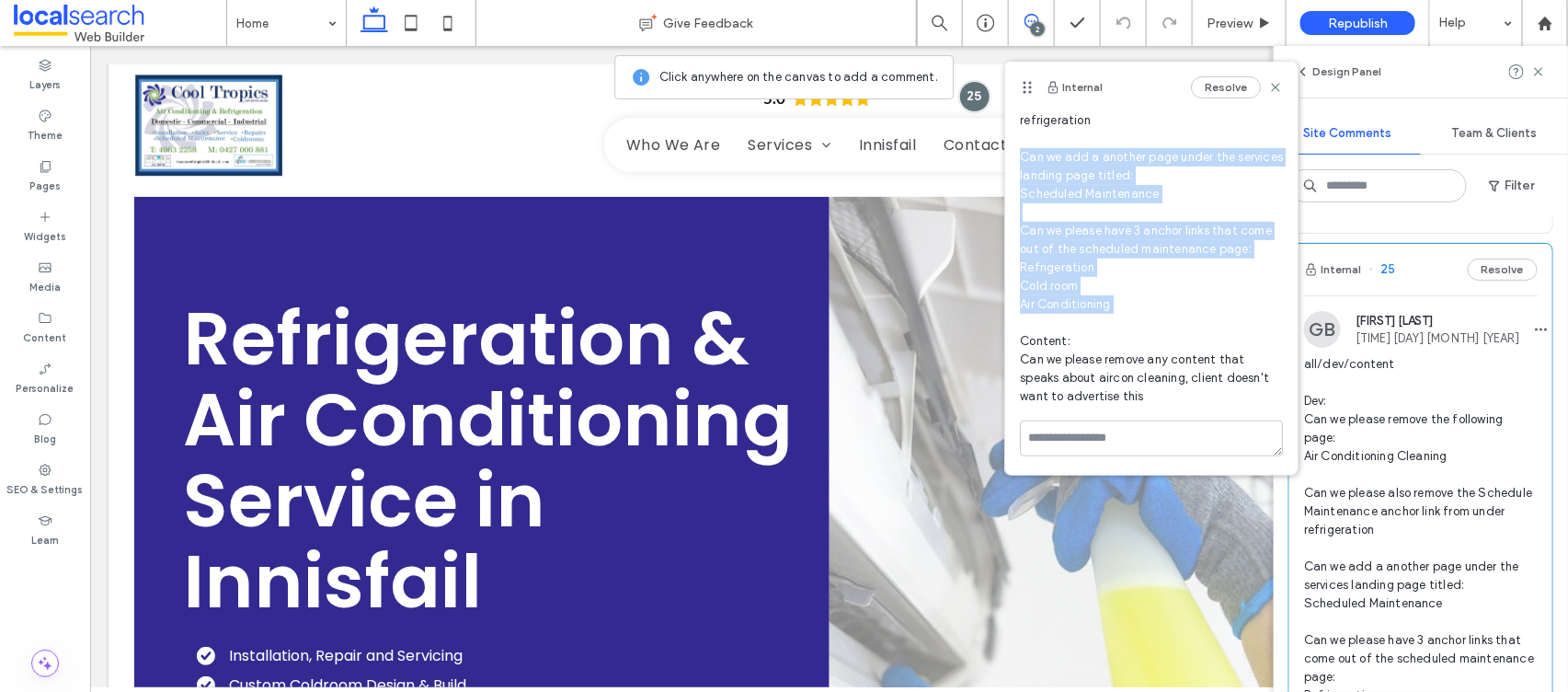 drag, startPoint x: 1022, startPoint y: 120, endPoint x: 1155, endPoint y: 304, distance: 227.03524 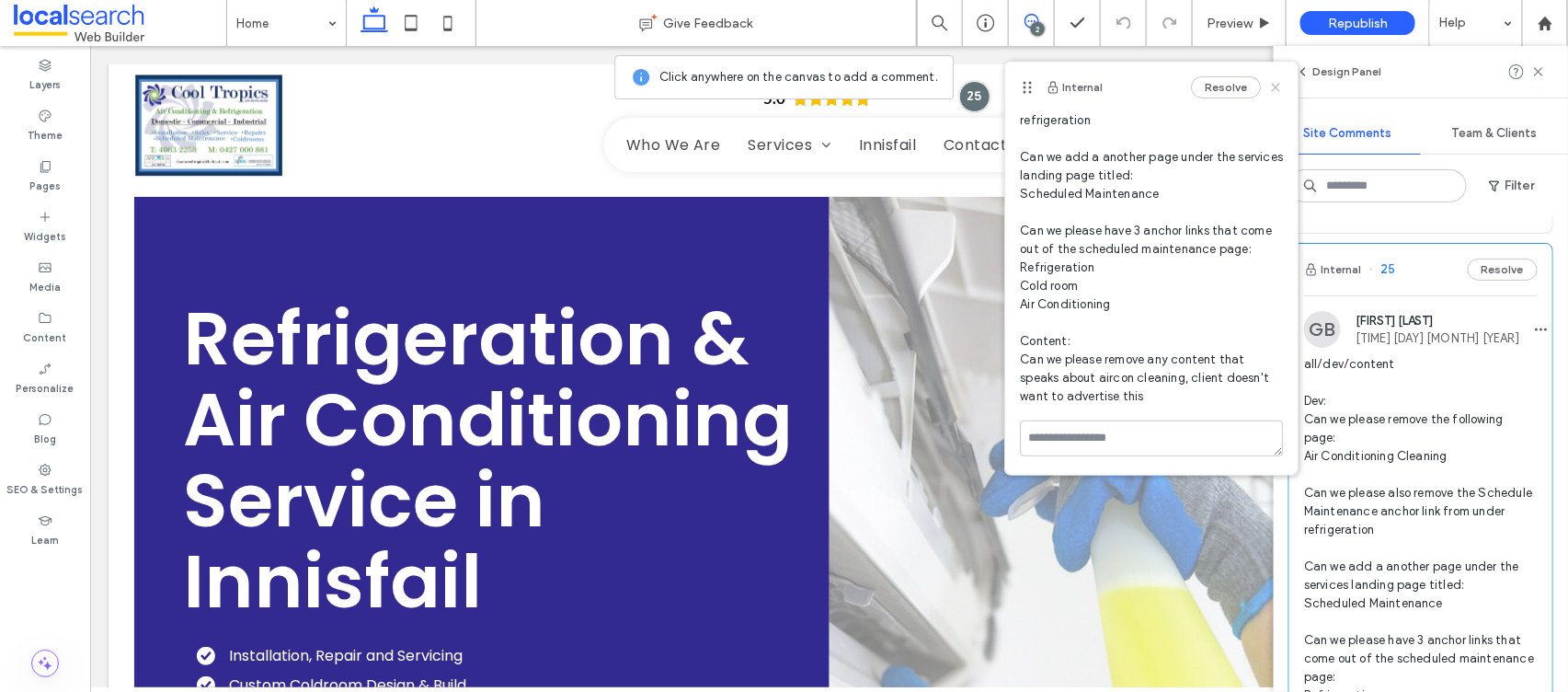 click 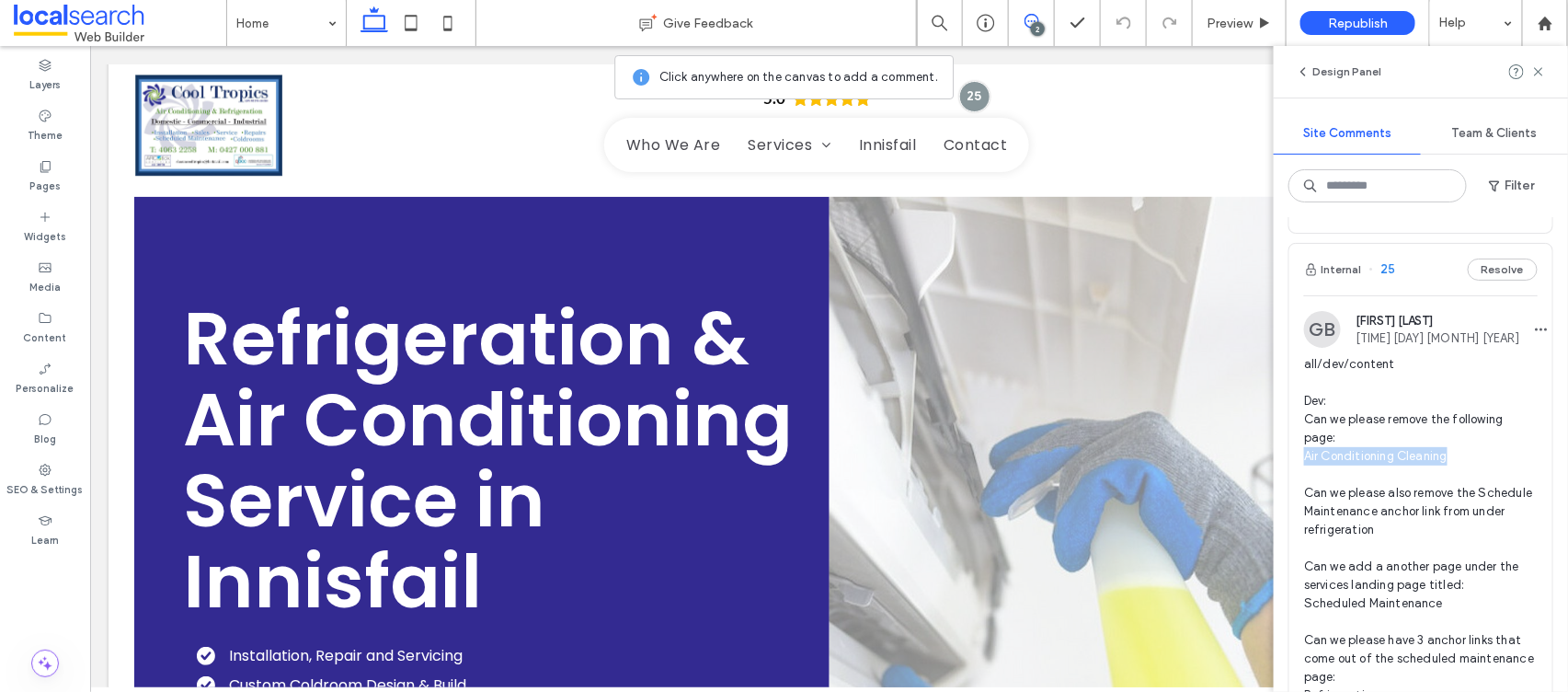 drag, startPoint x: 1304, startPoint y: 456, endPoint x: 1465, endPoint y: 458, distance: 161.01242 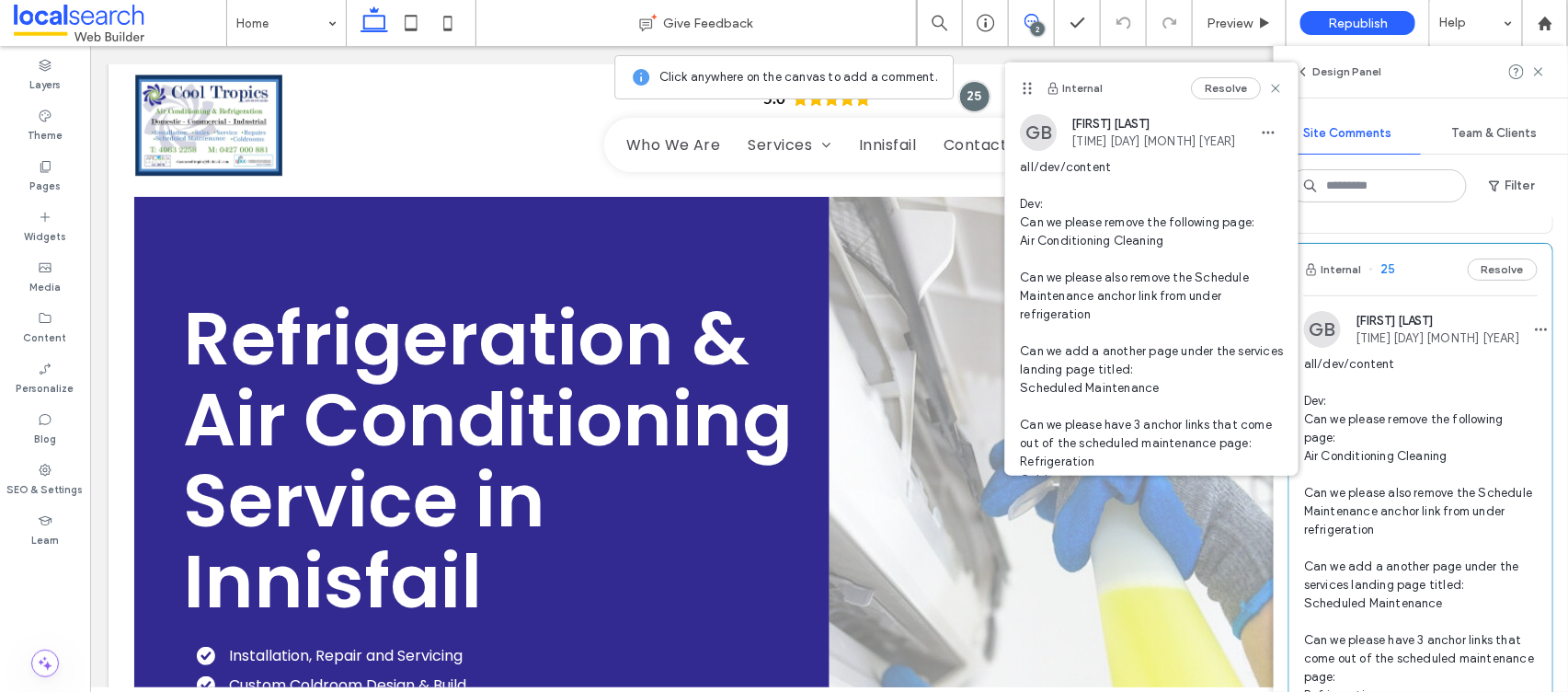 click on "all/dev/content
Dev:
Can we please remove the  following page:
Air Conditioning Cleaning
Can we please also remove the Schedule Maintenance anchor link from under refrigeration
Can we add a another page under the services landing page titled:
Scheduled Maintenance
Can we please have 3 anchor links that come out of the scheduled maintenance page:
Refrigeration
Cold room
Air Conditioning
Content:
Can we please remove any content that speaks about aircon cleaning, client doesn't want to advertise this" at bounding box center [1421, 594] 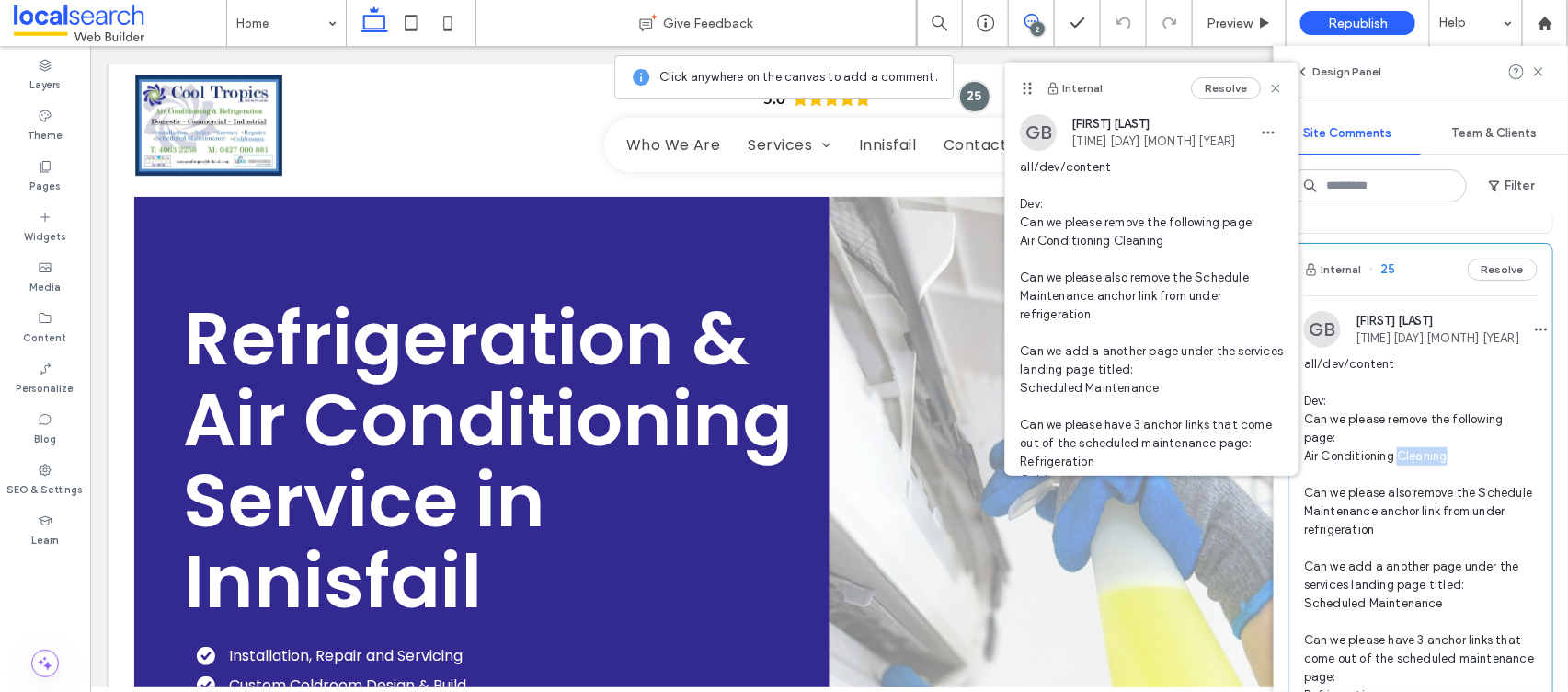 click on "all/dev/content
Dev:
Can we please remove the  following page:
Air Conditioning Cleaning
Can we please also remove the Schedule Maintenance anchor link from under refrigeration
Can we add a another page under the services landing page titled:
Scheduled Maintenance
Can we please have 3 anchor links that come out of the scheduled maintenance page:
Refrigeration
Cold room
Air Conditioning
Content:
Can we please remove any content that speaks about aircon cleaning, client doesn't want to advertise this" at bounding box center [1421, 594] 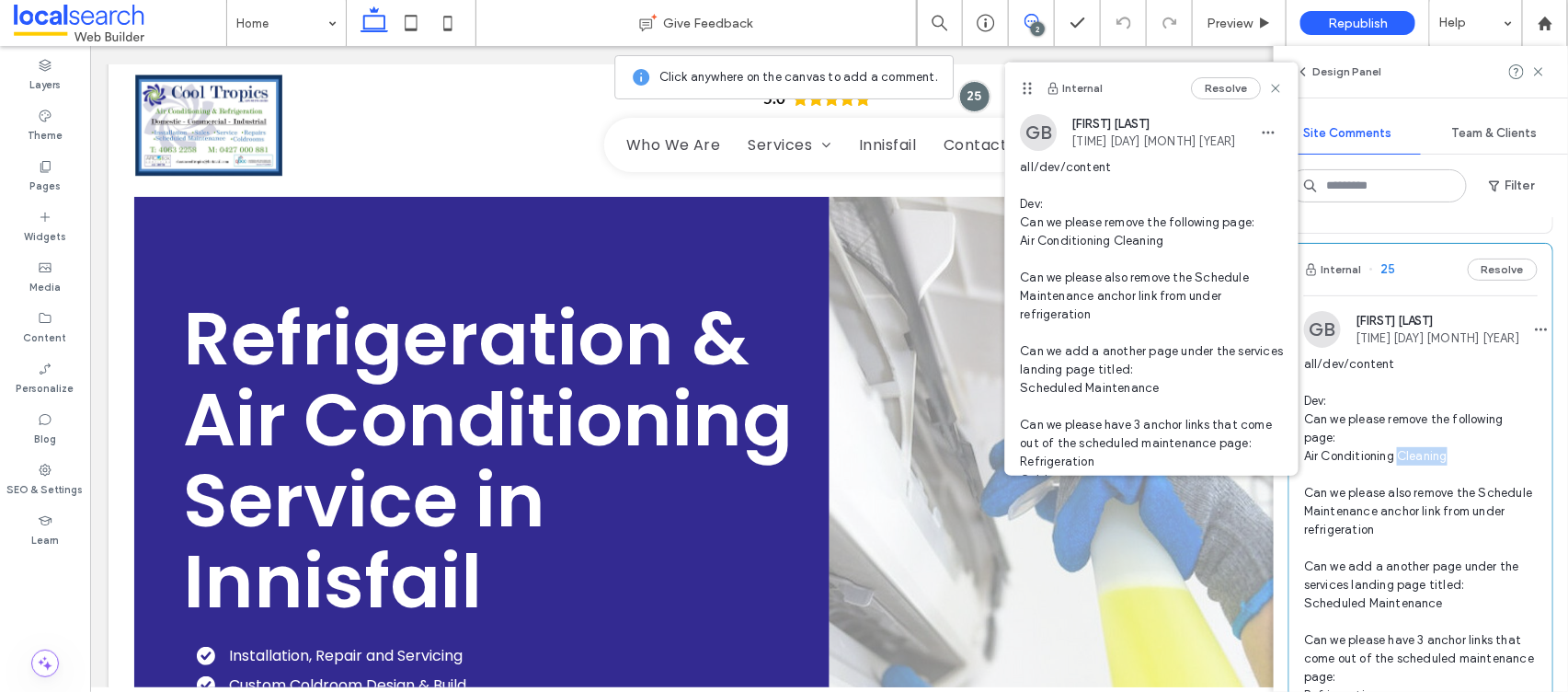 copy on "Cleaning" 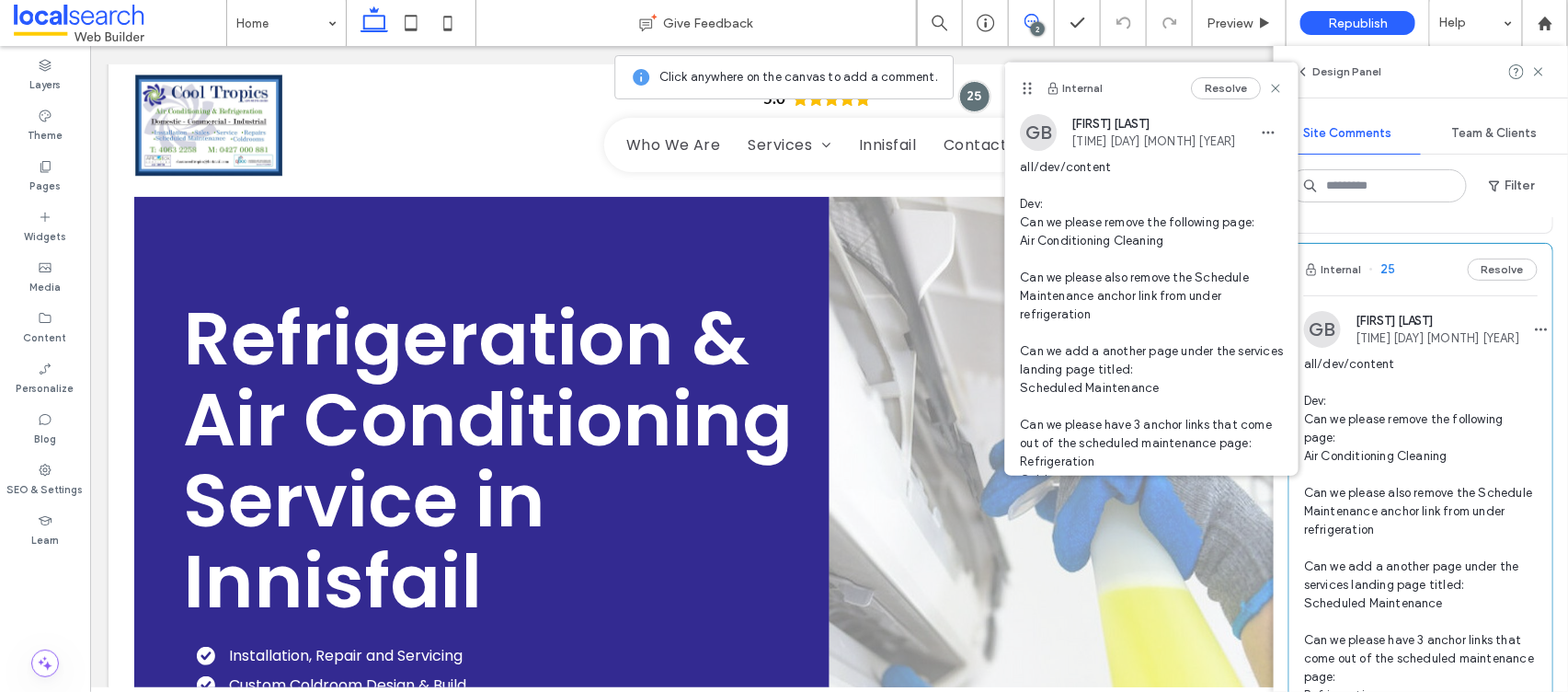 drag, startPoint x: 1259, startPoint y: 82, endPoint x: 1274, endPoint y: 83, distance: 15.0333 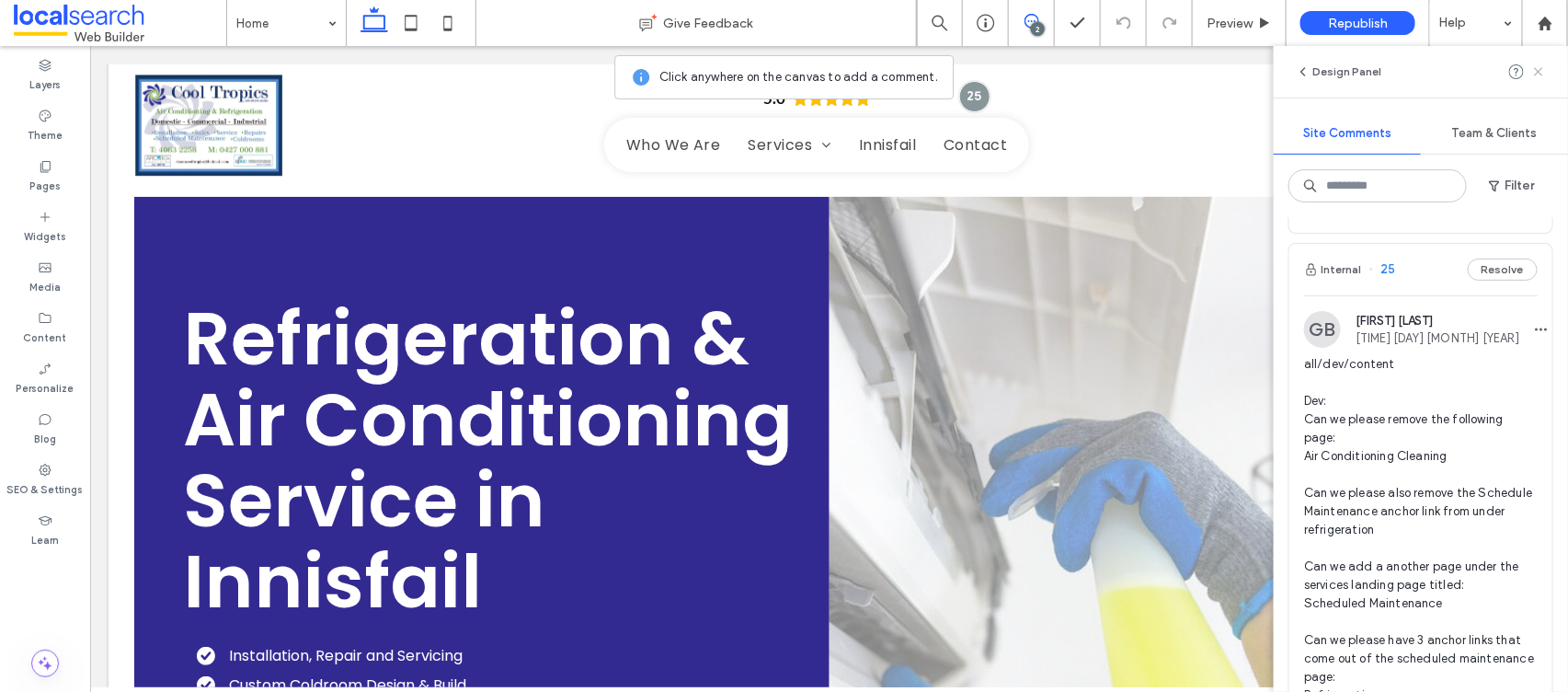 click 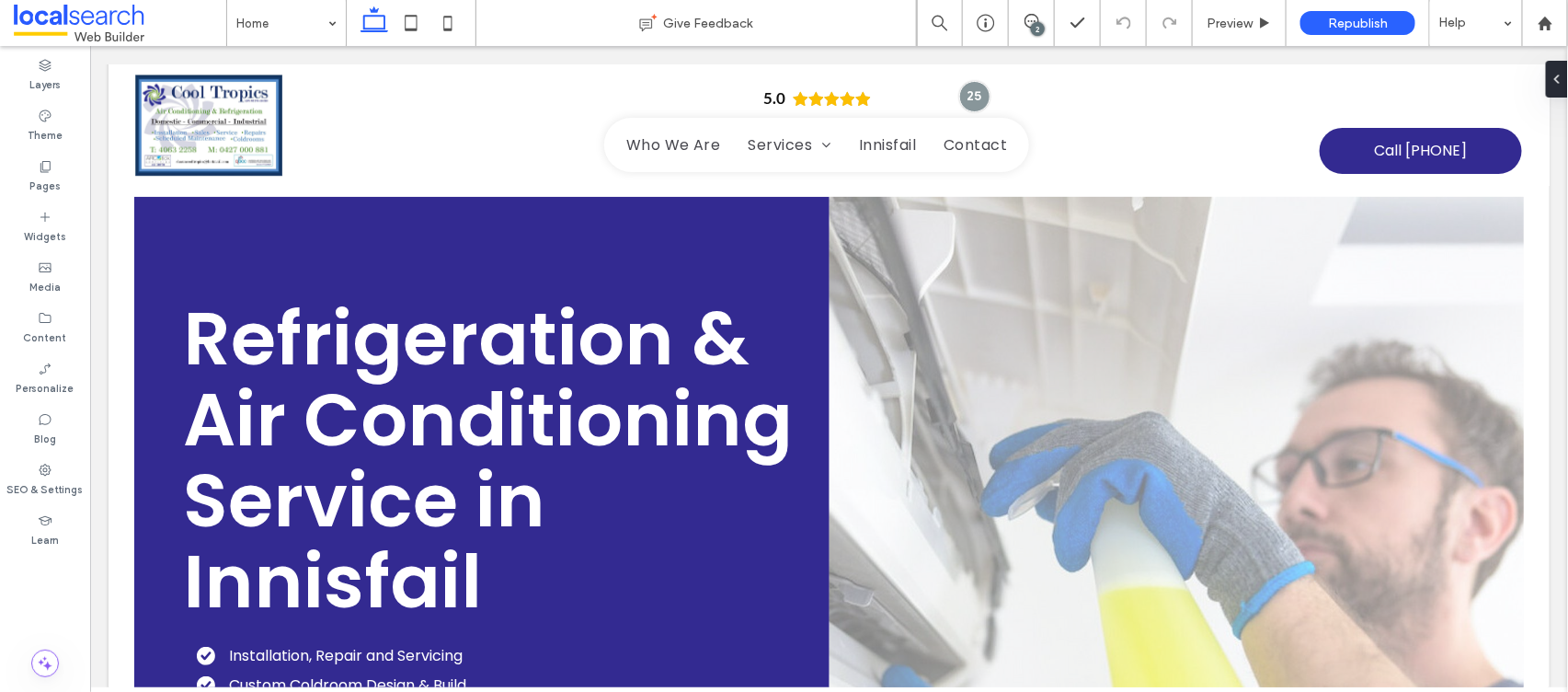 scroll, scrollTop: 0, scrollLeft: 0, axis: both 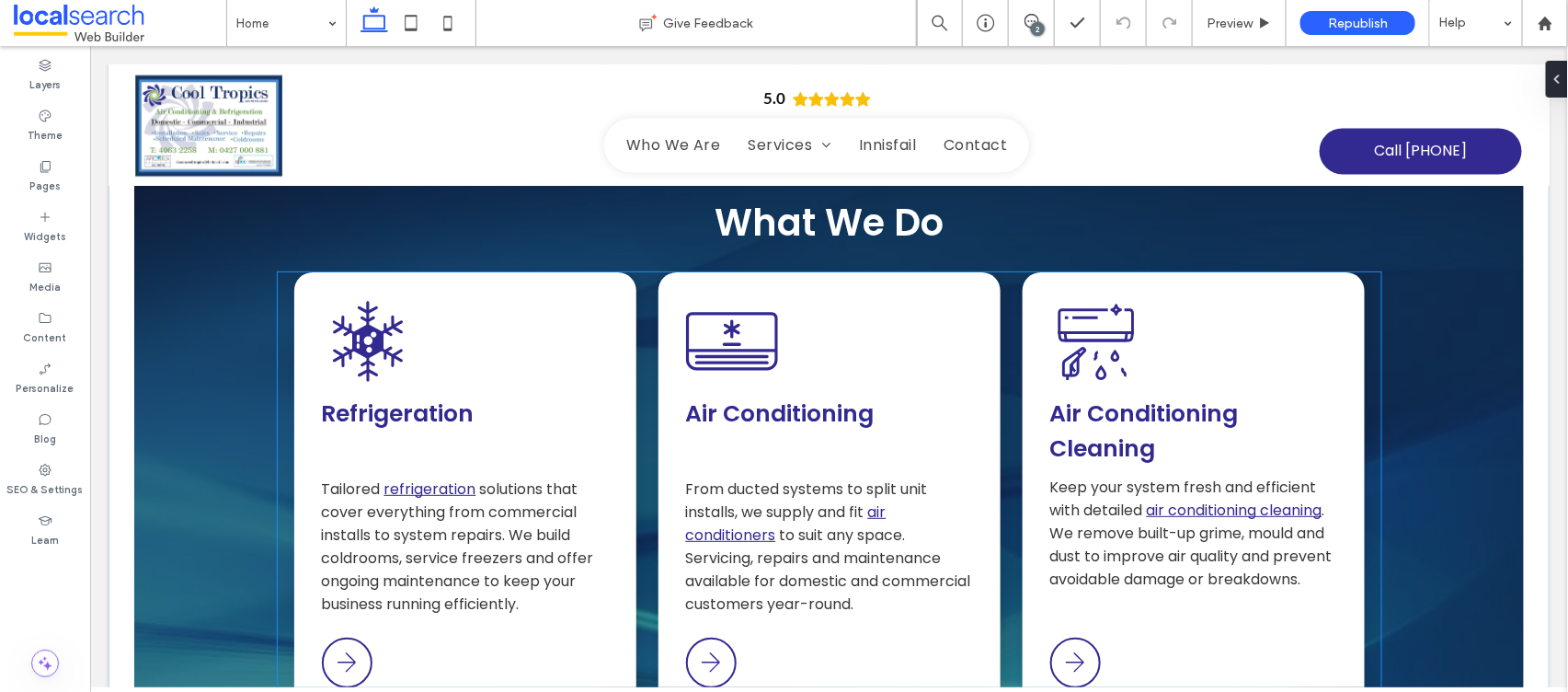 click on "Air Conditioning Cleaning" at bounding box center [1143, 430] 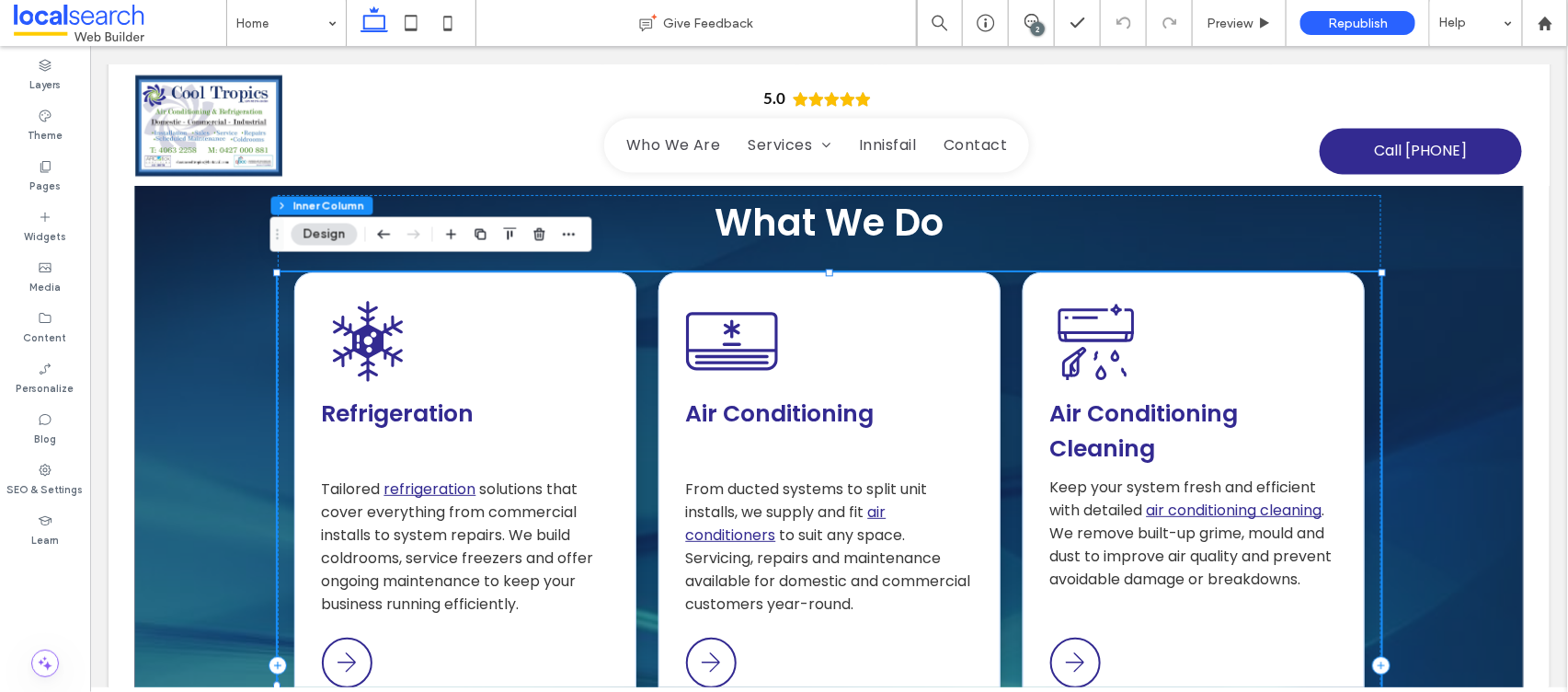 click on "Air Conditioning Cleaning" at bounding box center [1143, 430] 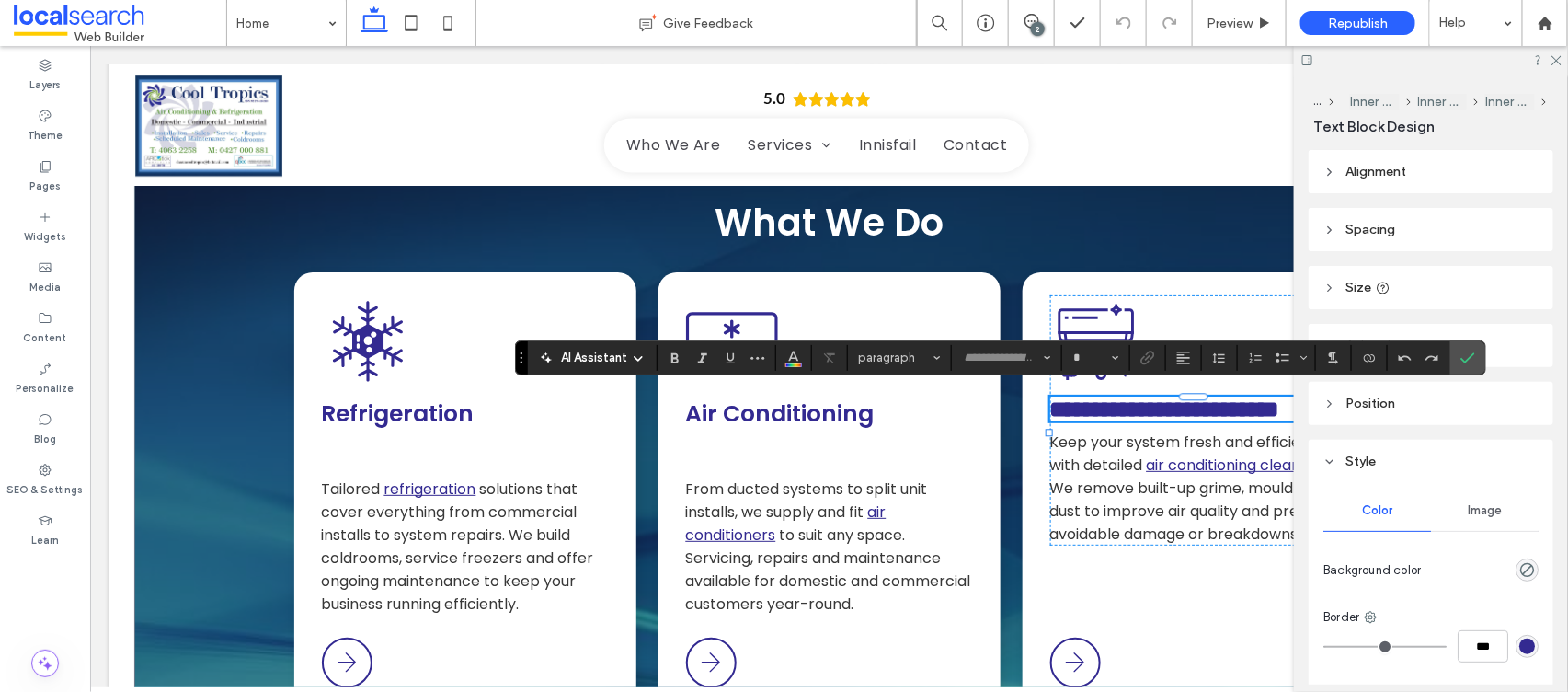 type on "*******" 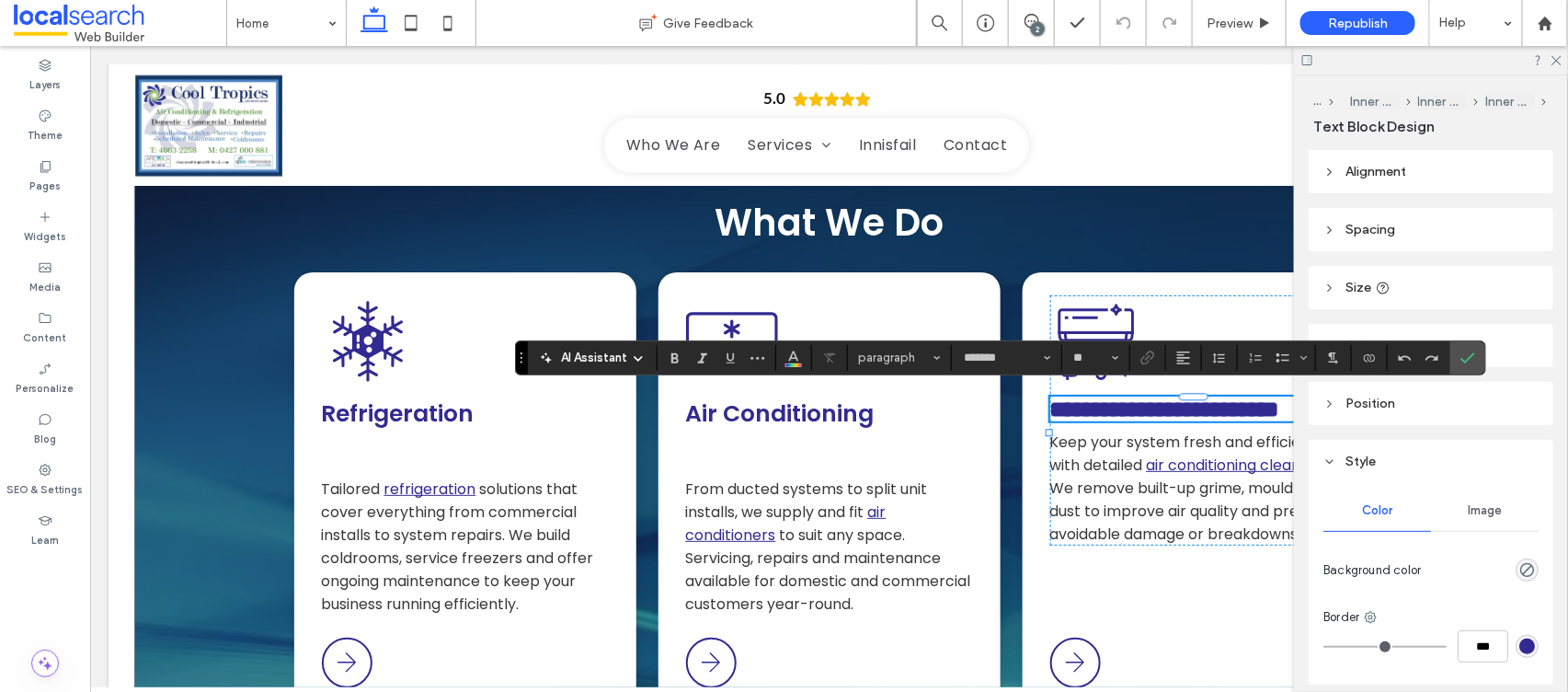 click on "**********" at bounding box center (1193, 408) 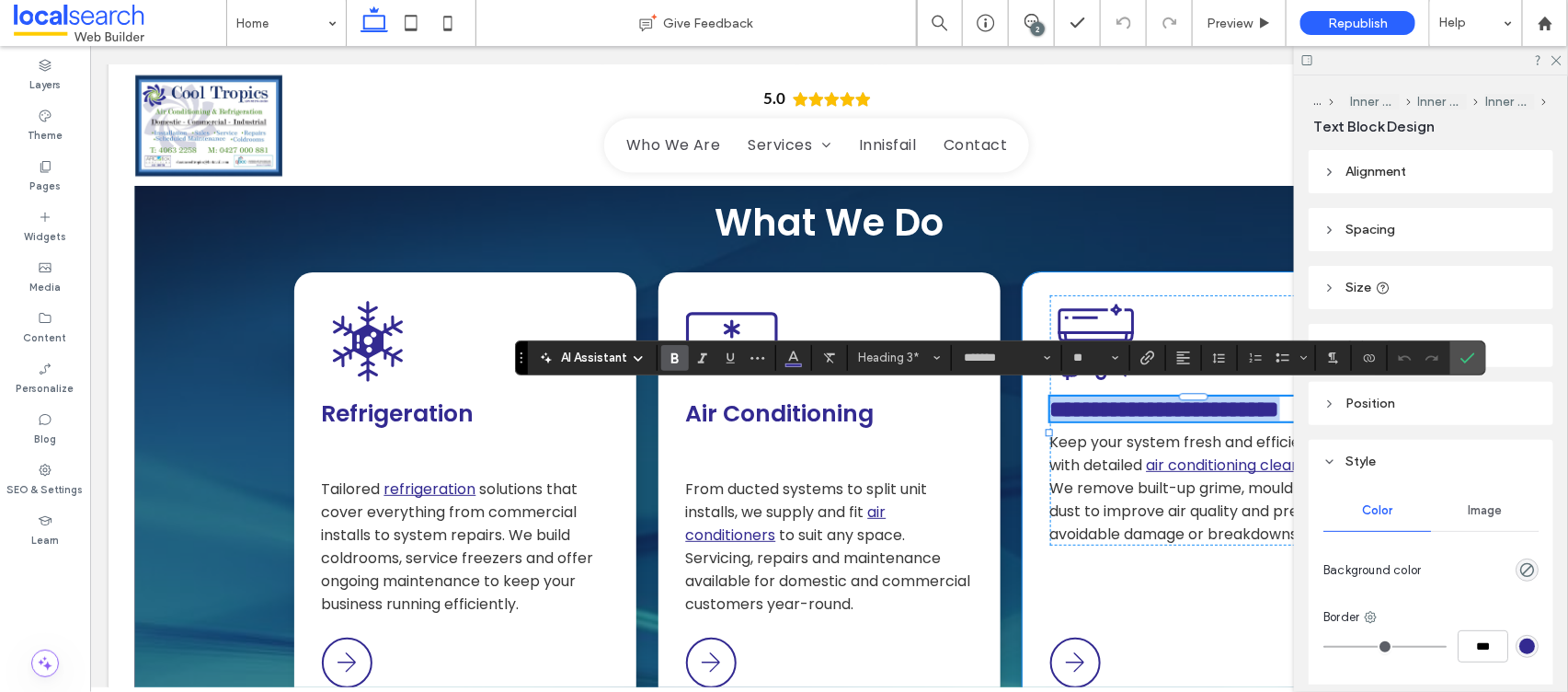 drag, startPoint x: 1172, startPoint y: 443, endPoint x: 1028, endPoint y: 400, distance: 150.2831 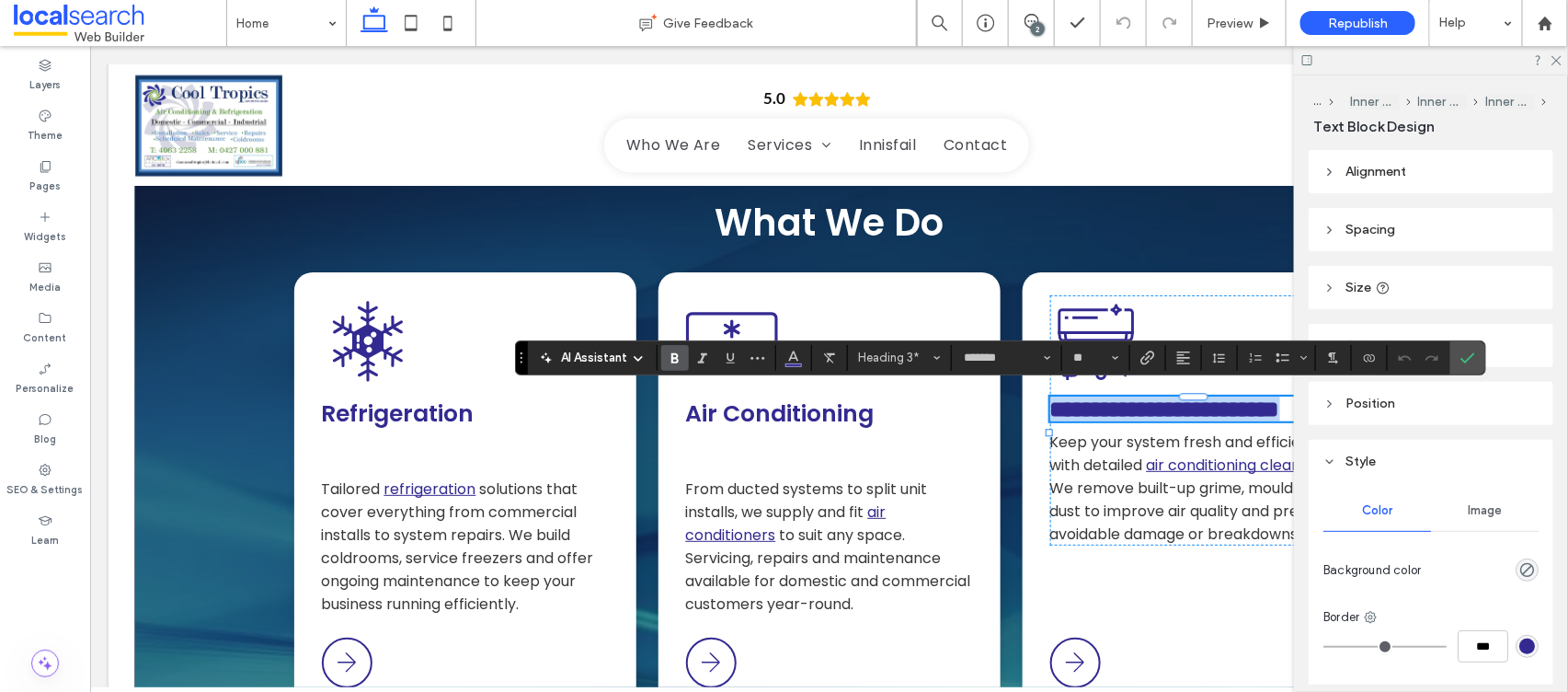 type 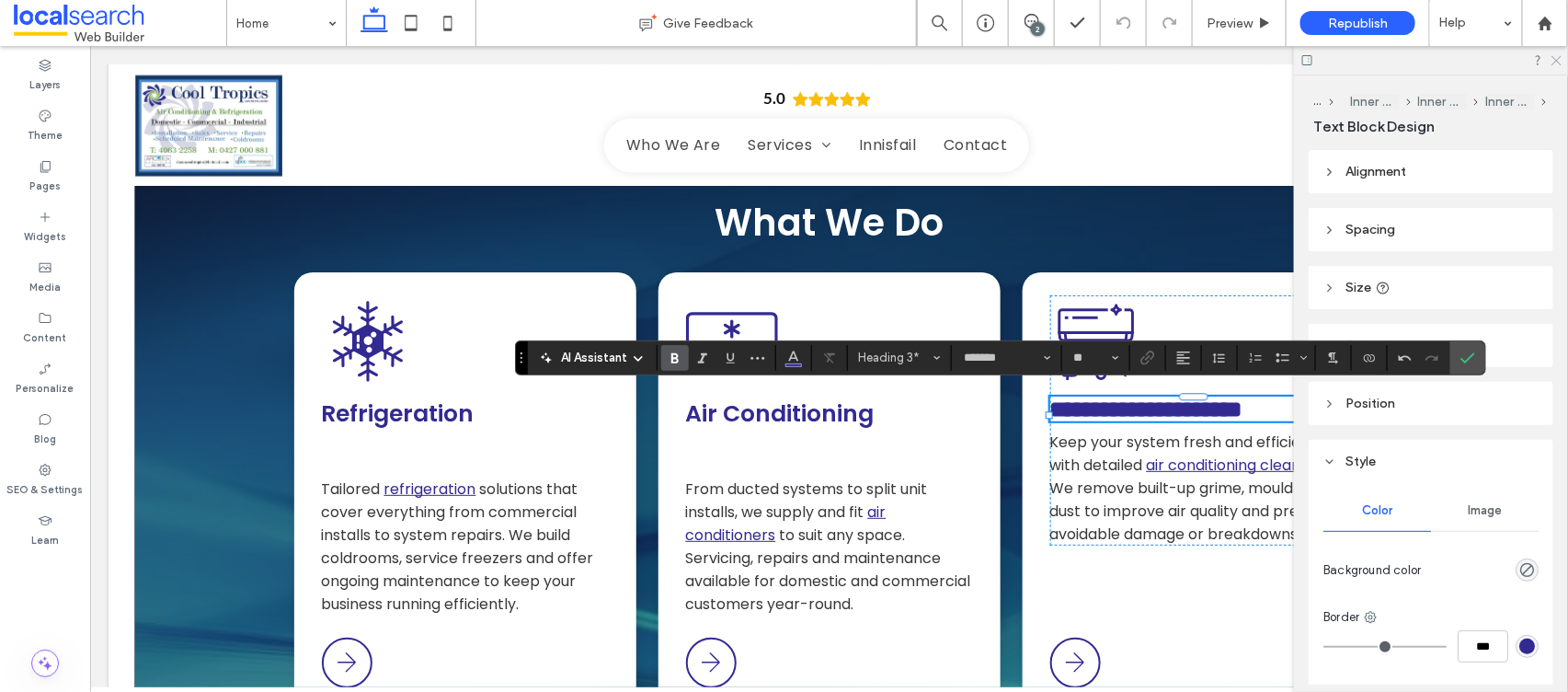 click 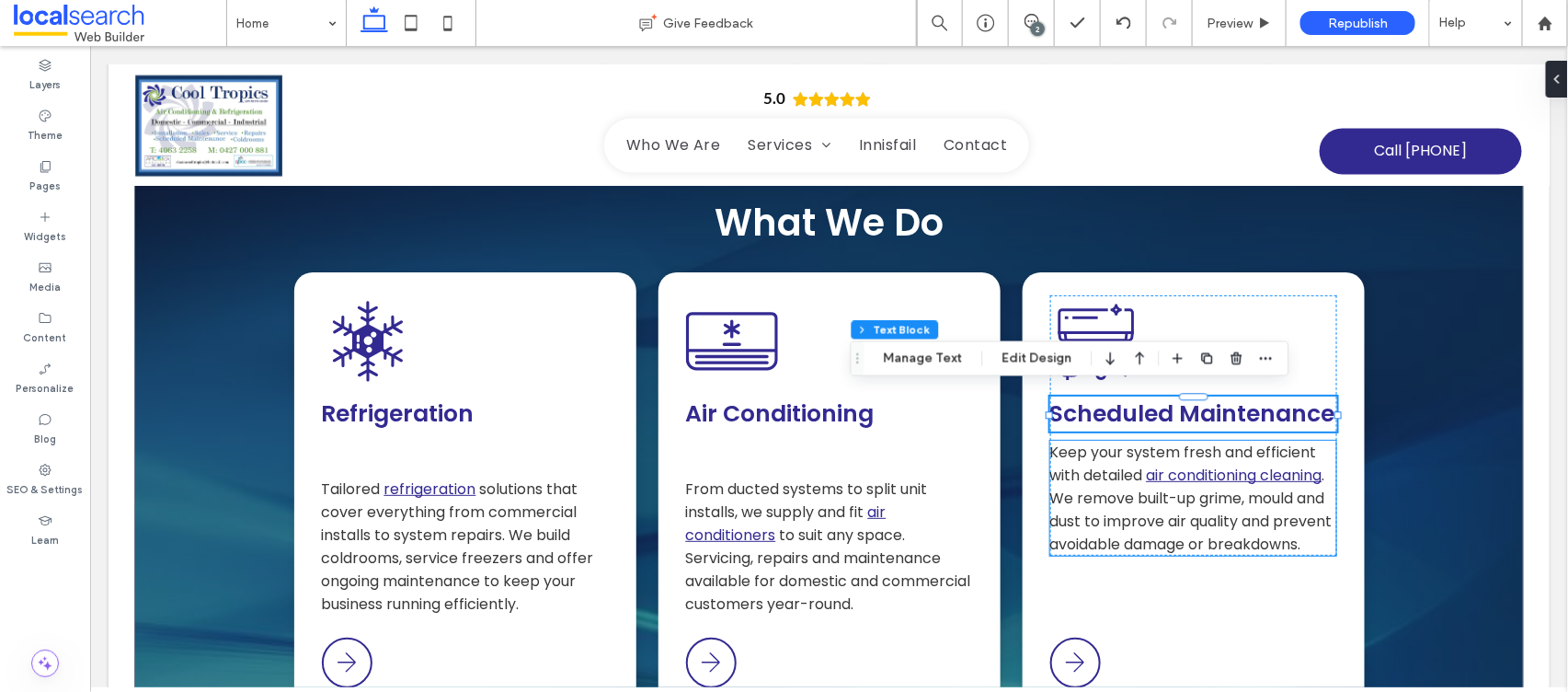 click on "Keep your system fresh and efficient with detailed
air conditioning cleaning . We remove built-up grime, mould and dust to improve air quality and prevent avoidable damage or breakdowns." at bounding box center [1193, 497] 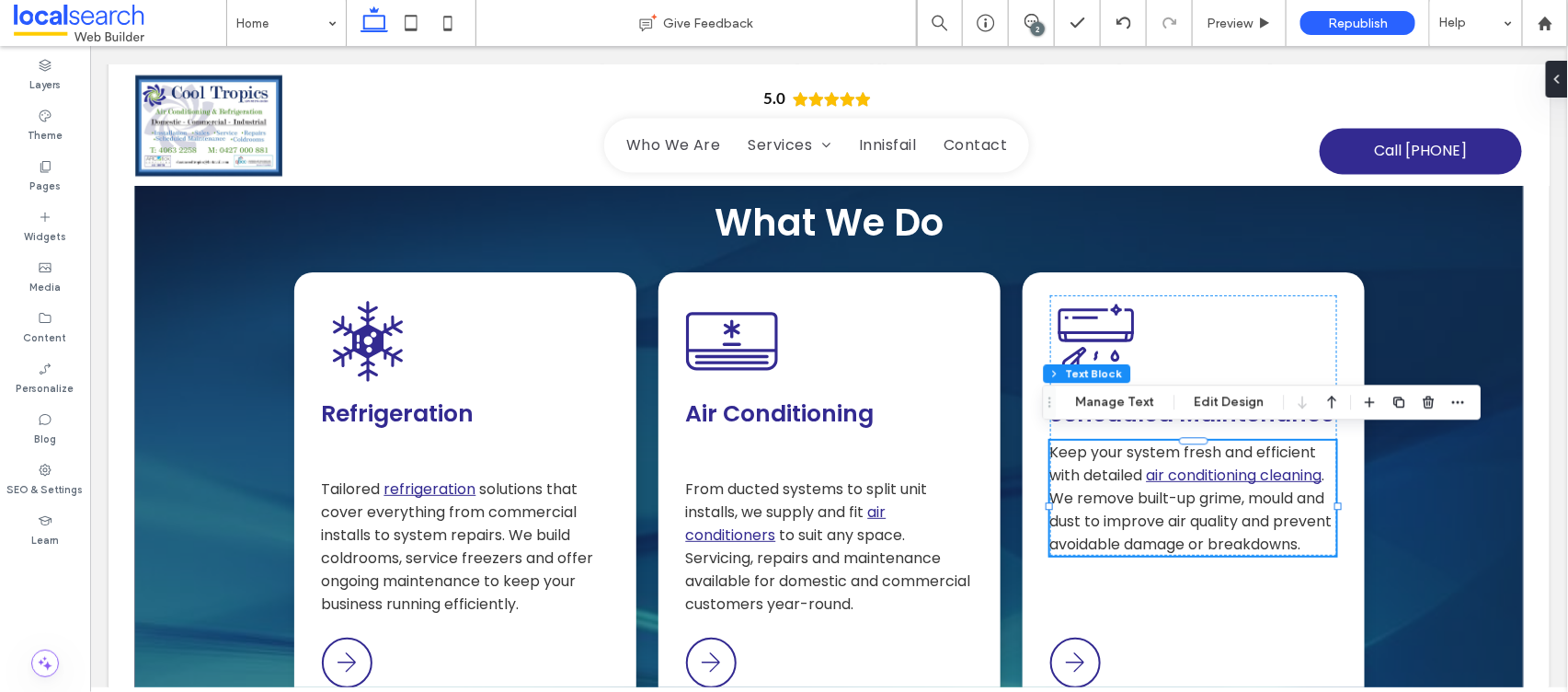 click on ". We remove built-up grime, mould and dust to improve air quality and prevent avoidable damage or breakdowns." at bounding box center (1190, 509) 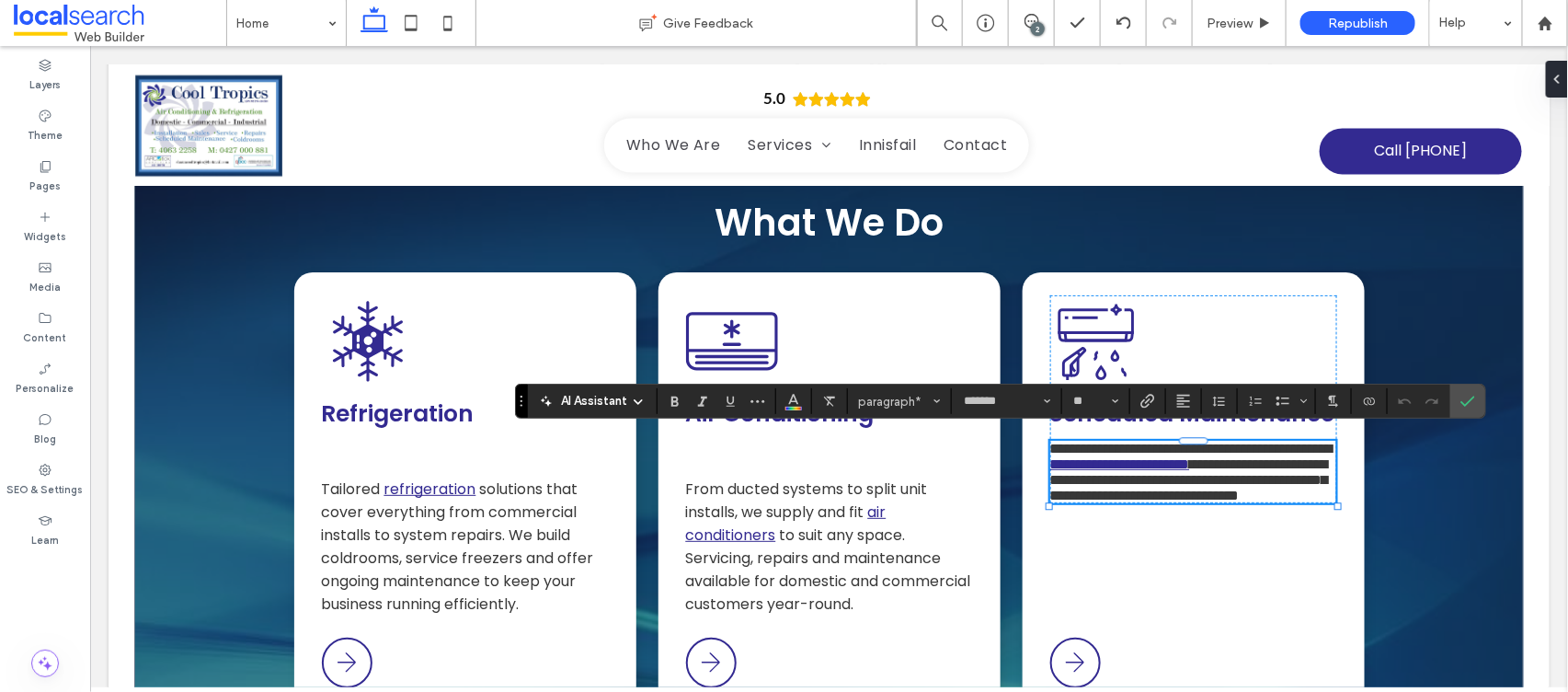 click on "**********" at bounding box center (1190, 447) 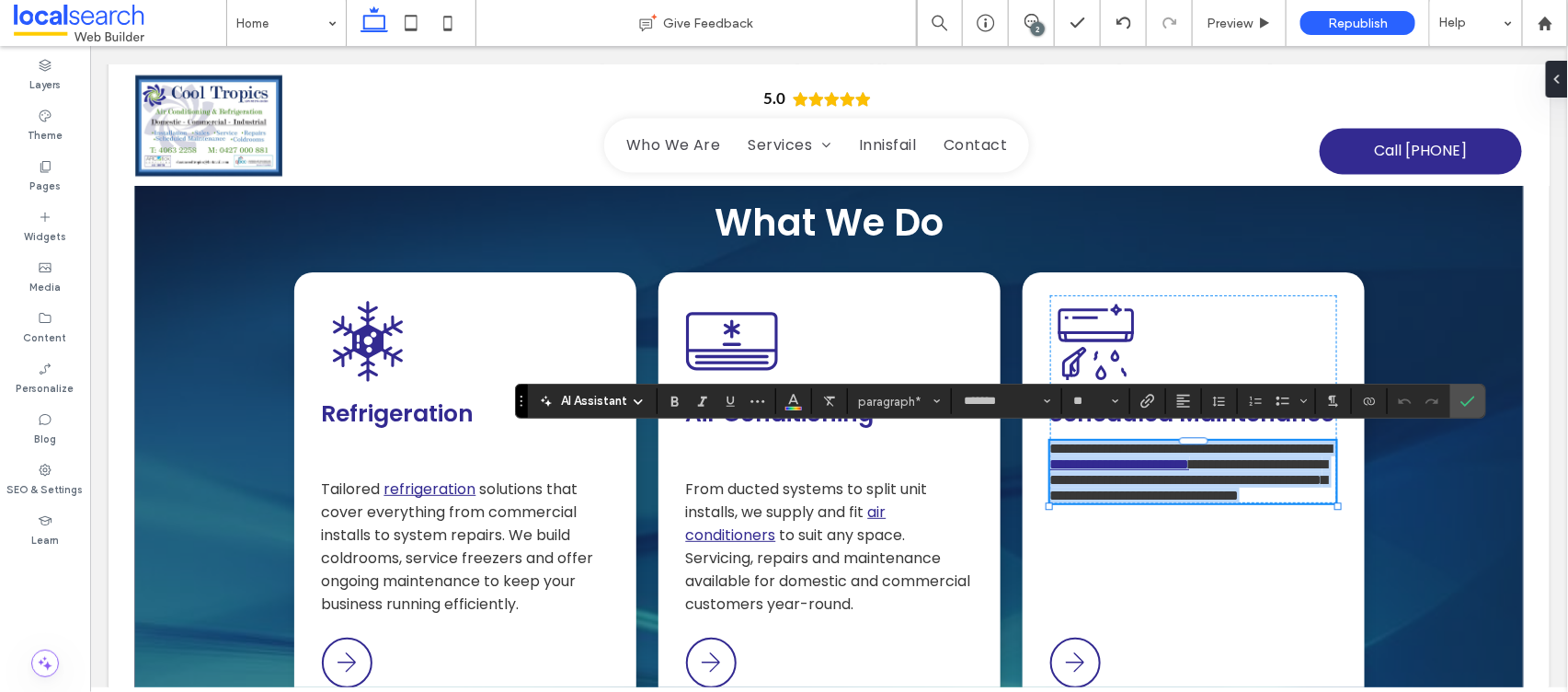 drag, startPoint x: 1043, startPoint y: 441, endPoint x: 1151, endPoint y: 530, distance: 139.94642 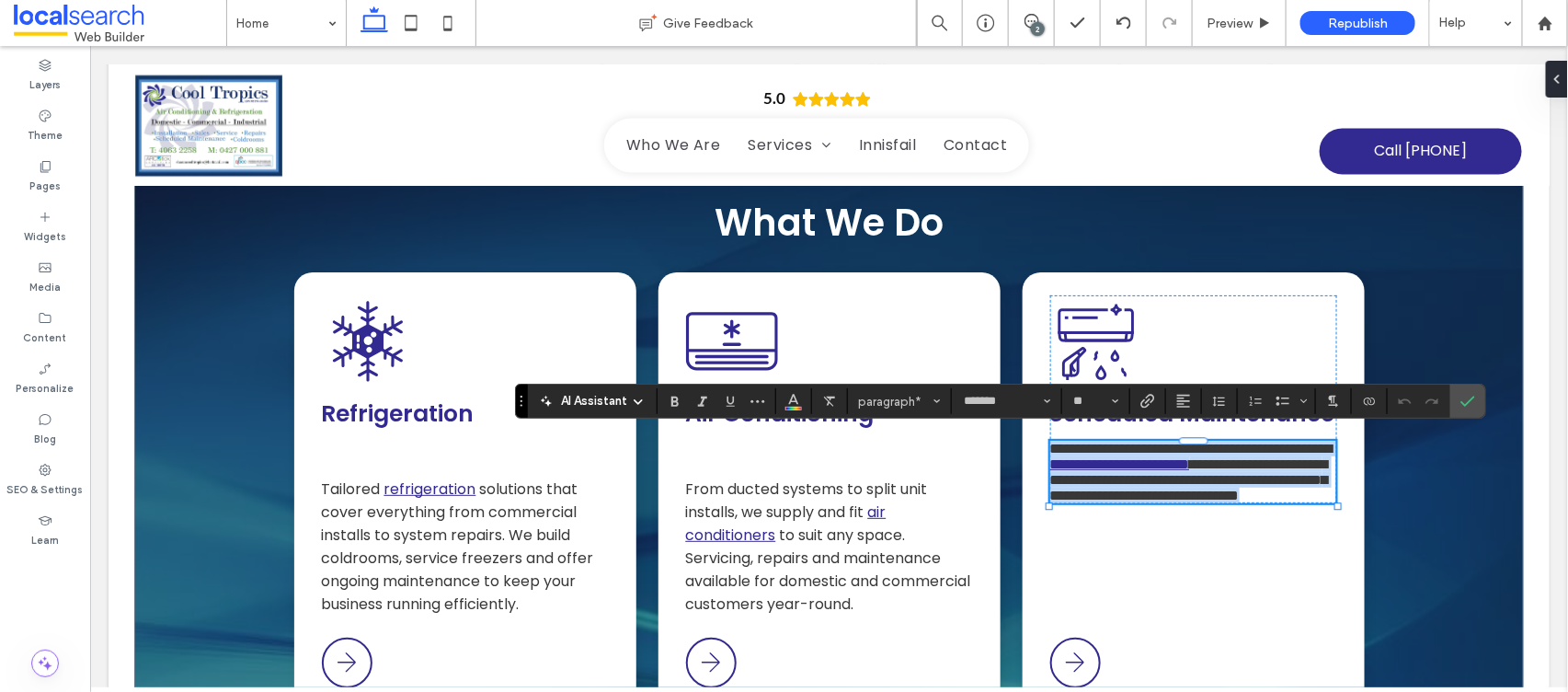 copy on "**********" 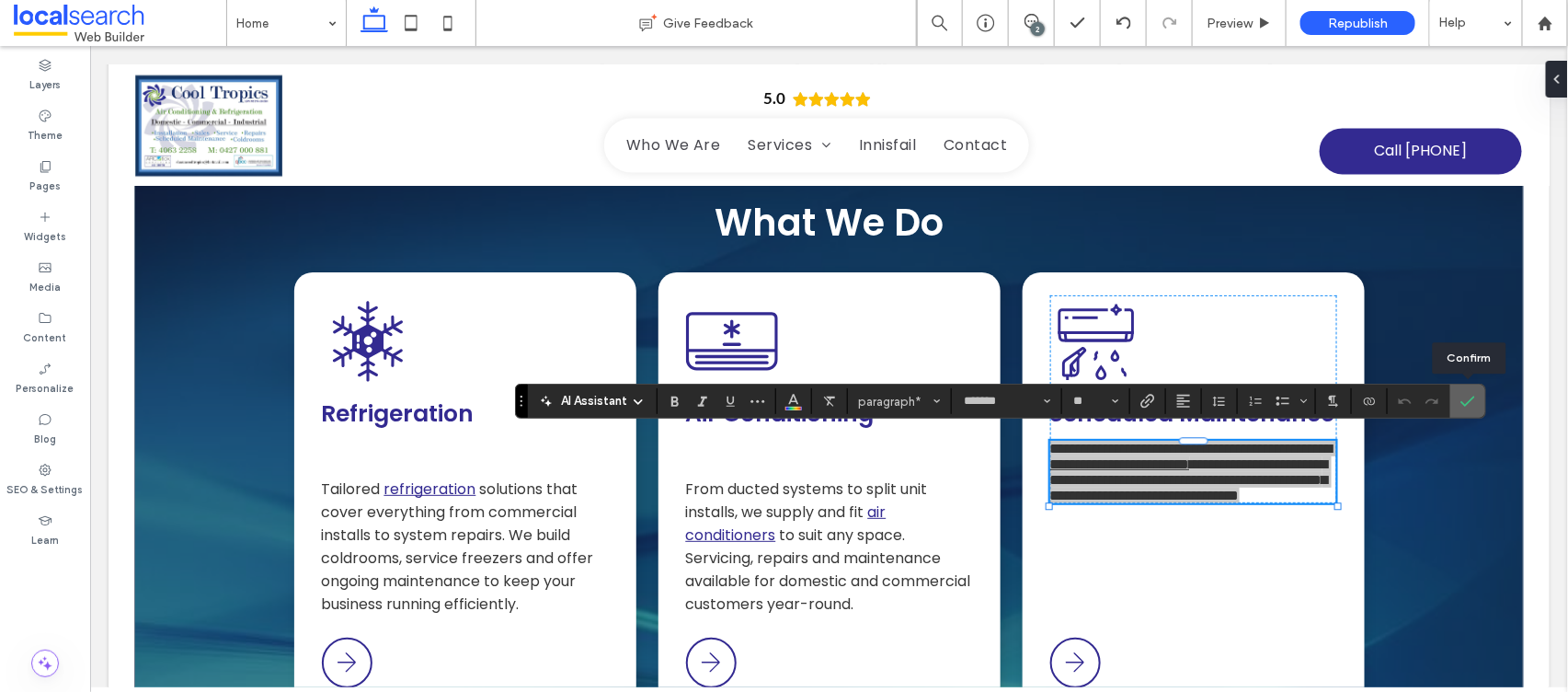 click at bounding box center (1468, 401) 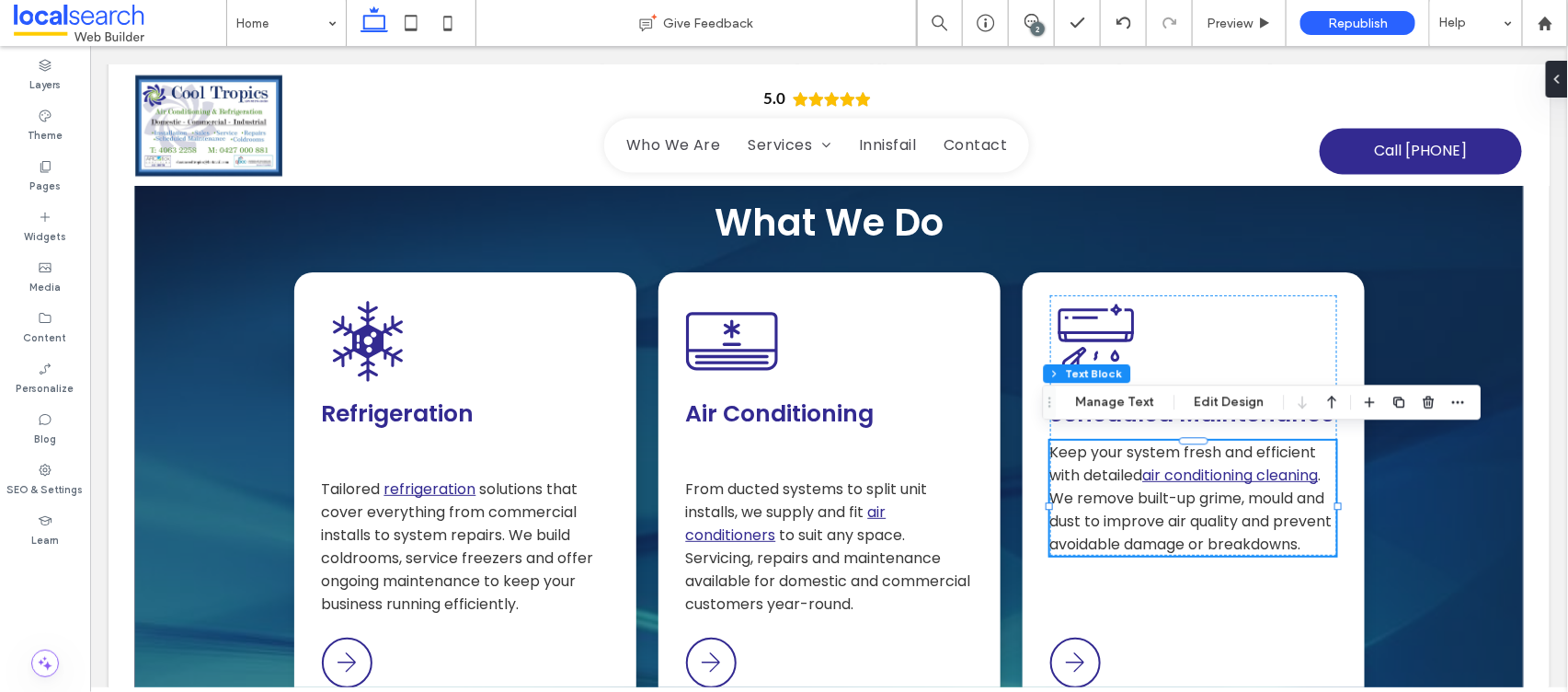 click on ". We remove built-up grime, mould and dust to improve air quality and prevent avoidable damage or breakdowns." at bounding box center [1190, 509] 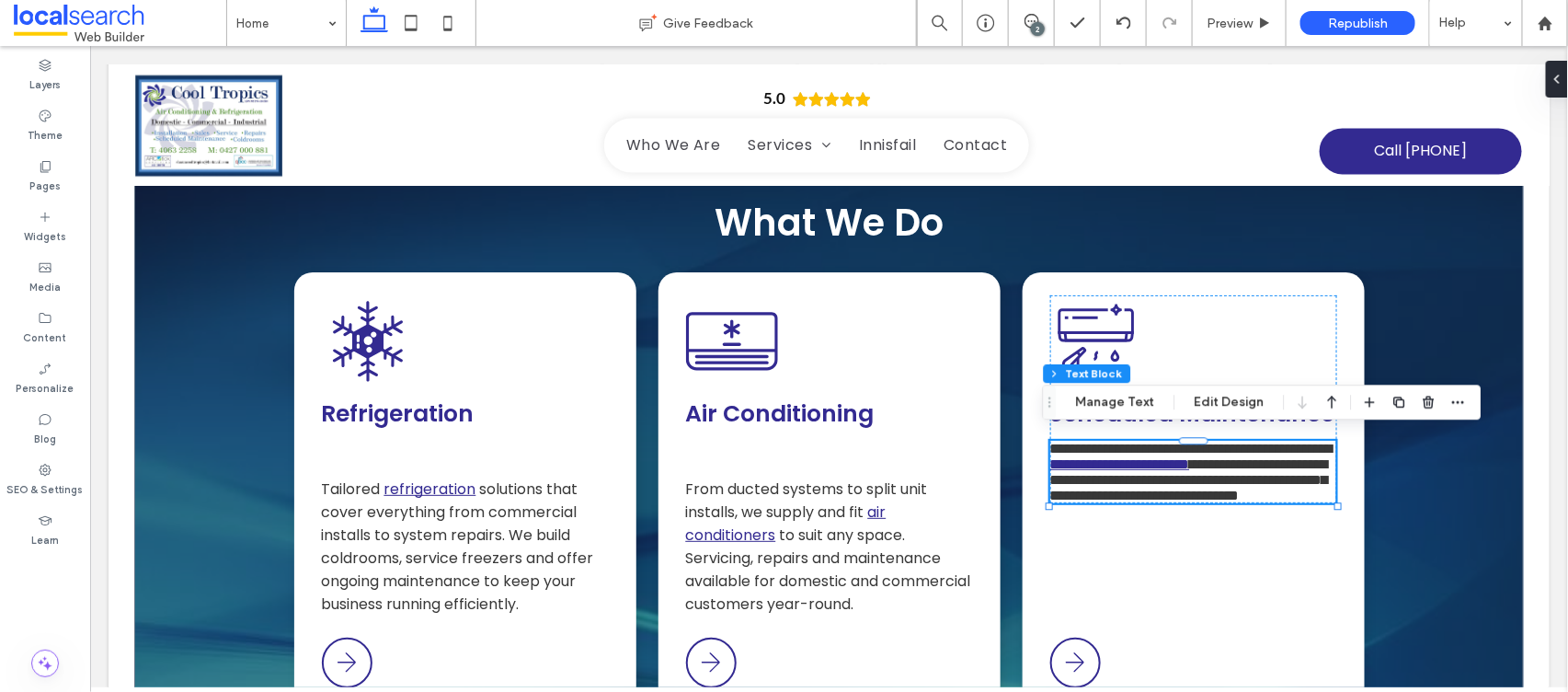 click on "**********" at bounding box center (1188, 479) 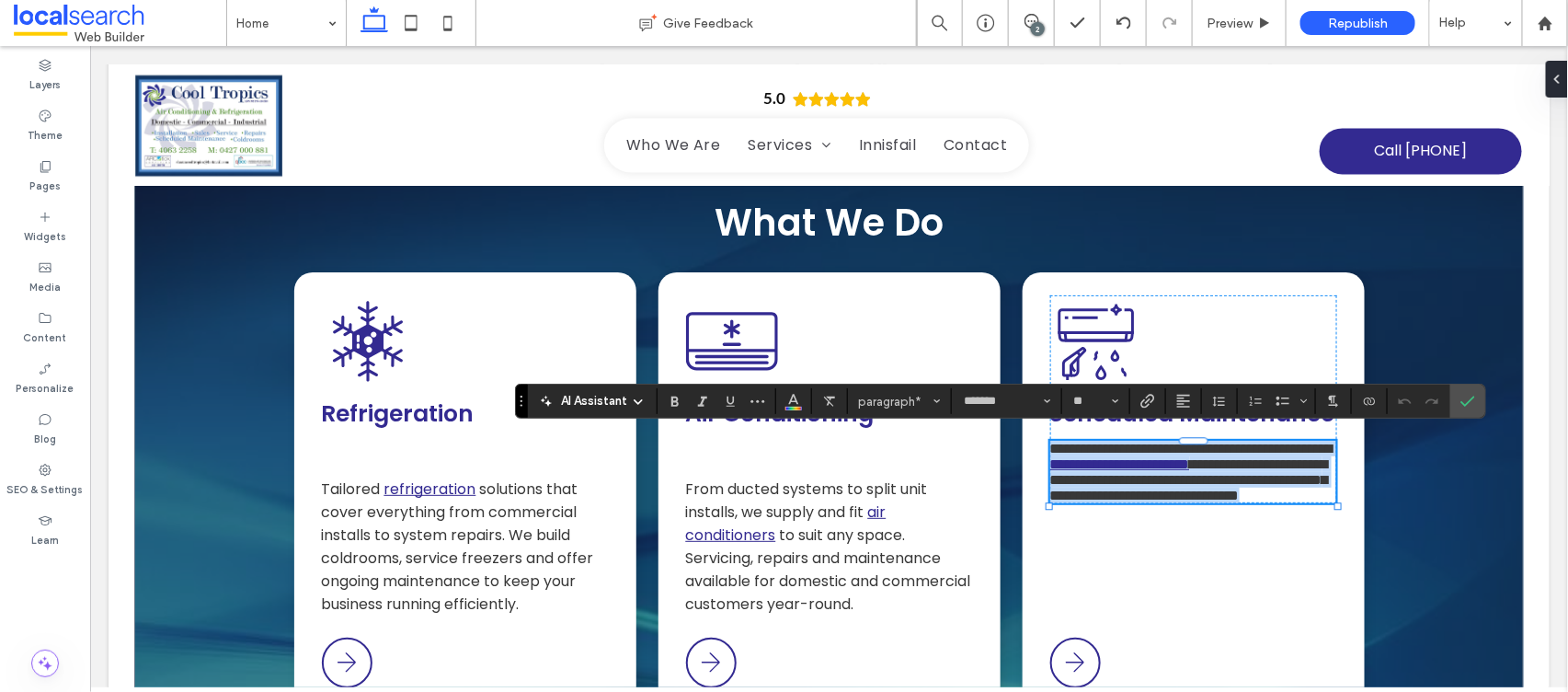 paste 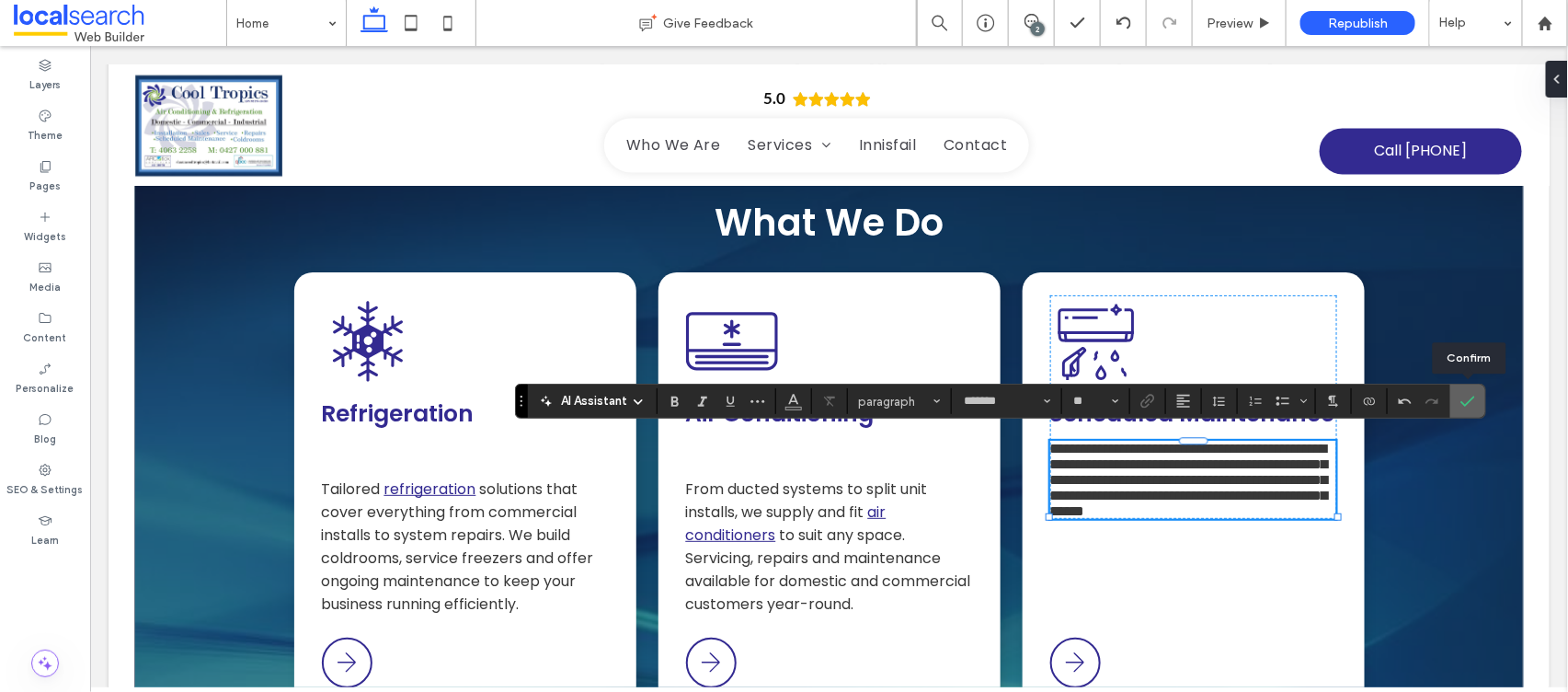 click 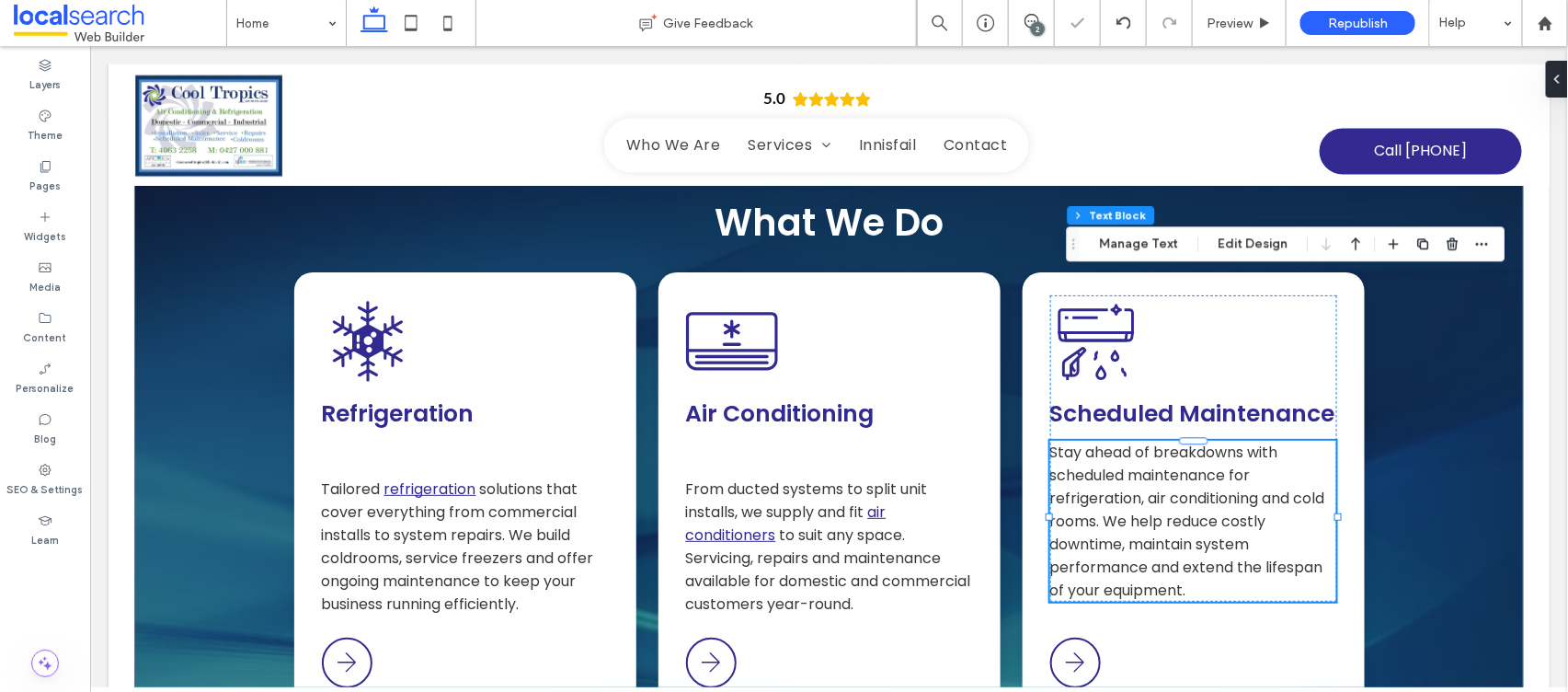 drag, startPoint x: 1063, startPoint y: 361, endPoint x: 1076, endPoint y: 246, distance: 115.73245 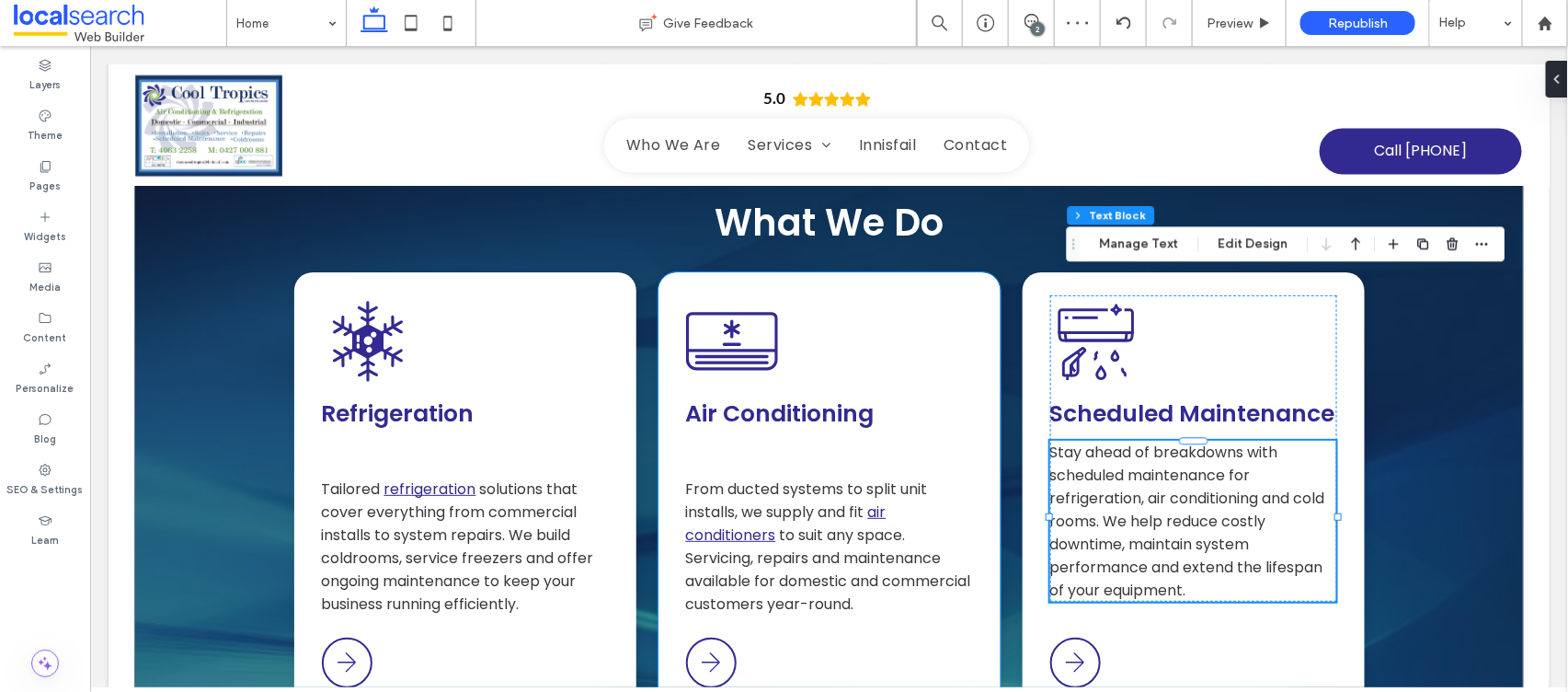 click on "Air Conditioning Icon
Air Conditioning
From ducted systems to split unit installs, we supply and fit
air conditioners   to suit any space. Servicing, repairs and maintenance available for domestic and commercial customers year-round.
Arrow Icon" at bounding box center [829, 490] 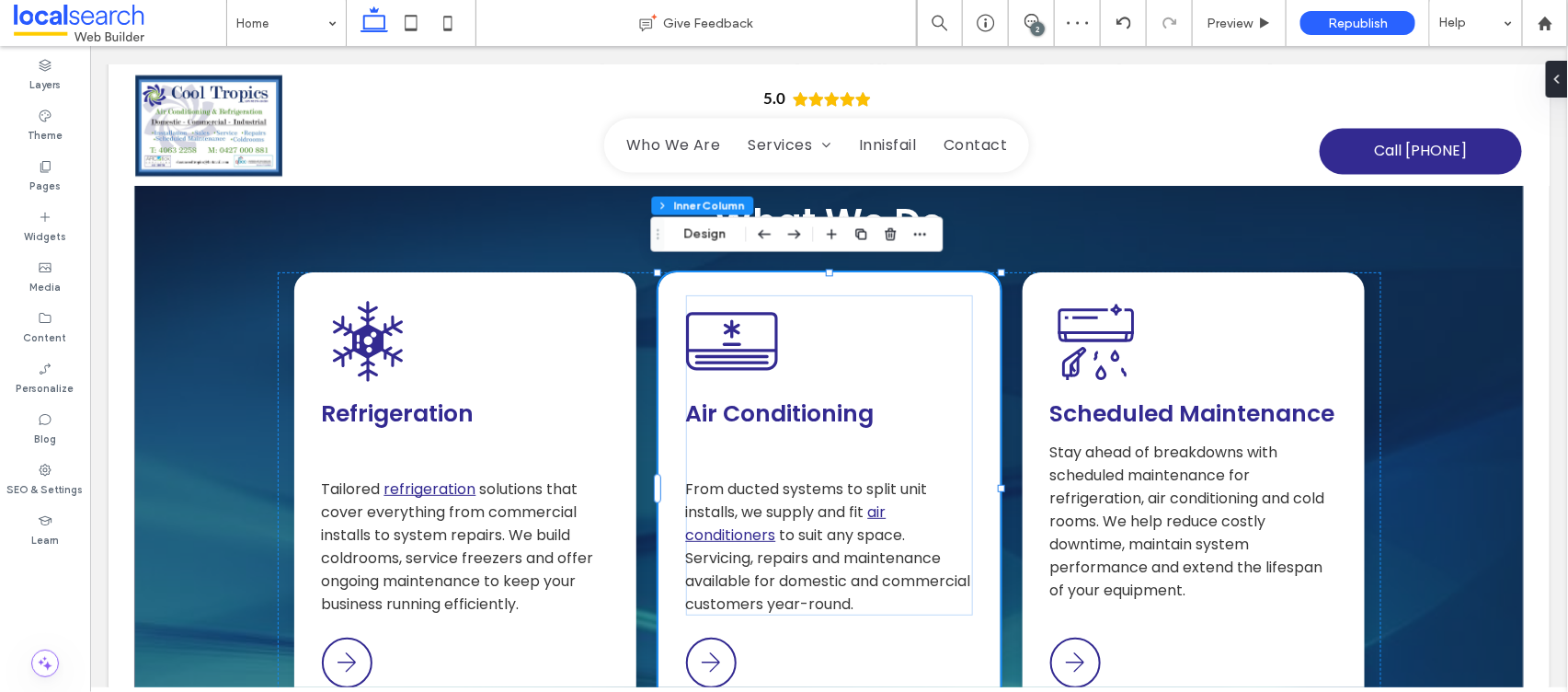 click on "Air Conditioning Icon
Air Conditioning
From ducted systems to split unit installs, we supply and fit
air conditioners   to suit any space. Servicing, repairs and maintenance available for domestic and commercial customers year-round.
Arrow Icon" at bounding box center (829, 490) 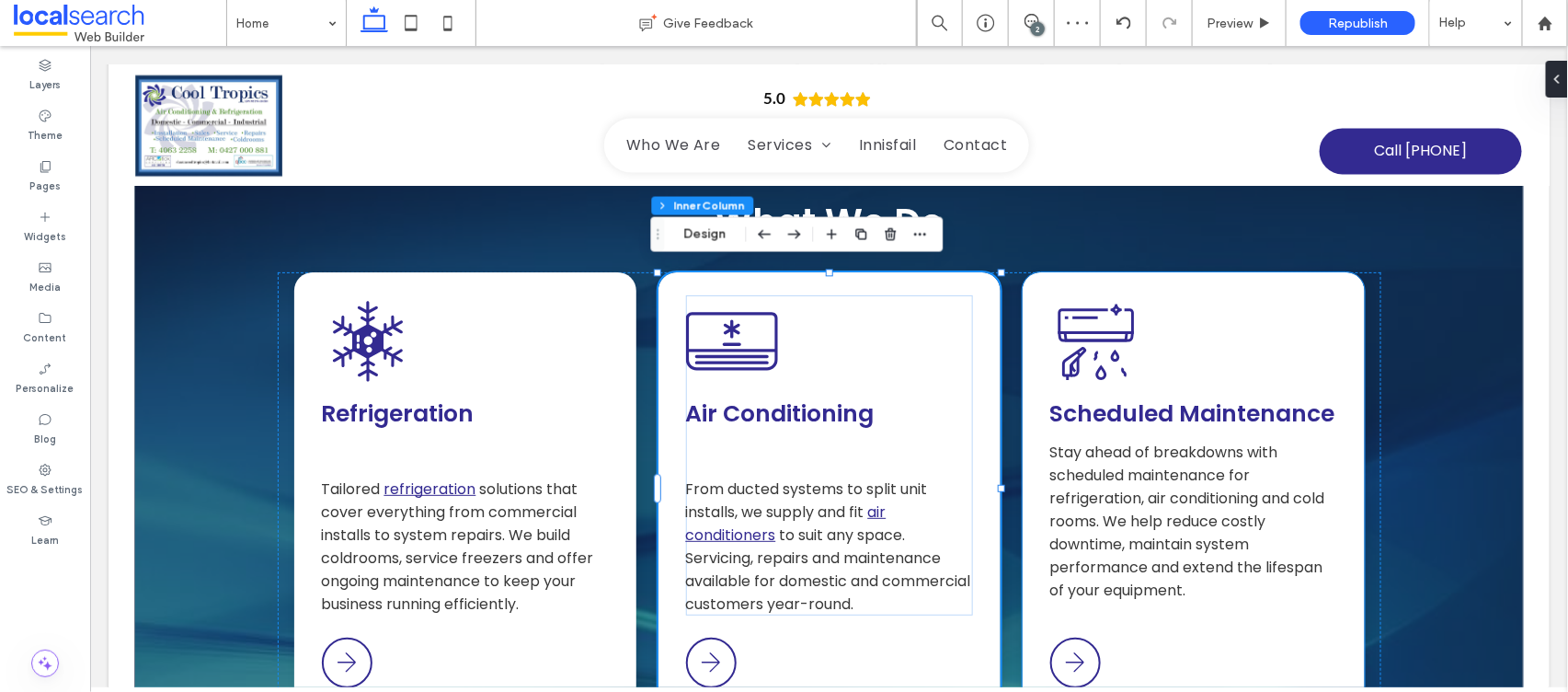 click on "Stay ahead of breakdowns with scheduled maintenance for refrigeration, air conditioning and cold rooms. We help reduce costly downtime, maintain system performance and extend the lifespan of your equipment." at bounding box center (1186, 520) 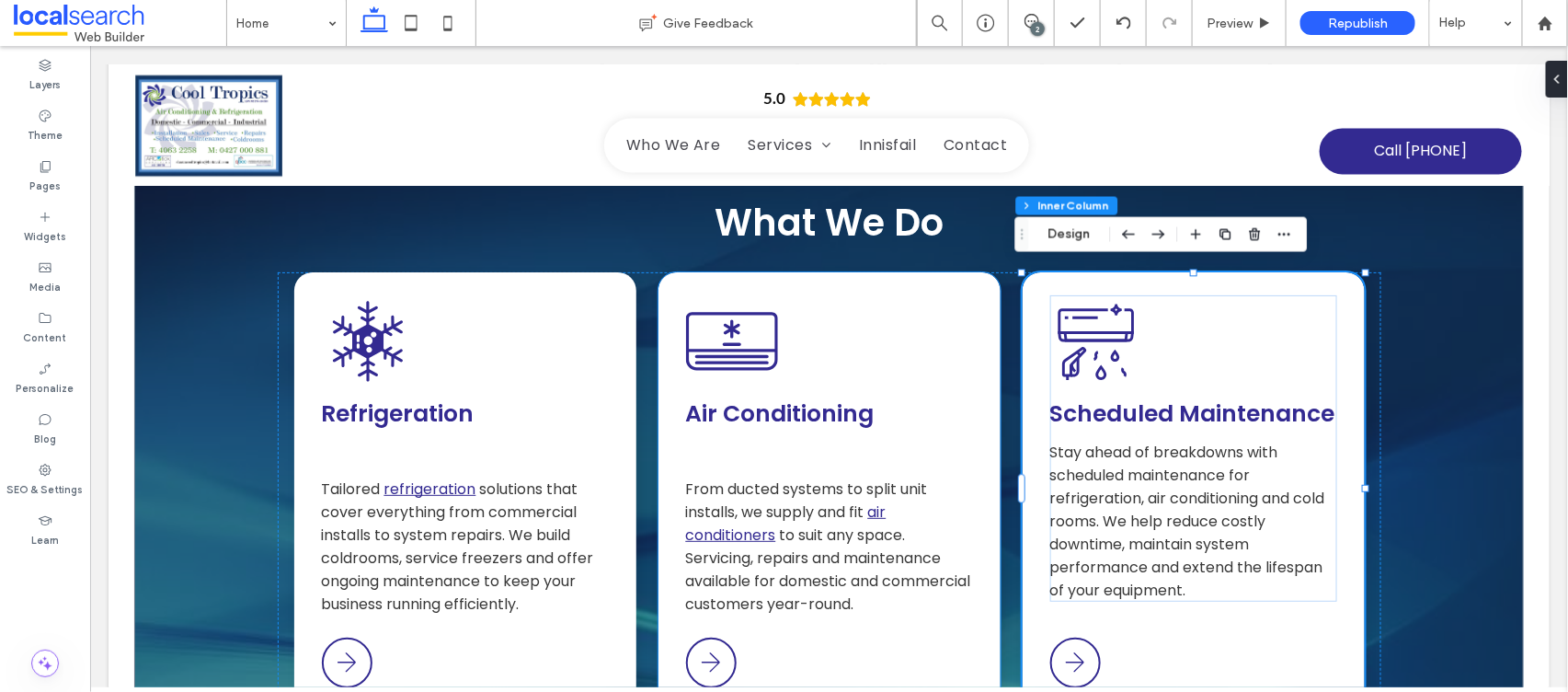 click on "From ducted systems to split unit installs, we supply and fit" at bounding box center [806, 500] 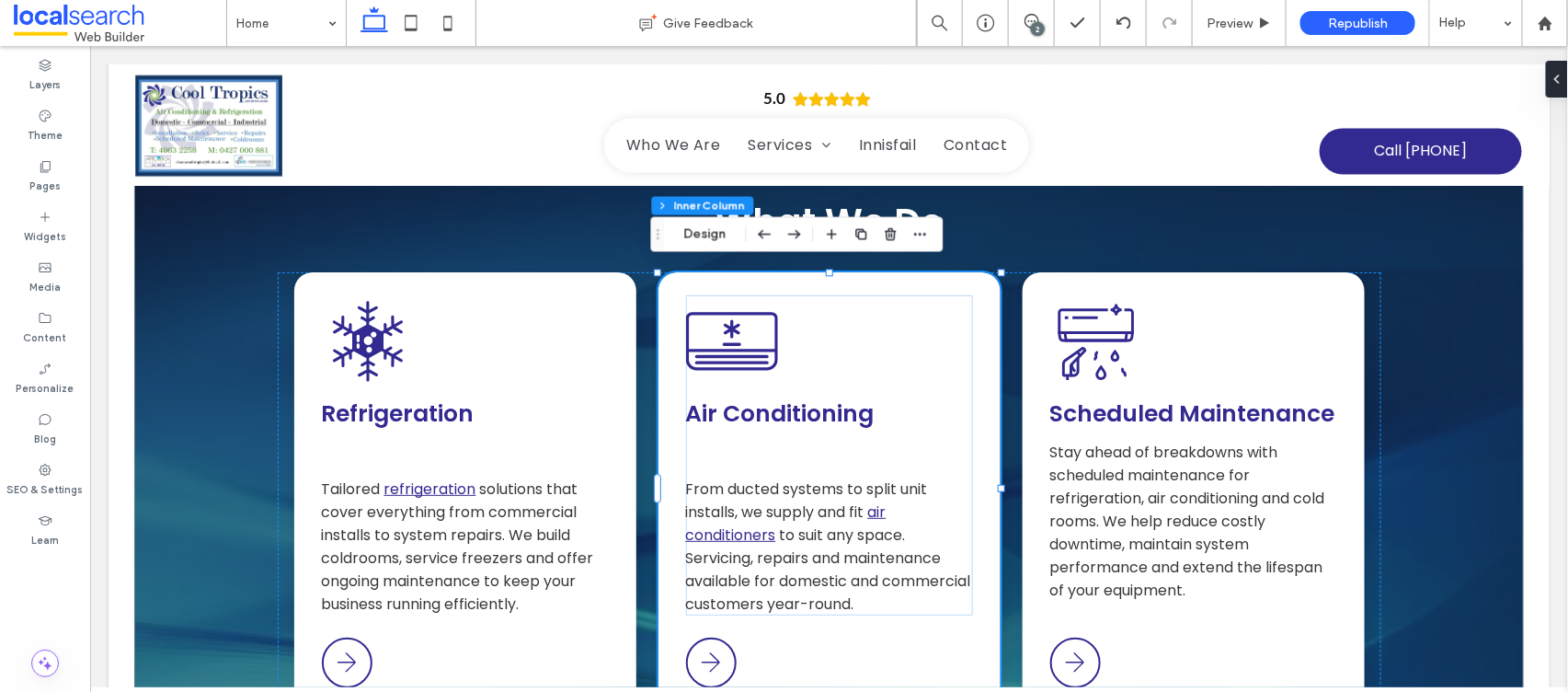 click on "From ducted systems to split unit installs, we supply and fit" at bounding box center [806, 500] 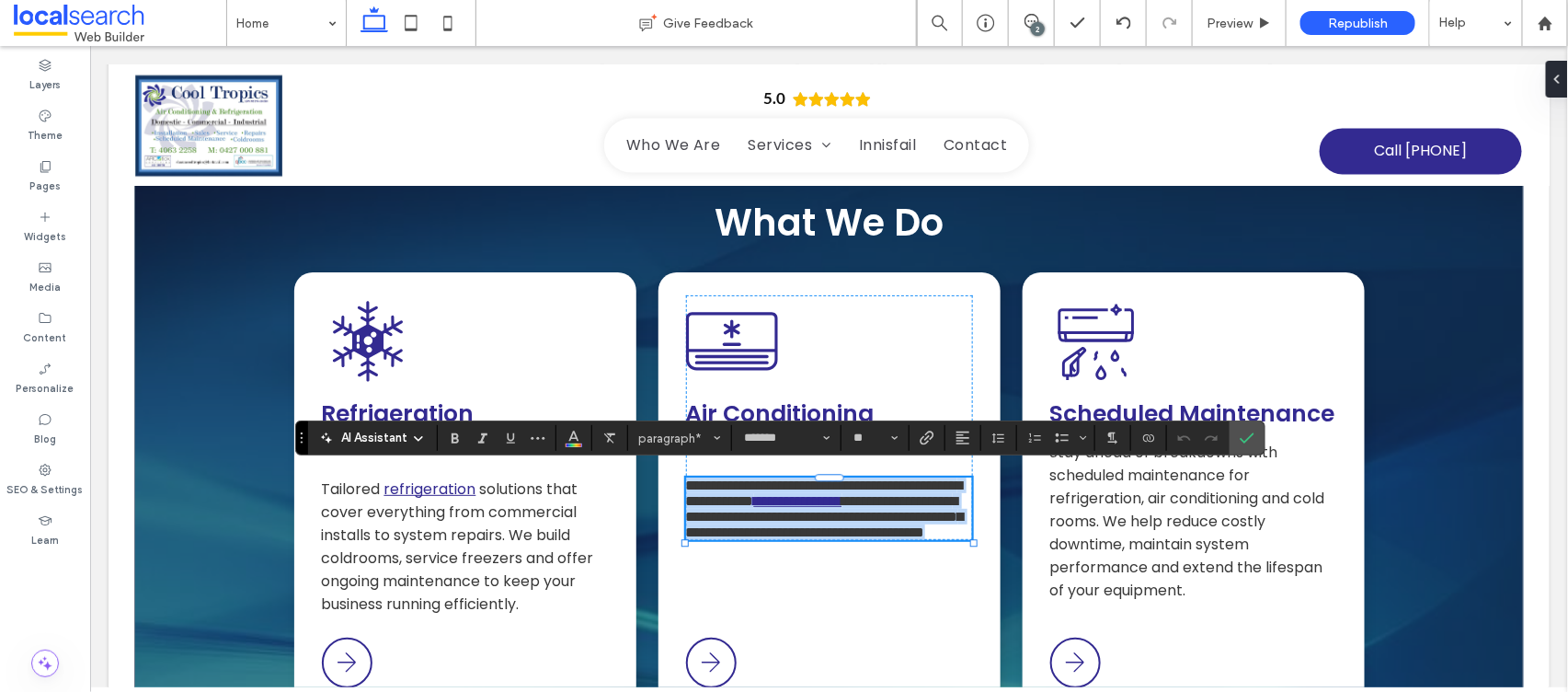 click on "**********" at bounding box center (823, 492) 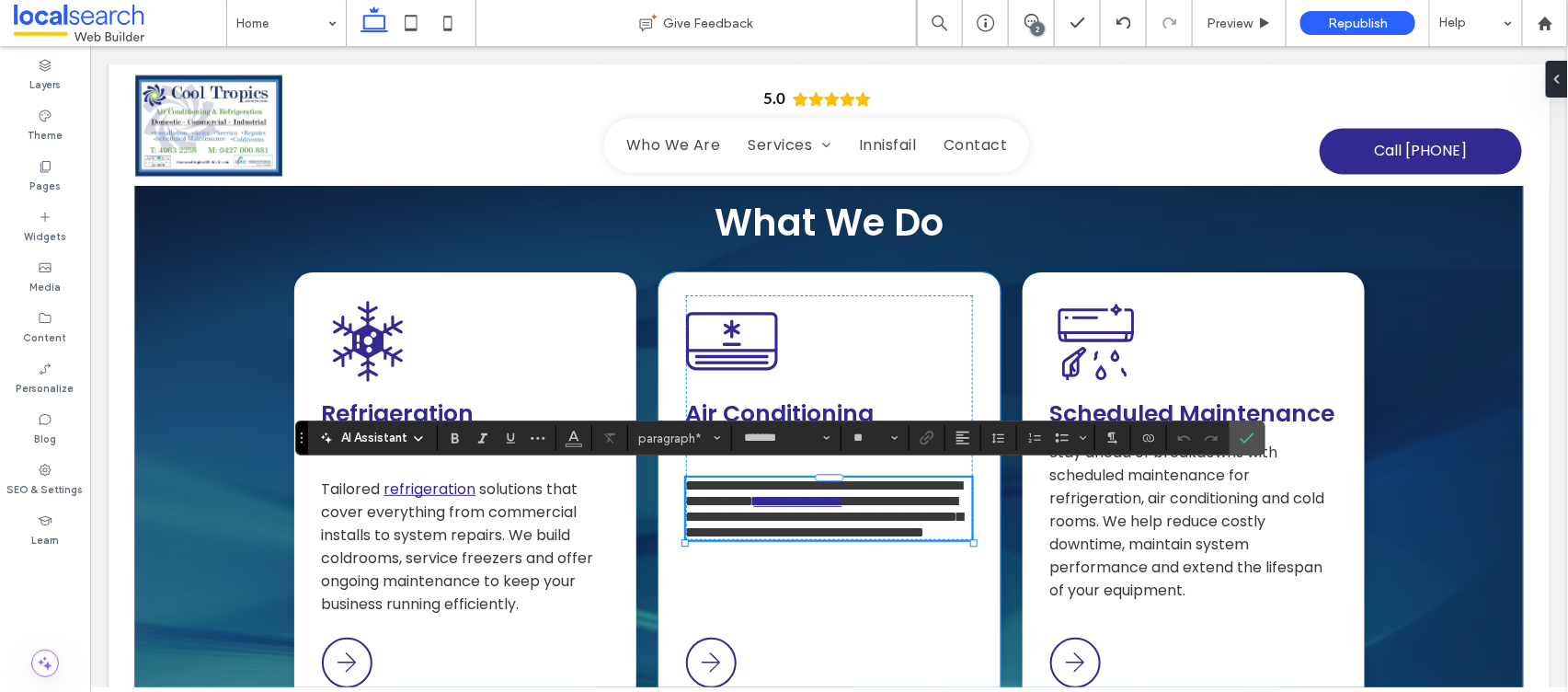 drag, startPoint x: 679, startPoint y: 479, endPoint x: 970, endPoint y: 594, distance: 312.89934 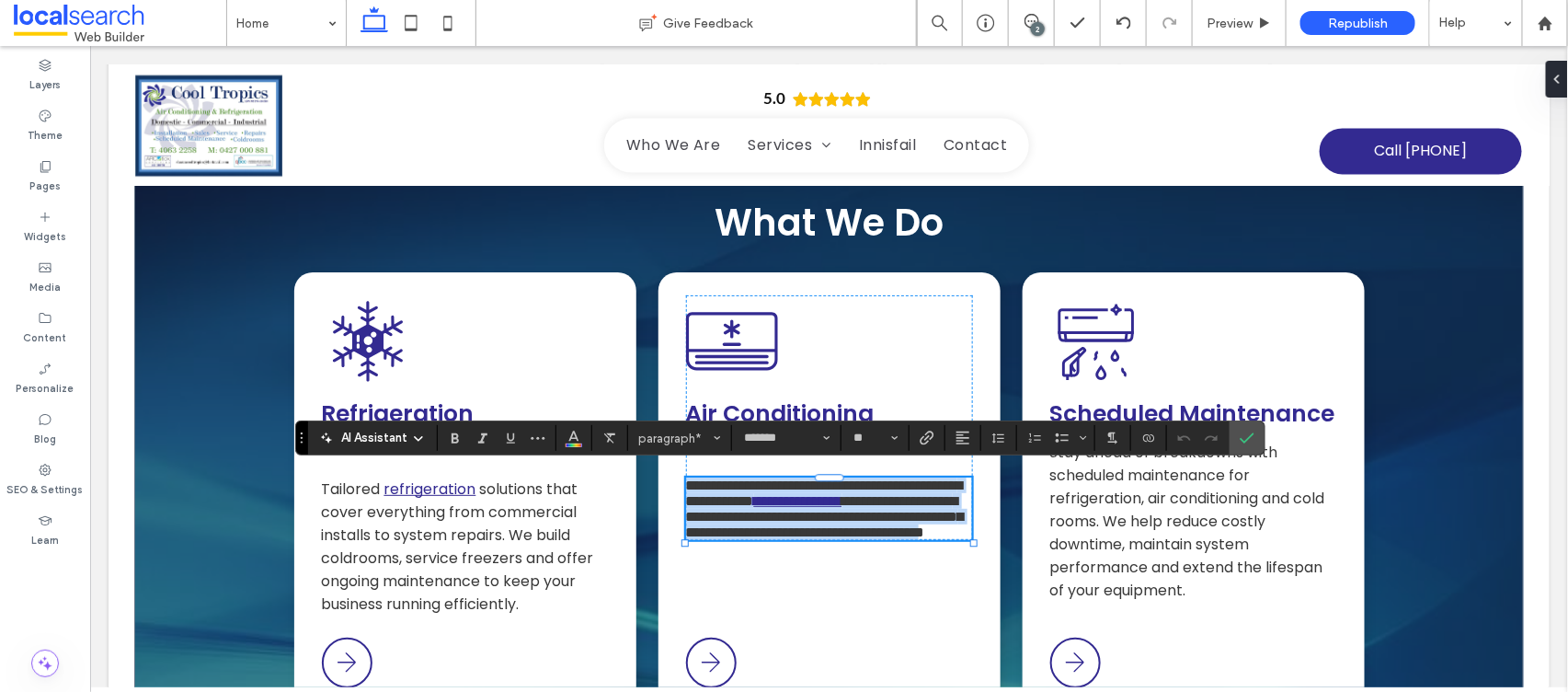 drag, startPoint x: 680, startPoint y: 473, endPoint x: 938, endPoint y: 592, distance: 284.12145 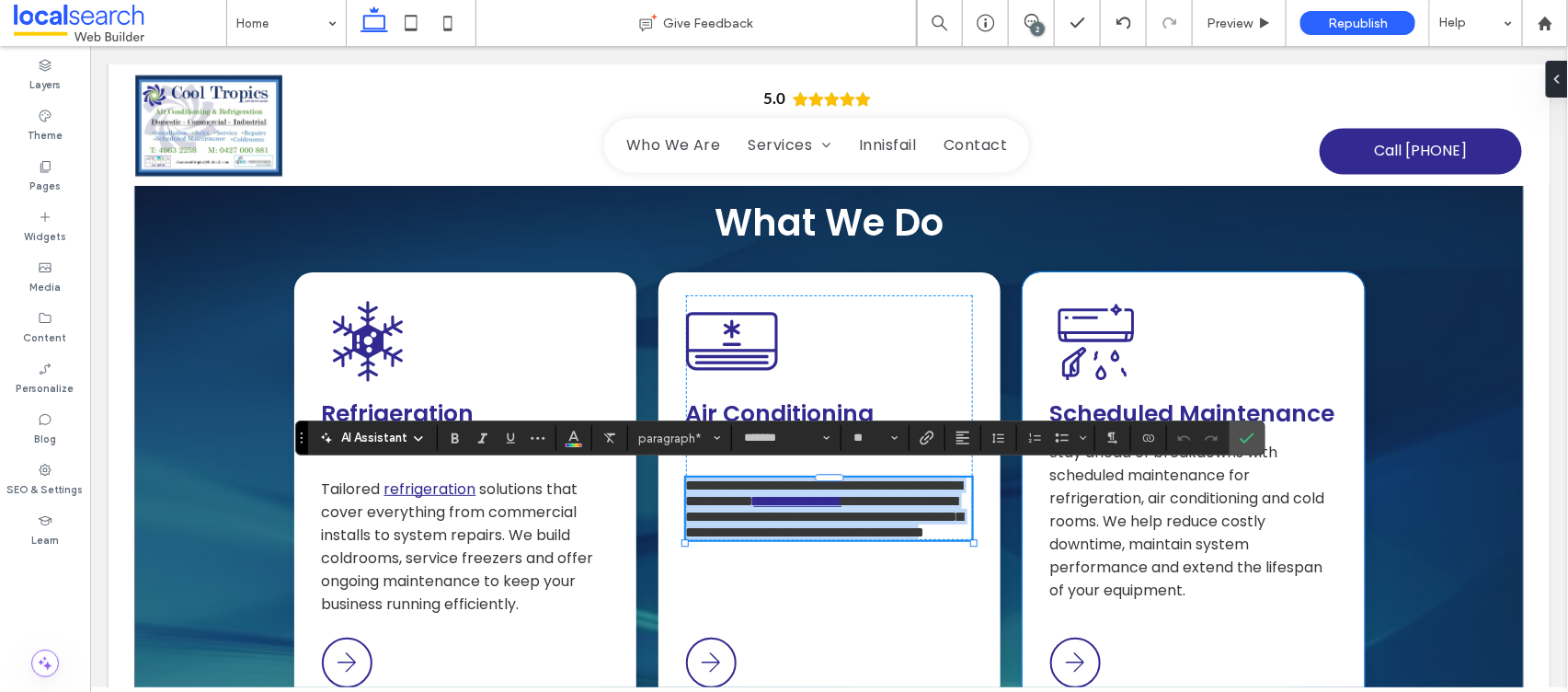 click on "Stay ahead of breakdowns with scheduled maintenance for refrigeration, air conditioning and cold rooms. We help reduce costly downtime, maintain system performance and extend the lifespan of your equipment." at bounding box center (1186, 520) 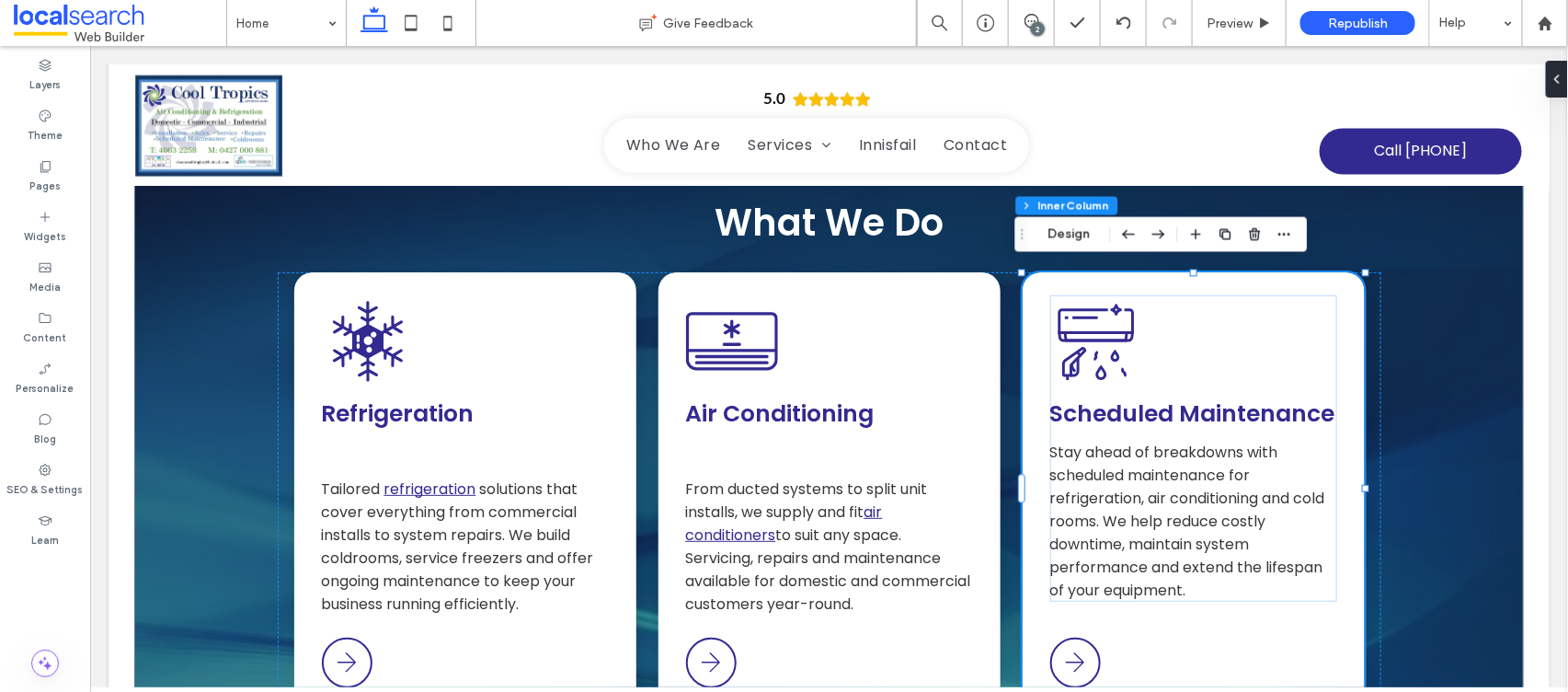 click on "Stay ahead of breakdowns with scheduled maintenance for refrigeration, air conditioning and cold rooms. We help reduce costly downtime, maintain system performance and extend the lifespan of your equipment." at bounding box center (1186, 520) 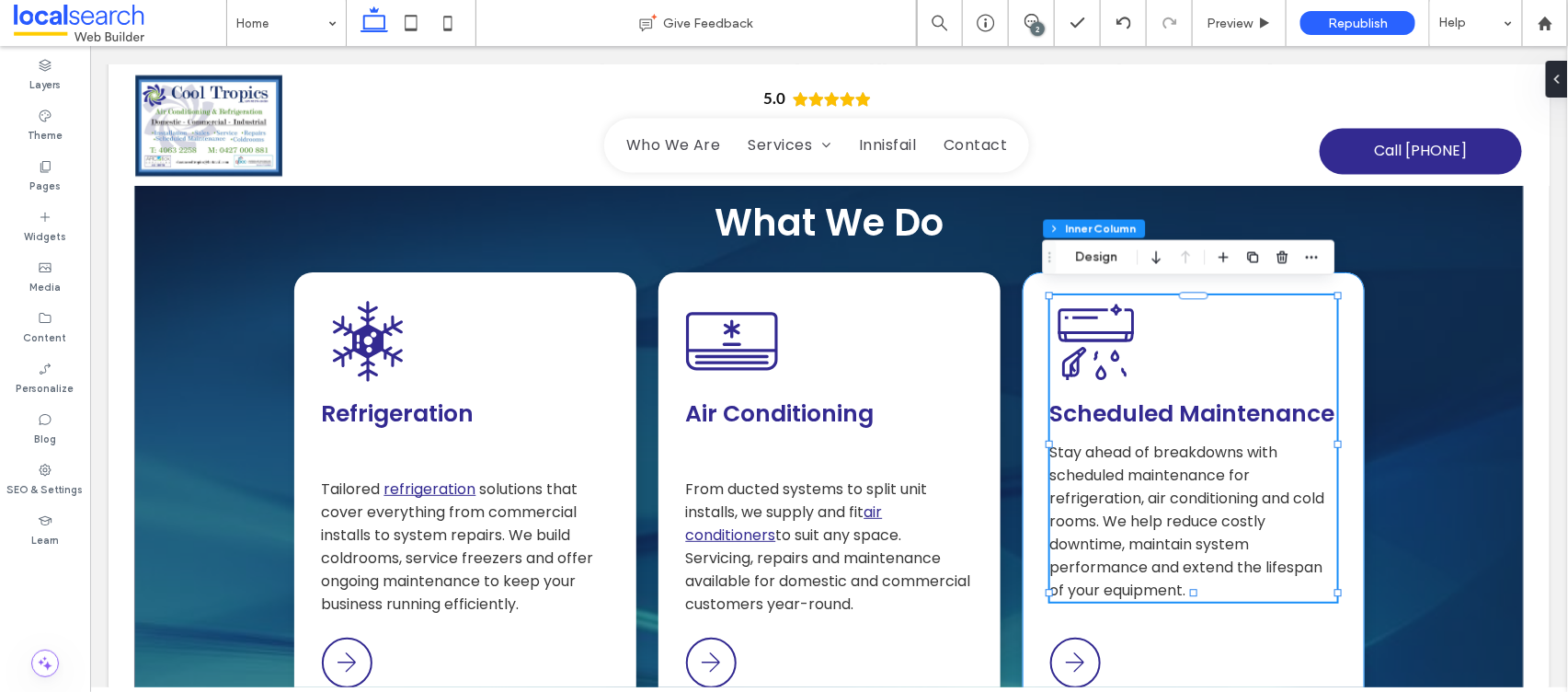 click on "Stay ahead of breakdowns with scheduled maintenance for refrigeration, air conditioning and cold rooms. We help reduce costly downtime, maintain system performance and extend the lifespan of your equipment." at bounding box center [1186, 520] 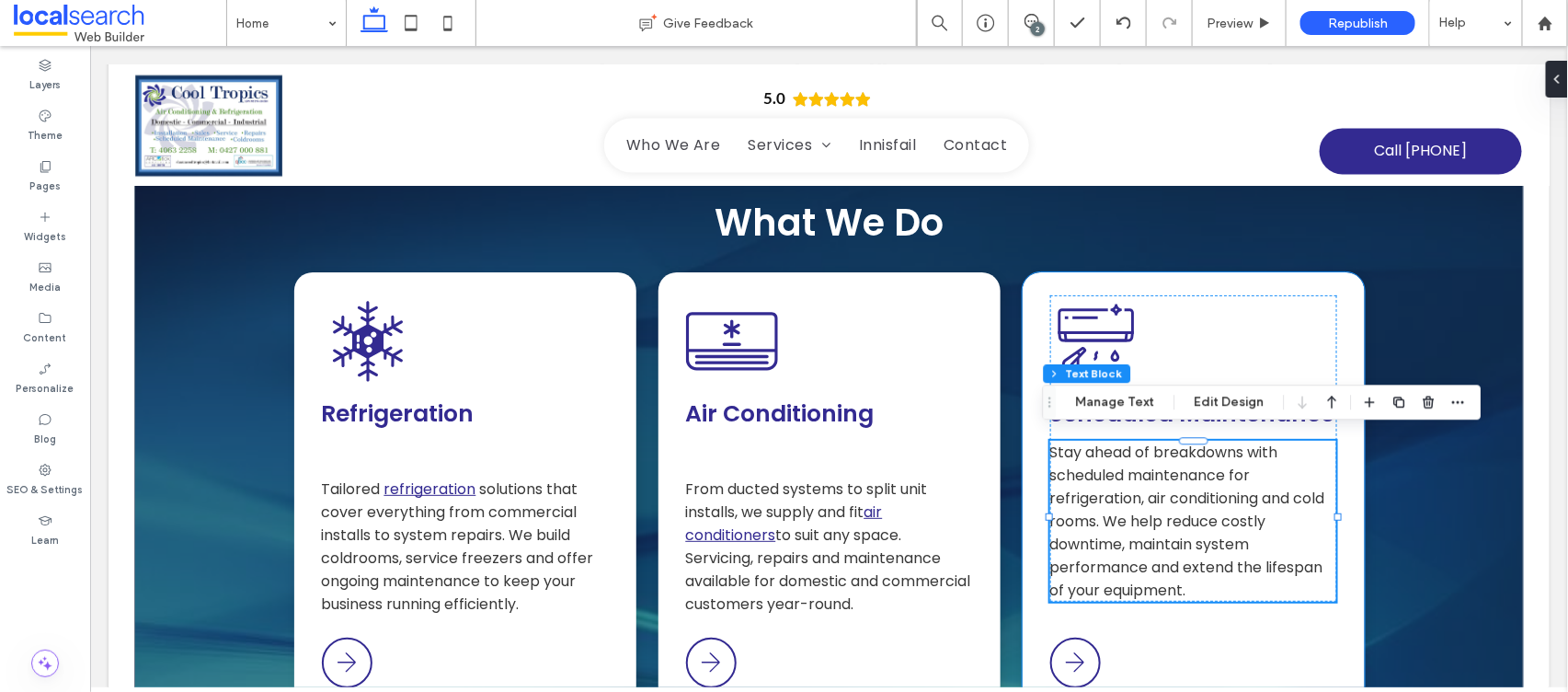 click on "Stay ahead of breakdowns with scheduled maintenance for refrigeration, air conditioning and cold rooms. We help reduce costly downtime, maintain system performance and extend the lifespan of your equipment." at bounding box center (1186, 520) 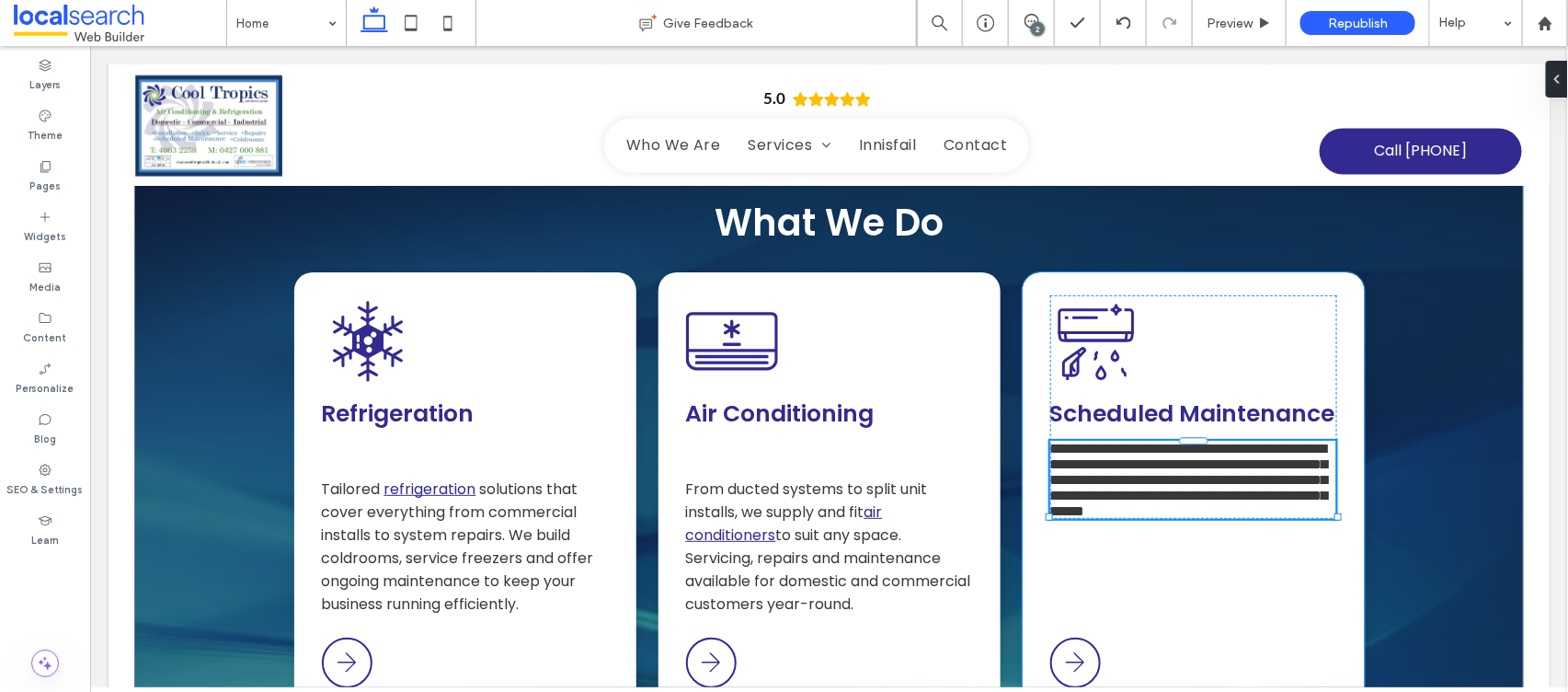 type on "*******" 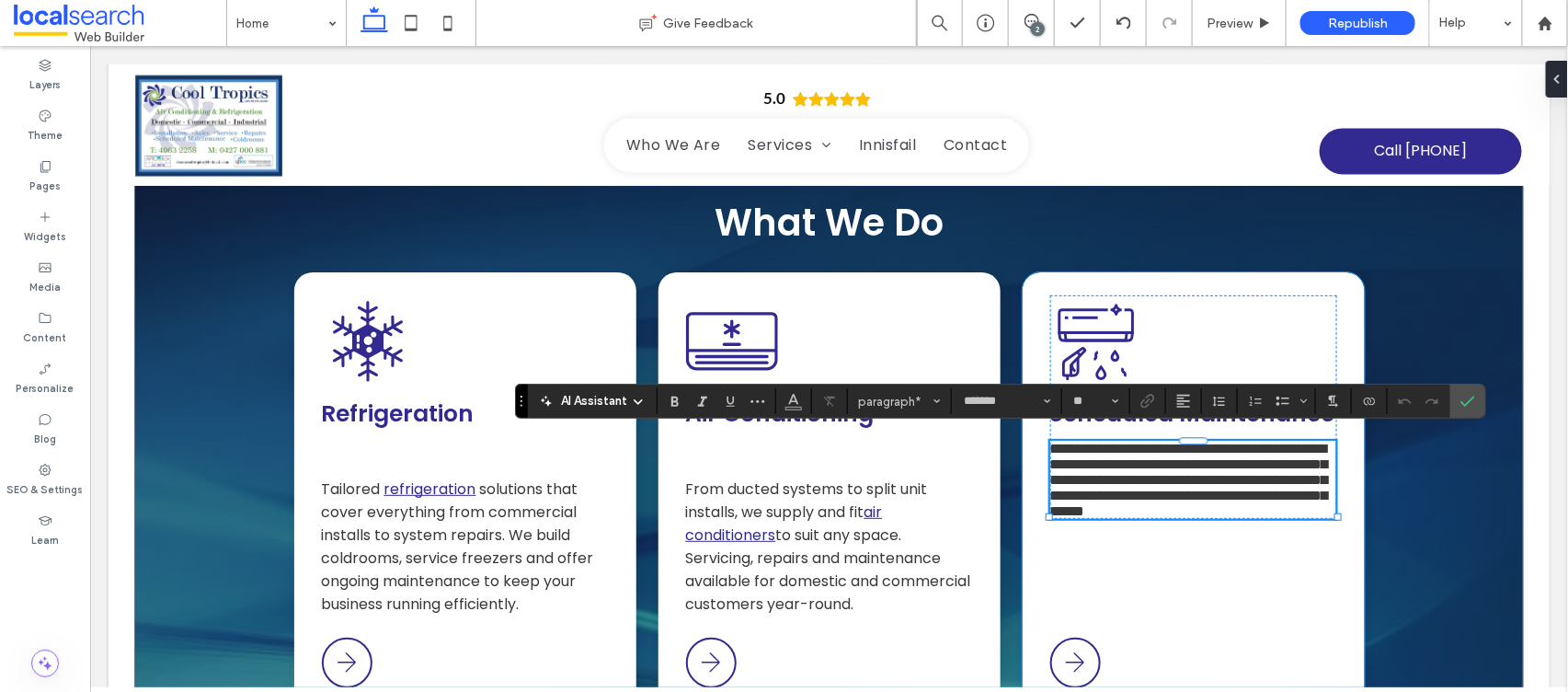 click on "**********" at bounding box center (1188, 479) 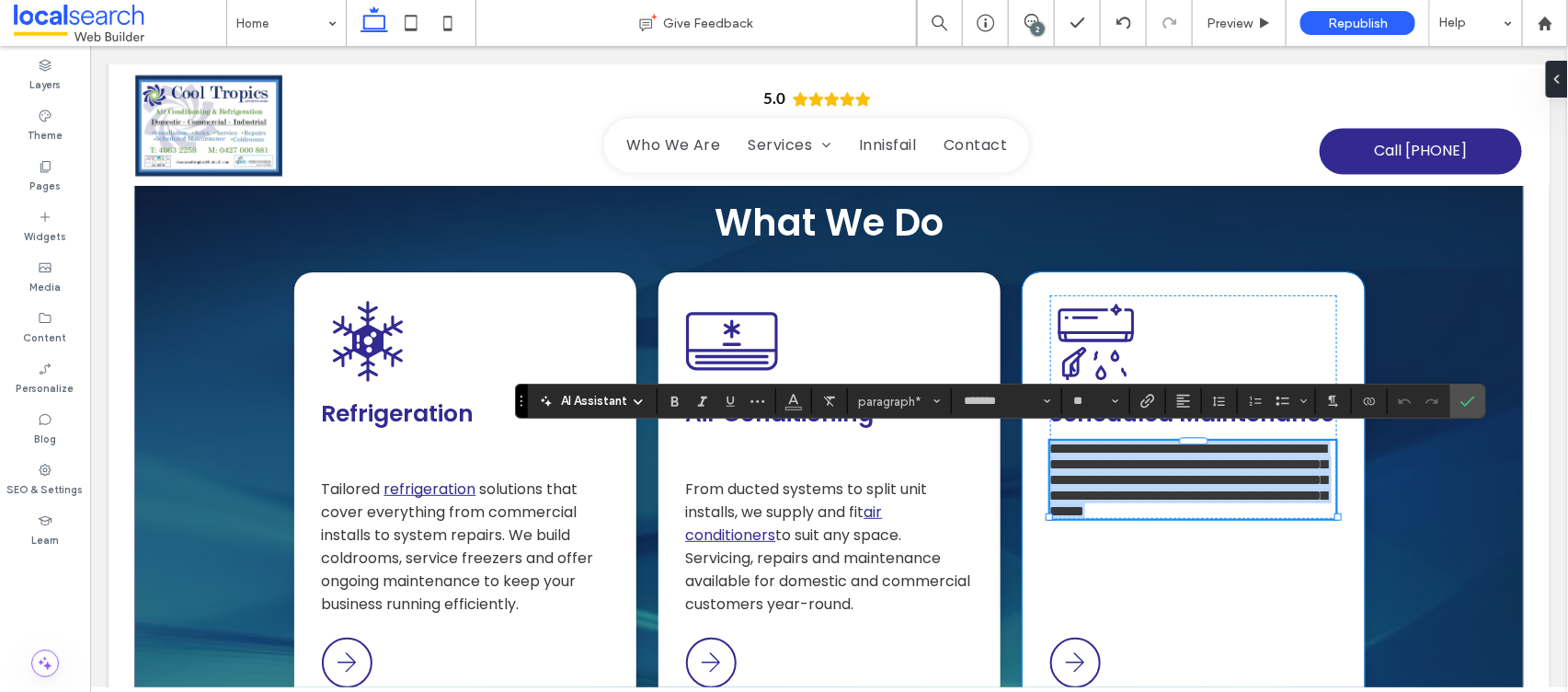 drag, startPoint x: 1044, startPoint y: 441, endPoint x: 1185, endPoint y: 570, distance: 191.1073 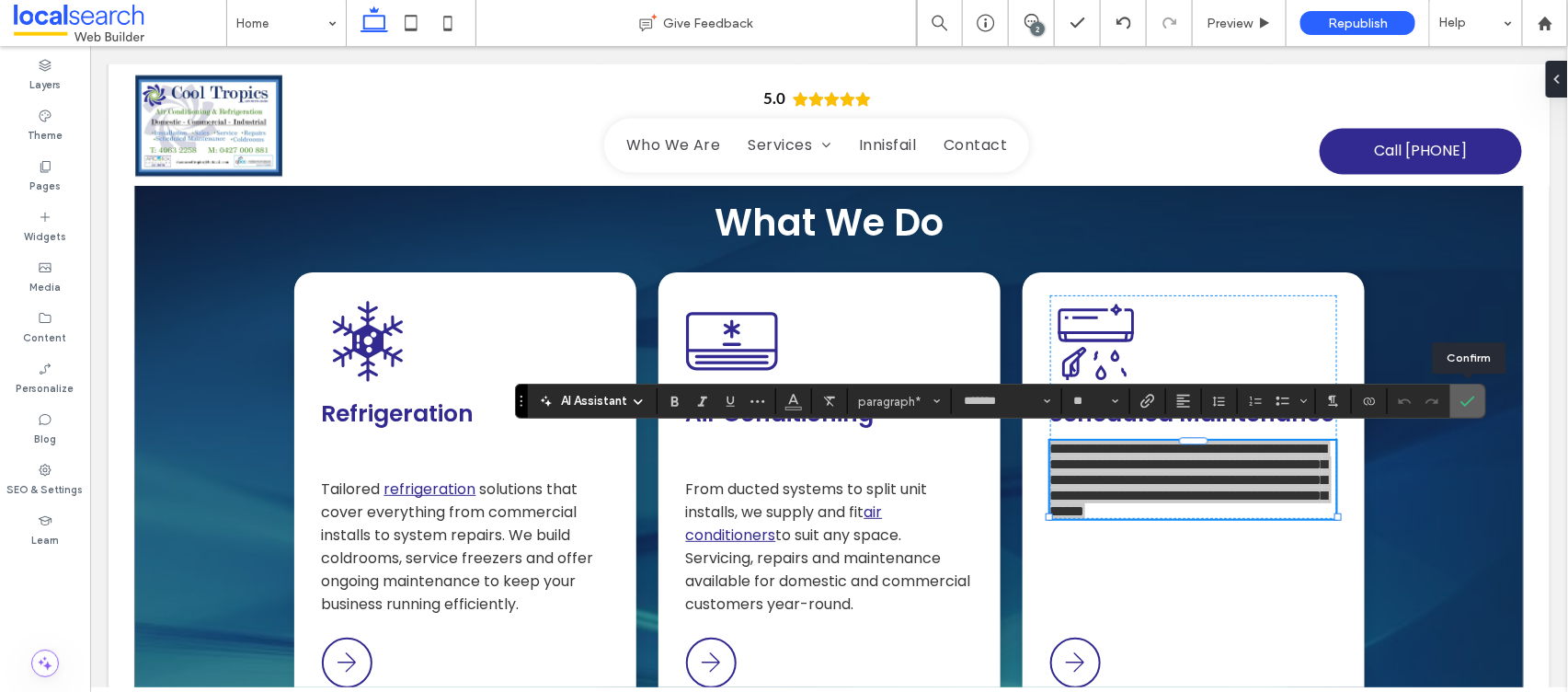 drag, startPoint x: 1469, startPoint y: 403, endPoint x: 1237, endPoint y: 385, distance: 232.6972 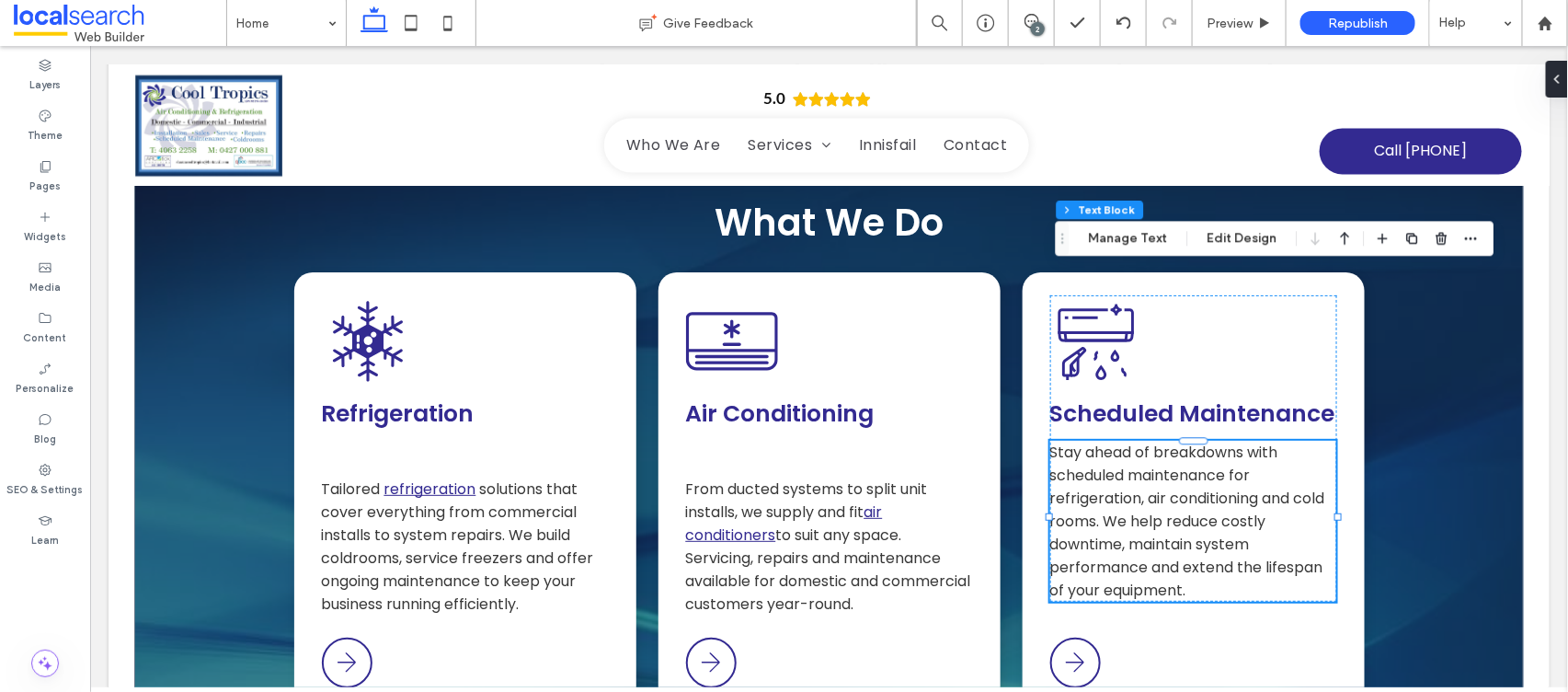 drag, startPoint x: 1050, startPoint y: 402, endPoint x: 1063, endPoint y: 236, distance: 166.50826 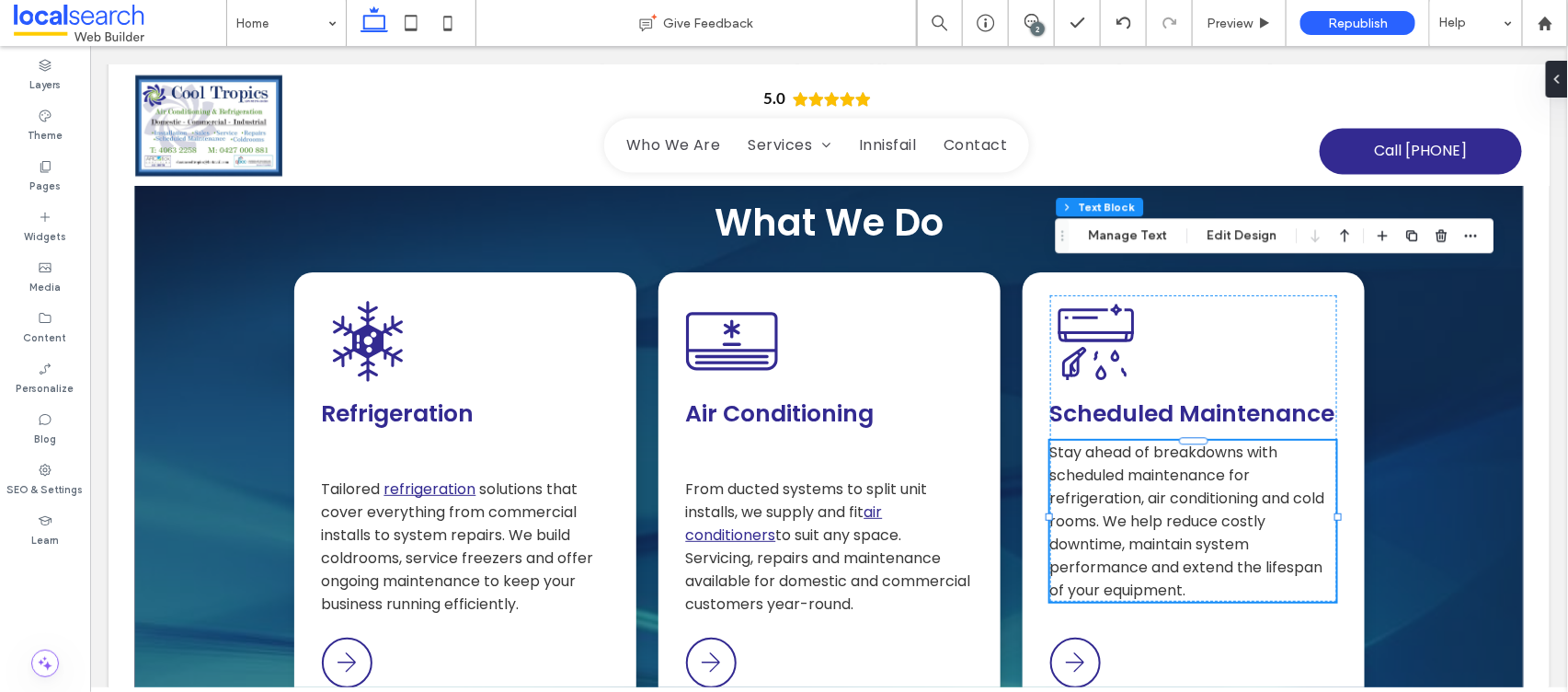 click on "Stay ahead of breakdowns with scheduled maintenance for refrigeration, air conditioning and cold rooms. We help reduce costly downtime, maintain system performance and extend the lifespan of your equipment." at bounding box center (1186, 520) 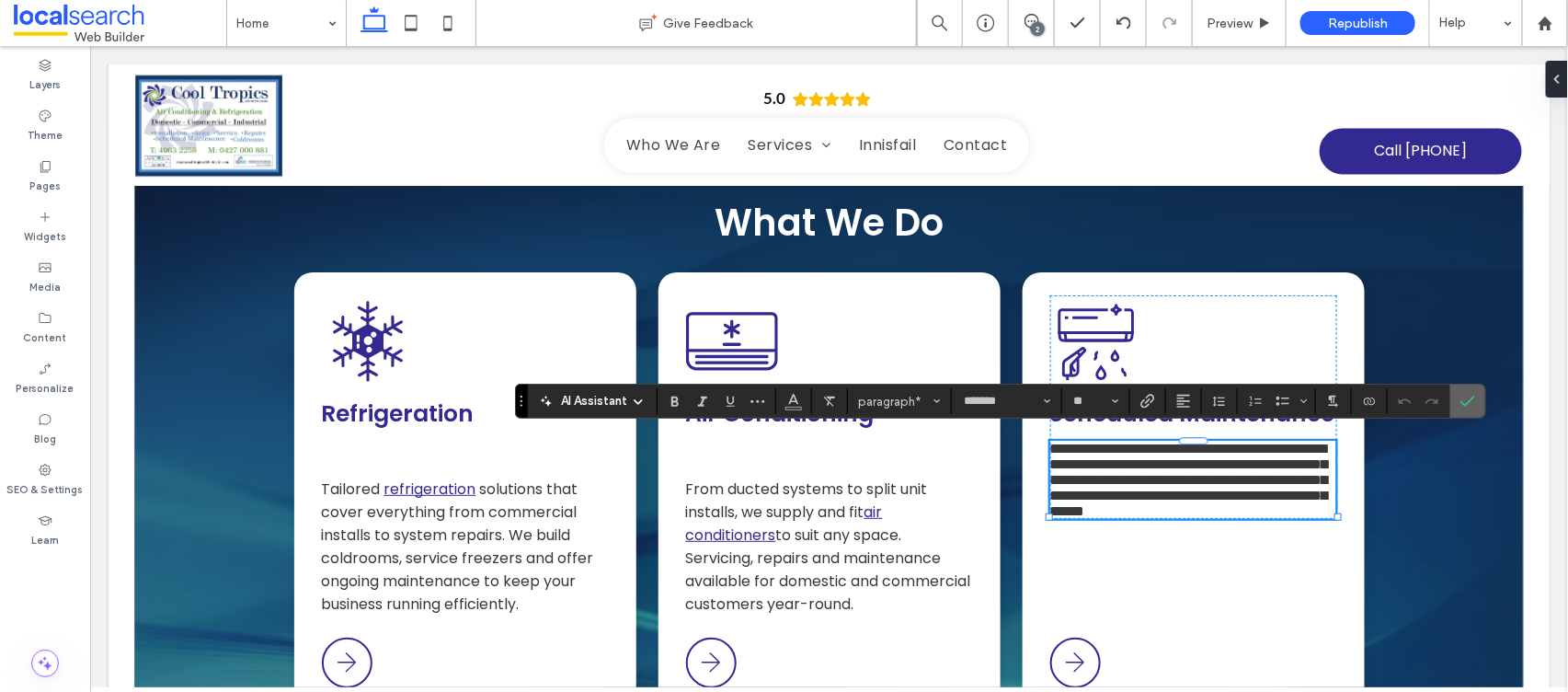 click 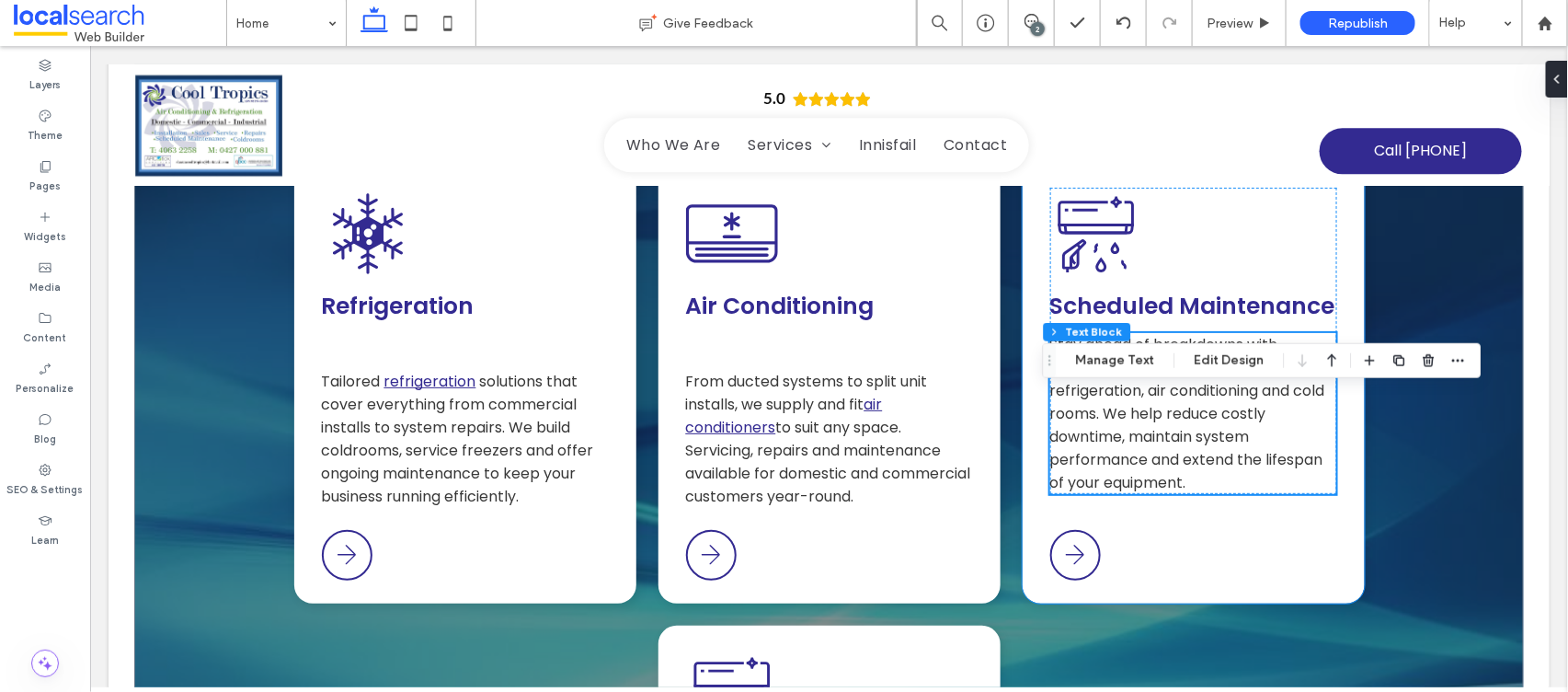 scroll, scrollTop: 1656, scrollLeft: 0, axis: vertical 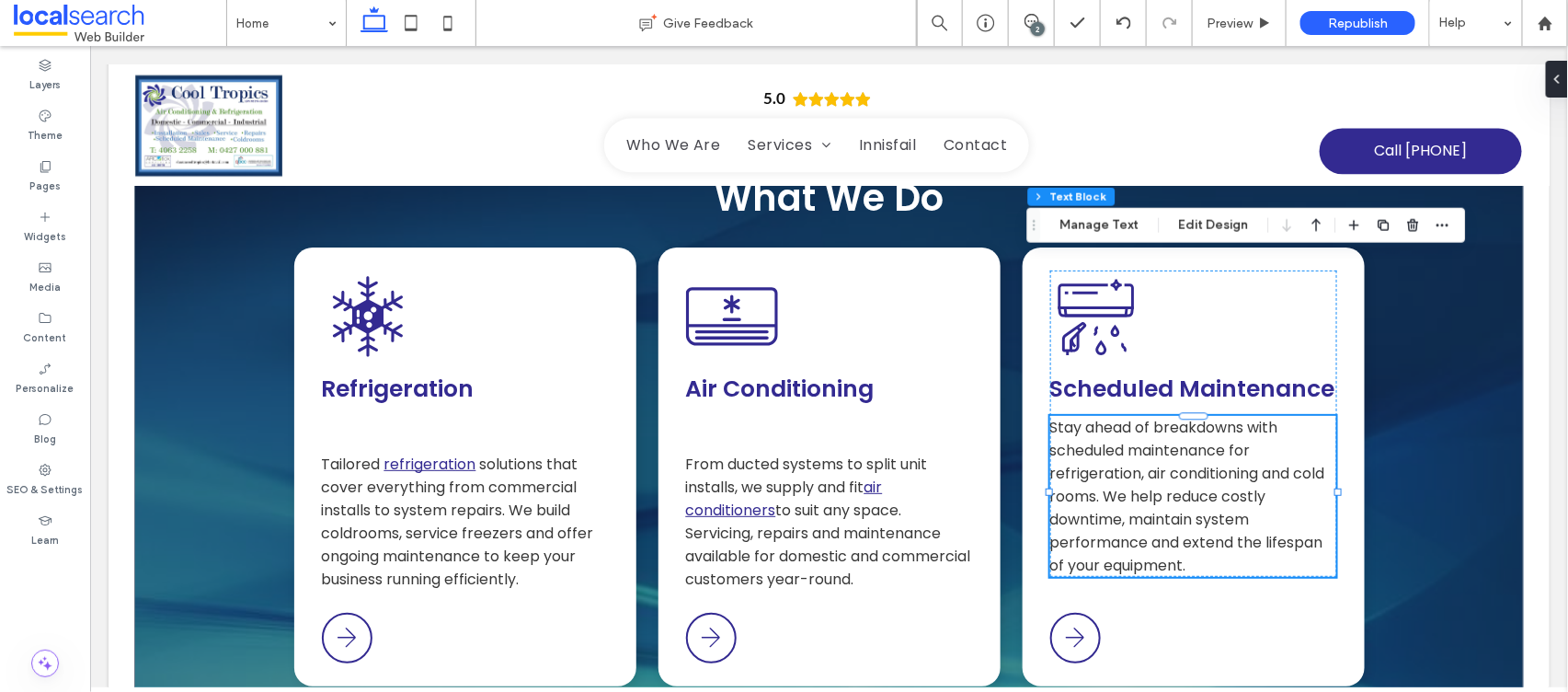 drag, startPoint x: 1052, startPoint y: 338, endPoint x: 1035, endPoint y: 226, distance: 113.28283 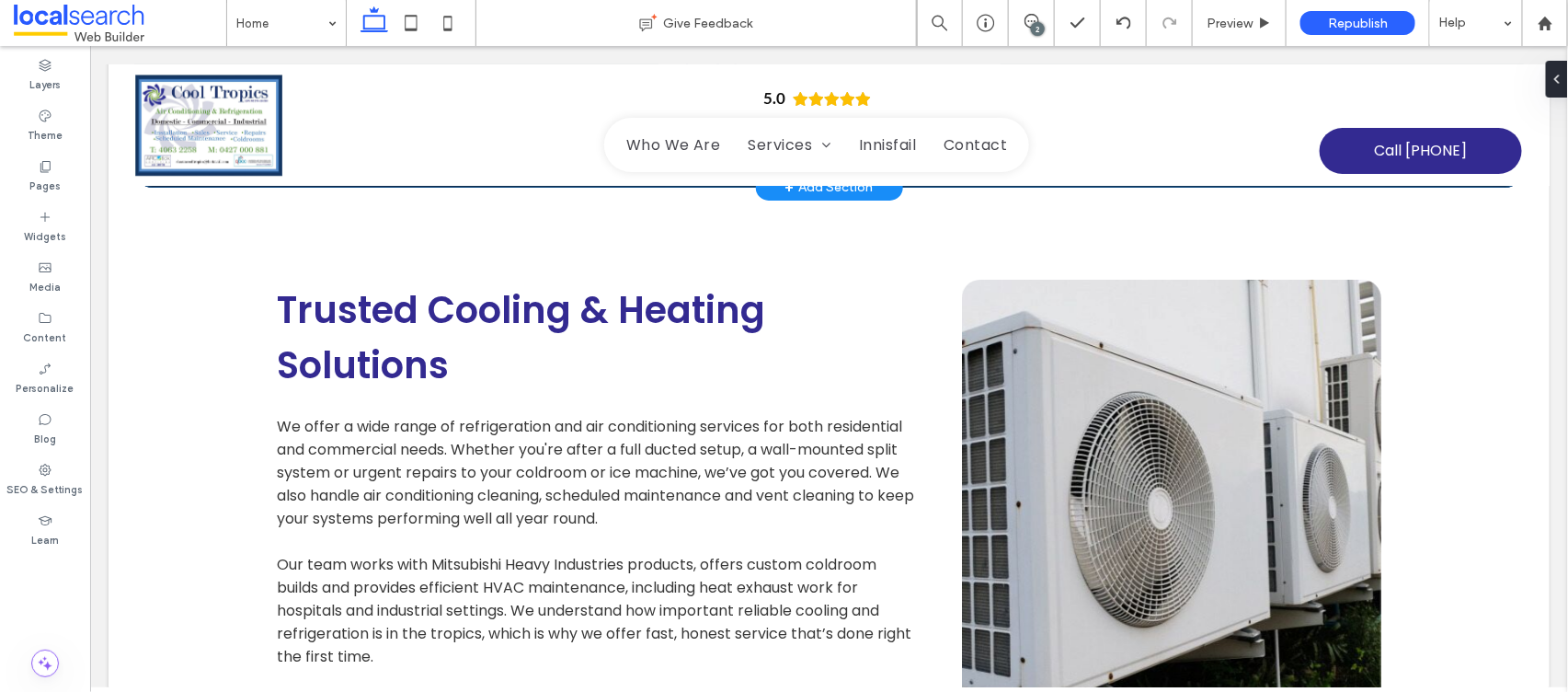 scroll, scrollTop: 2701, scrollLeft: 0, axis: vertical 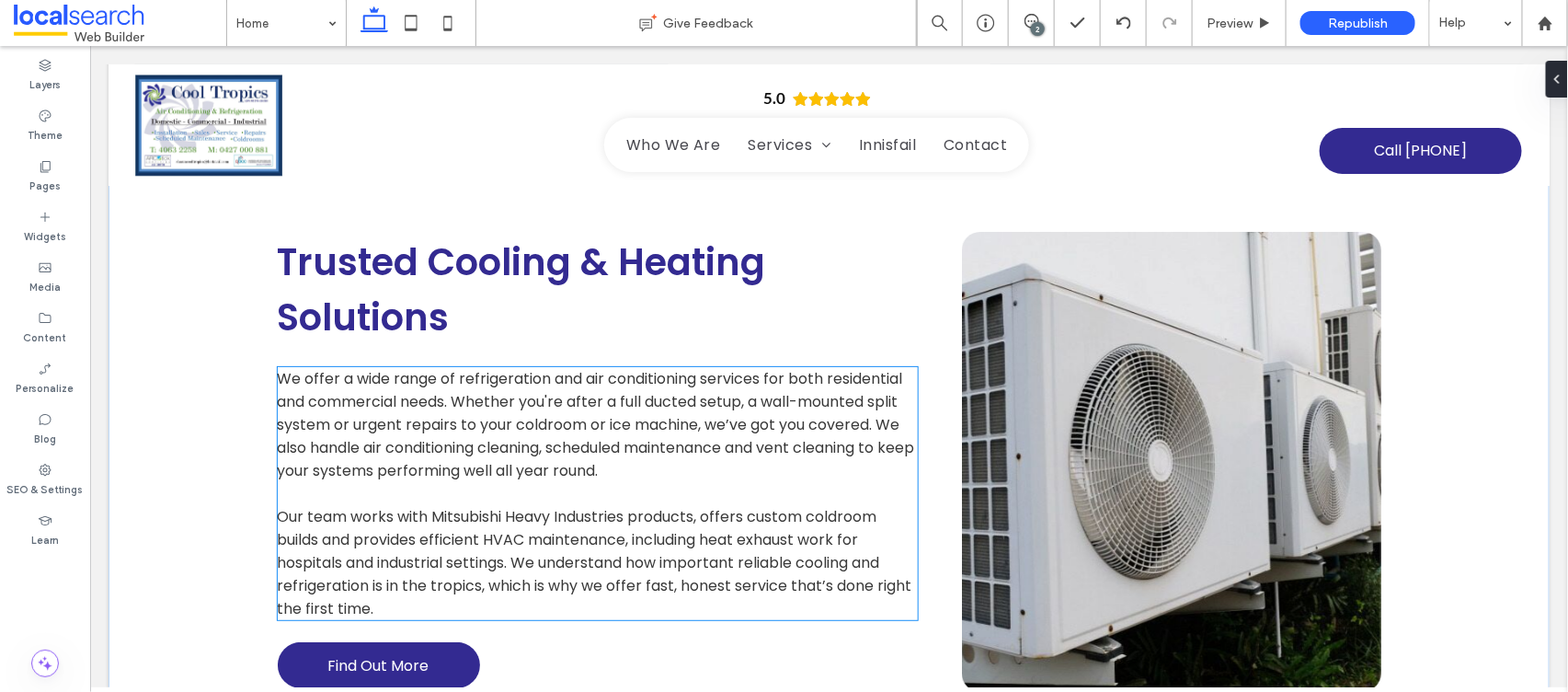 click on "We offer a wide range of refrigeration and air conditioning services for both residential and commercial needs. Whether you're after a full ducted setup, a wall-mounted split system or urgent repairs to your coldroom or ice machine, we’ve got you covered. We also handle air conditioning cleaning, scheduled maintenance and vent cleaning to keep your systems performing well all year round." at bounding box center [595, 423] 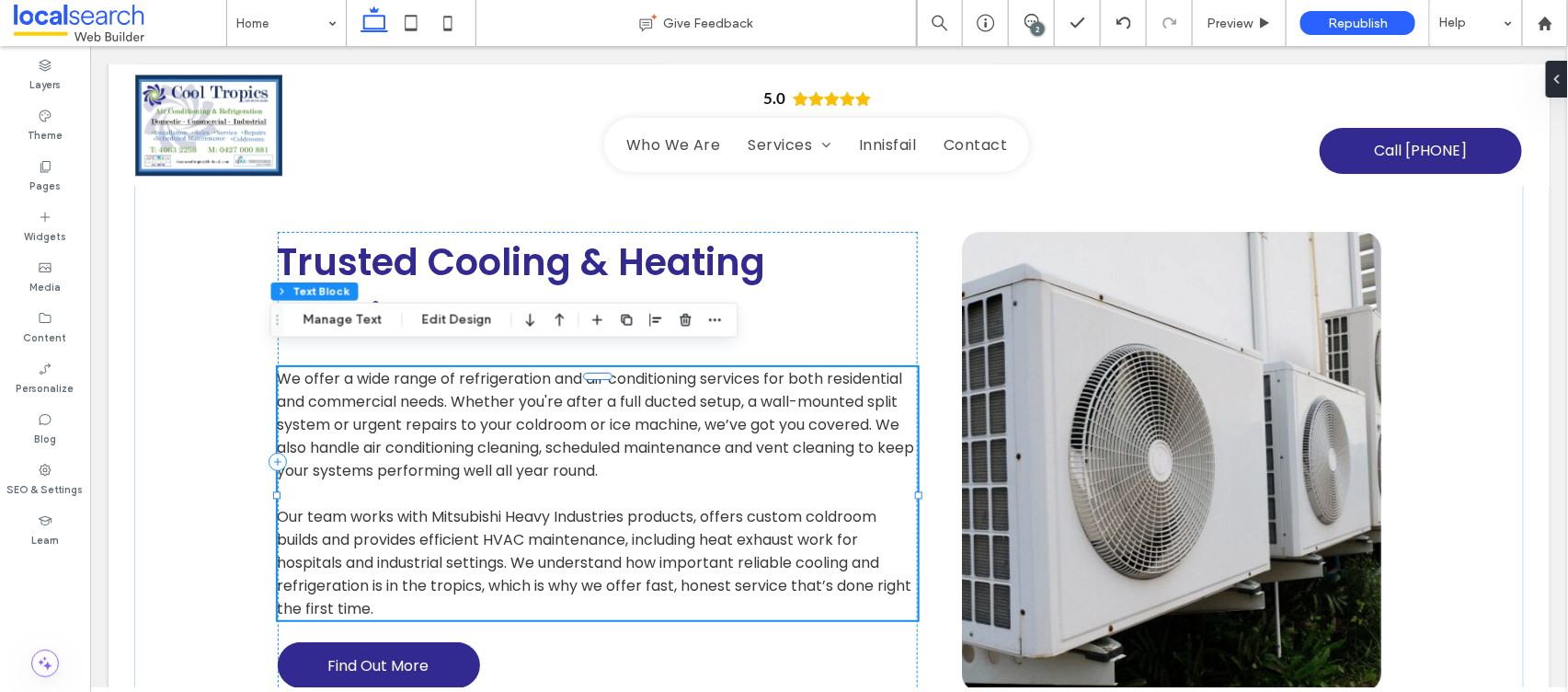 click on "We offer a wide range of refrigeration and air conditioning services for both residential and commercial needs. Whether you're after a full ducted setup, a wall-mounted split system or urgent repairs to your coldroom or ice machine, we’ve got you covered. We also handle air conditioning cleaning, scheduled maintenance and vent cleaning to keep your systems performing well all year round." at bounding box center (595, 423) 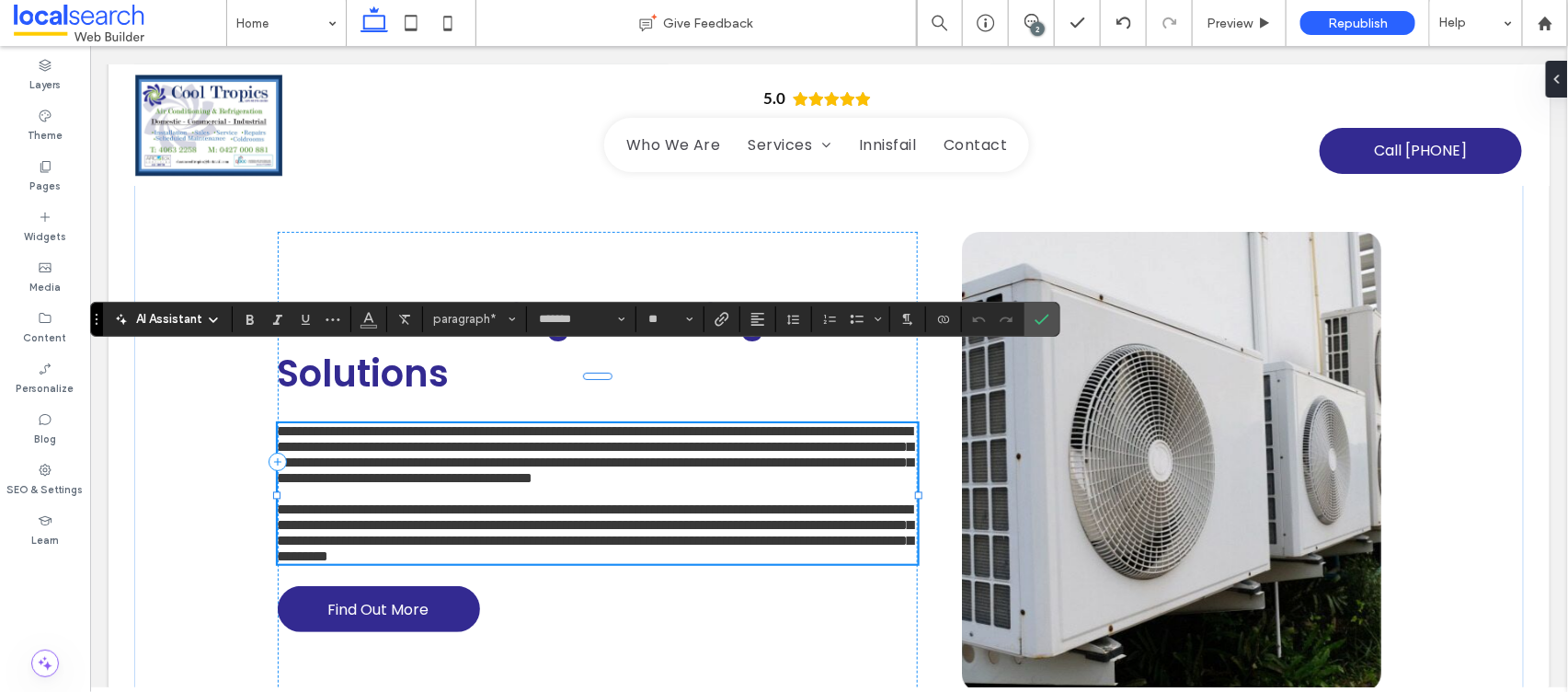 click on "**********" at bounding box center (595, 454) 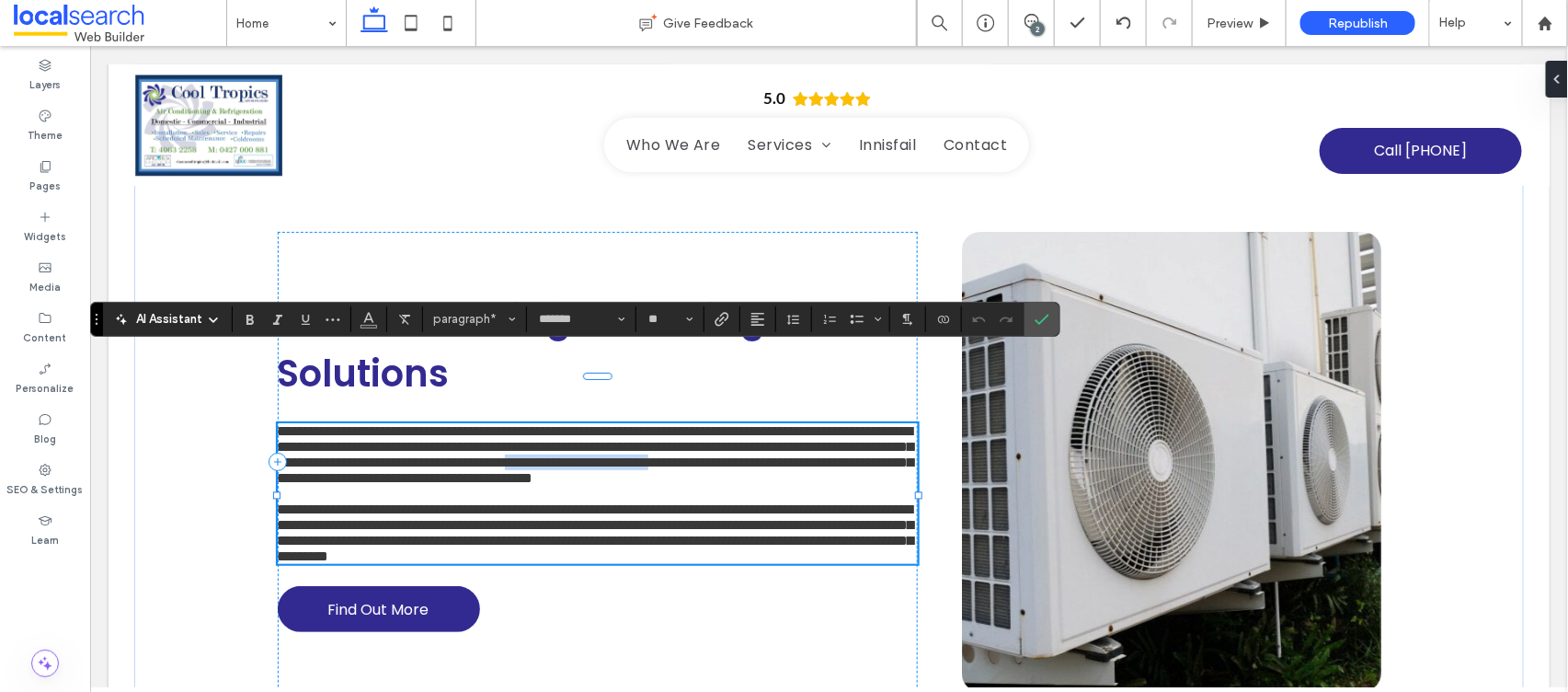 drag, startPoint x: 545, startPoint y: 426, endPoint x: 357, endPoint y: 423, distance: 188.02393 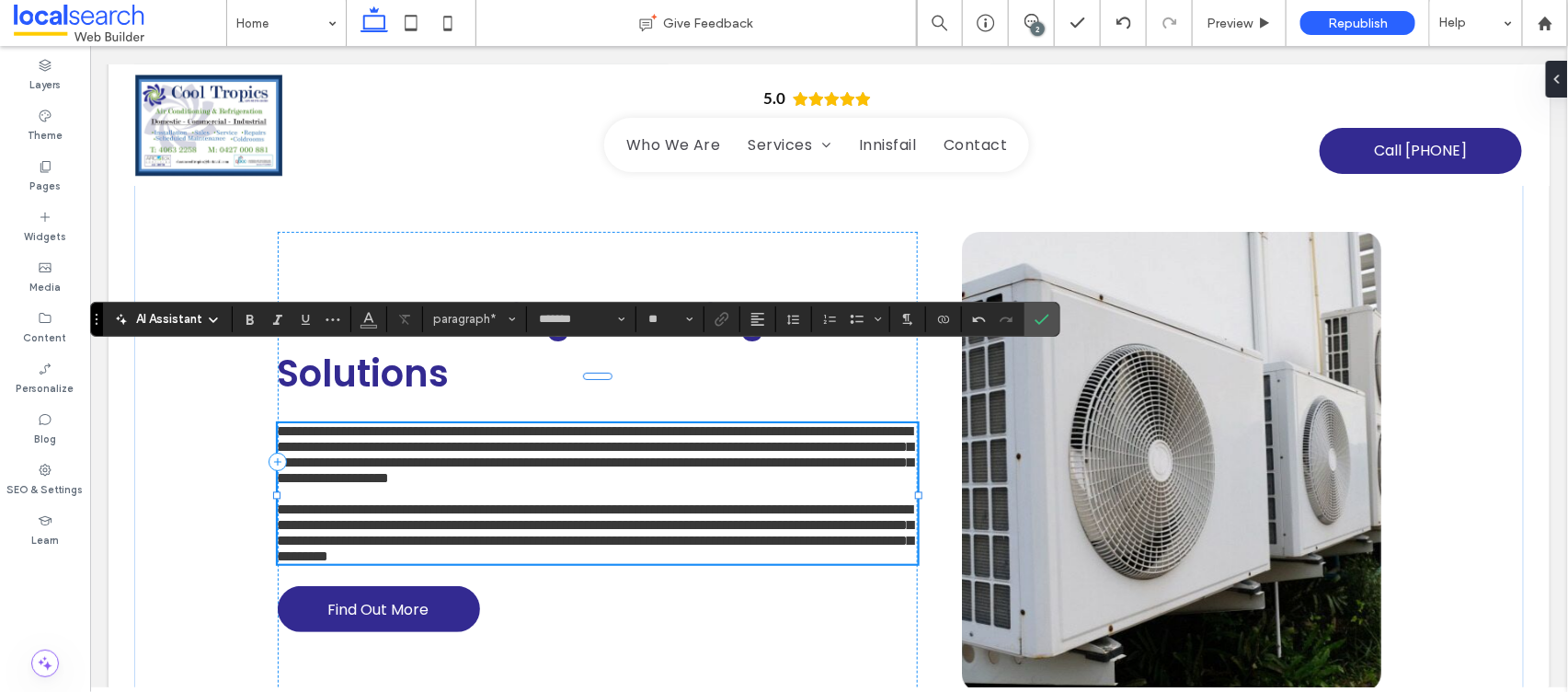 type 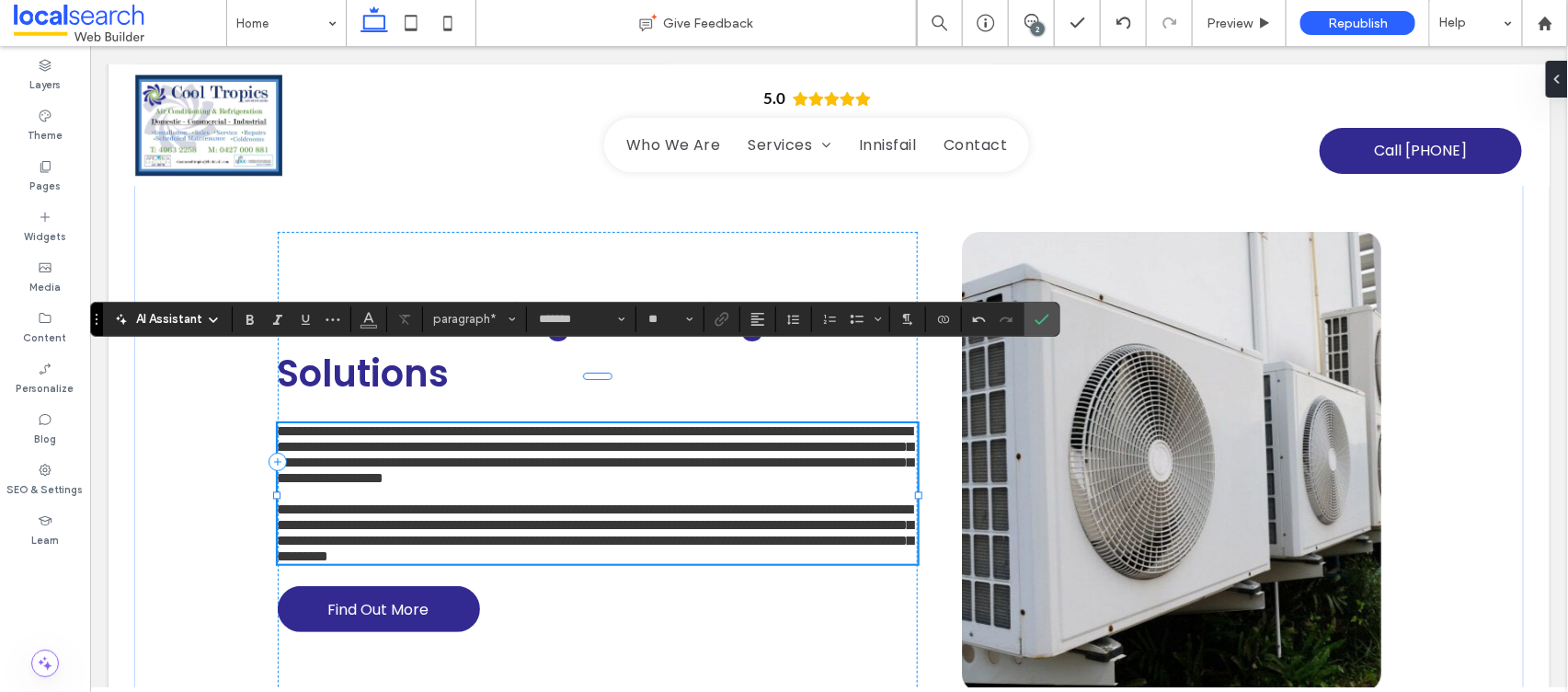 click on "**********" at bounding box center (597, 454) 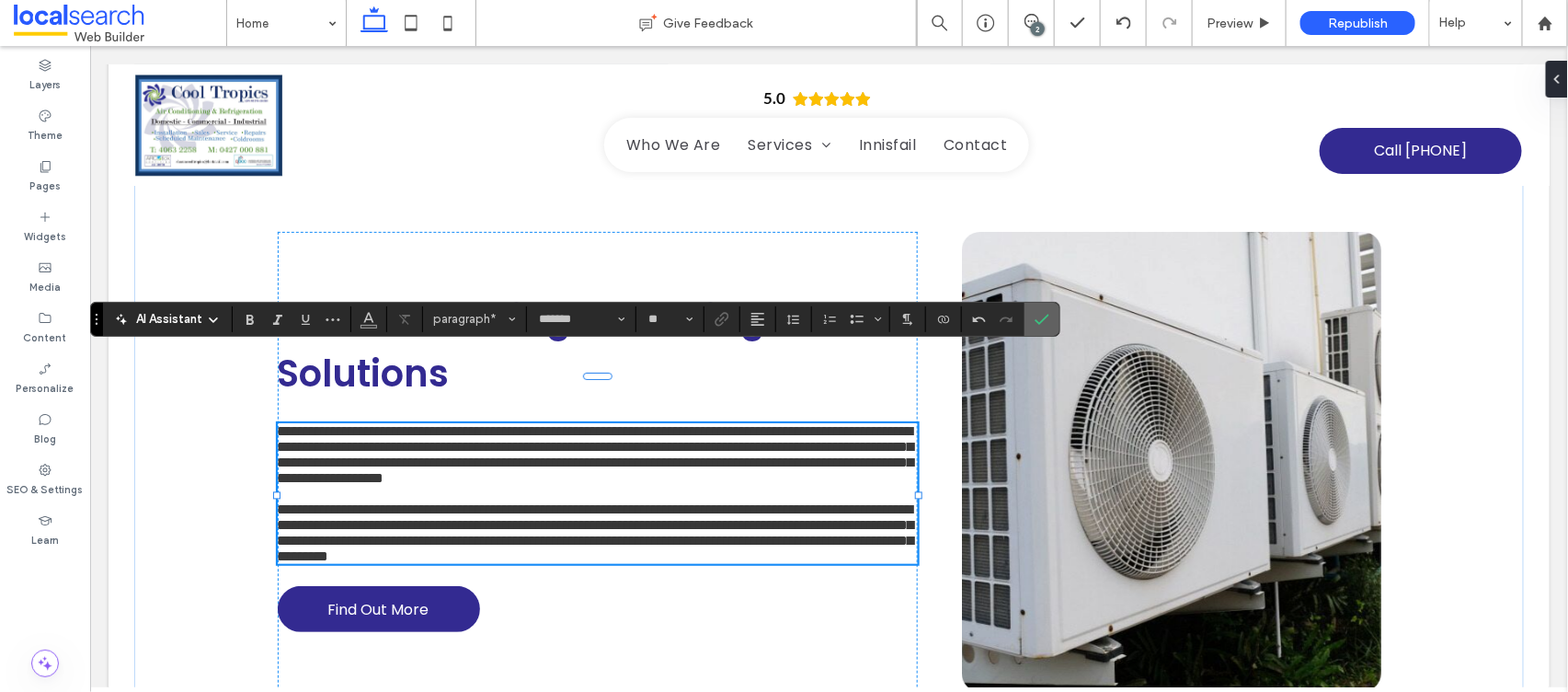 click 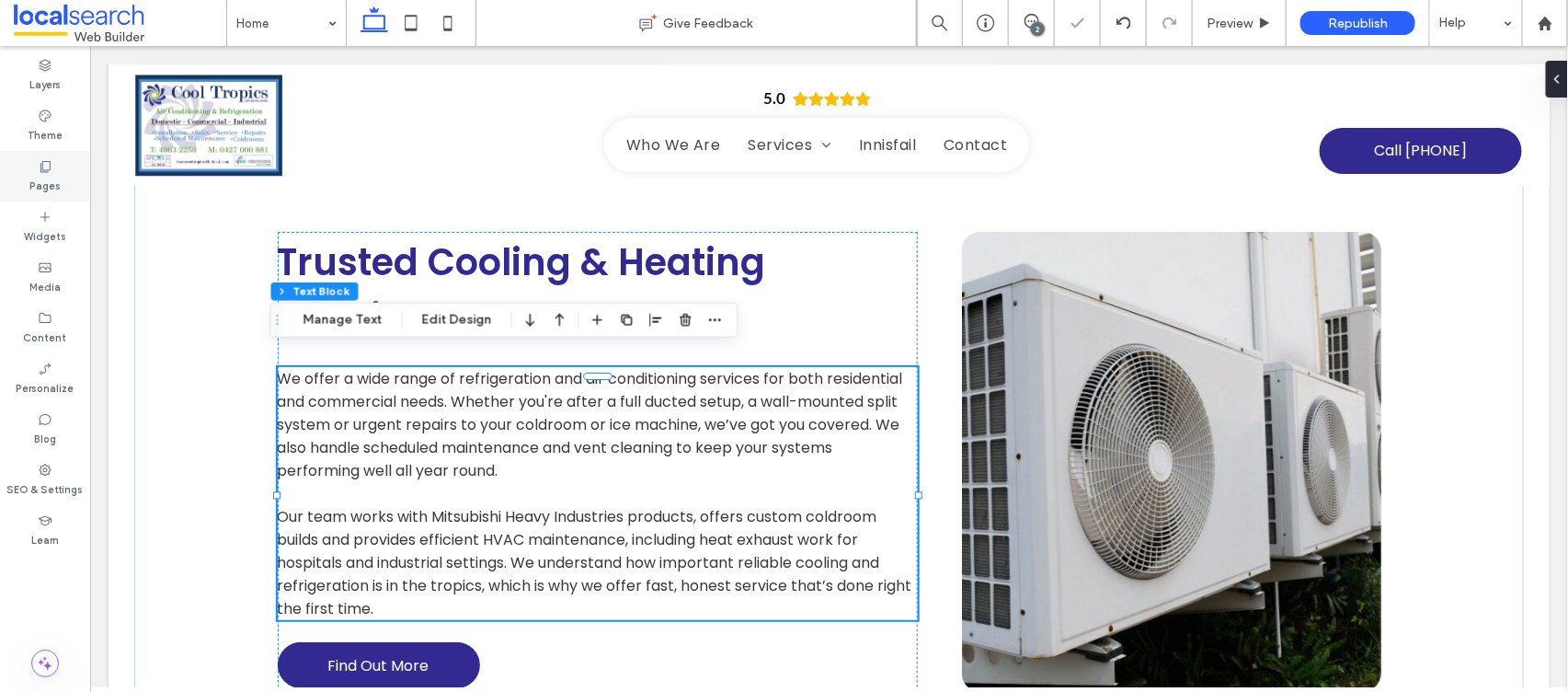 click 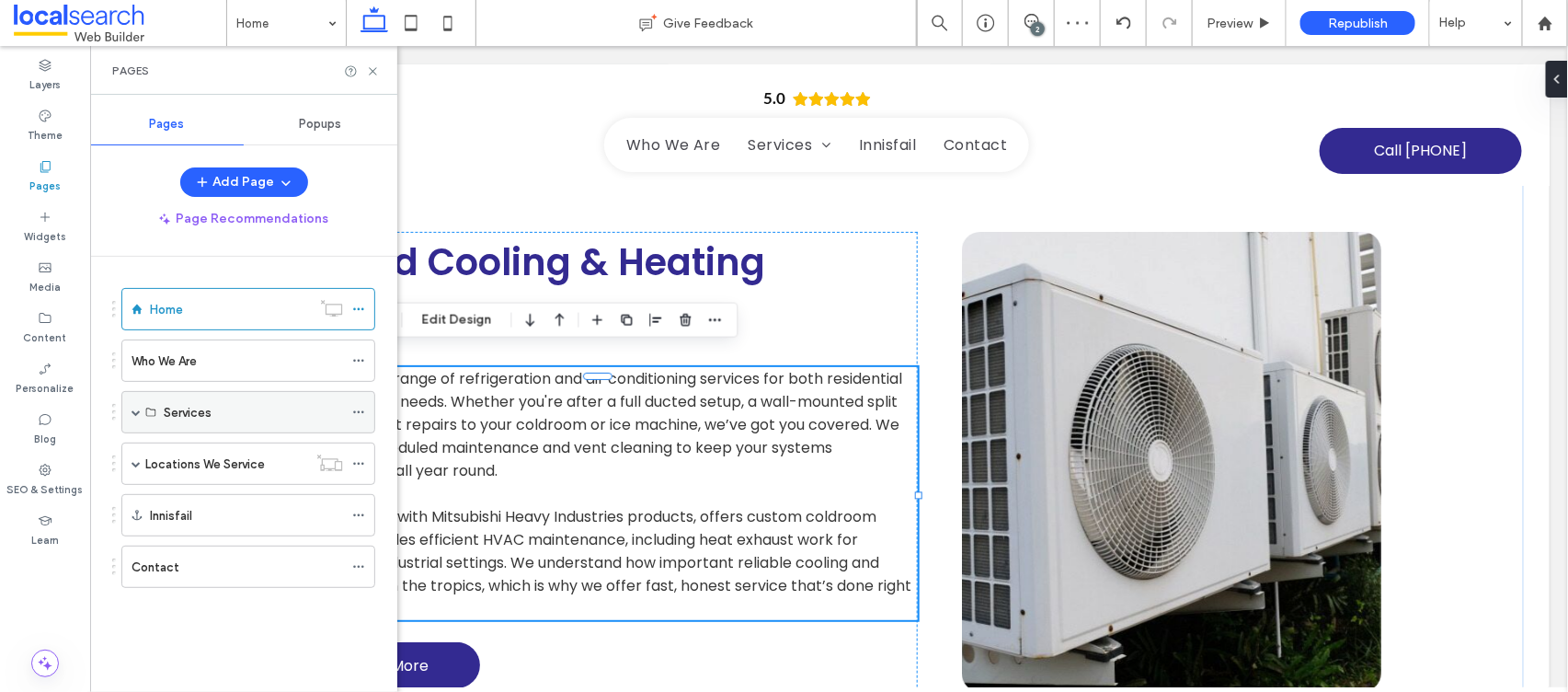 click at bounding box center (136, 412) 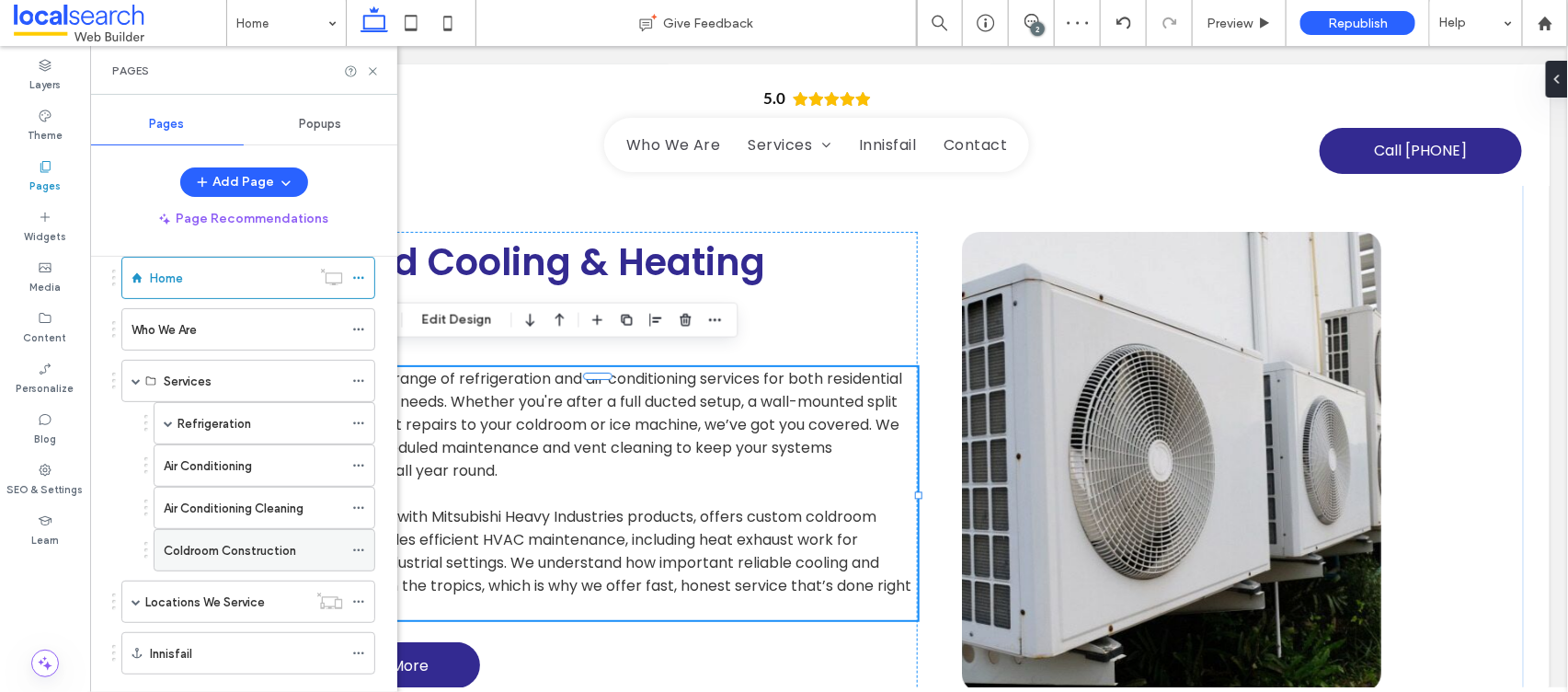 scroll, scrollTop: 122, scrollLeft: 0, axis: vertical 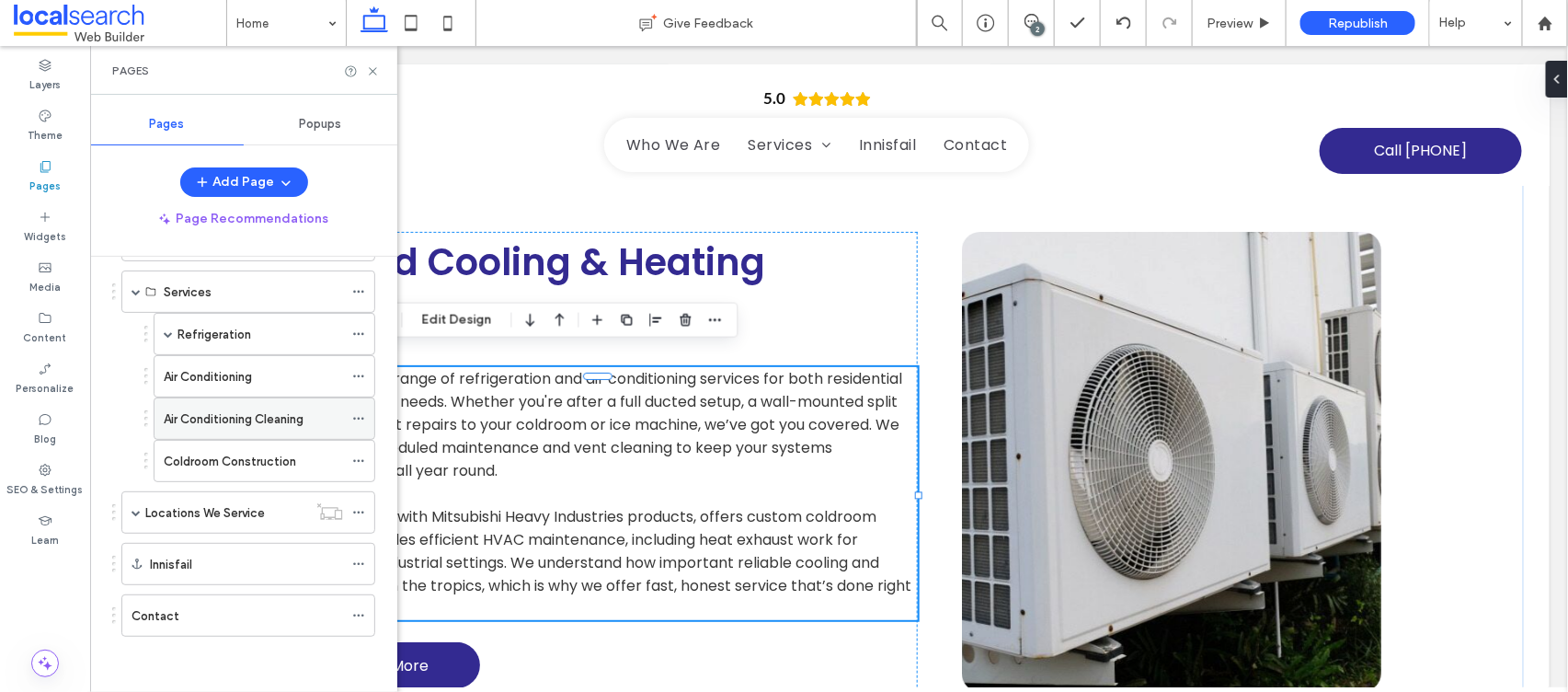 click 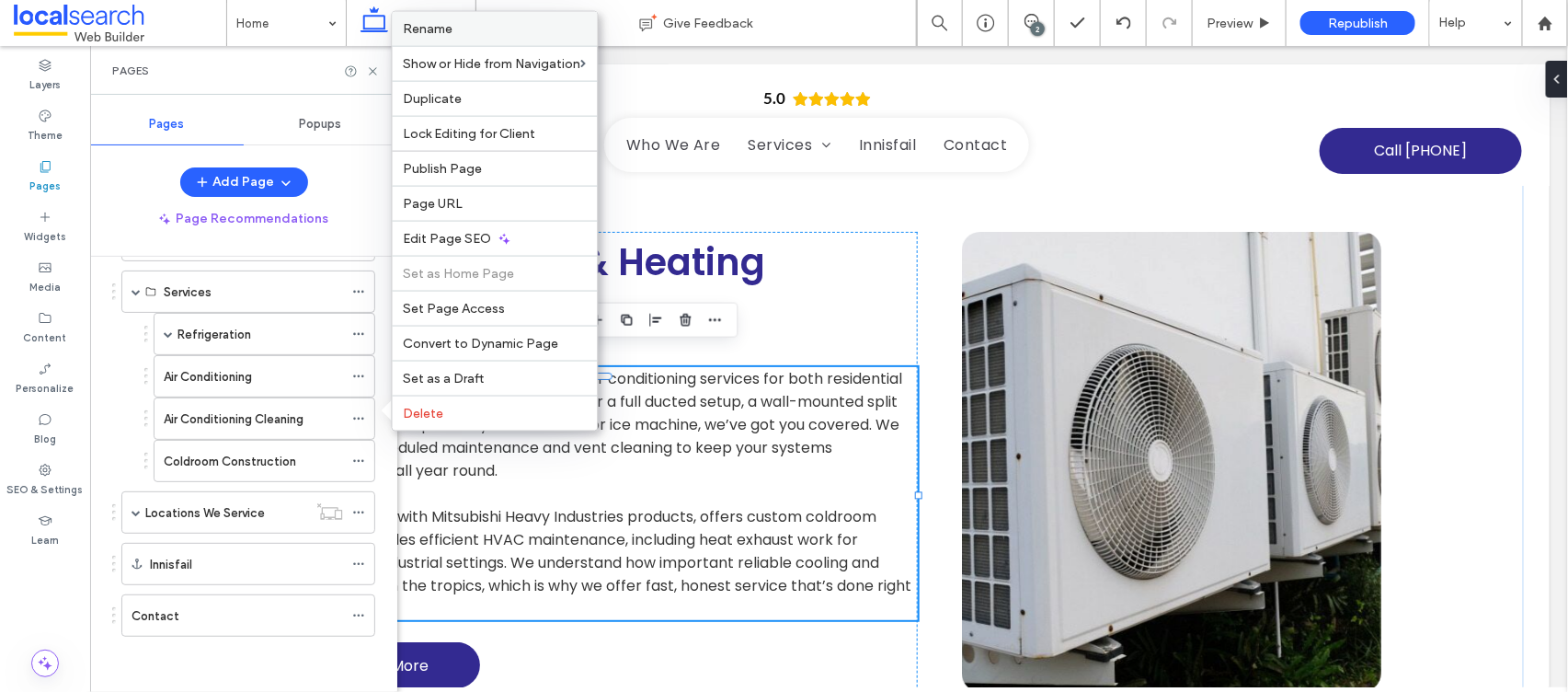 click on "Rename" at bounding box center (495, 29) 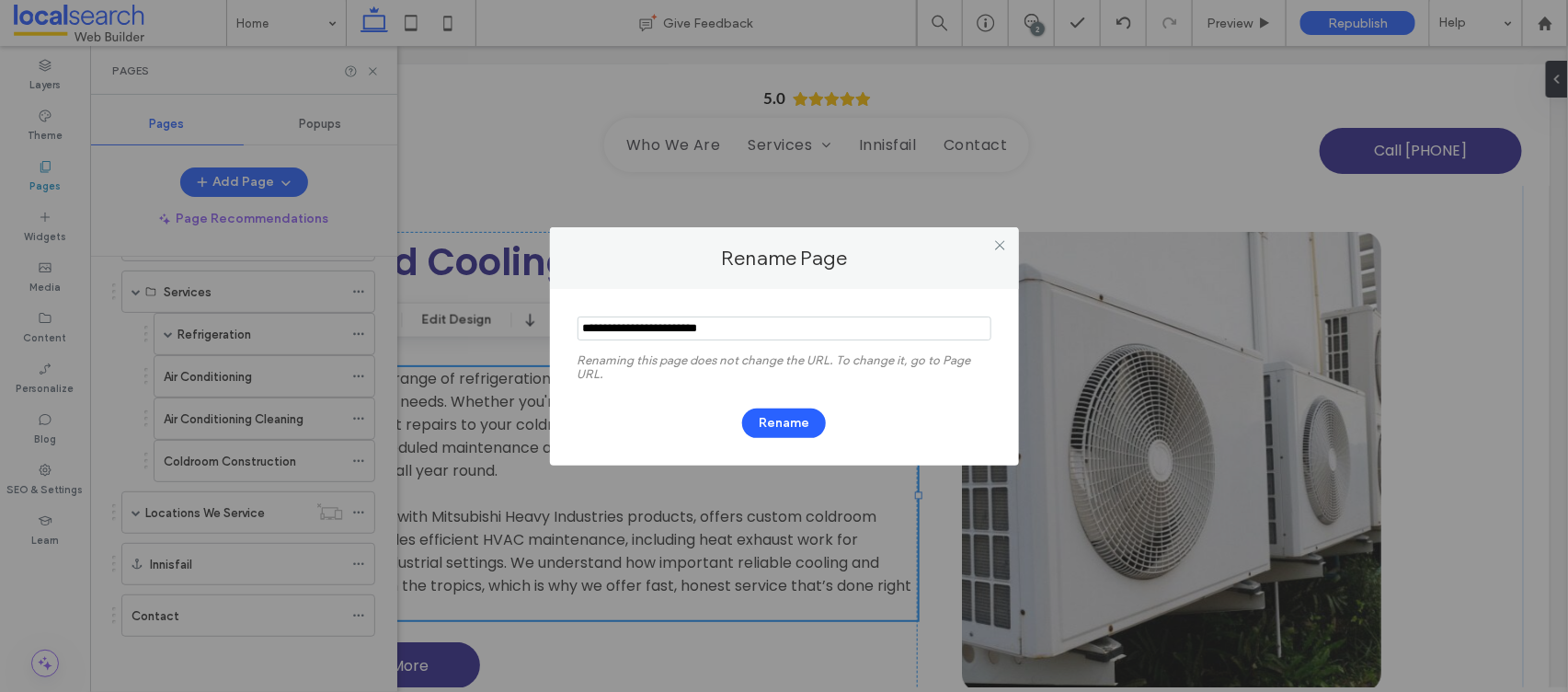 drag, startPoint x: 775, startPoint y: 329, endPoint x: 568, endPoint y: 318, distance: 207.29206 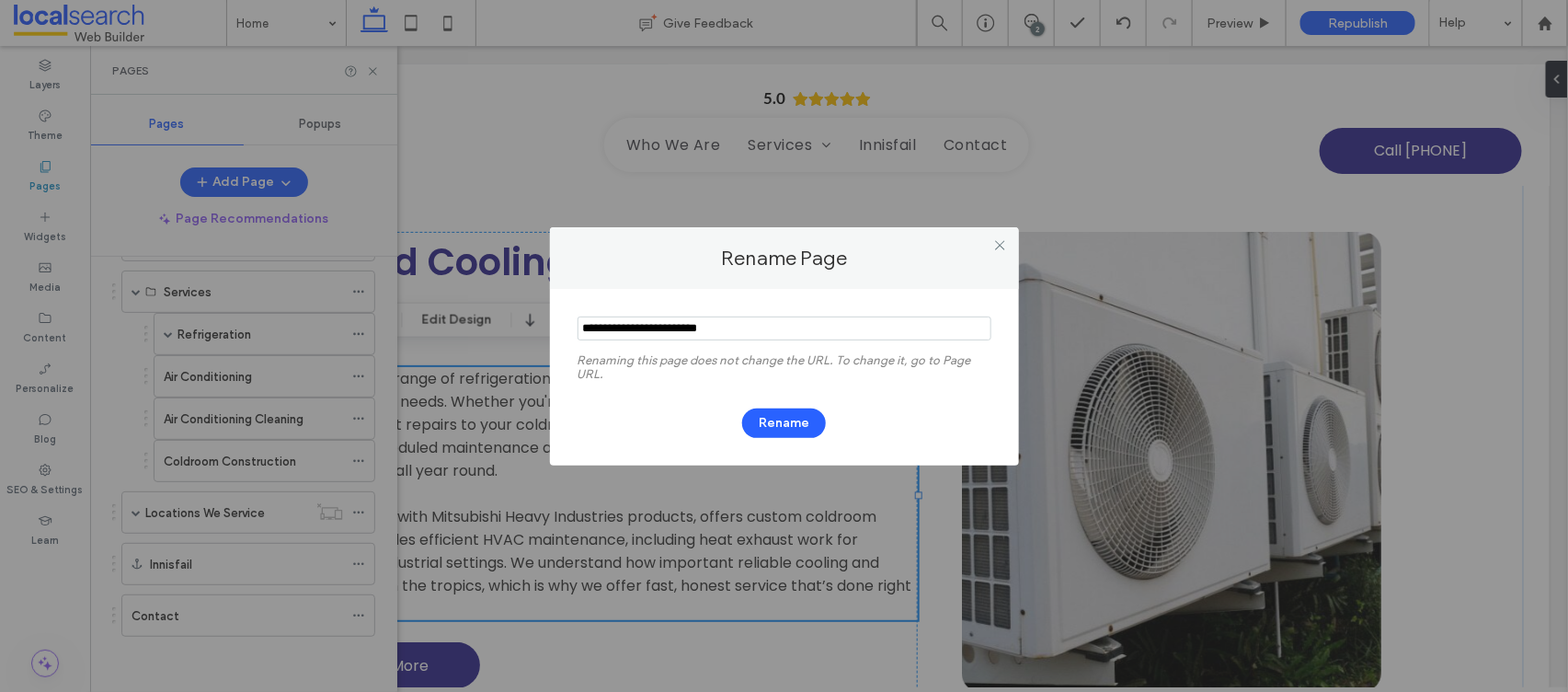 paste on "**********" 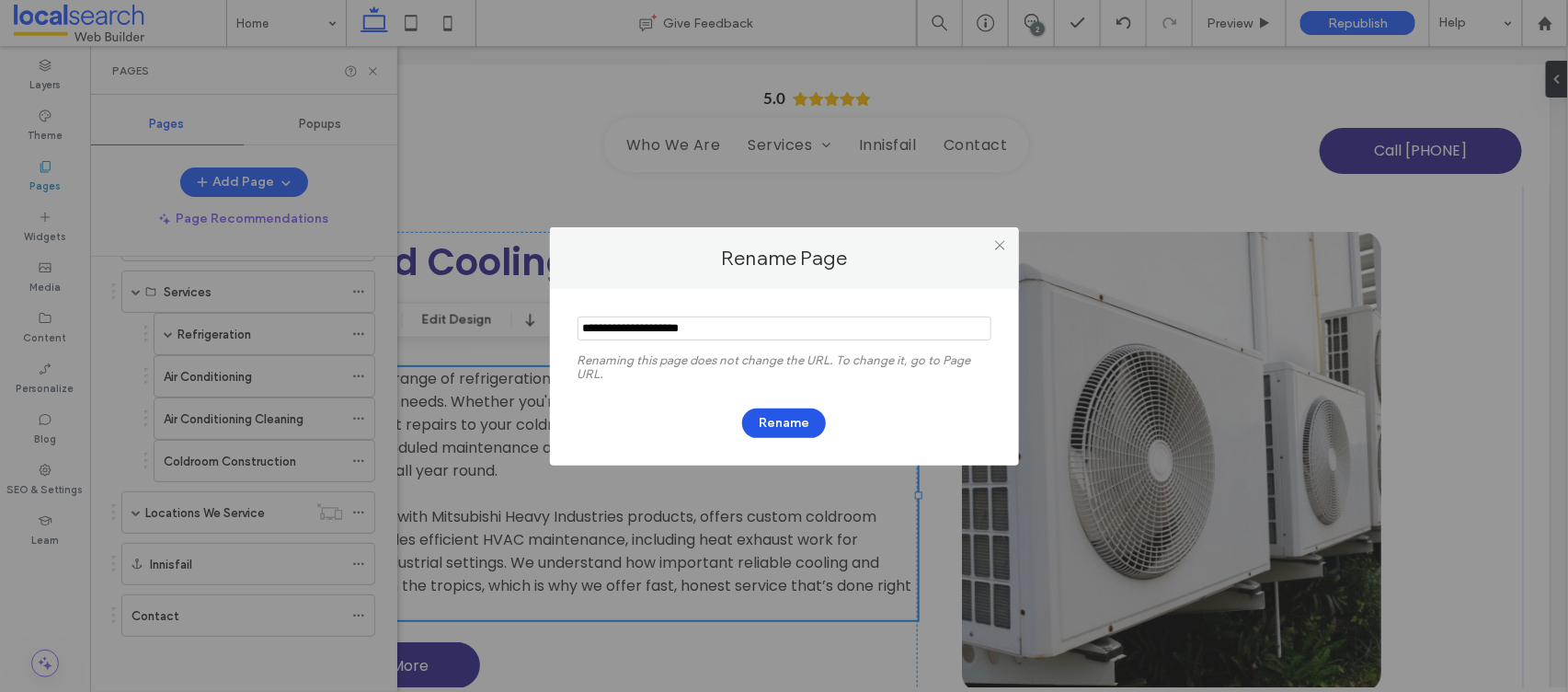 type on "**********" 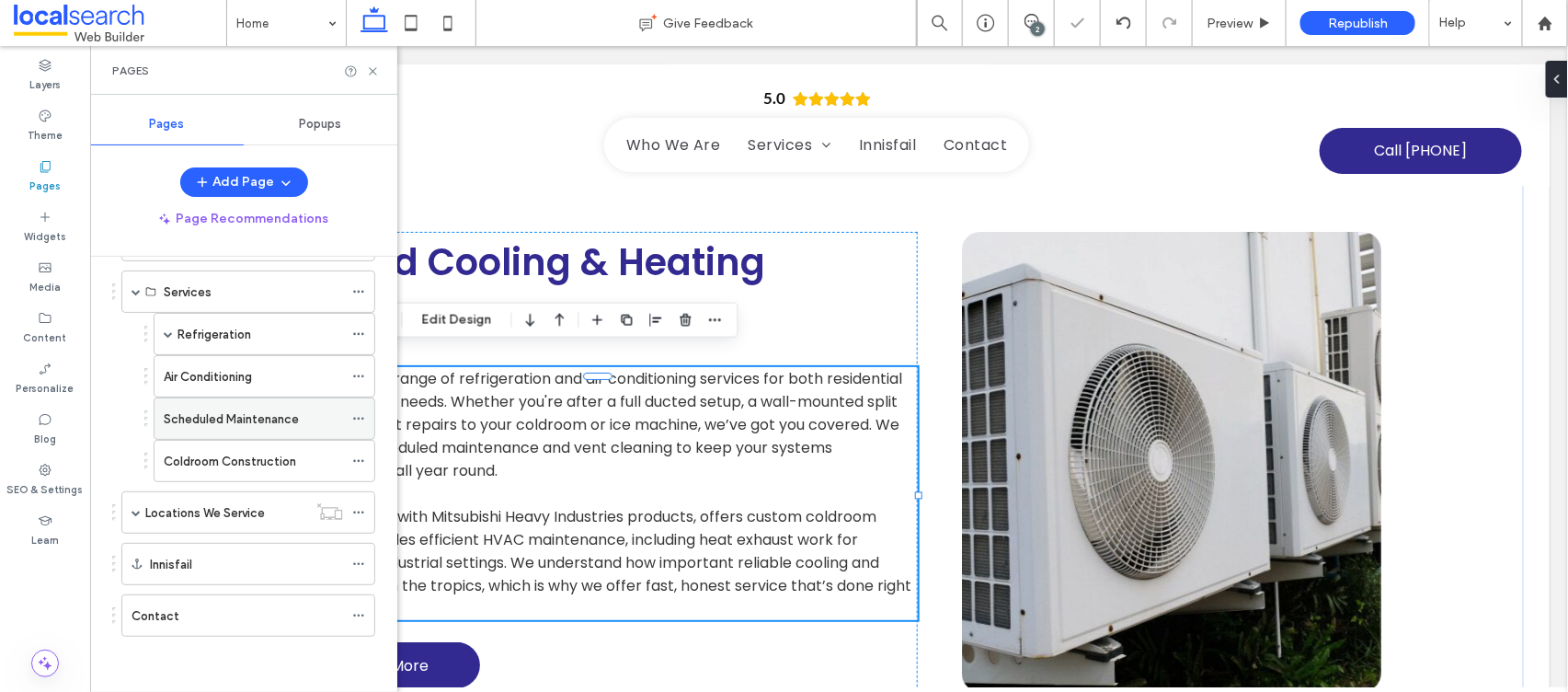 click 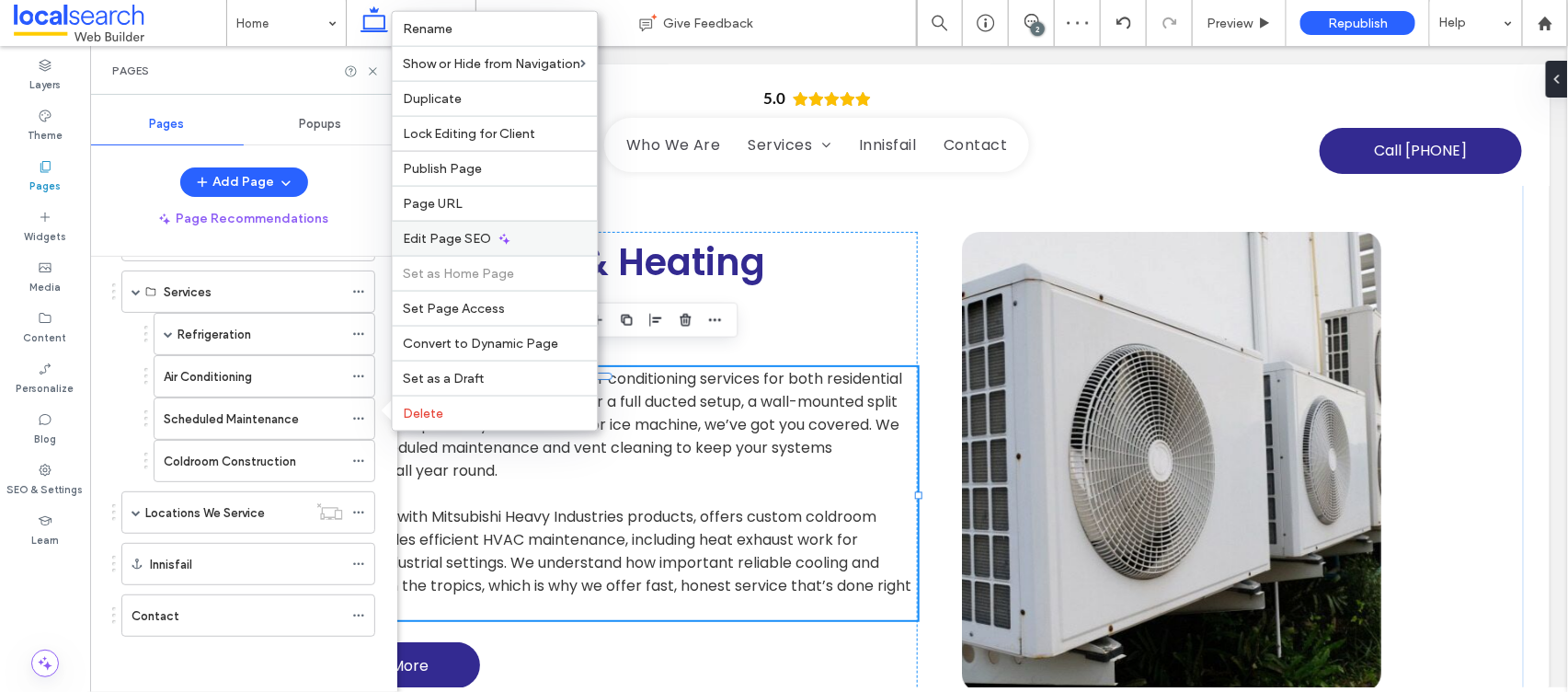 click on "Edit Page SEO" at bounding box center [448, 238] 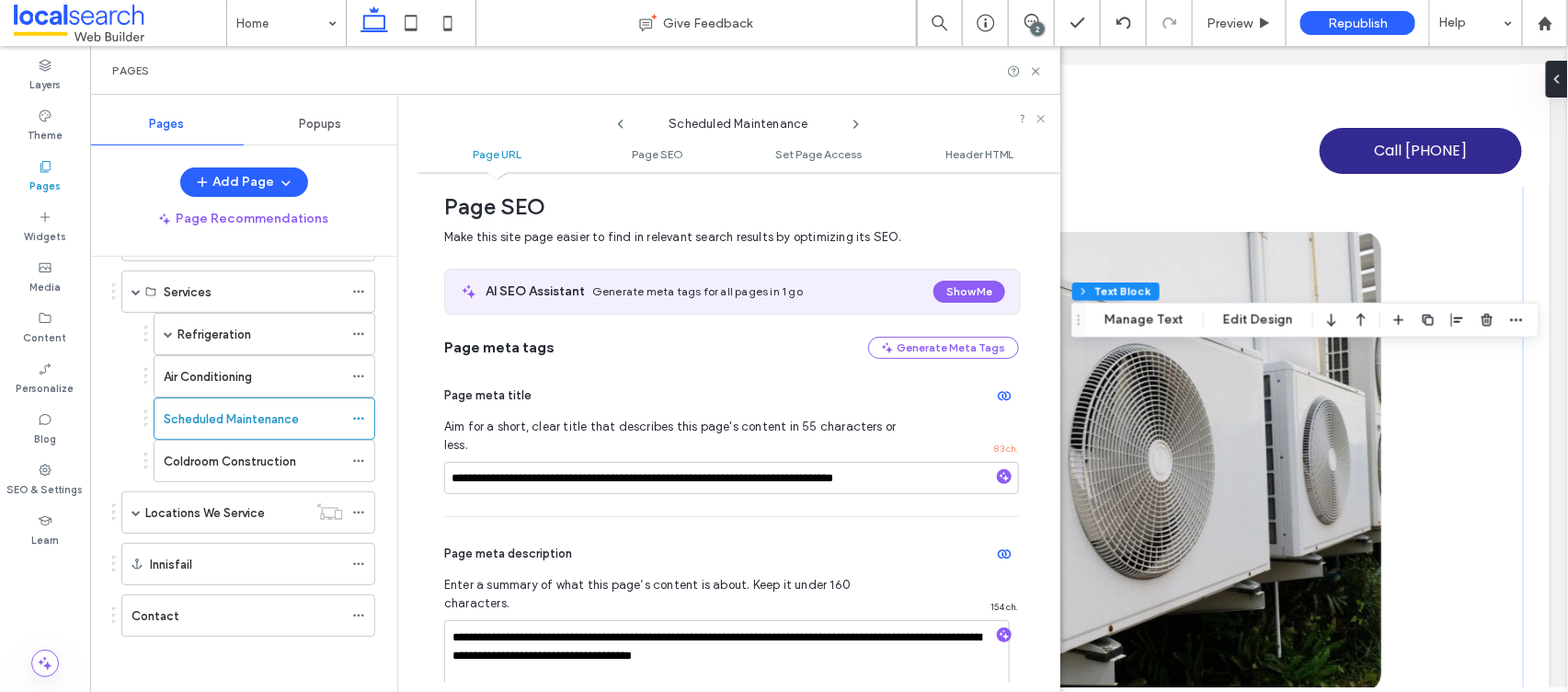 scroll, scrollTop: 0, scrollLeft: 0, axis: both 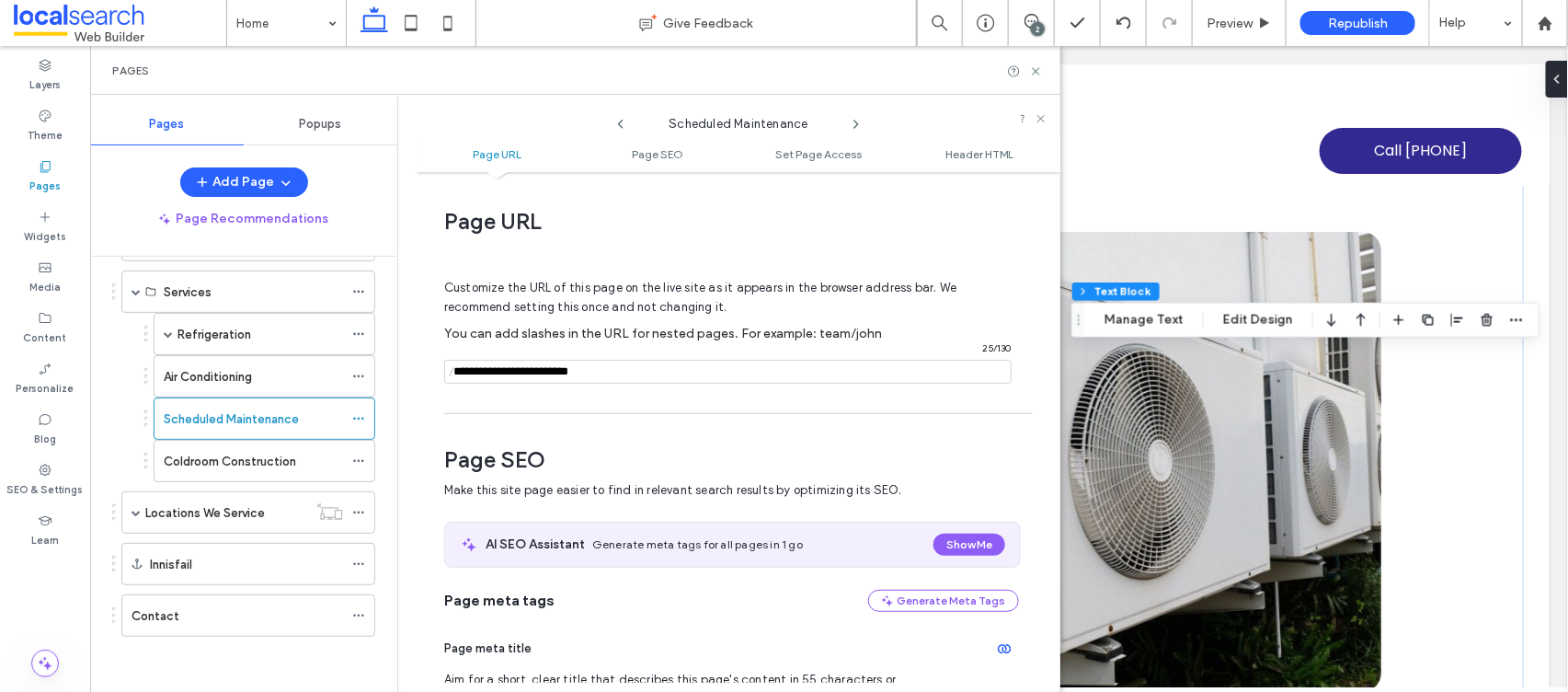 drag, startPoint x: 601, startPoint y: 371, endPoint x: 406, endPoint y: 366, distance: 195.06409 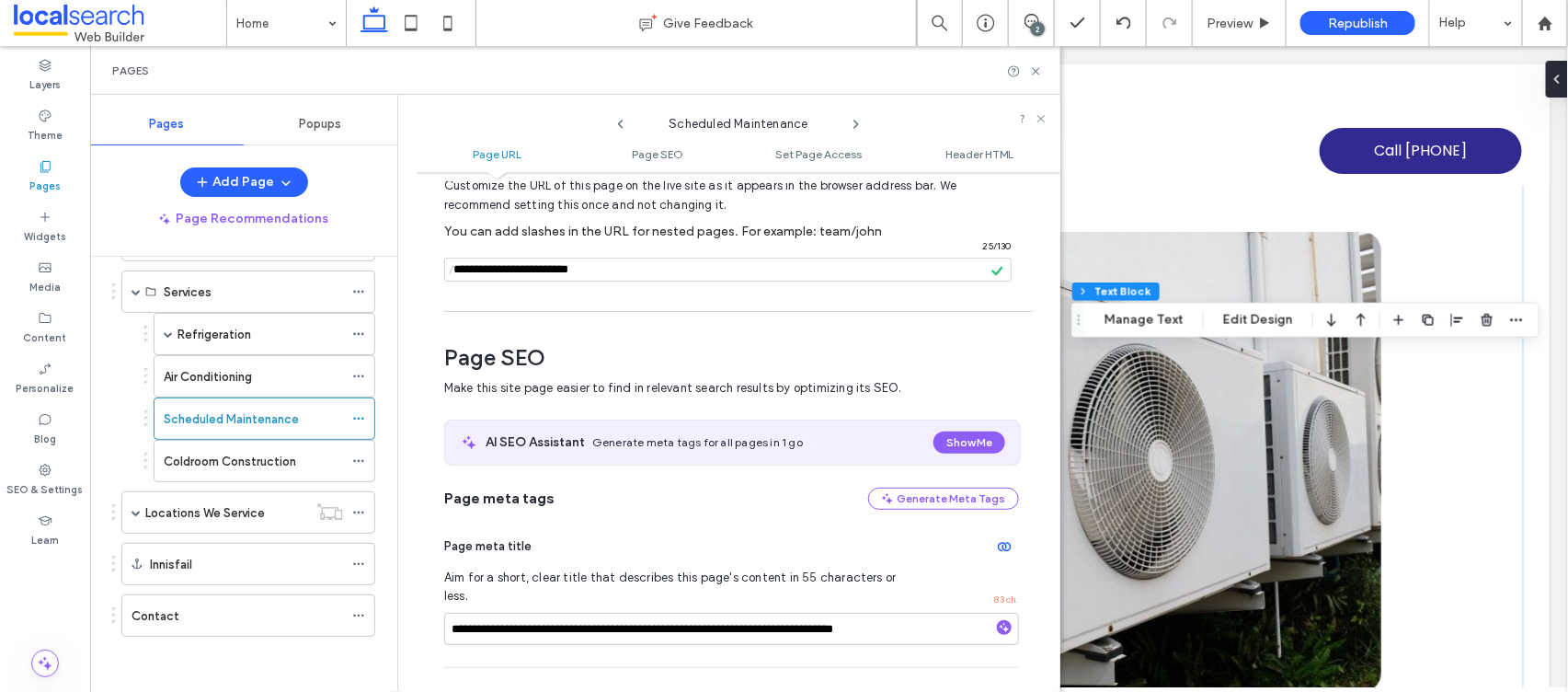 scroll, scrollTop: 126, scrollLeft: 0, axis: vertical 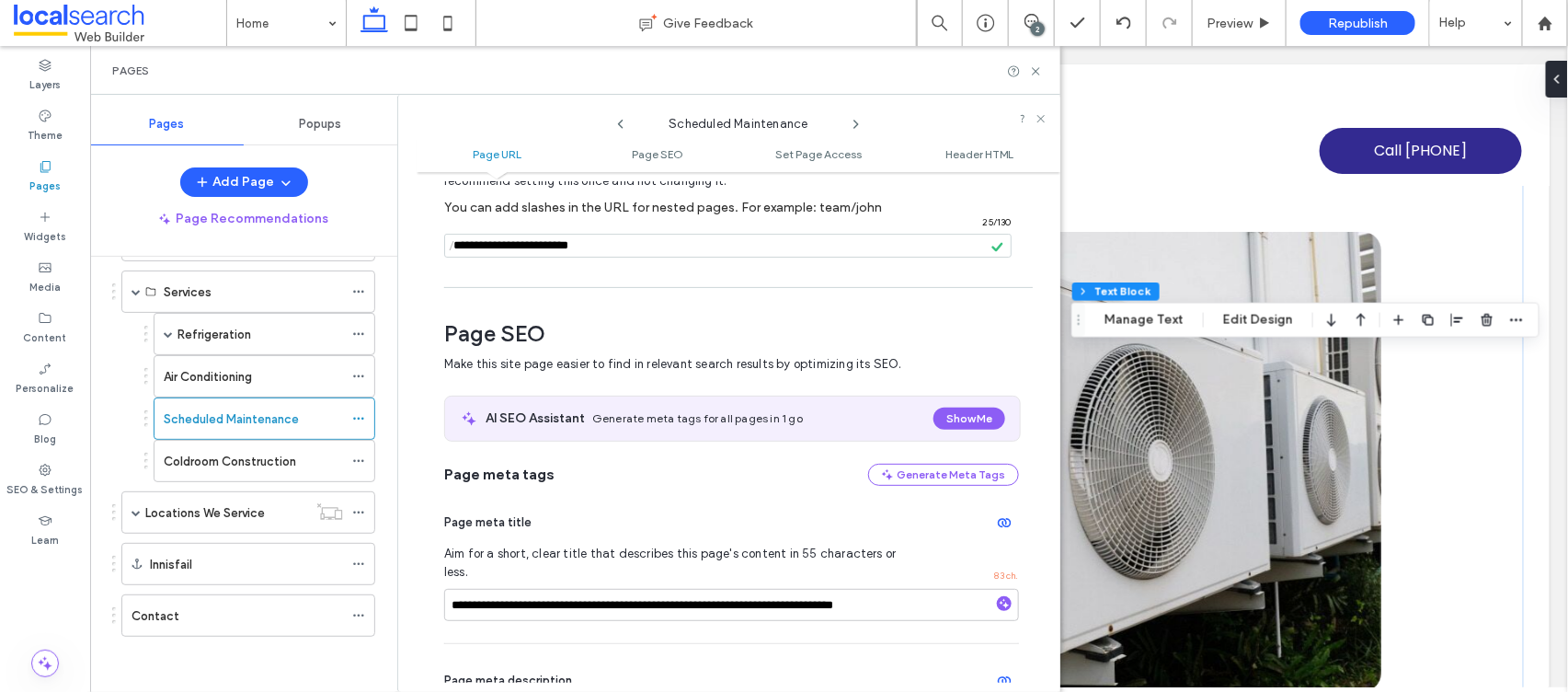 click at bounding box center [727, 246] 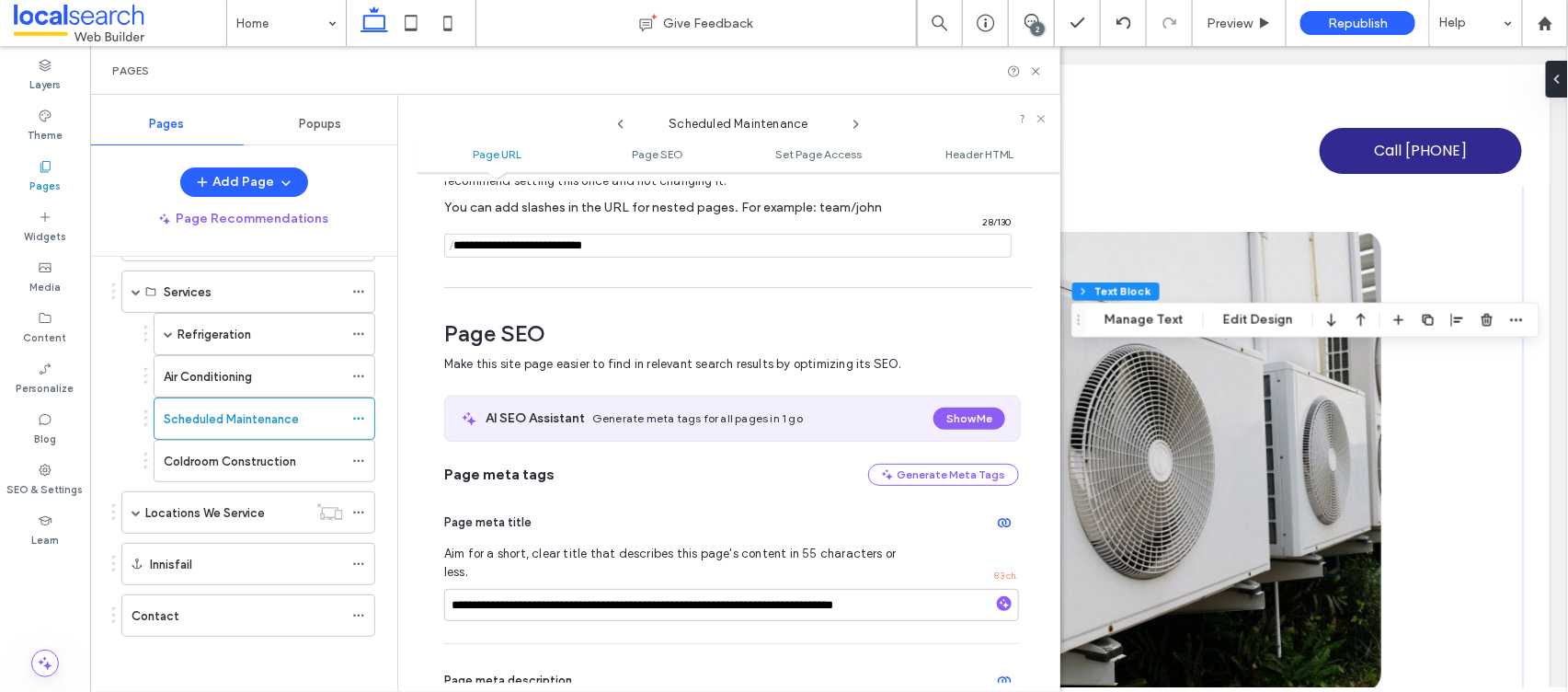 scroll, scrollTop: 153, scrollLeft: 0, axis: vertical 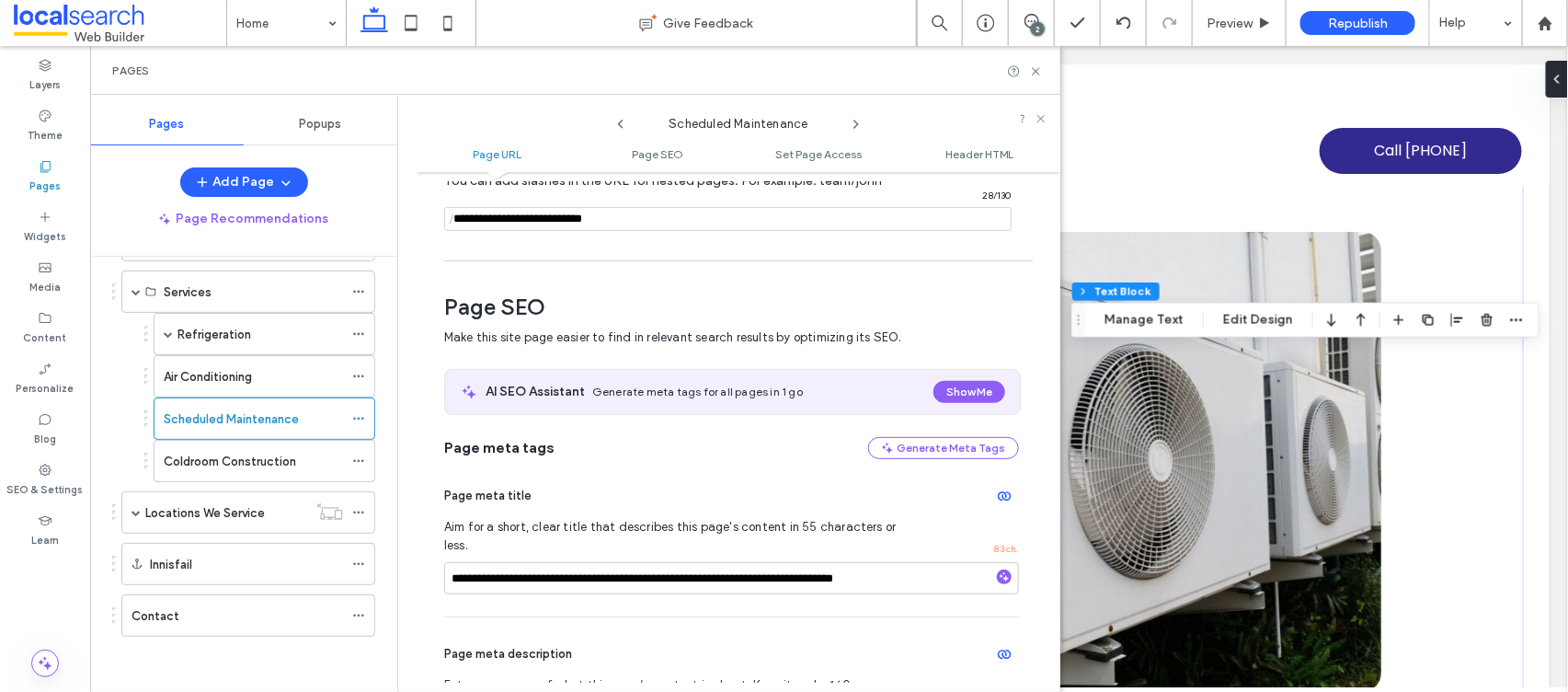 type on "**********" 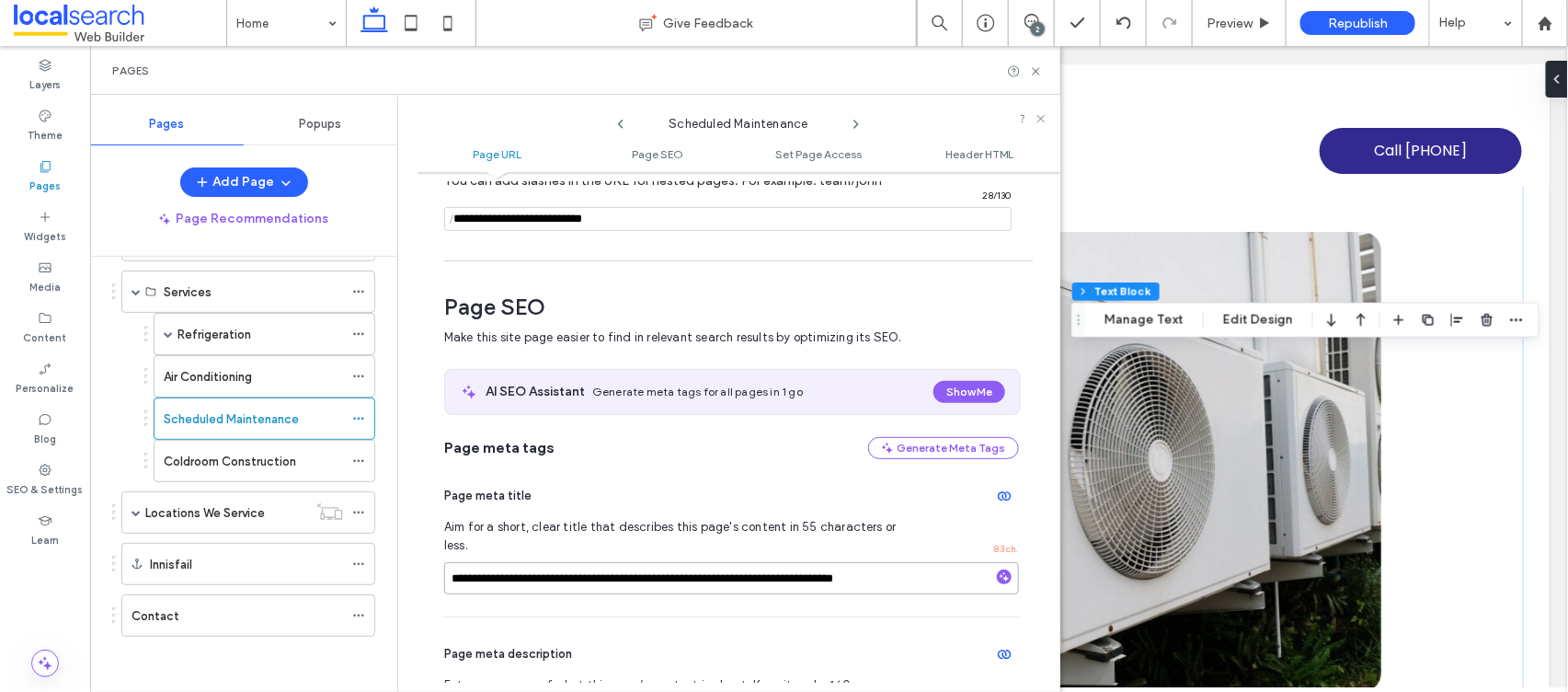 click on "**********" at bounding box center [731, 578] 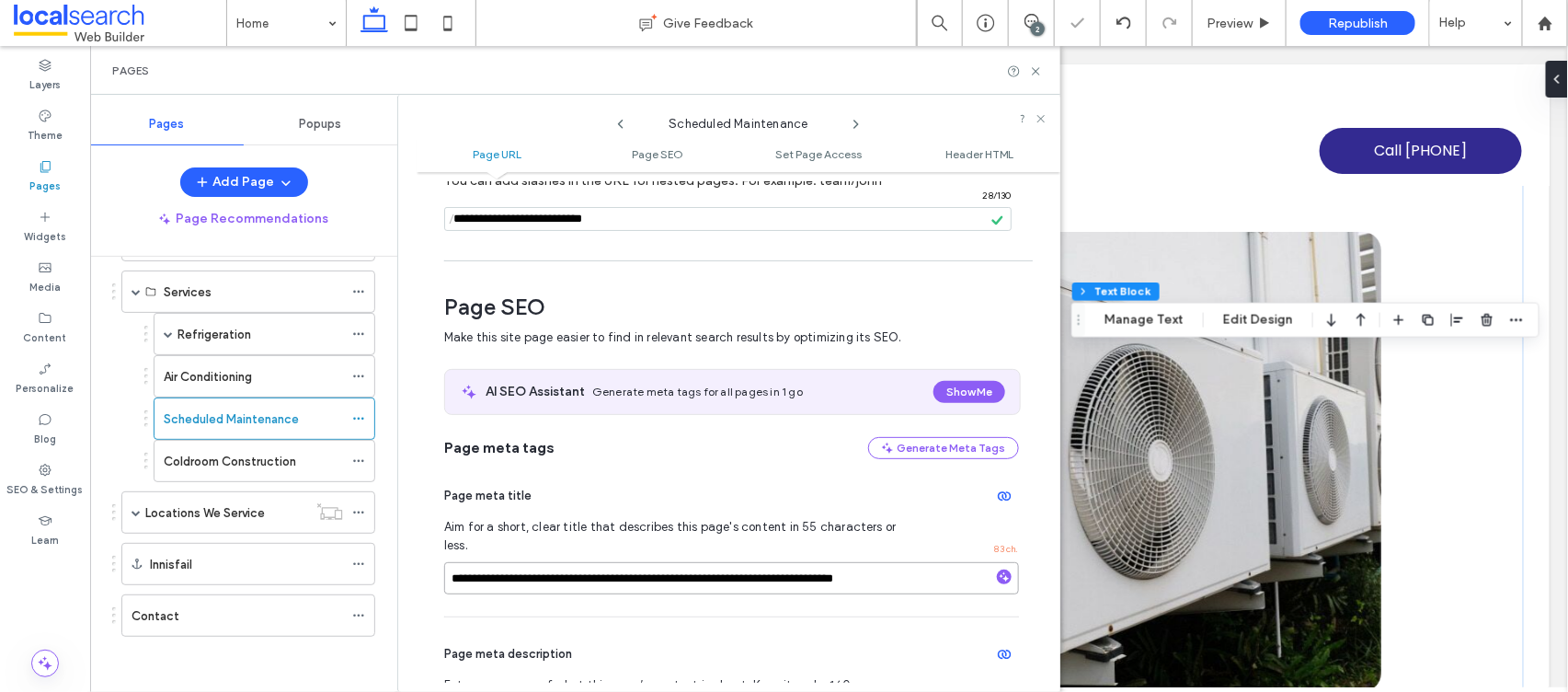 click on "**********" at bounding box center (731, 578) 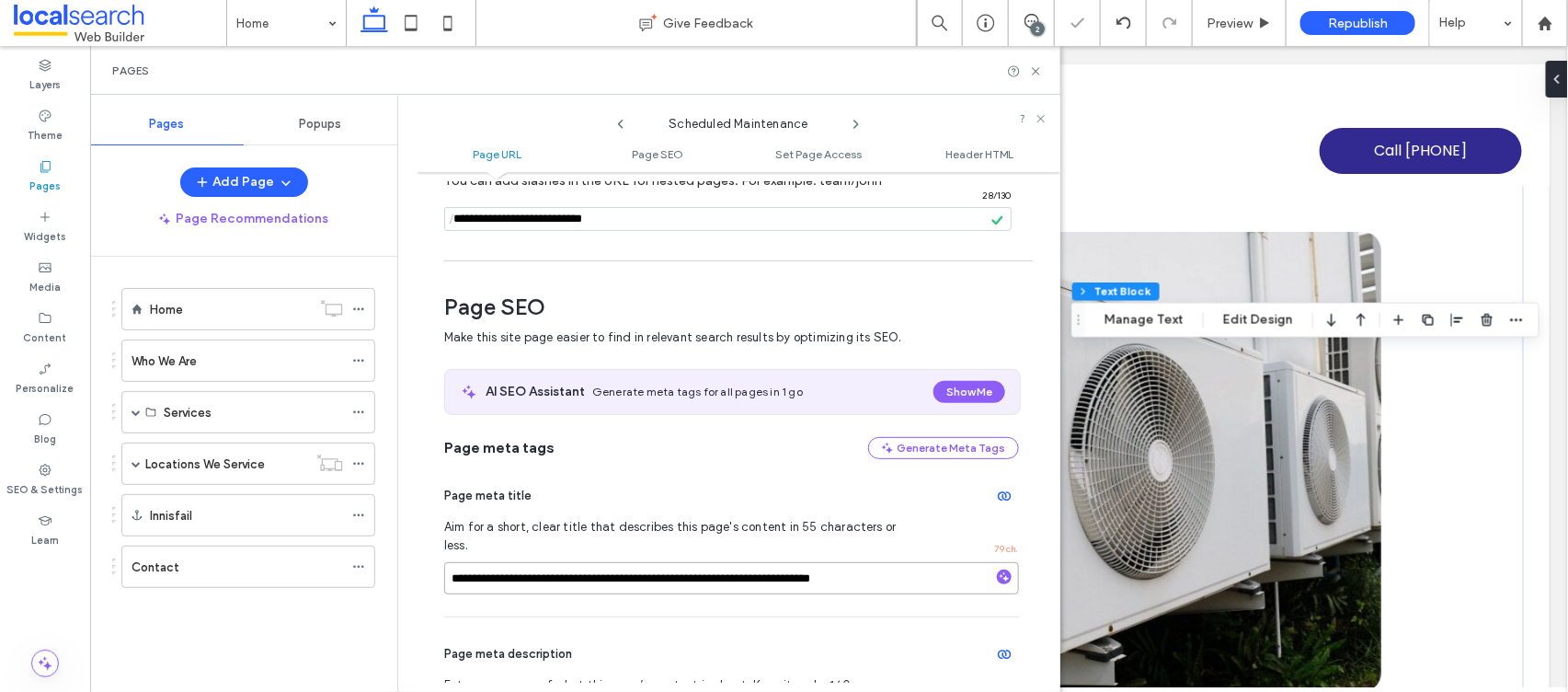 type on "**********" 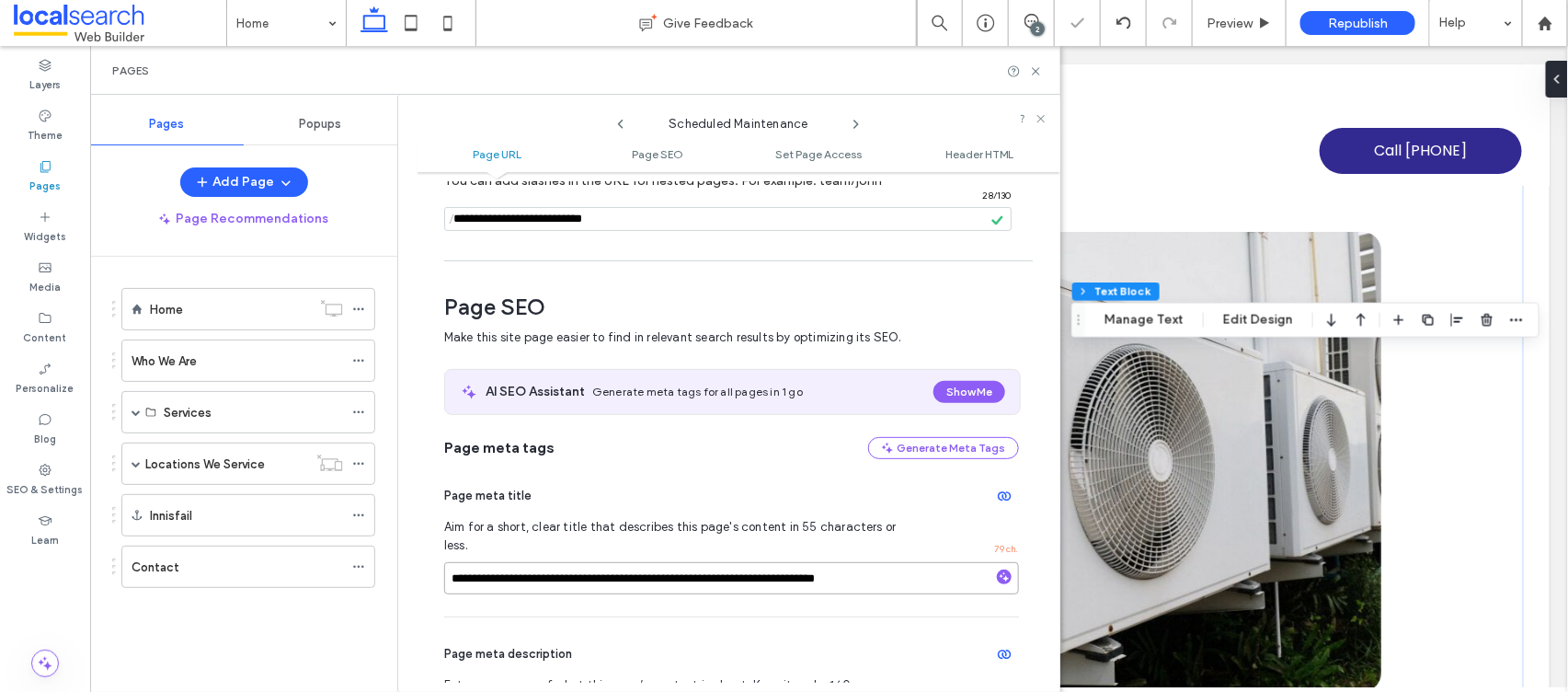 scroll, scrollTop: 0, scrollLeft: 0, axis: both 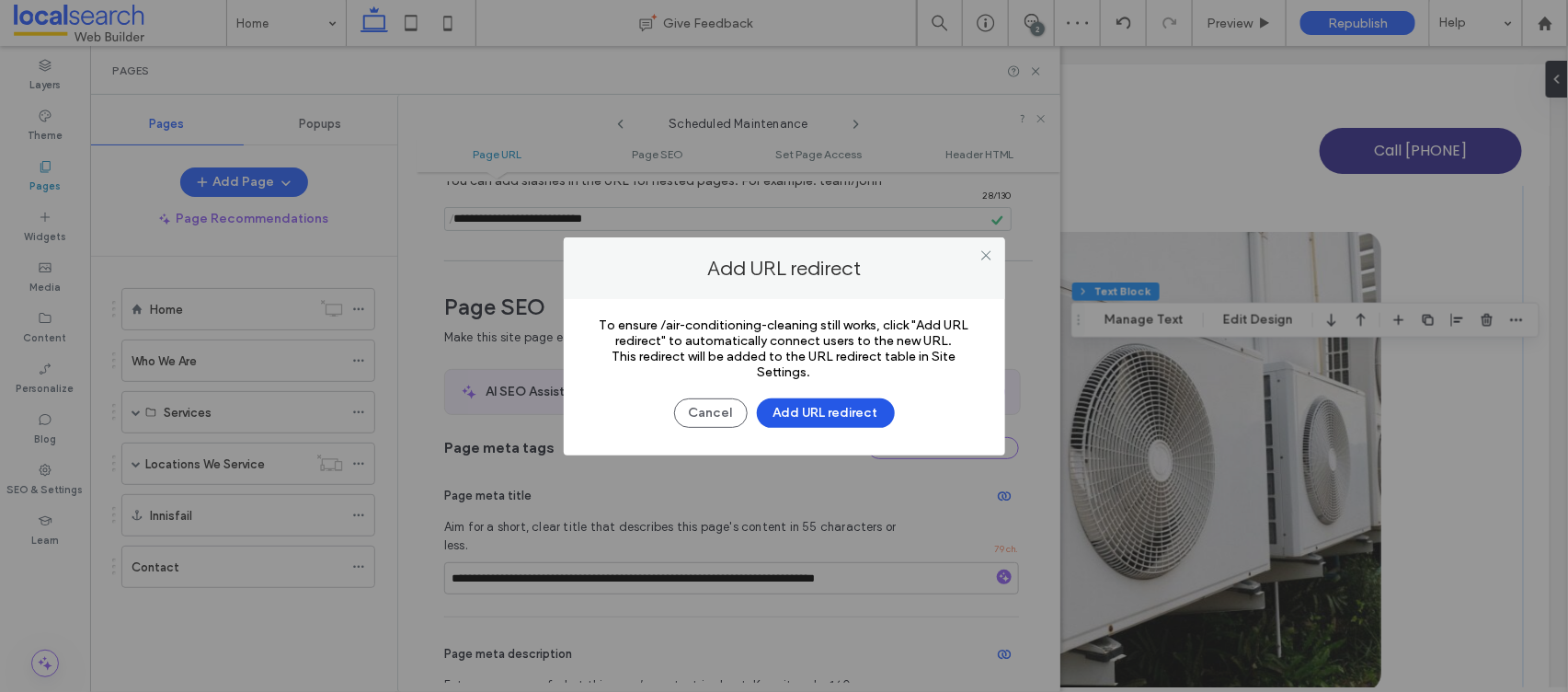 click on "Add URL redirect" at bounding box center (826, 413) 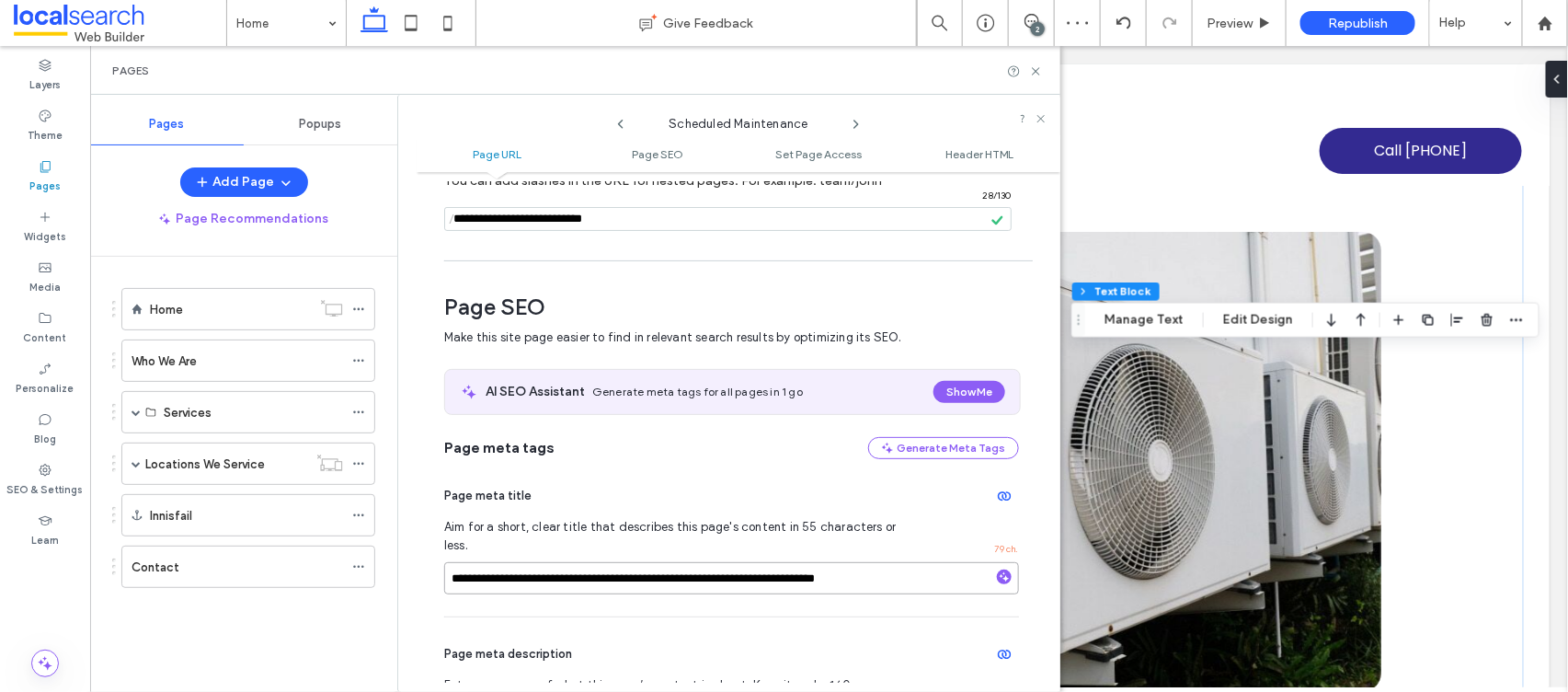 click on "**********" at bounding box center (731, 578) 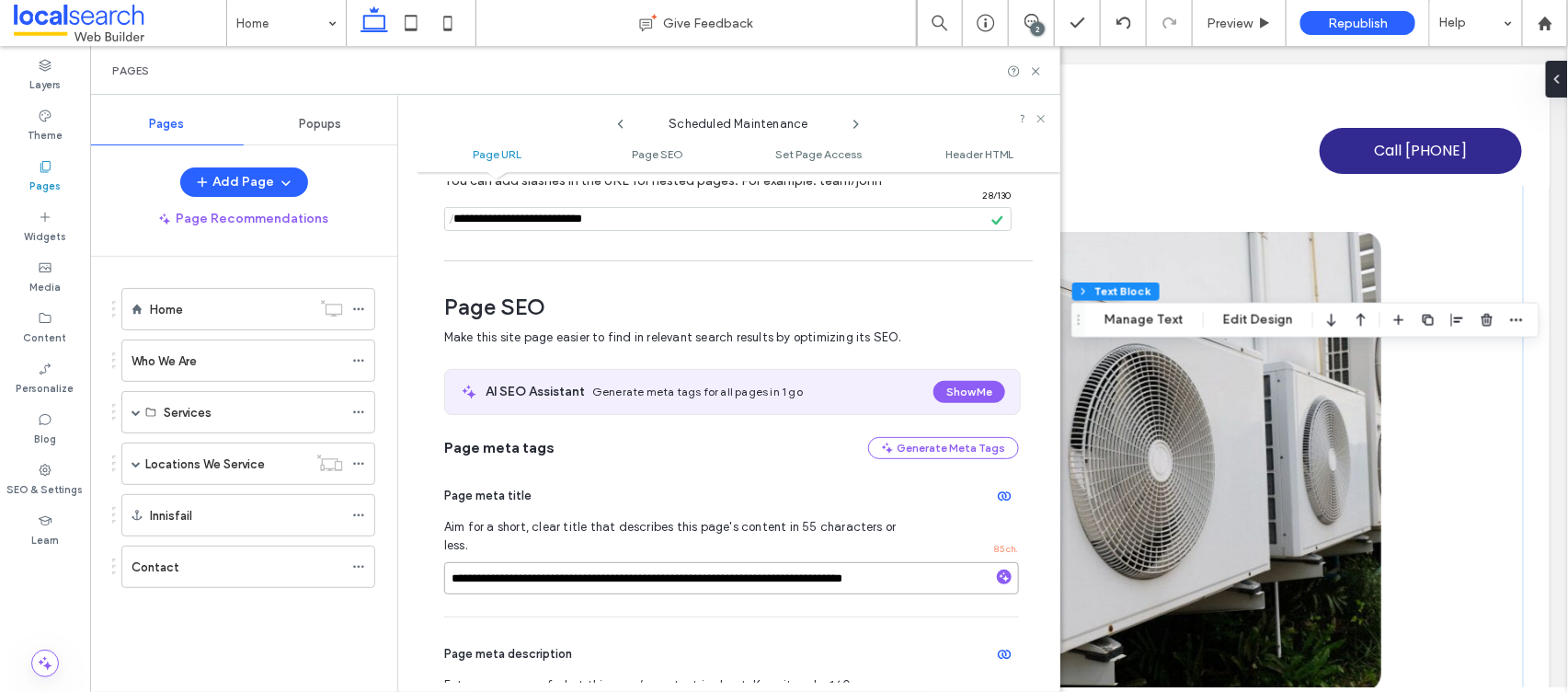 type on "**********" 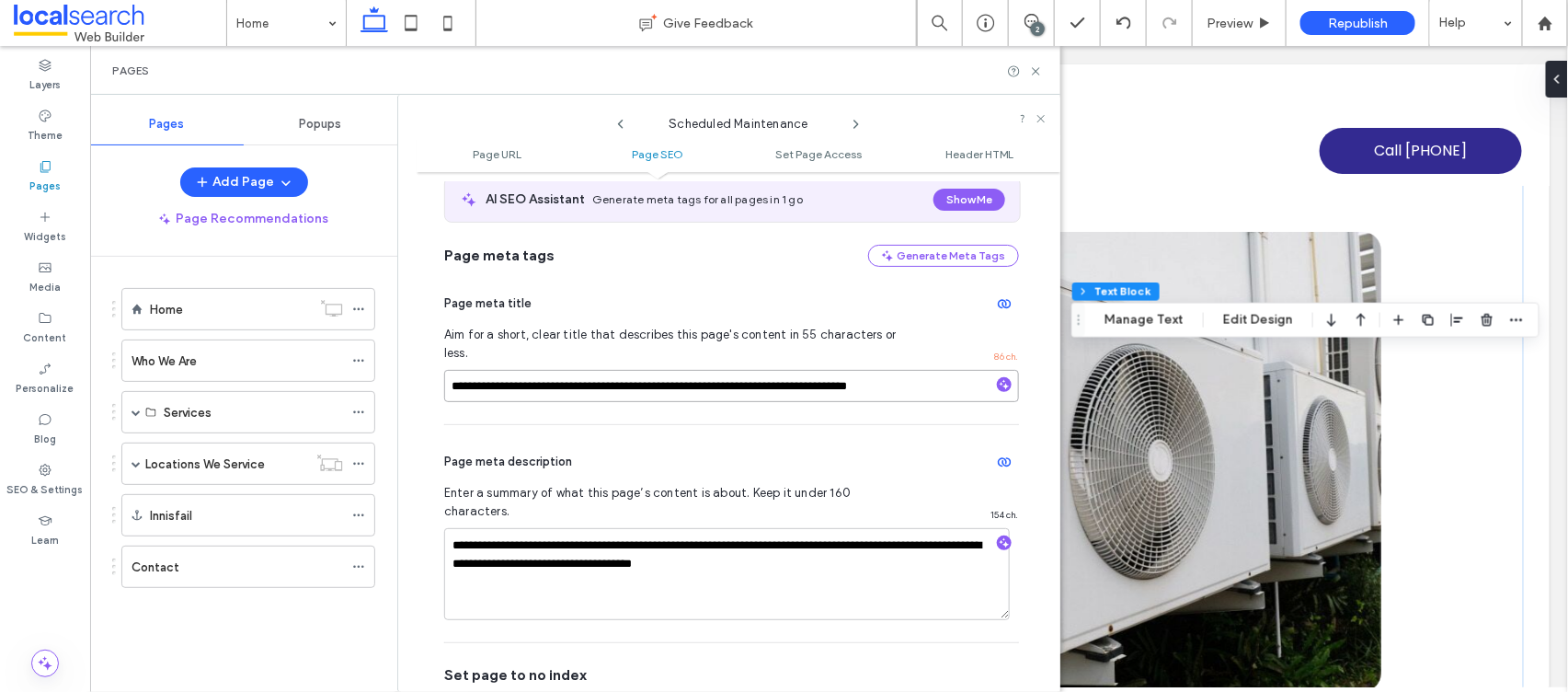scroll, scrollTop: 426, scrollLeft: 0, axis: vertical 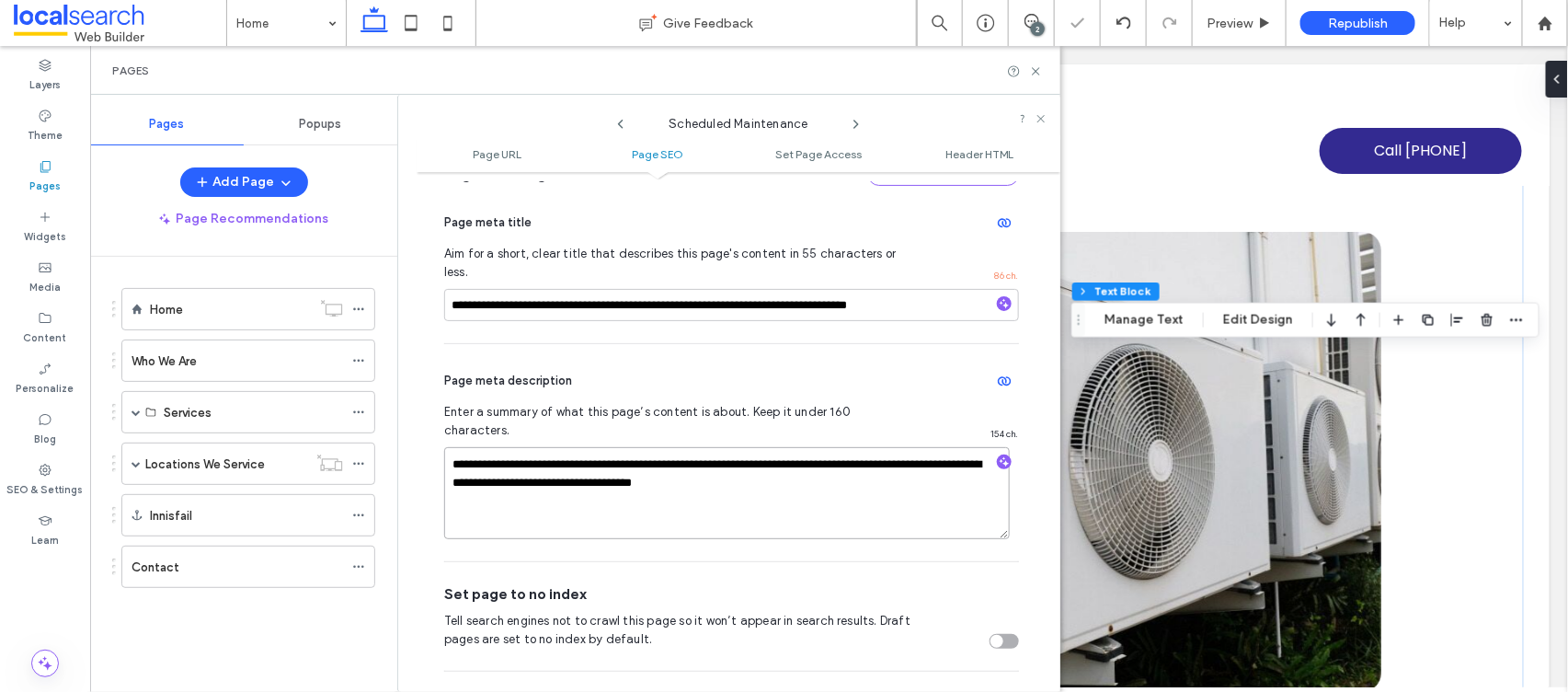 click on "**********" at bounding box center (727, 493) 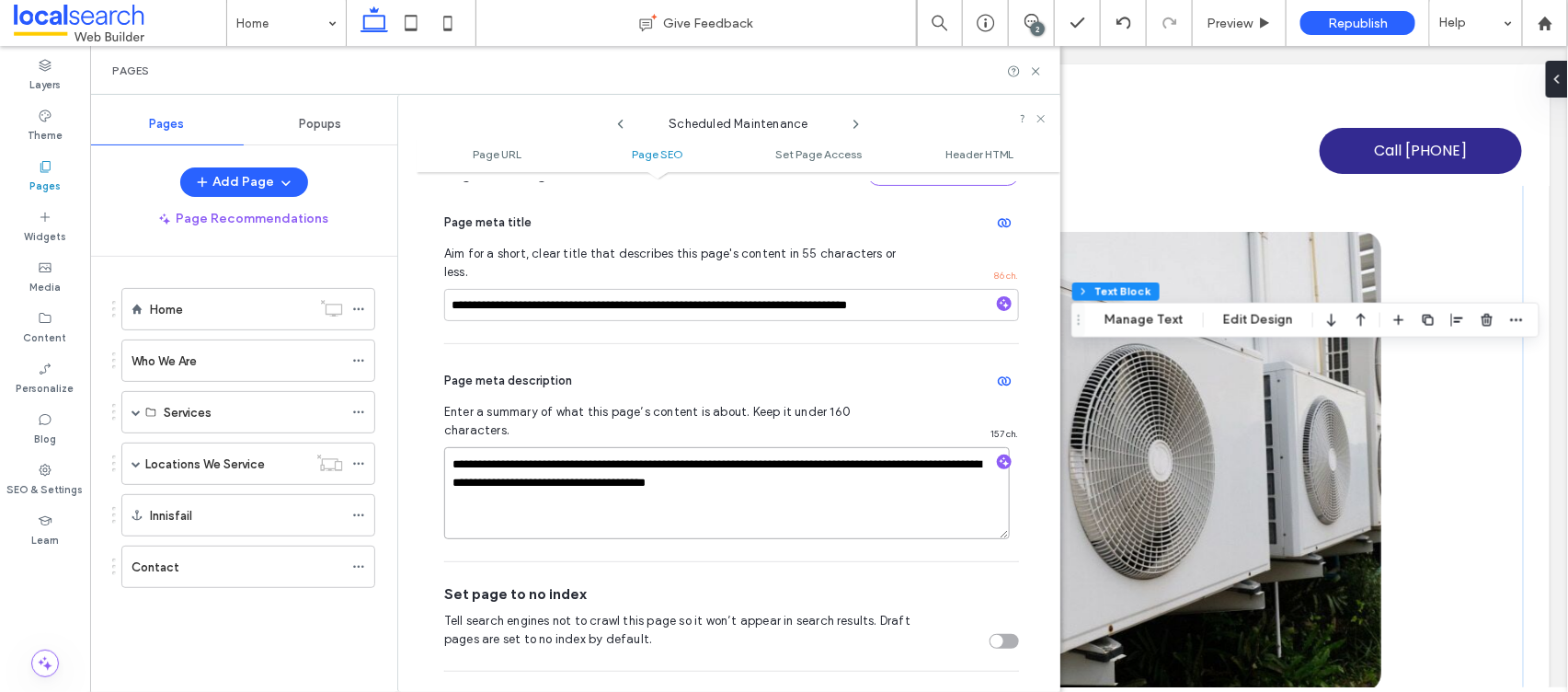 click on "**********" at bounding box center (727, 493) 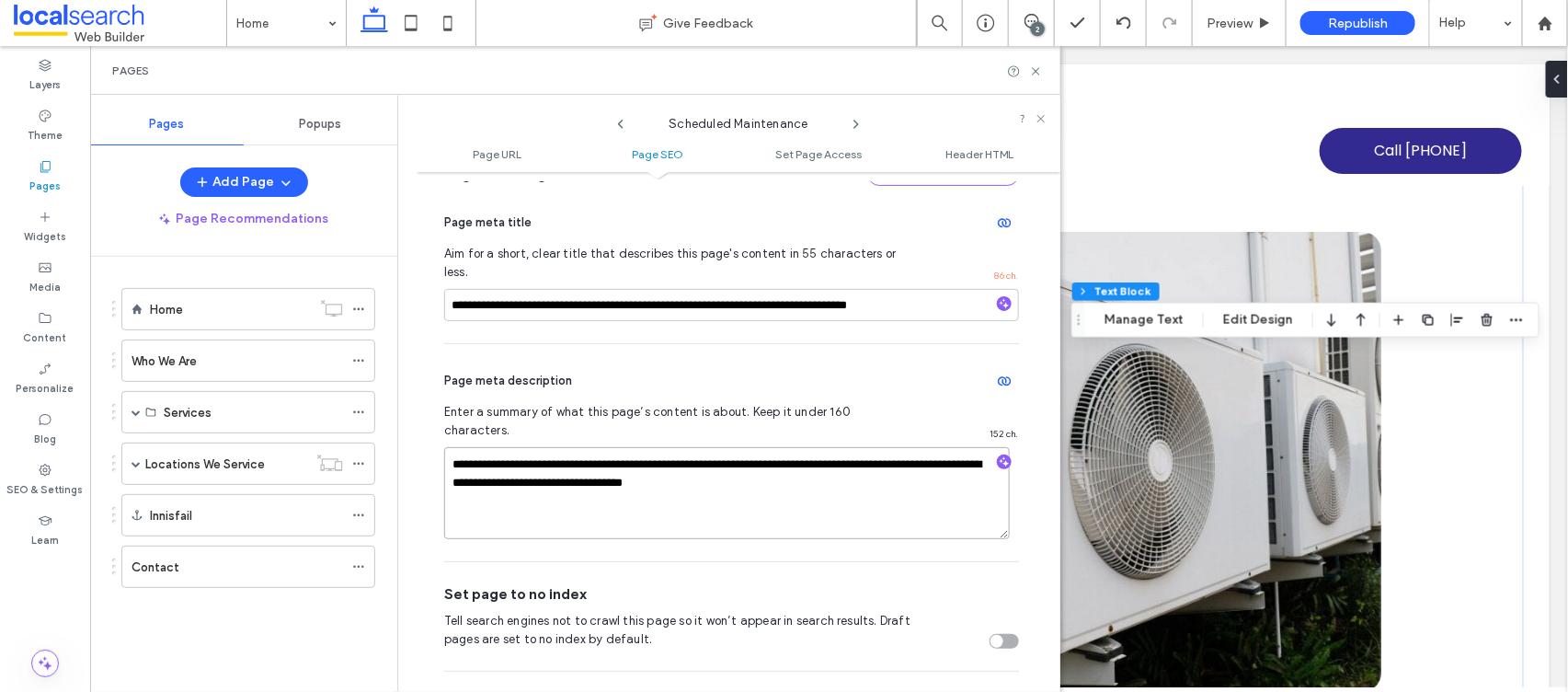 click on "**********" at bounding box center [727, 493] 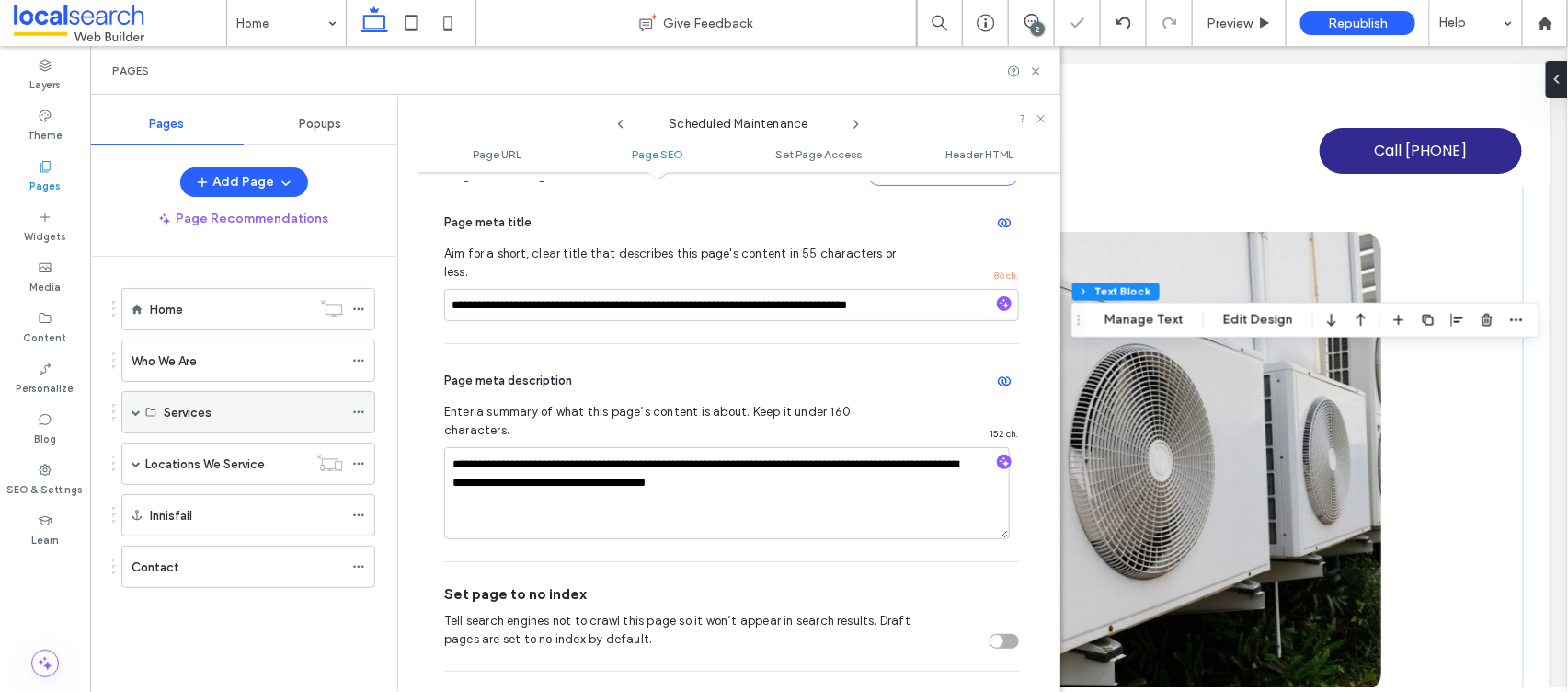 click at bounding box center (136, 412) 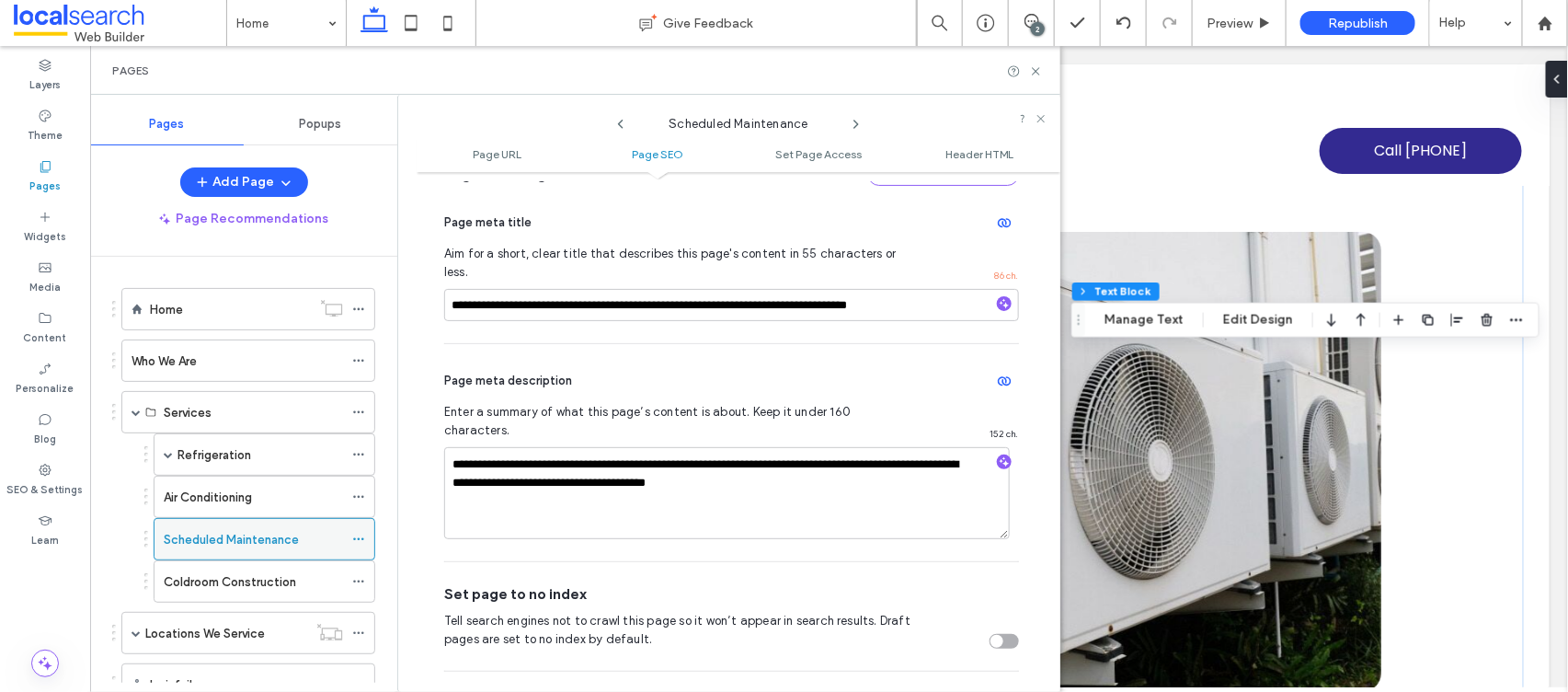 click on "Scheduled Maintenance" at bounding box center (231, 539) 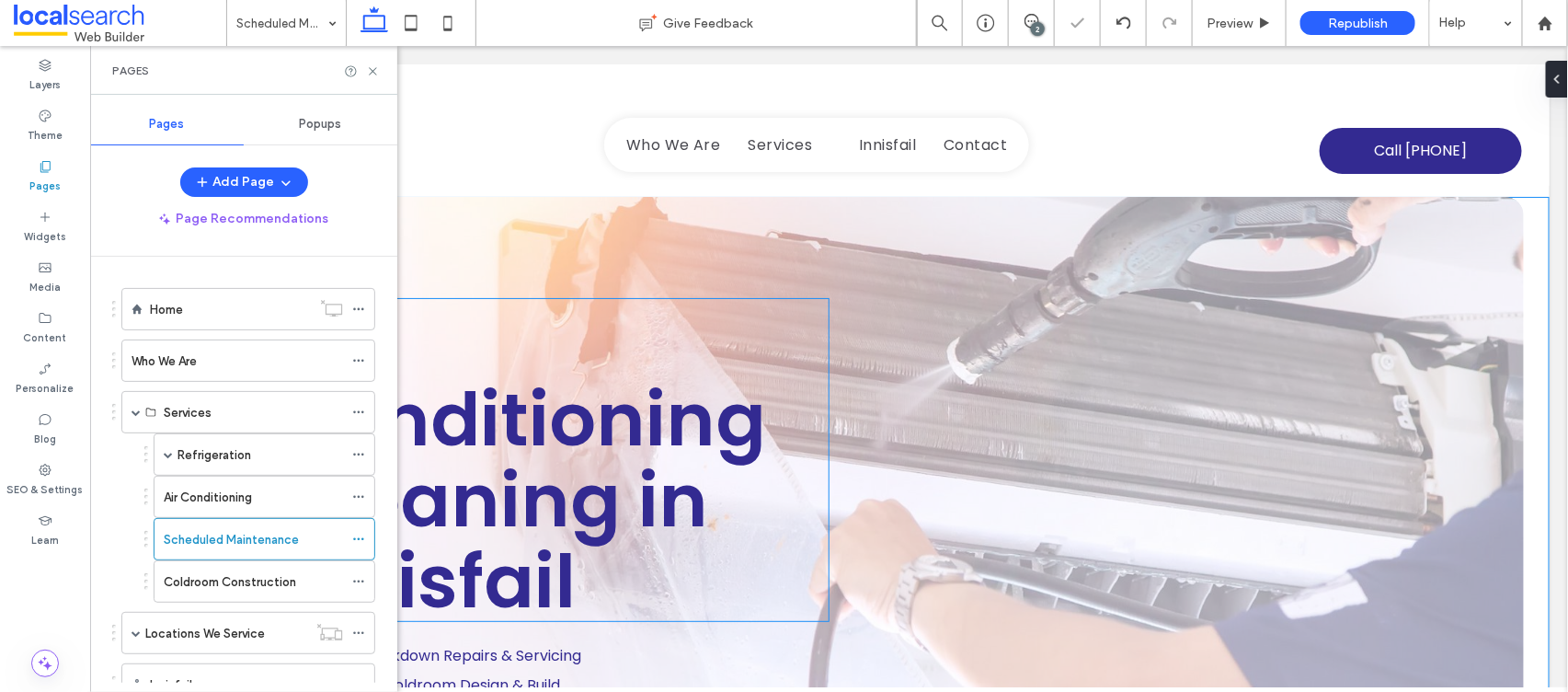 scroll, scrollTop: 0, scrollLeft: 0, axis: both 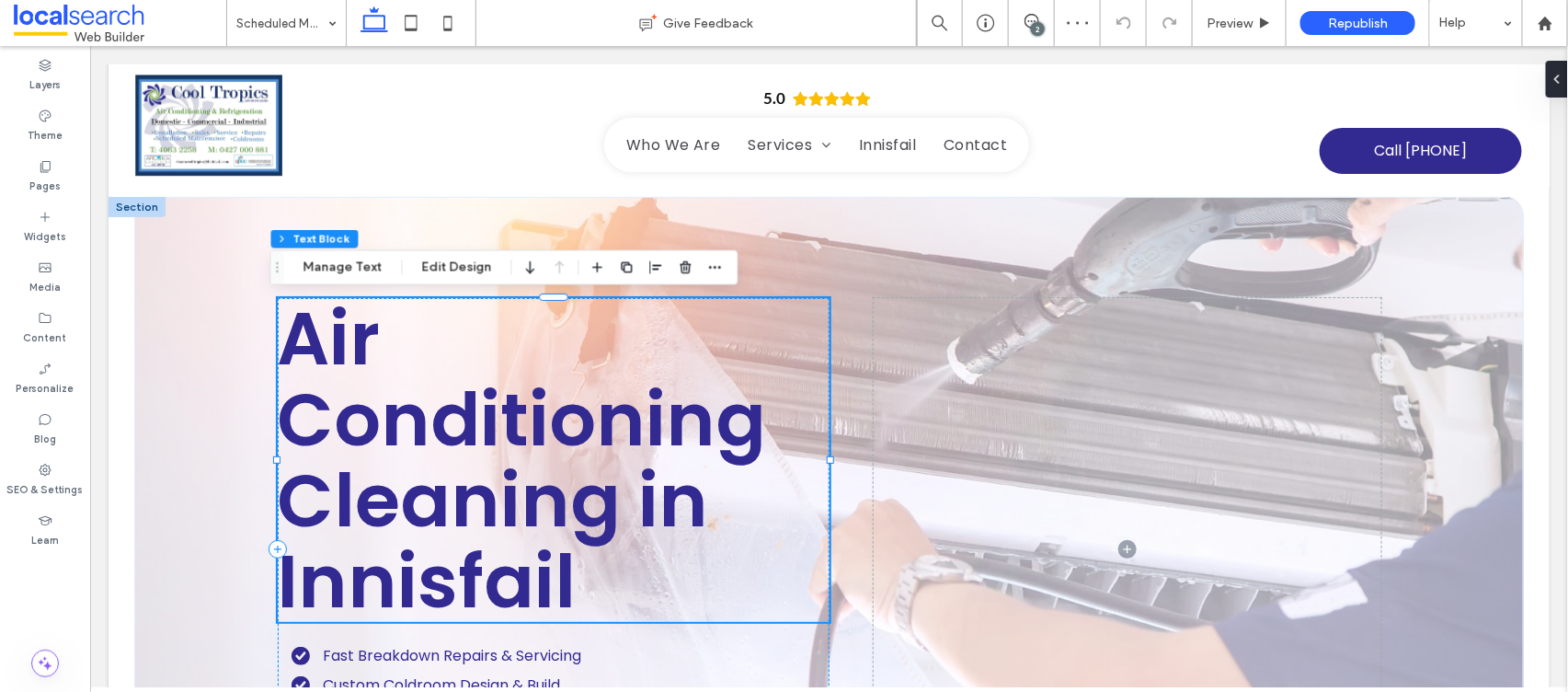 click on "Air Conditioning Cleaning in Innisfail" at bounding box center (521, 459) 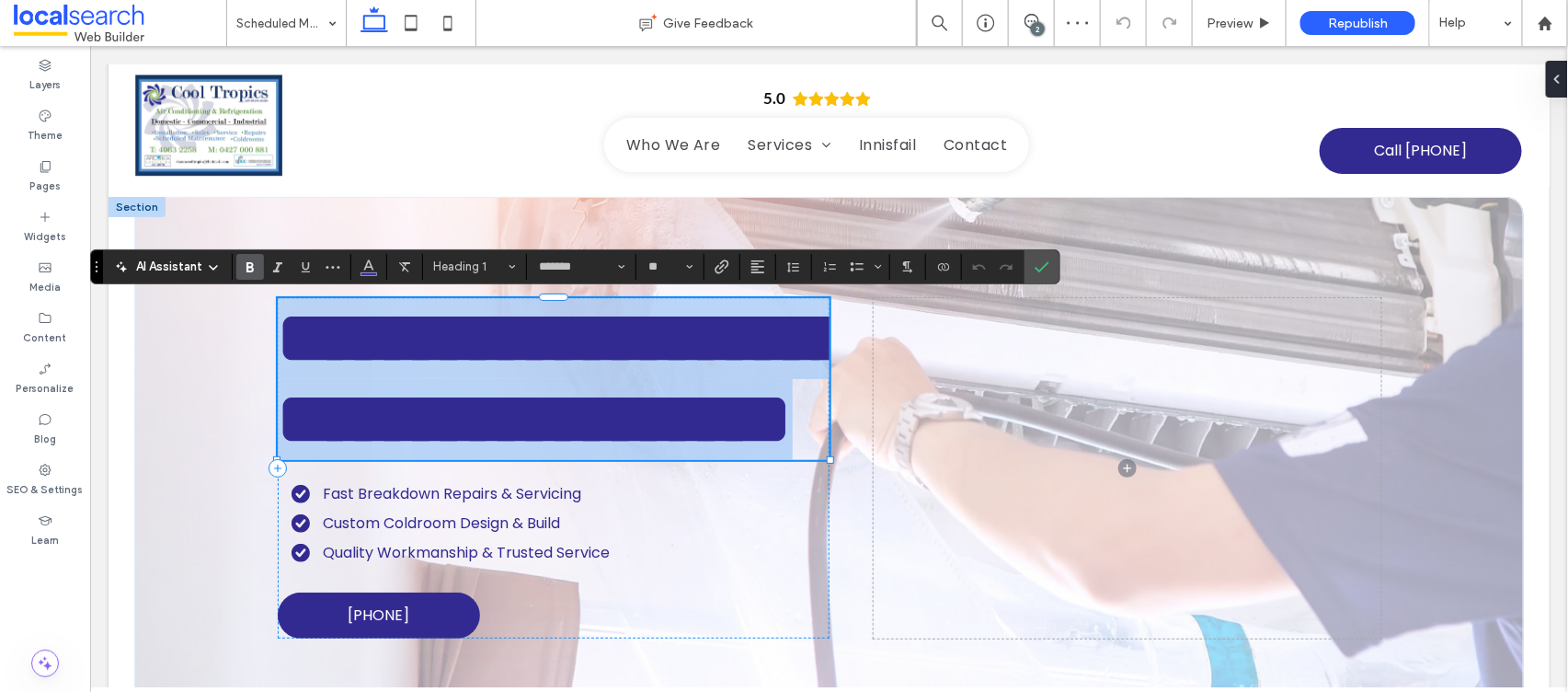 click on "**********" at bounding box center (562, 377) 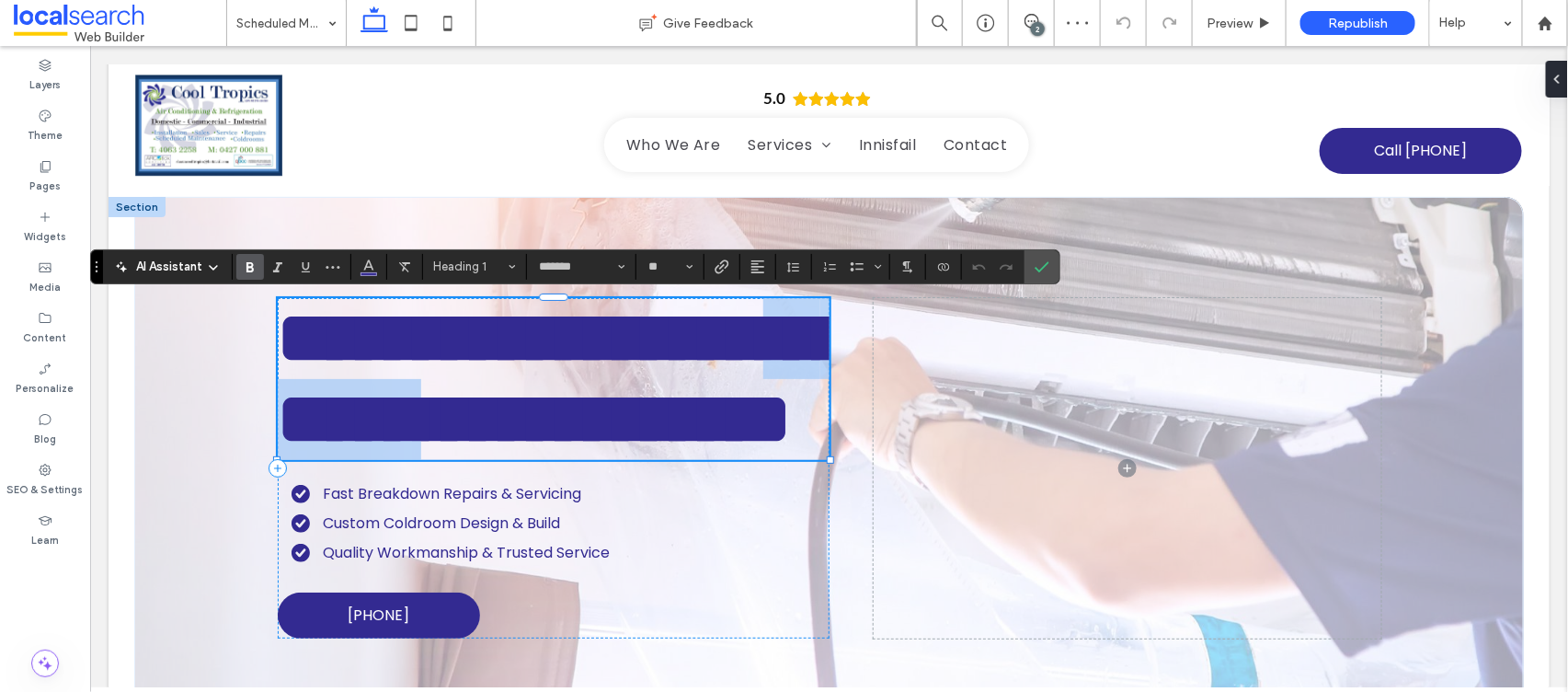 click on "**********" at bounding box center [562, 377] 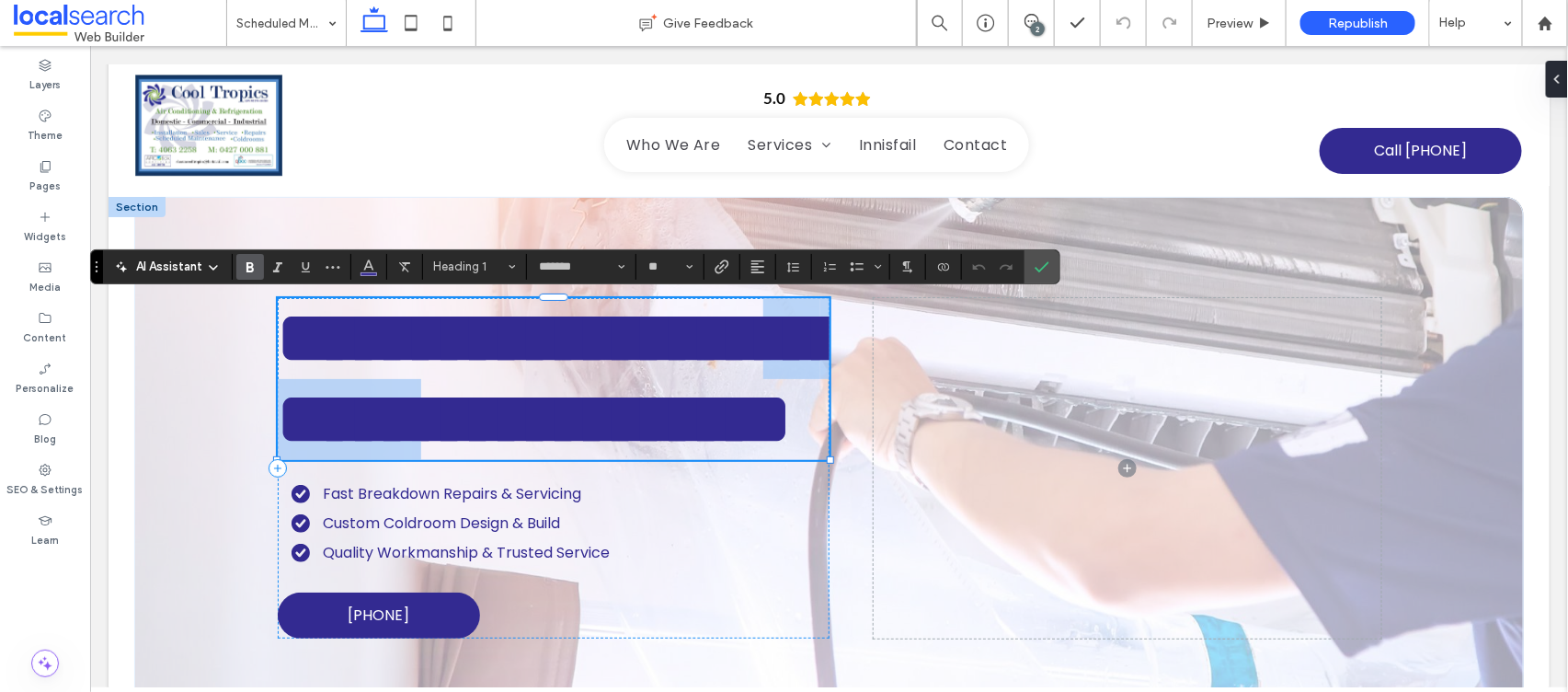 type 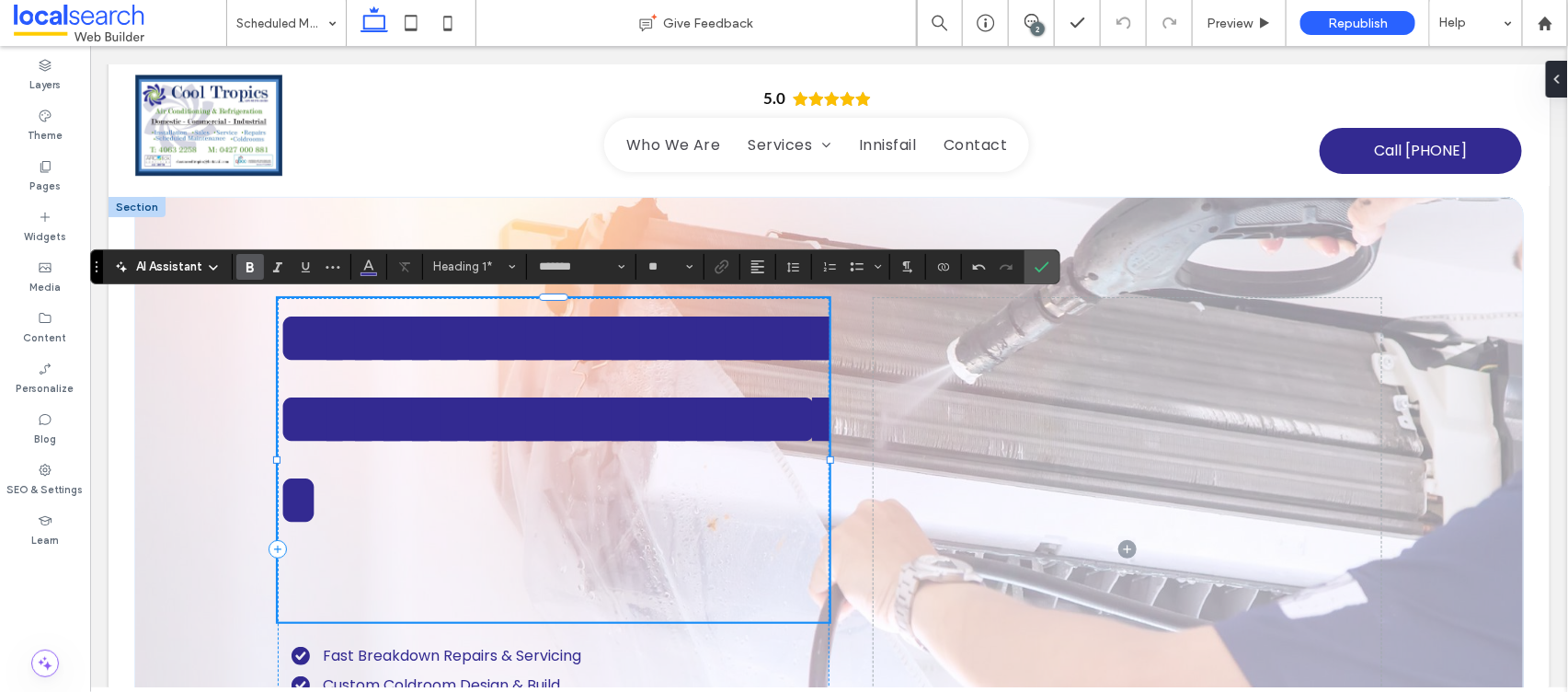 click on "**********" at bounding box center (578, 418) 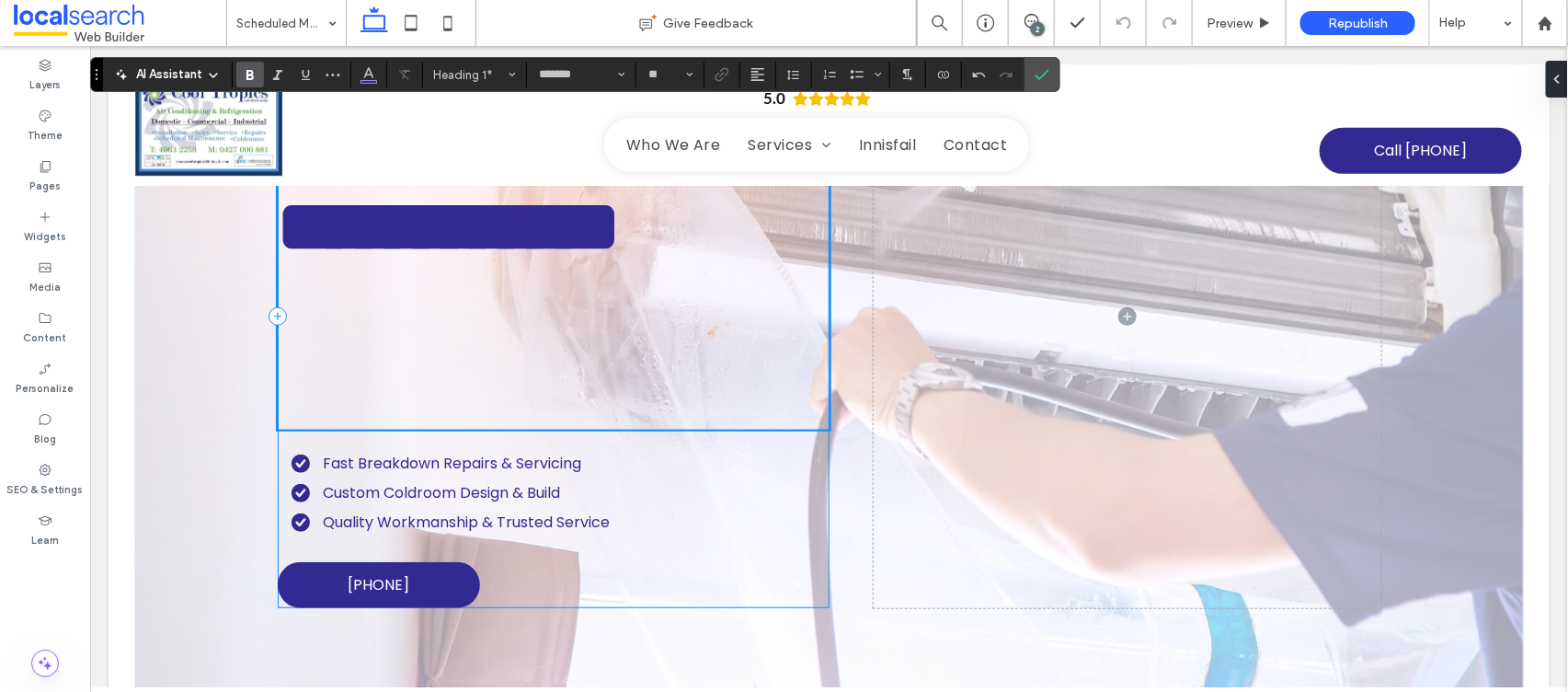 scroll, scrollTop: 286, scrollLeft: 0, axis: vertical 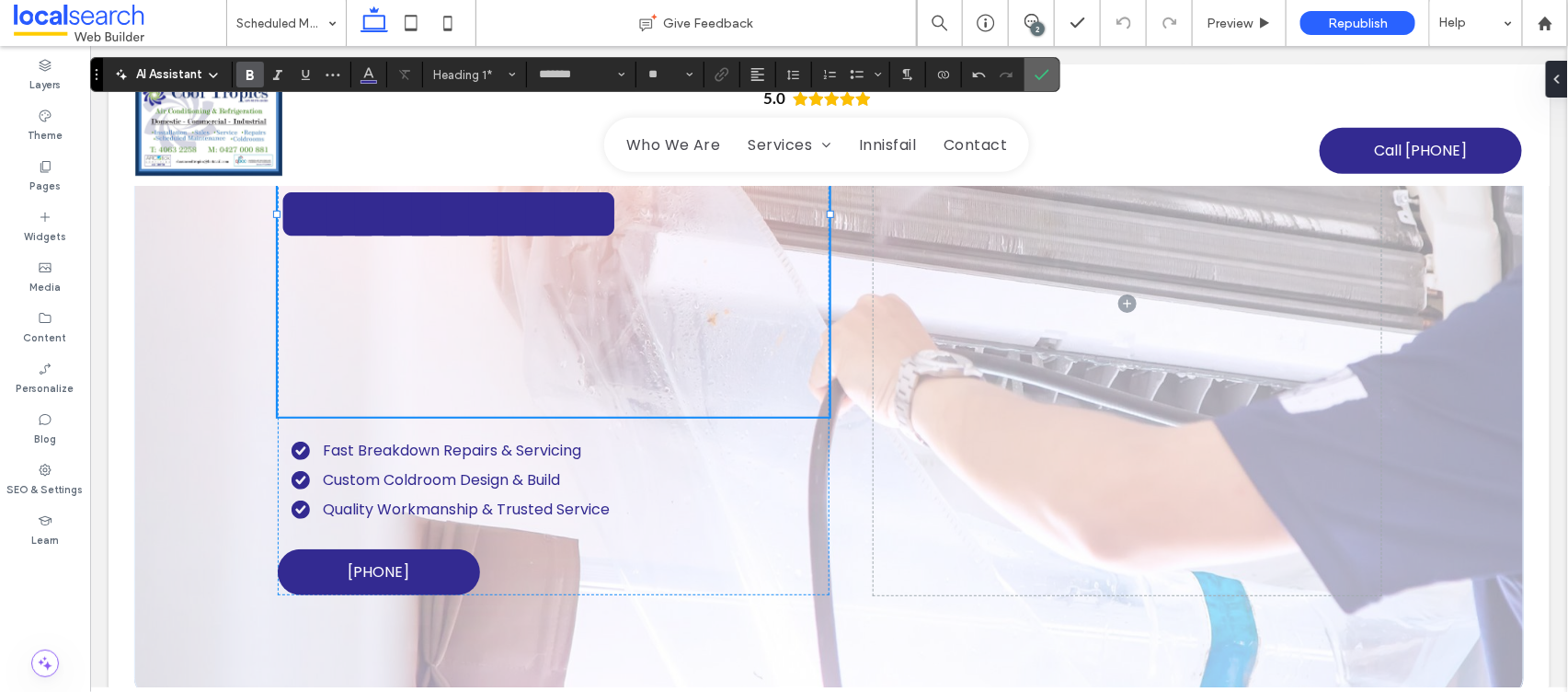 click 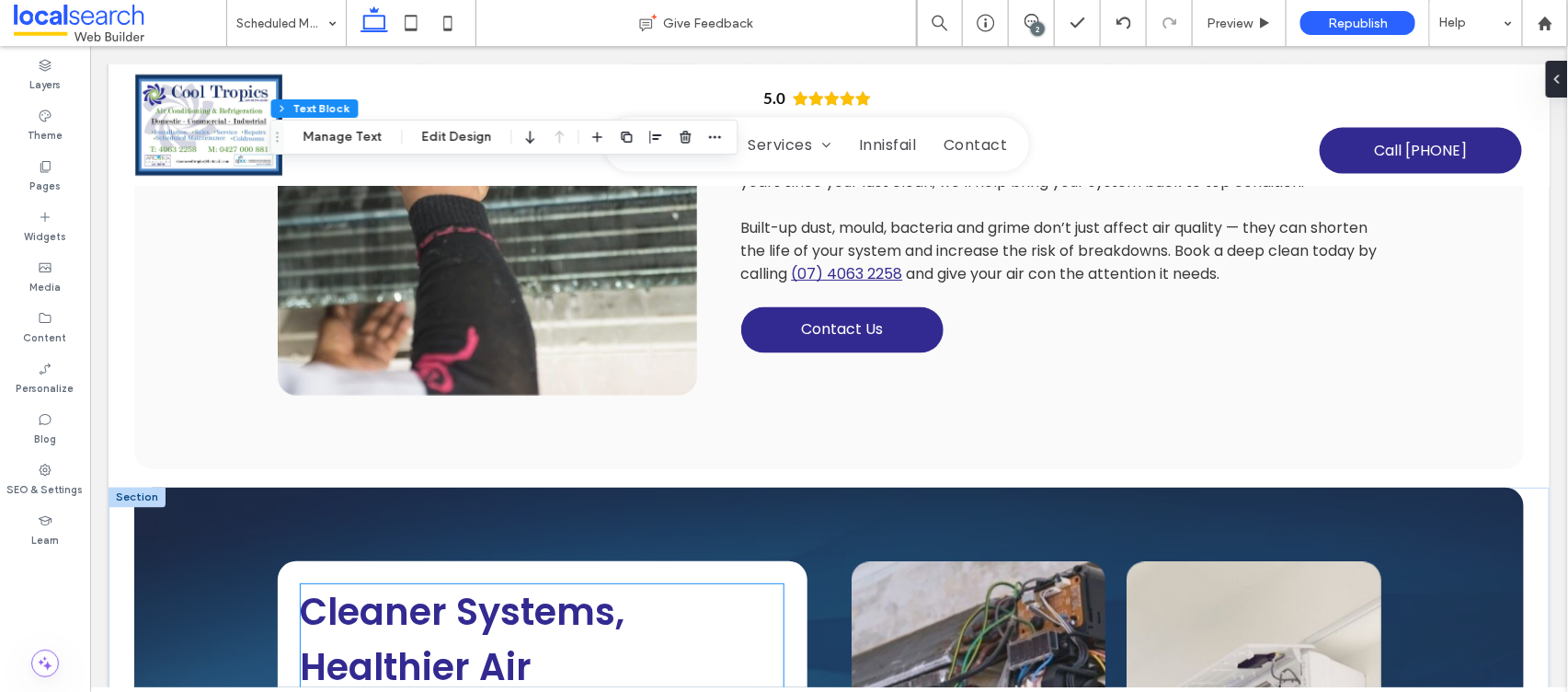 scroll, scrollTop: 419, scrollLeft: 0, axis: vertical 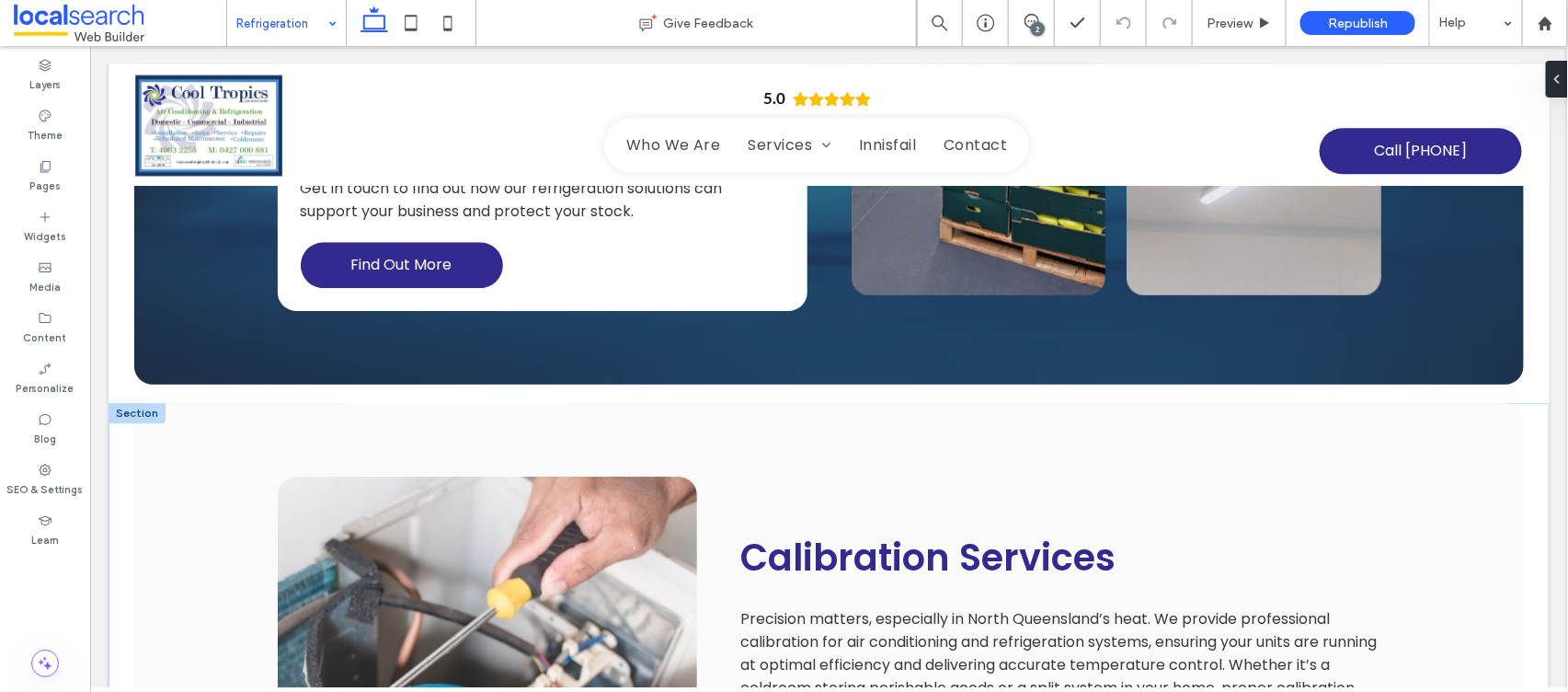 click at bounding box center [136, 412] 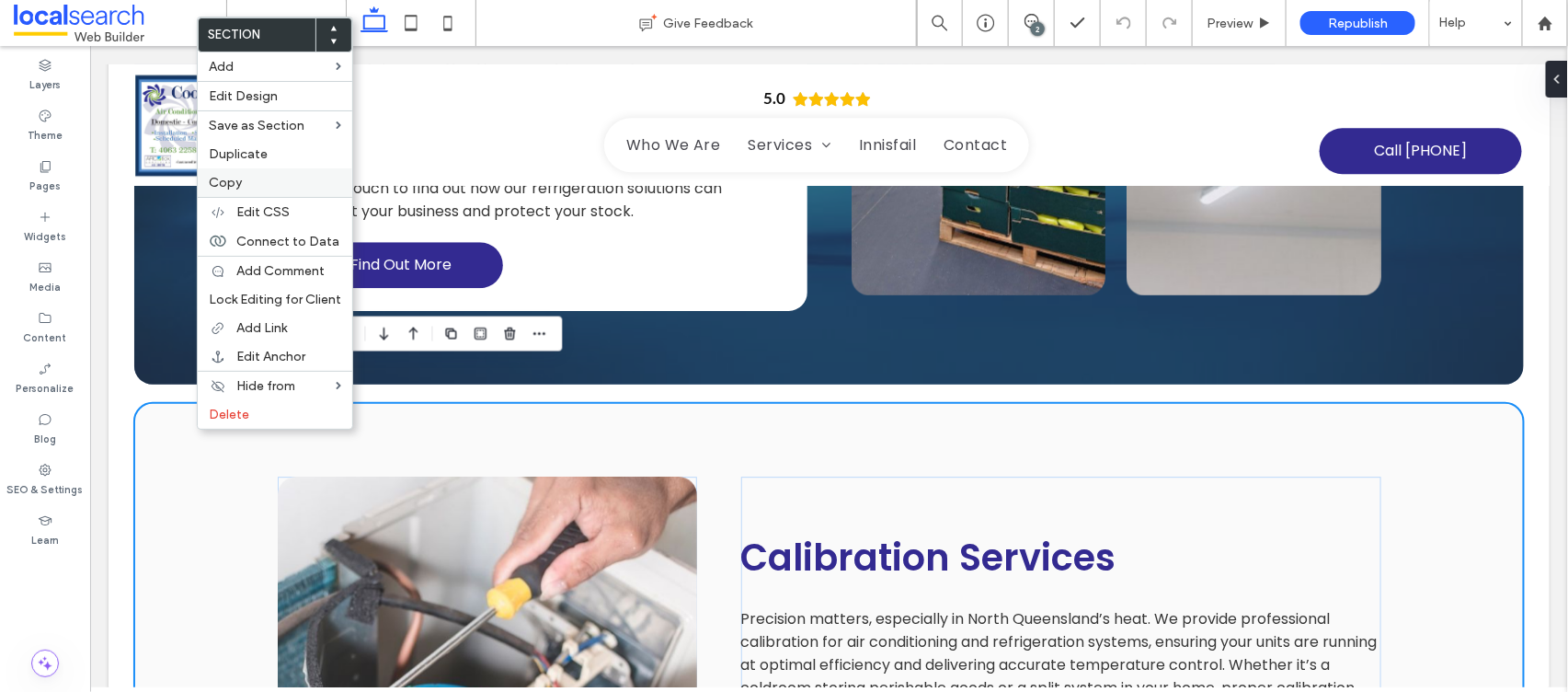 click on "Copy" at bounding box center [225, 182] 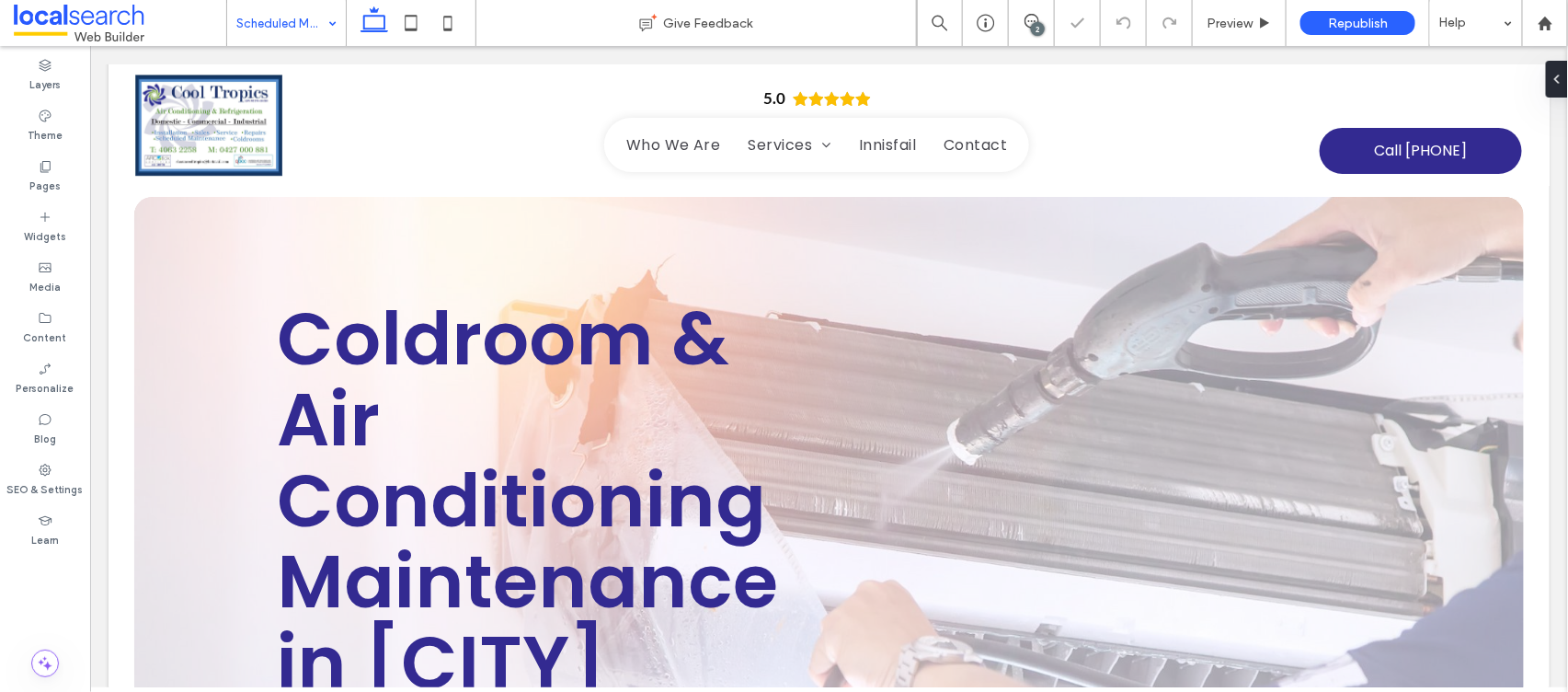 scroll, scrollTop: 612, scrollLeft: 0, axis: vertical 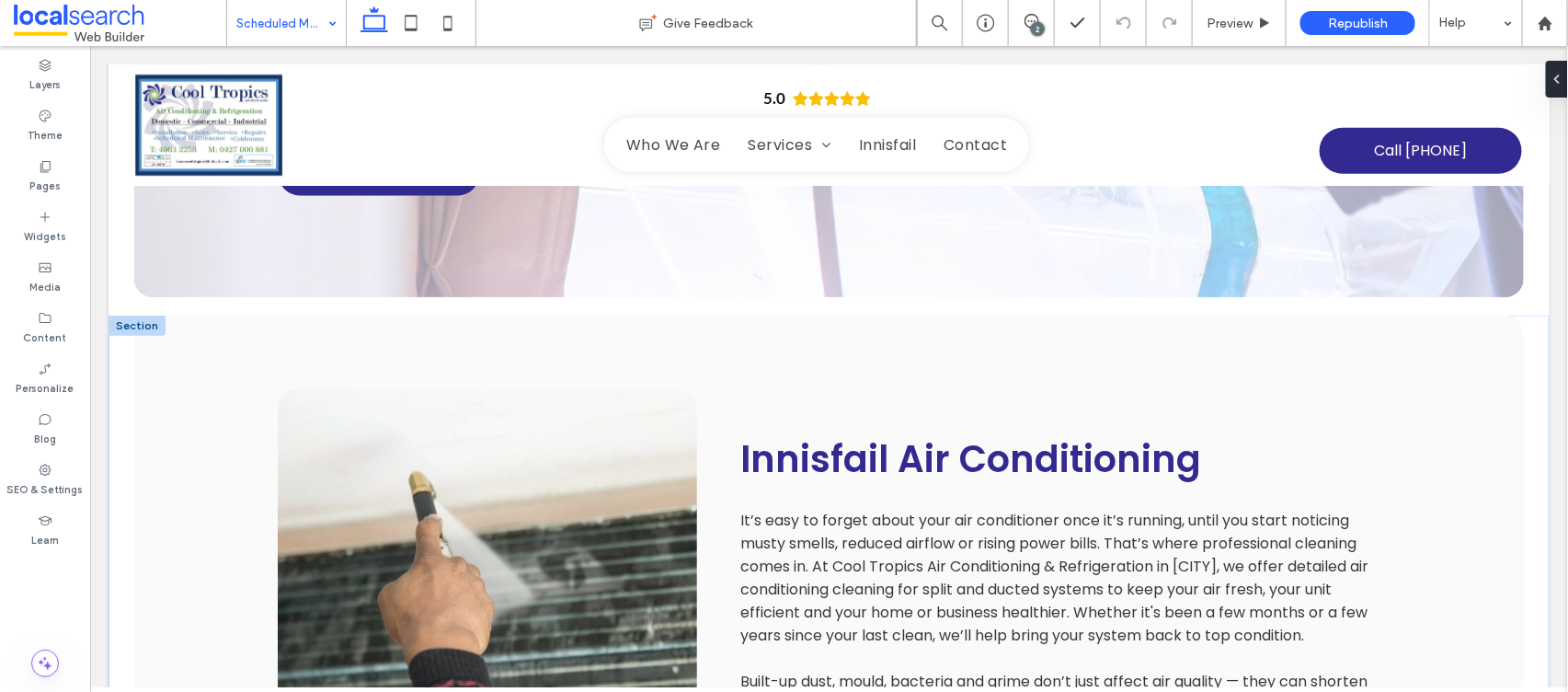 click at bounding box center (136, 325) 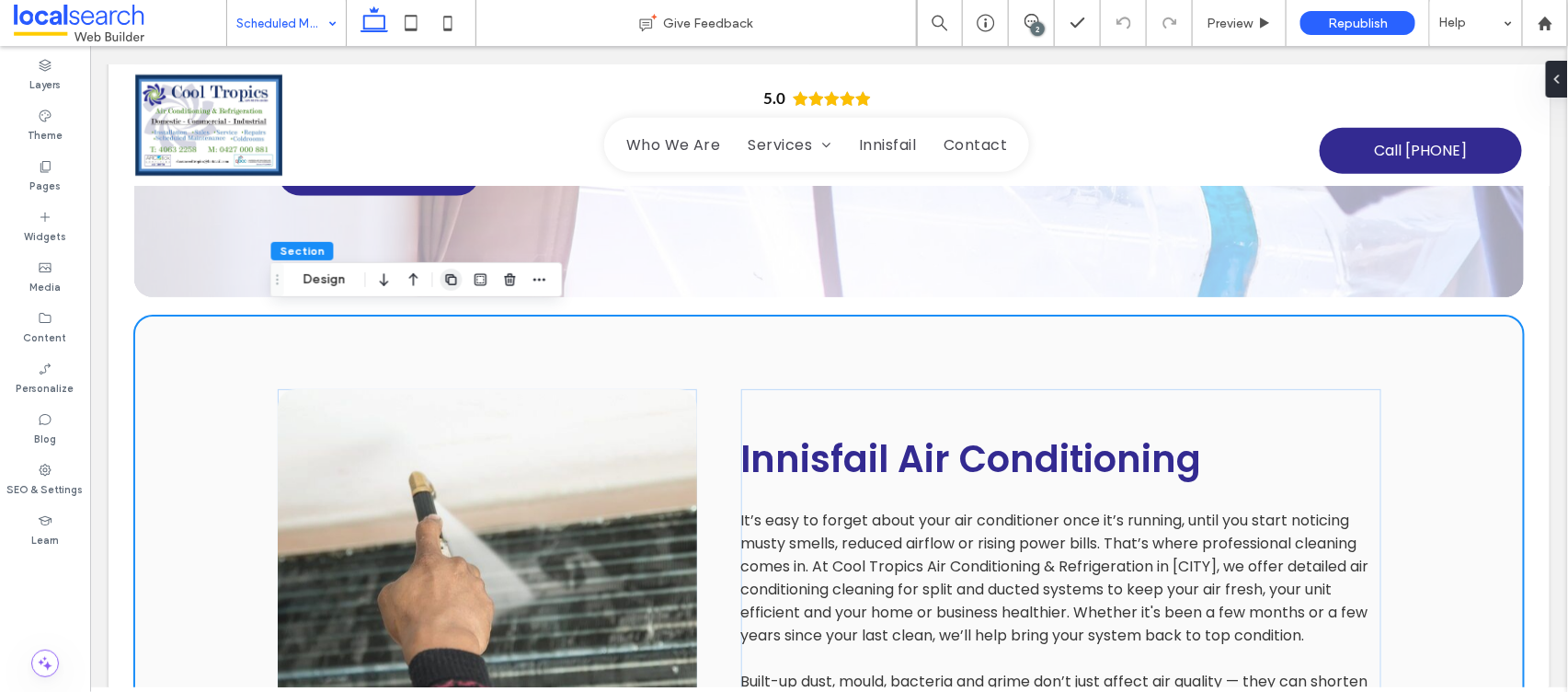 click 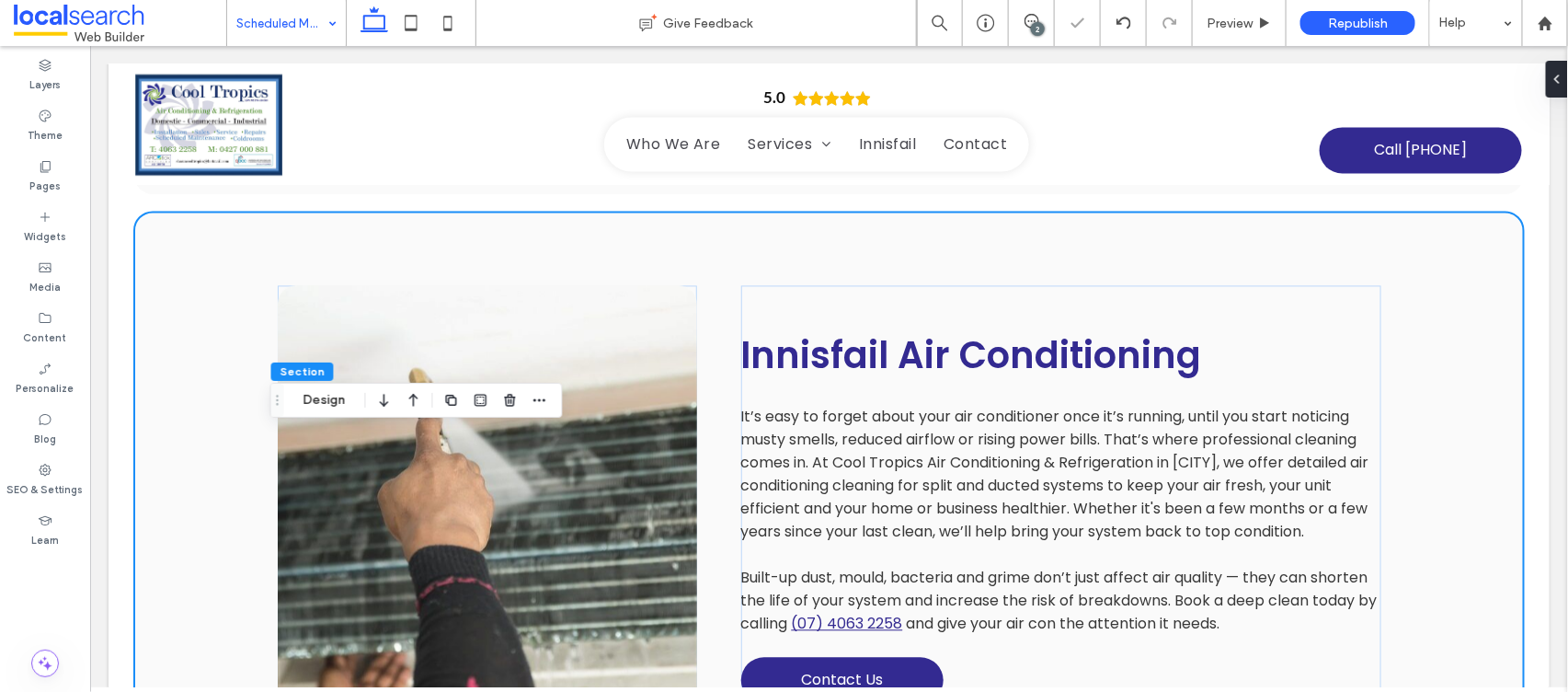scroll, scrollTop: 1558, scrollLeft: 0, axis: vertical 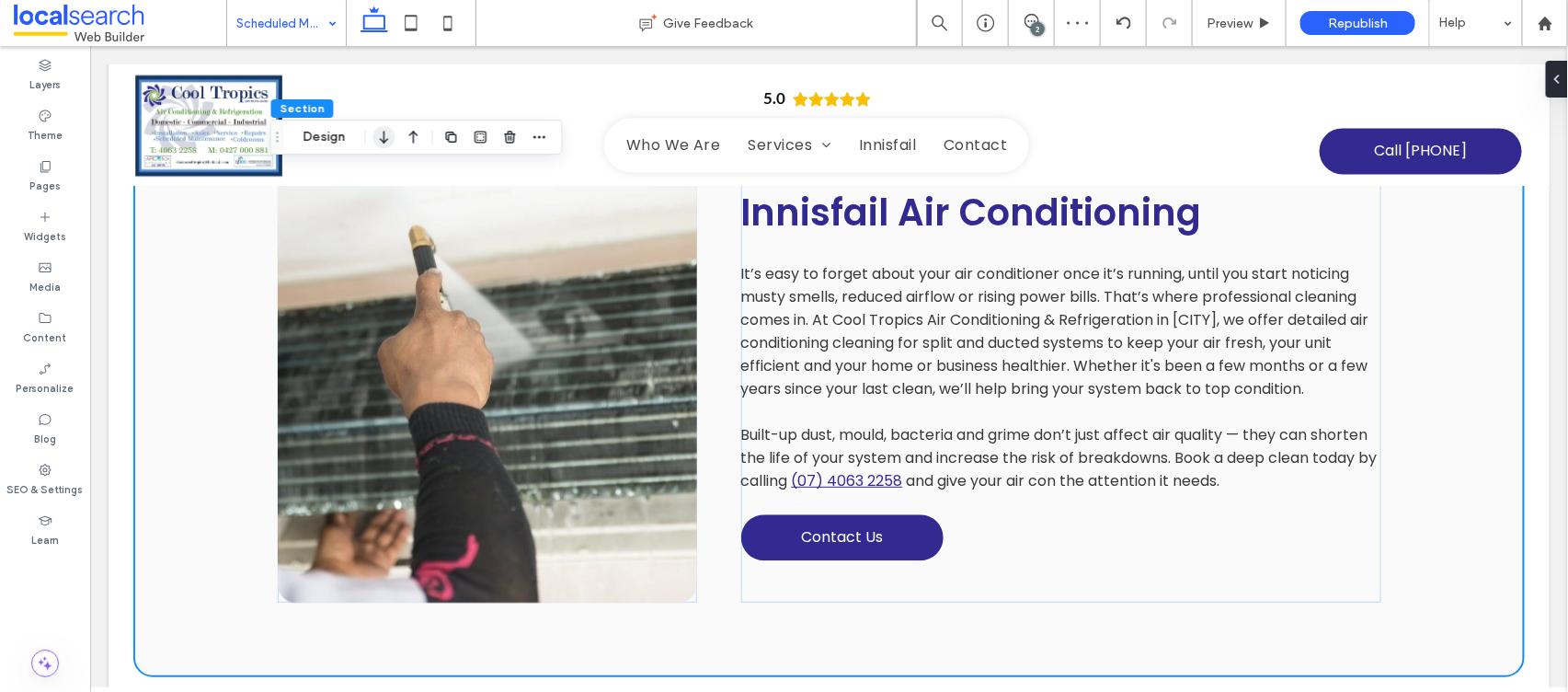 click 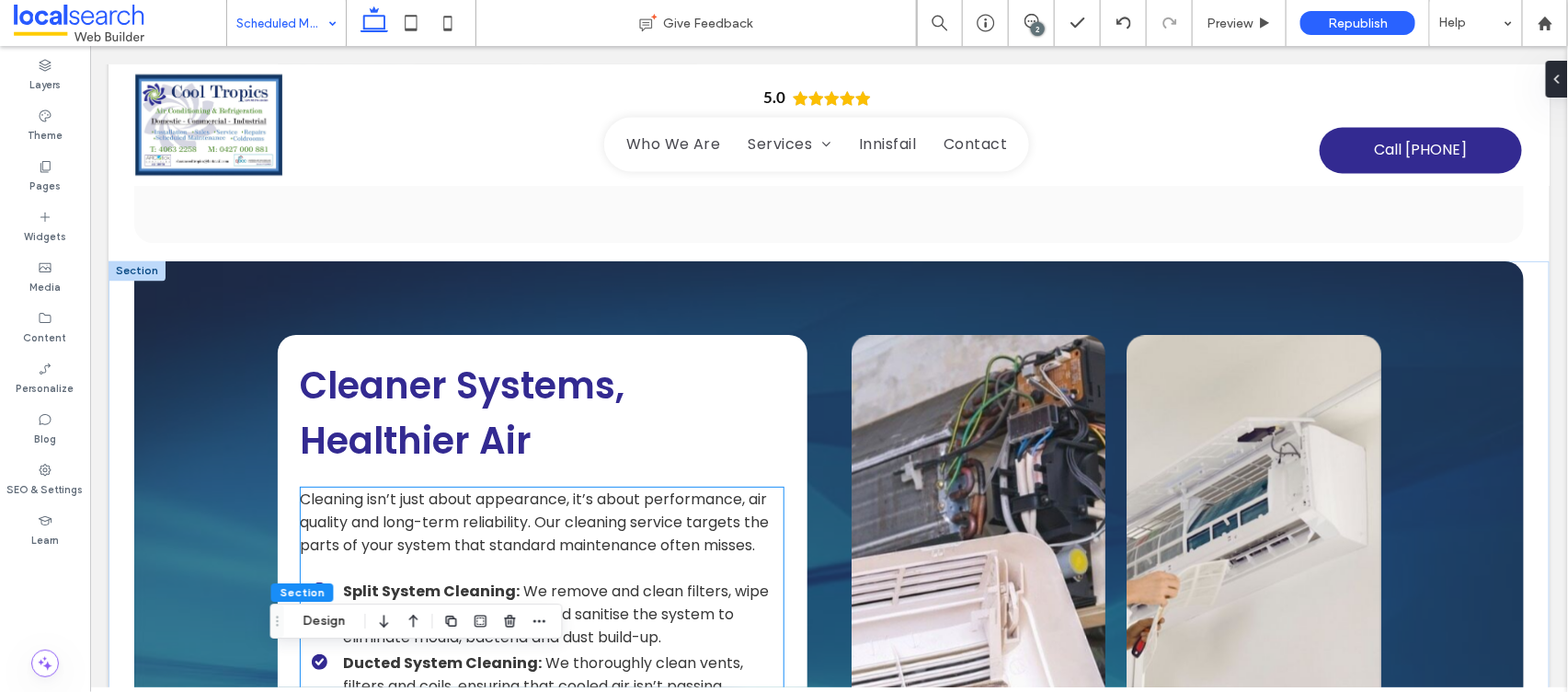 scroll, scrollTop: 1286, scrollLeft: 0, axis: vertical 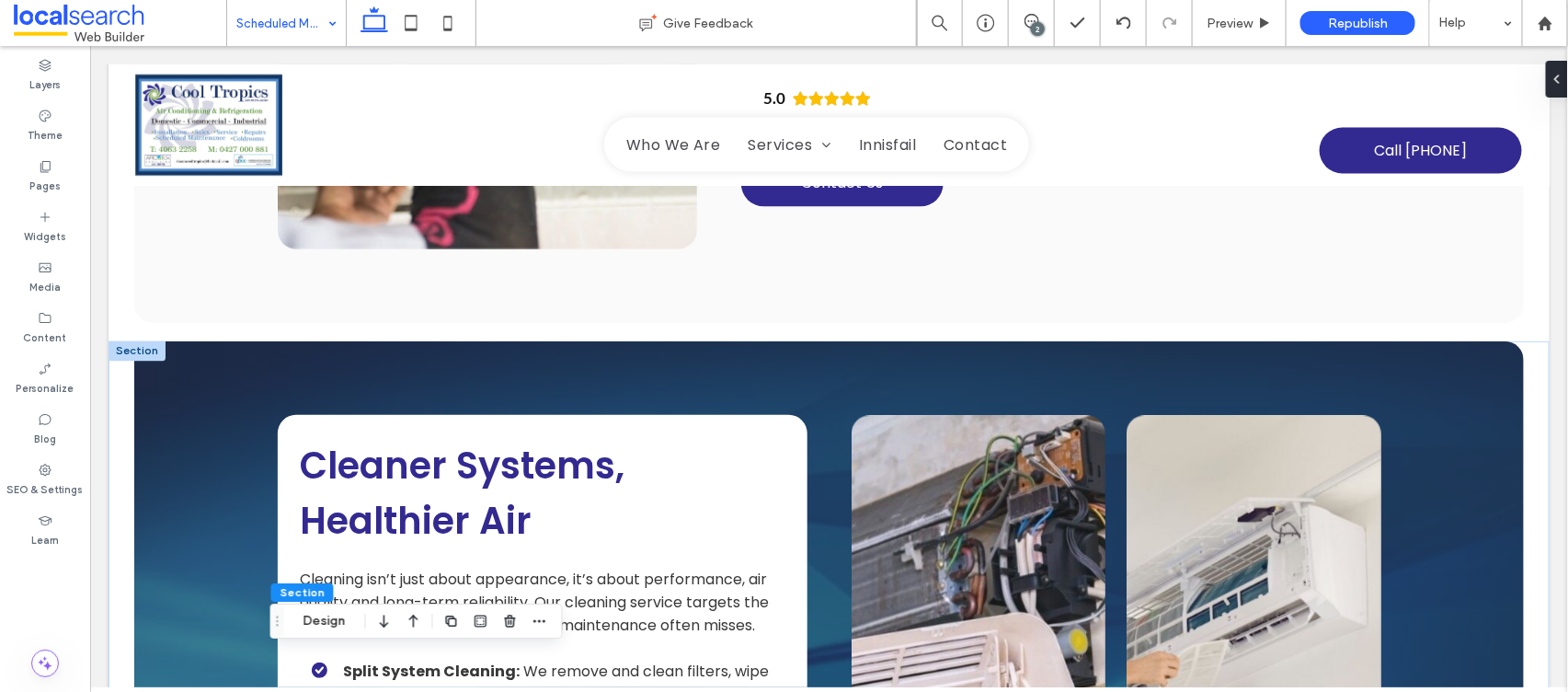 click at bounding box center (136, 351) 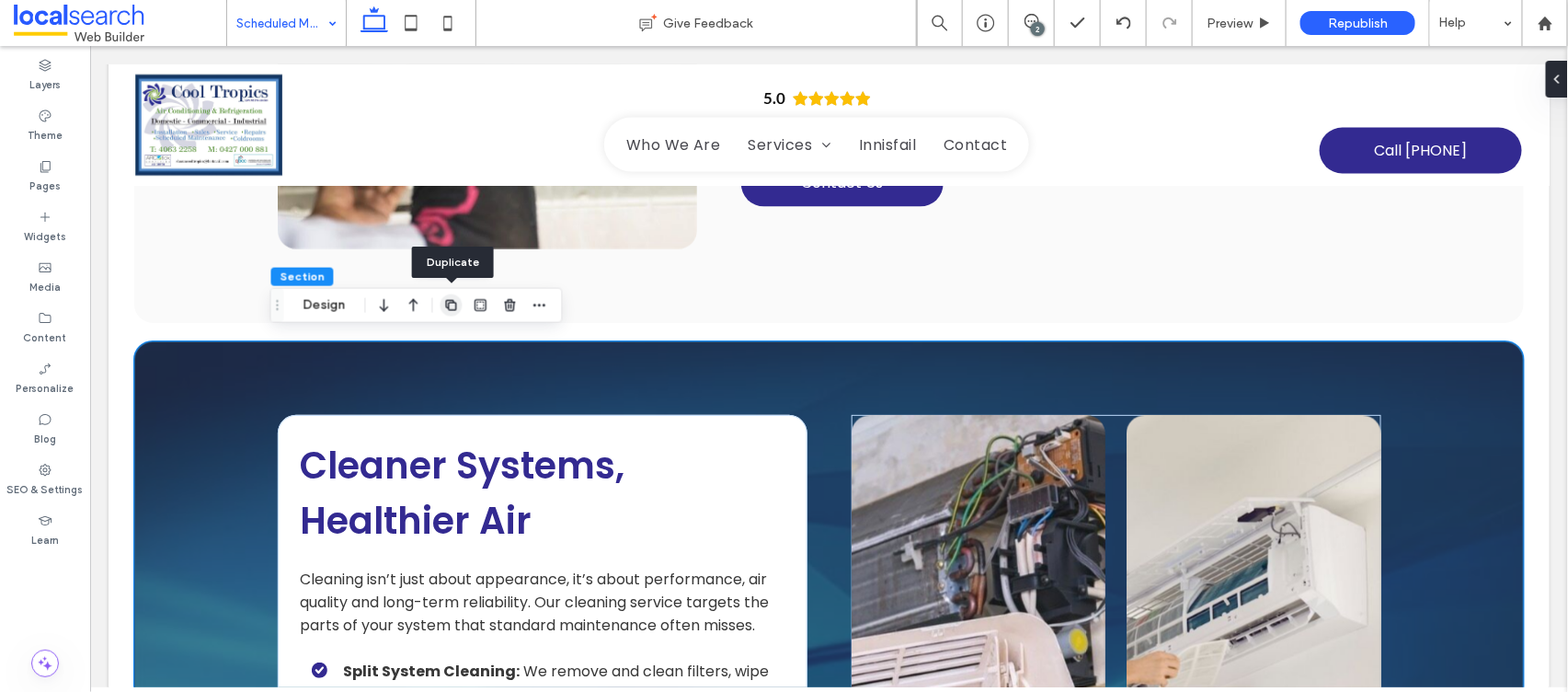 click 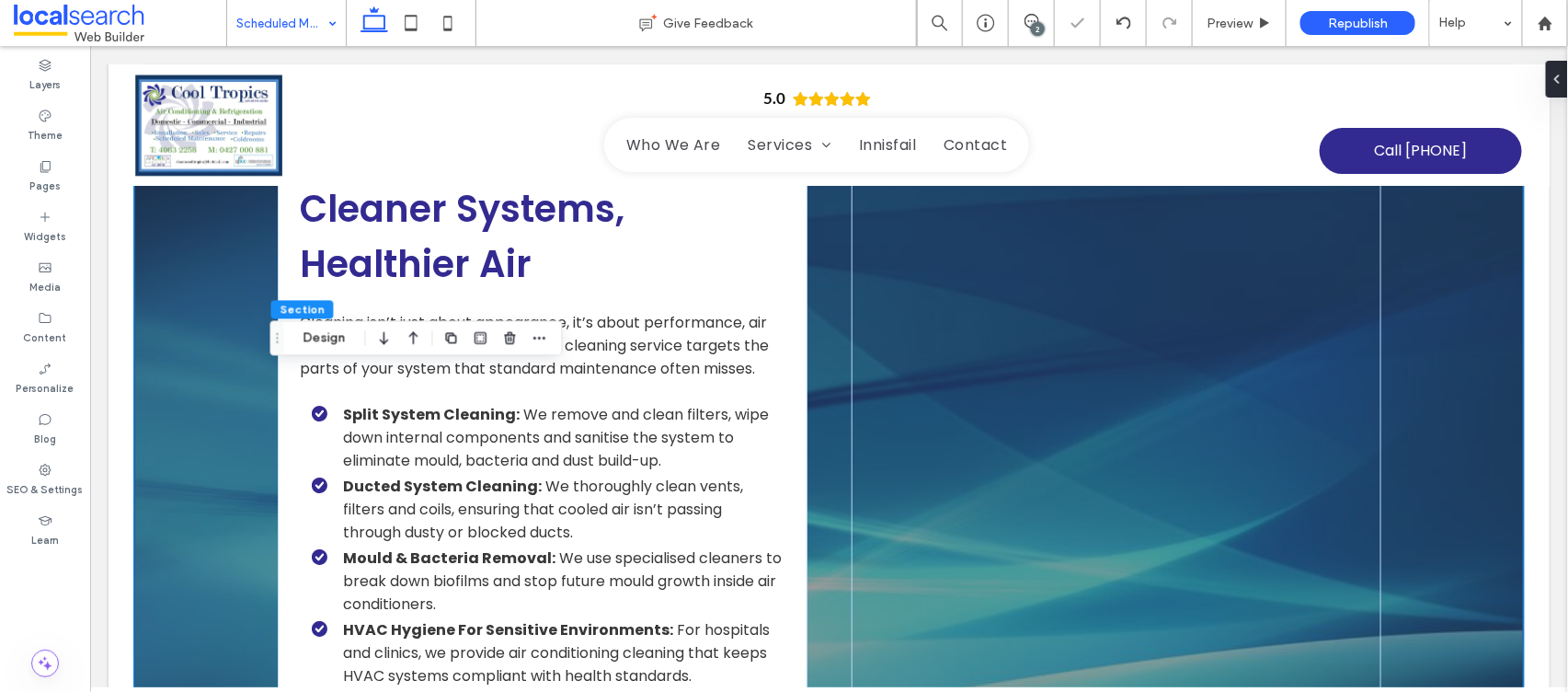 scroll, scrollTop: 2555, scrollLeft: 0, axis: vertical 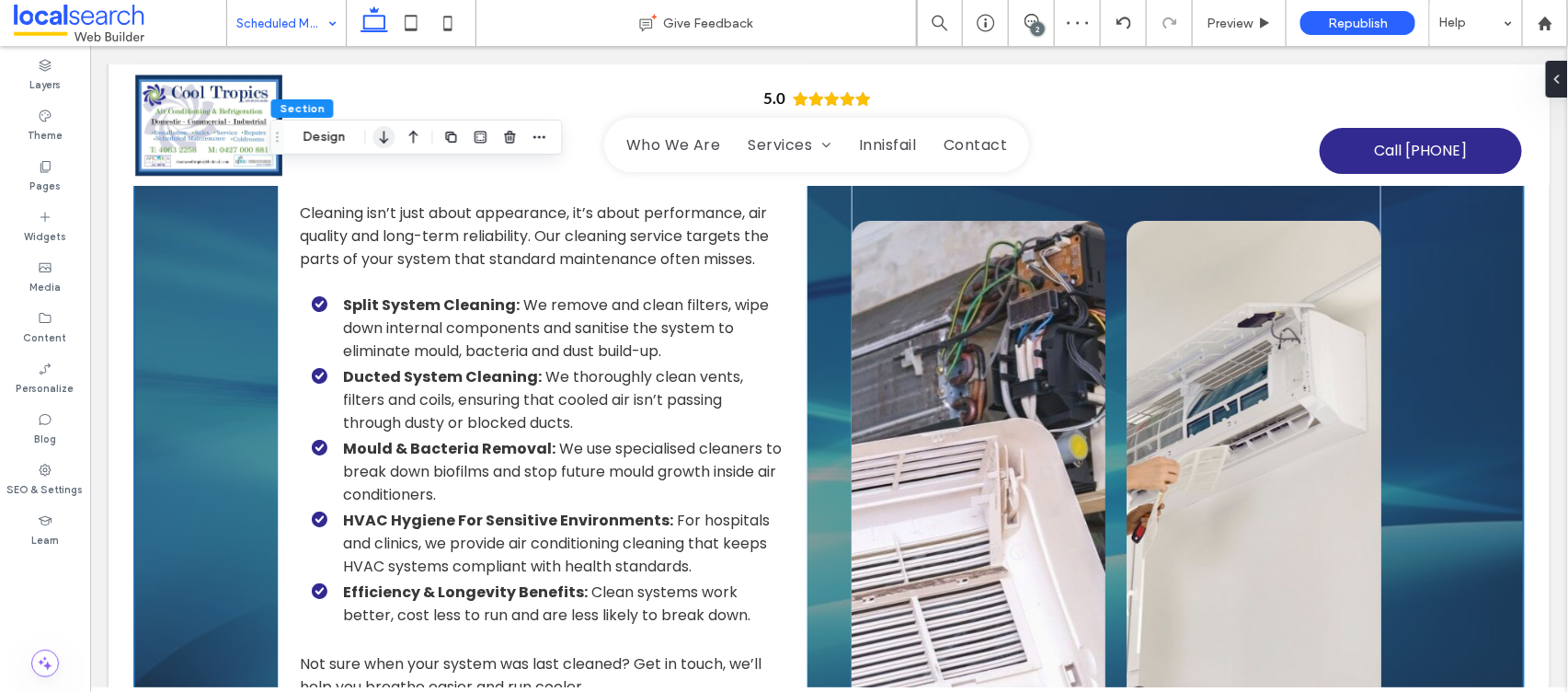 click 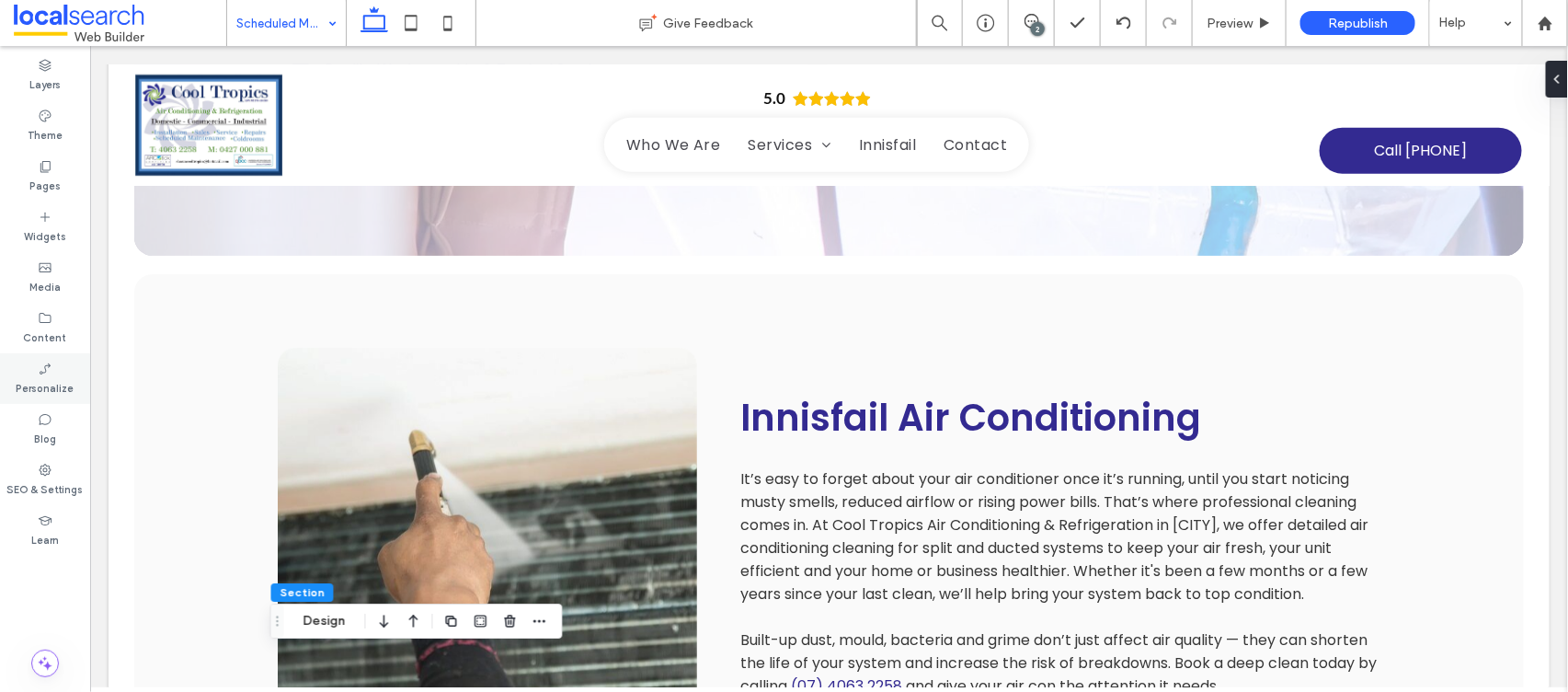 scroll, scrollTop: 731, scrollLeft: 0, axis: vertical 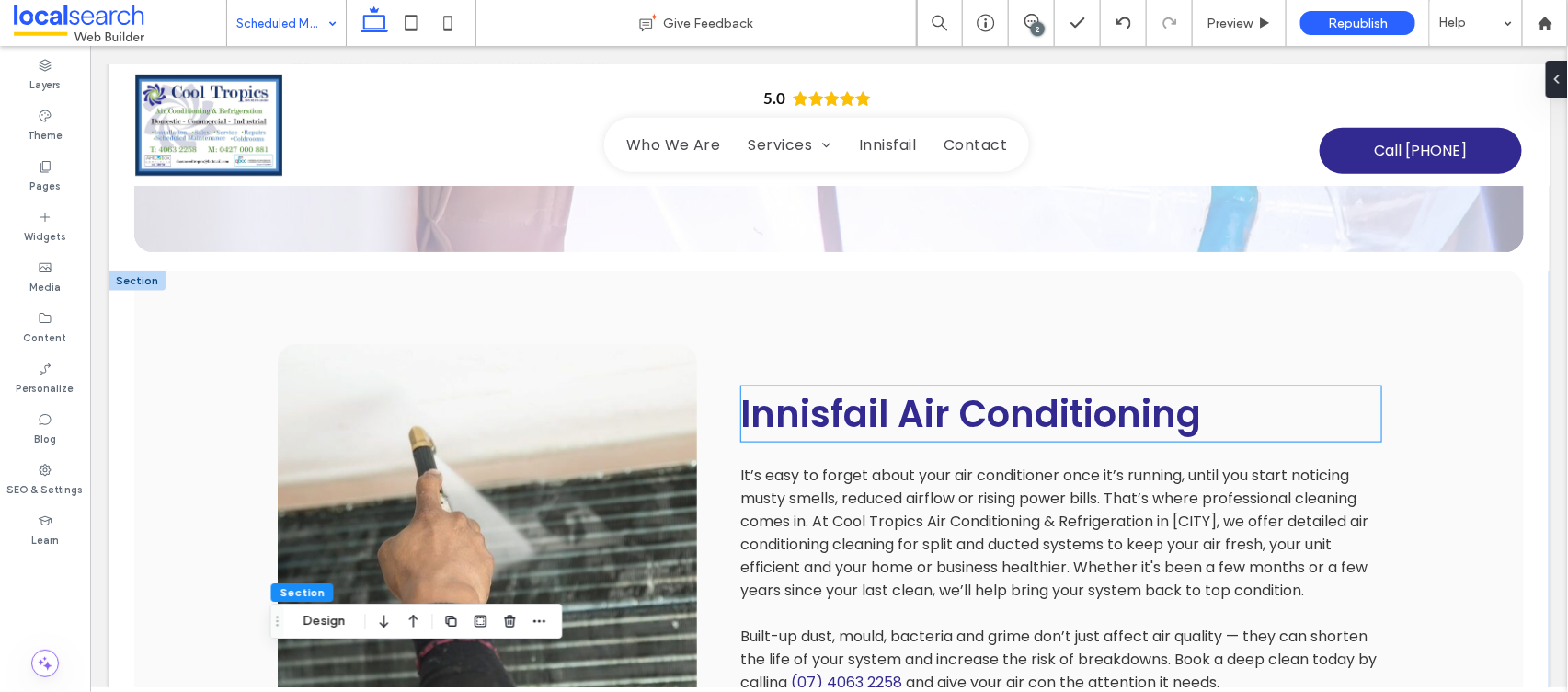 click on "Innisfail Air Conditioning" at bounding box center [970, 413] 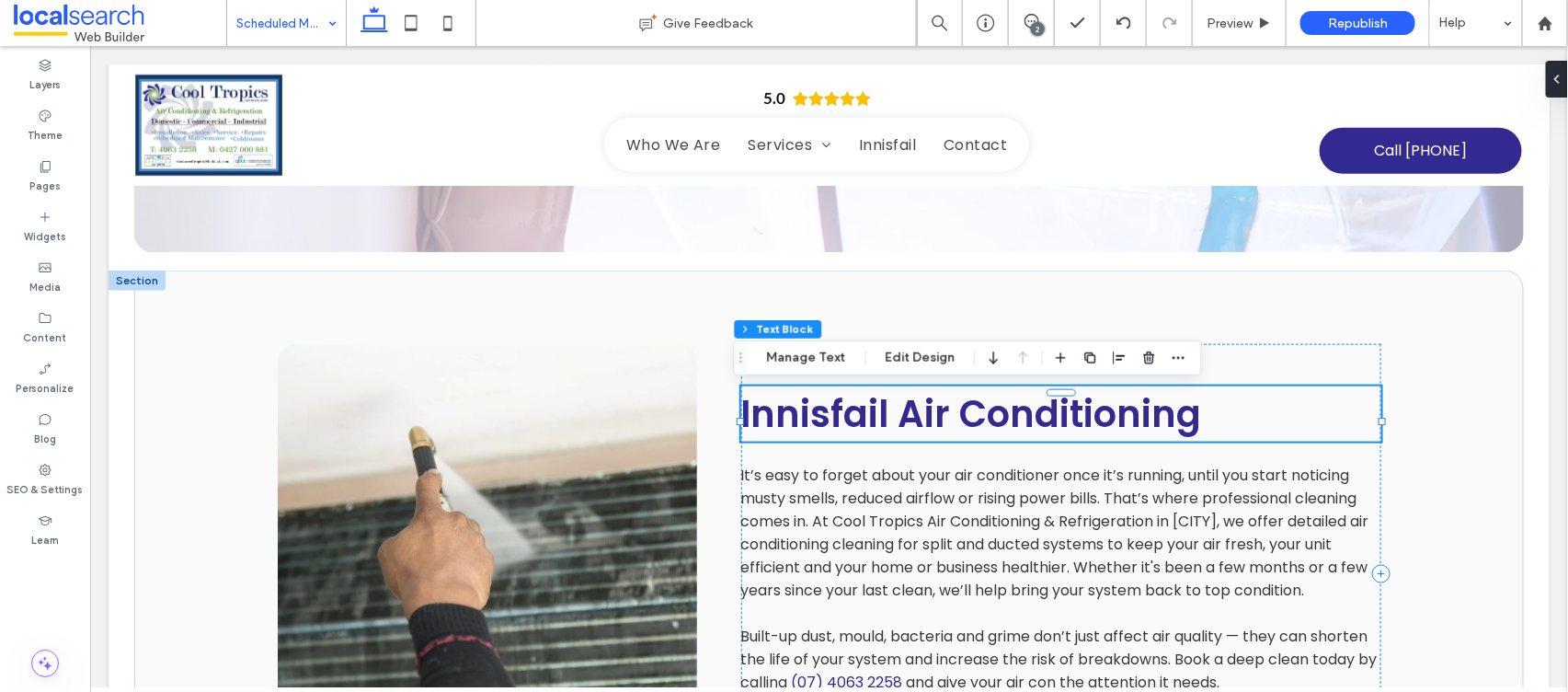 click on "Innisfail Air Conditioning" at bounding box center [1060, 413] 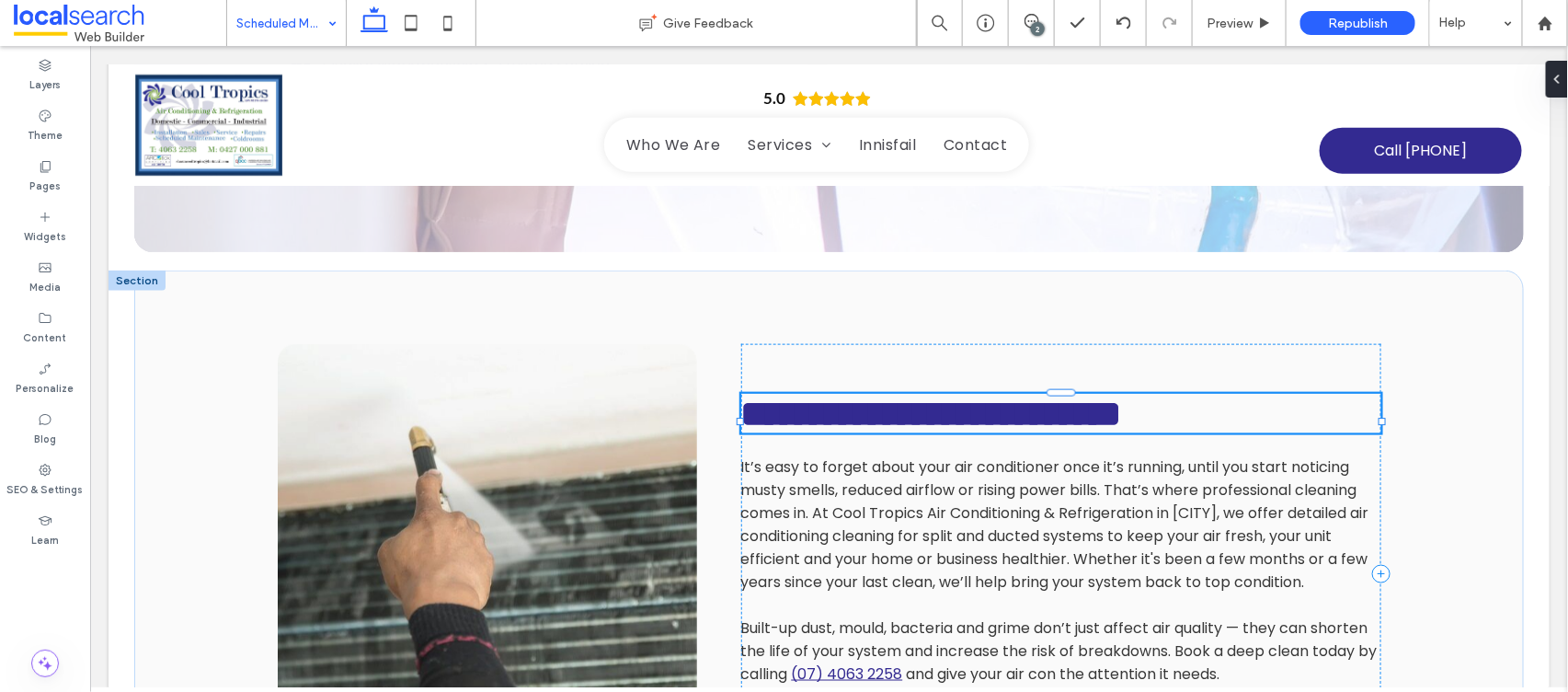 type on "*******" 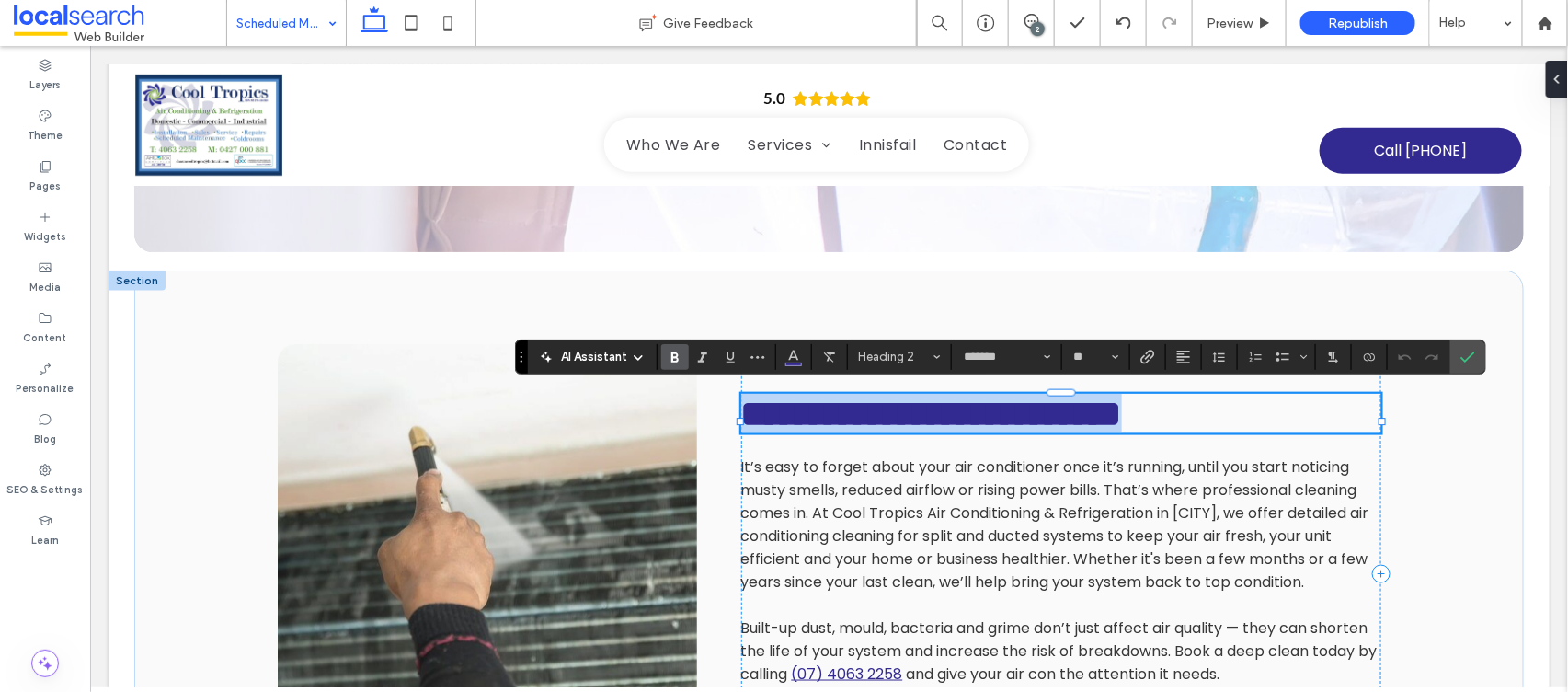 click on "**********" at bounding box center [1060, 412] 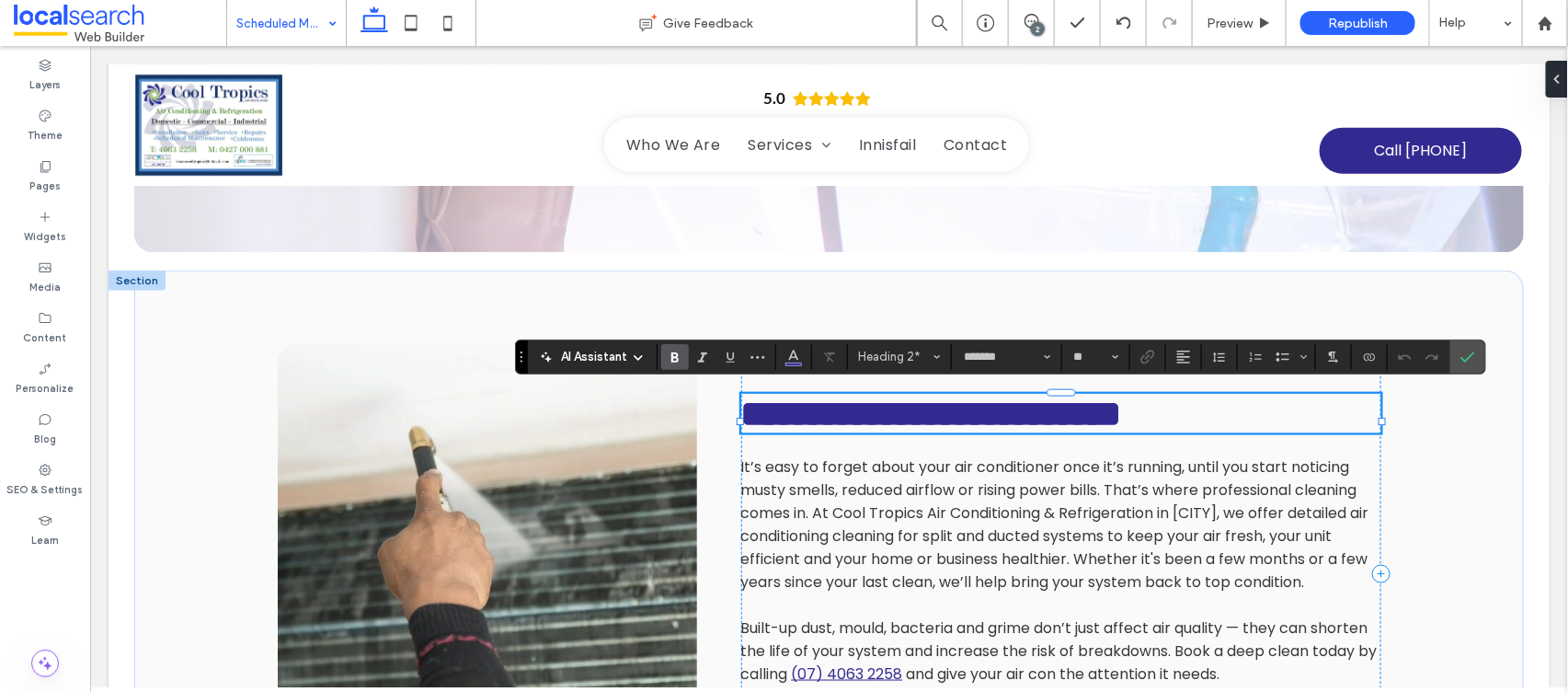 type 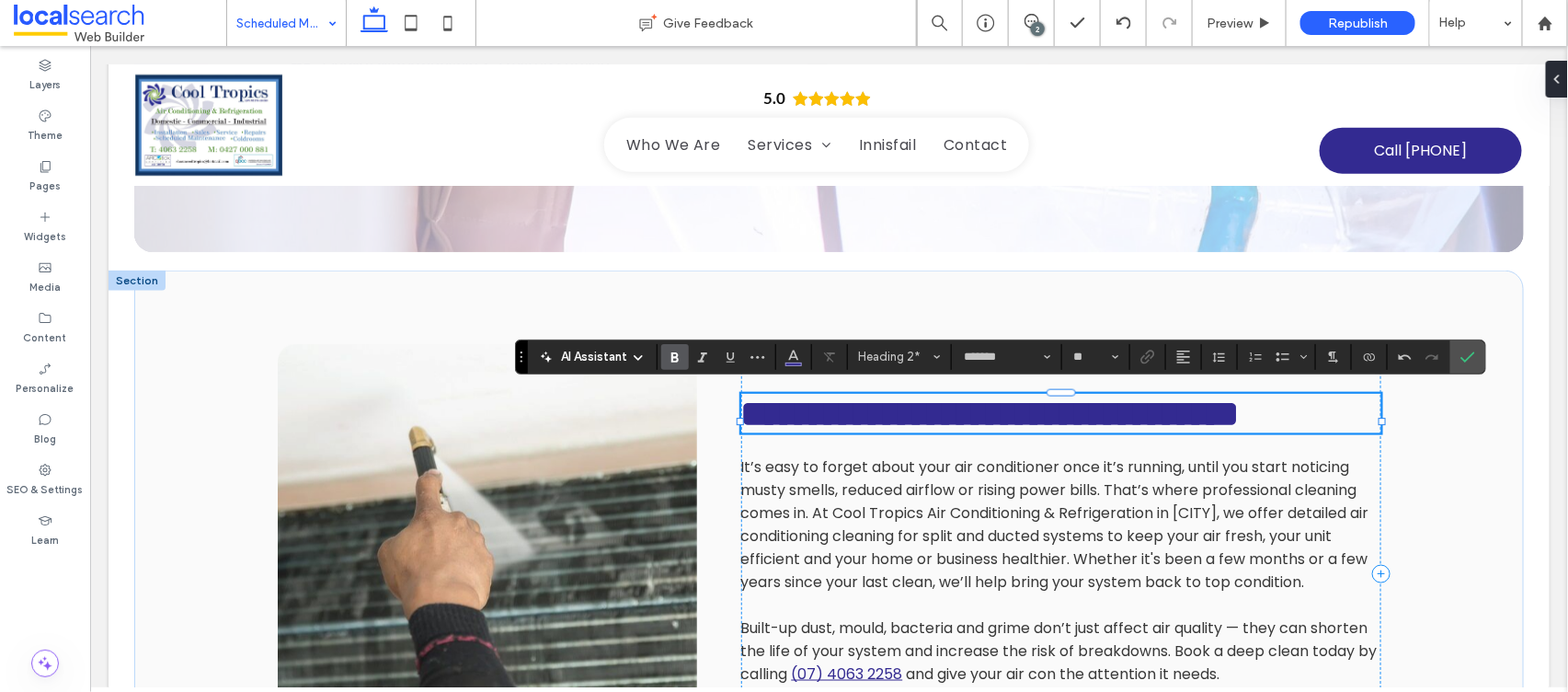 scroll, scrollTop: 702, scrollLeft: 0, axis: vertical 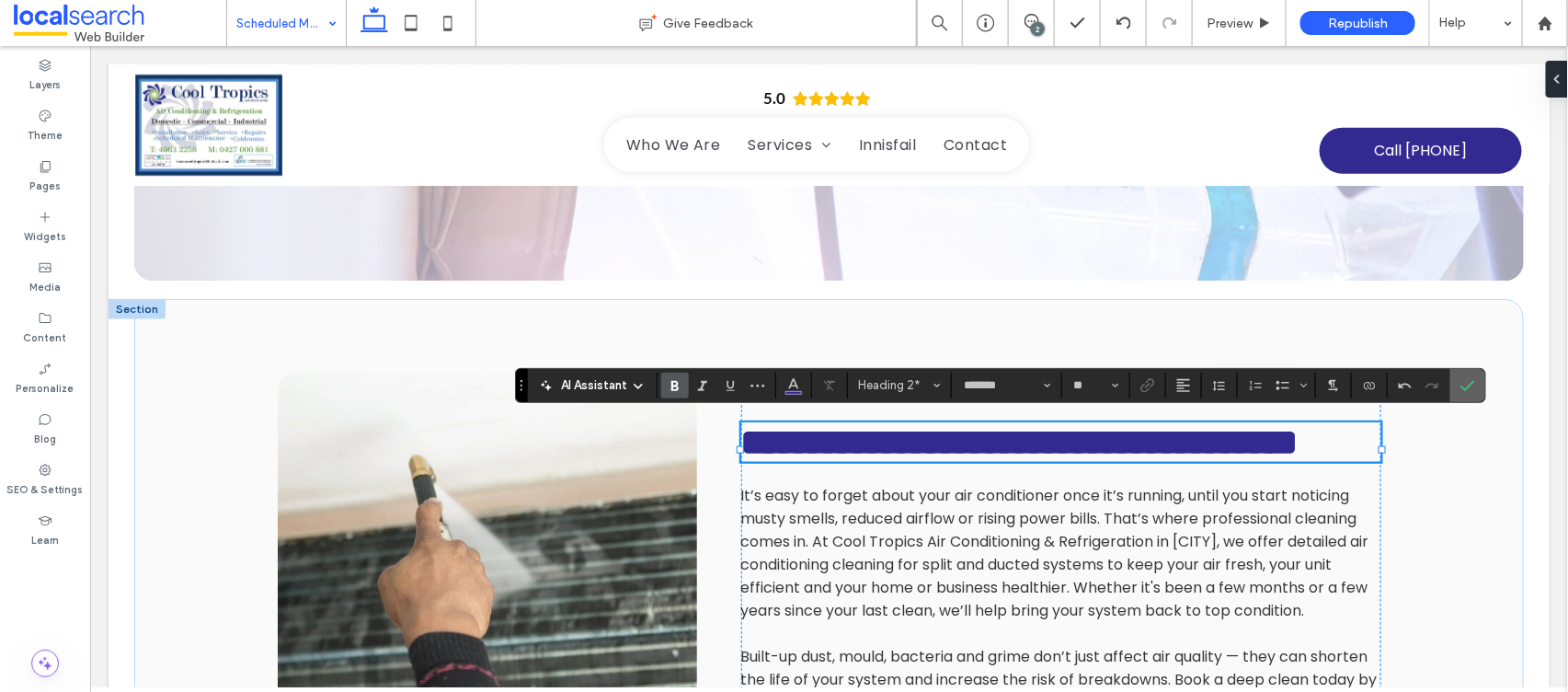 click at bounding box center (1468, 386) 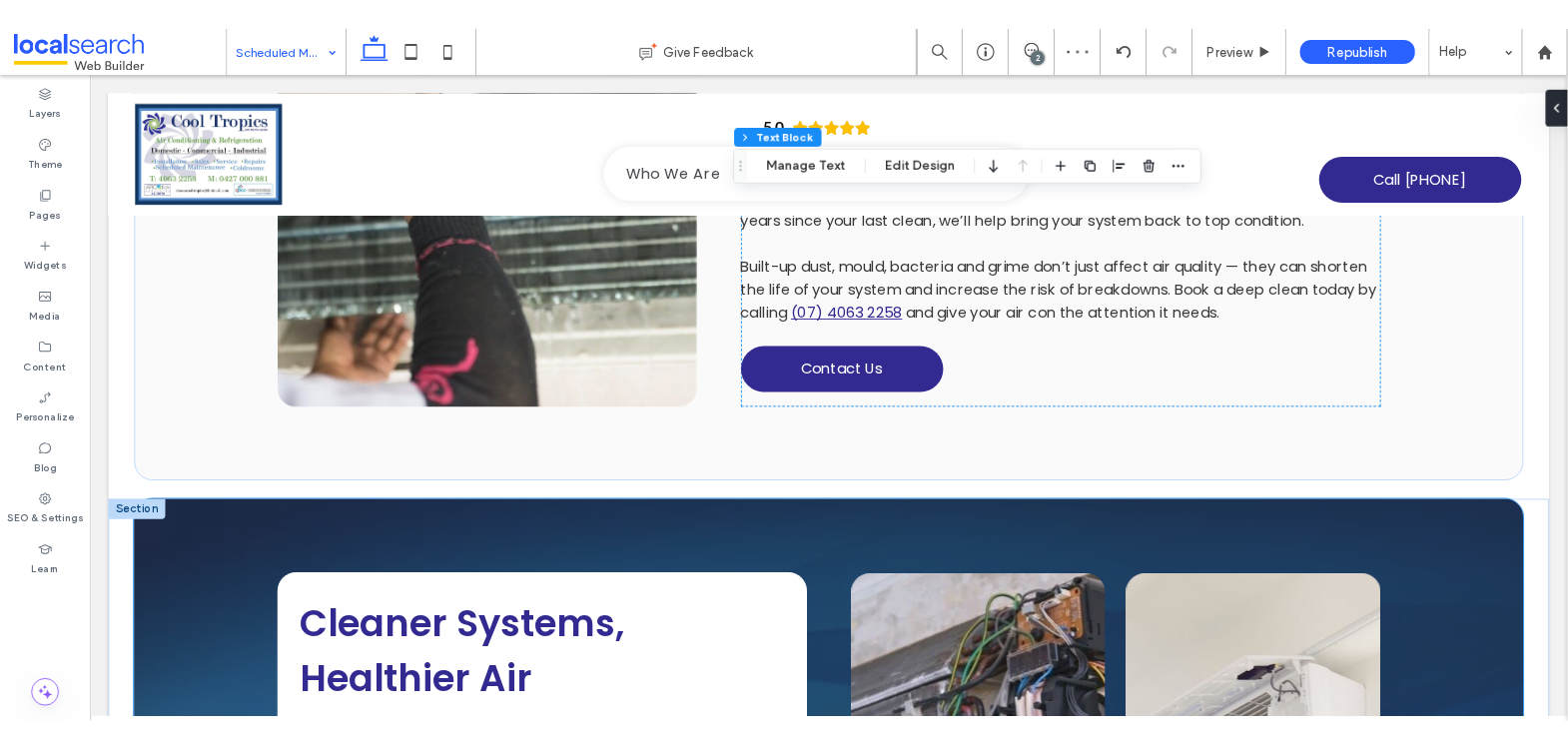 scroll, scrollTop: 1536, scrollLeft: 0, axis: vertical 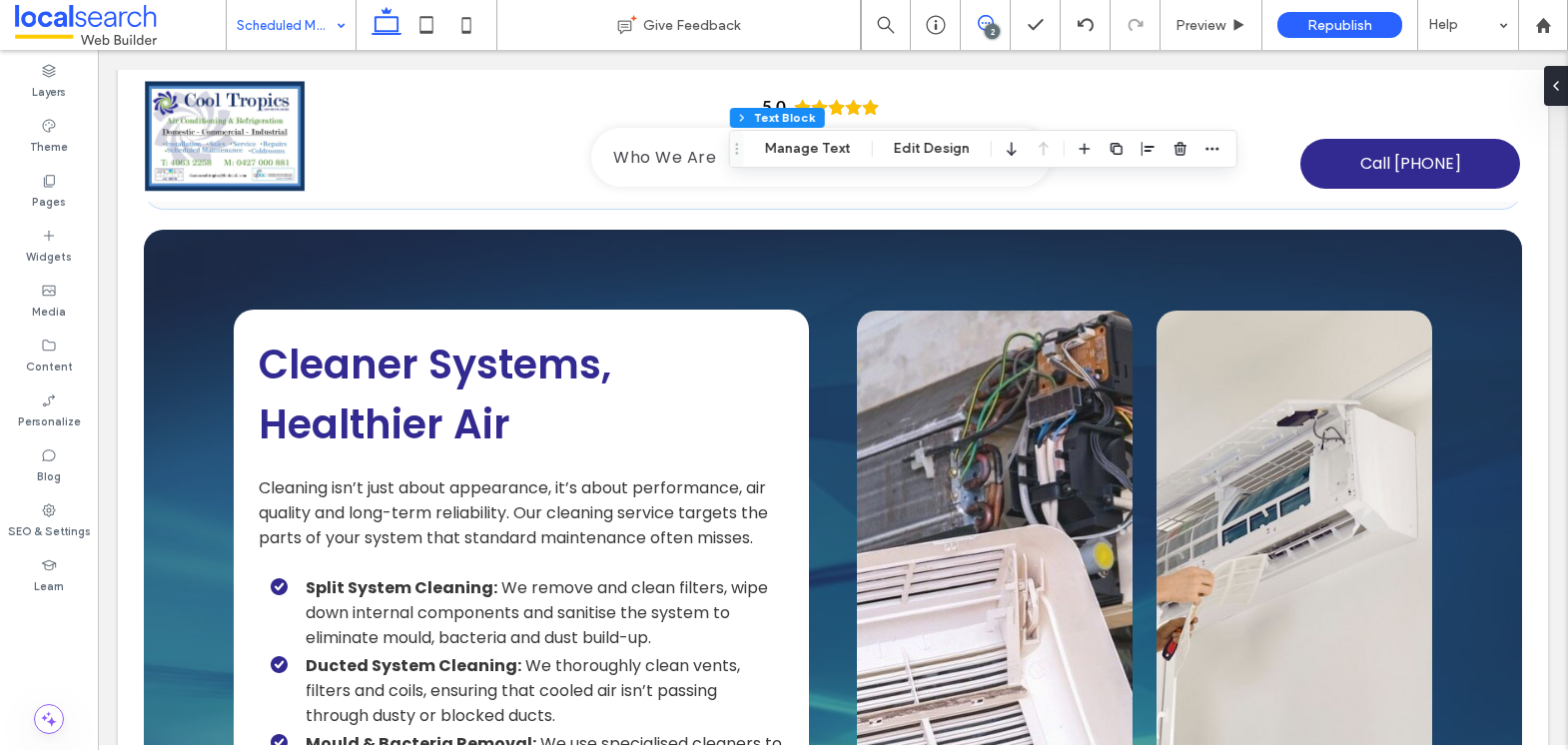 click 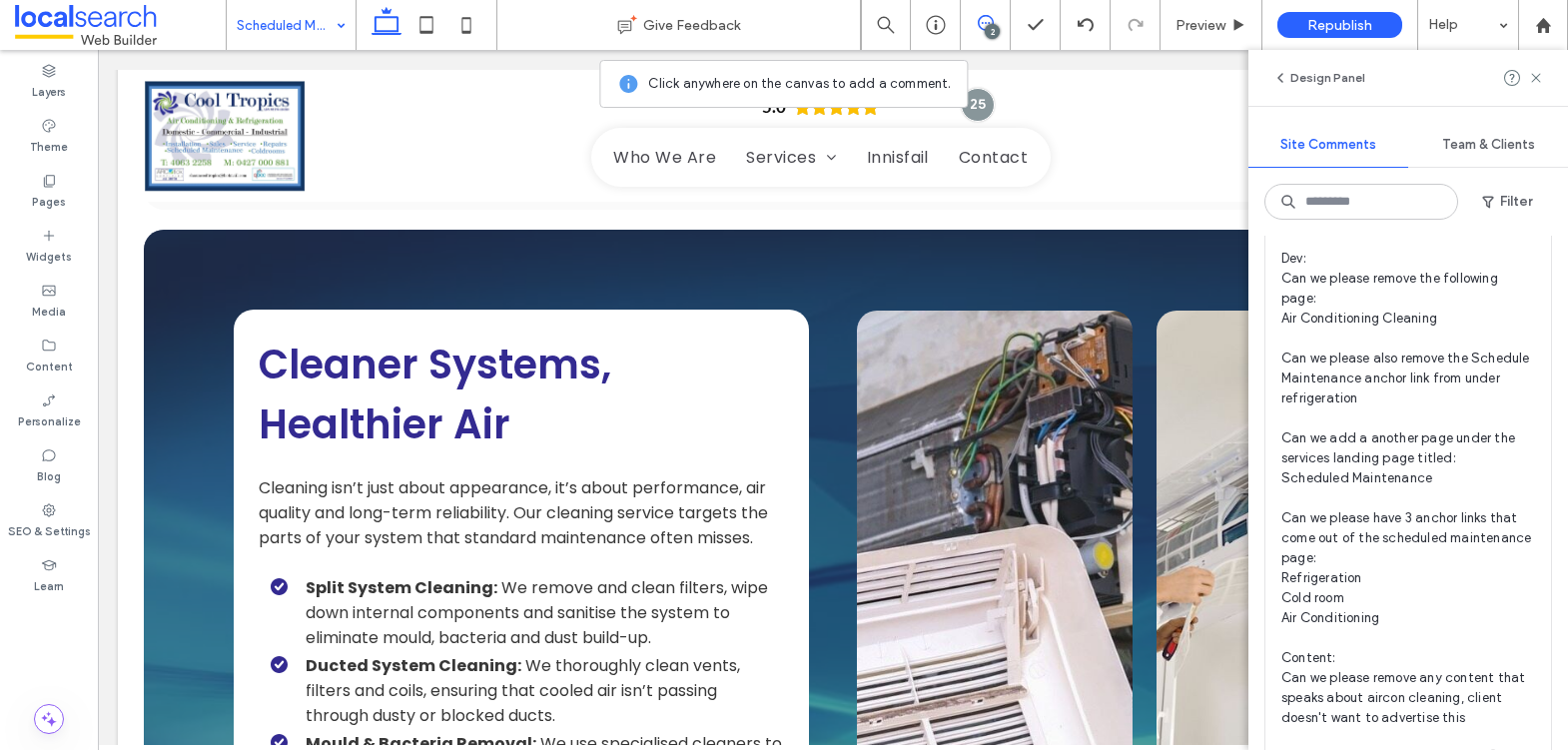 scroll, scrollTop: 510, scrollLeft: 0, axis: vertical 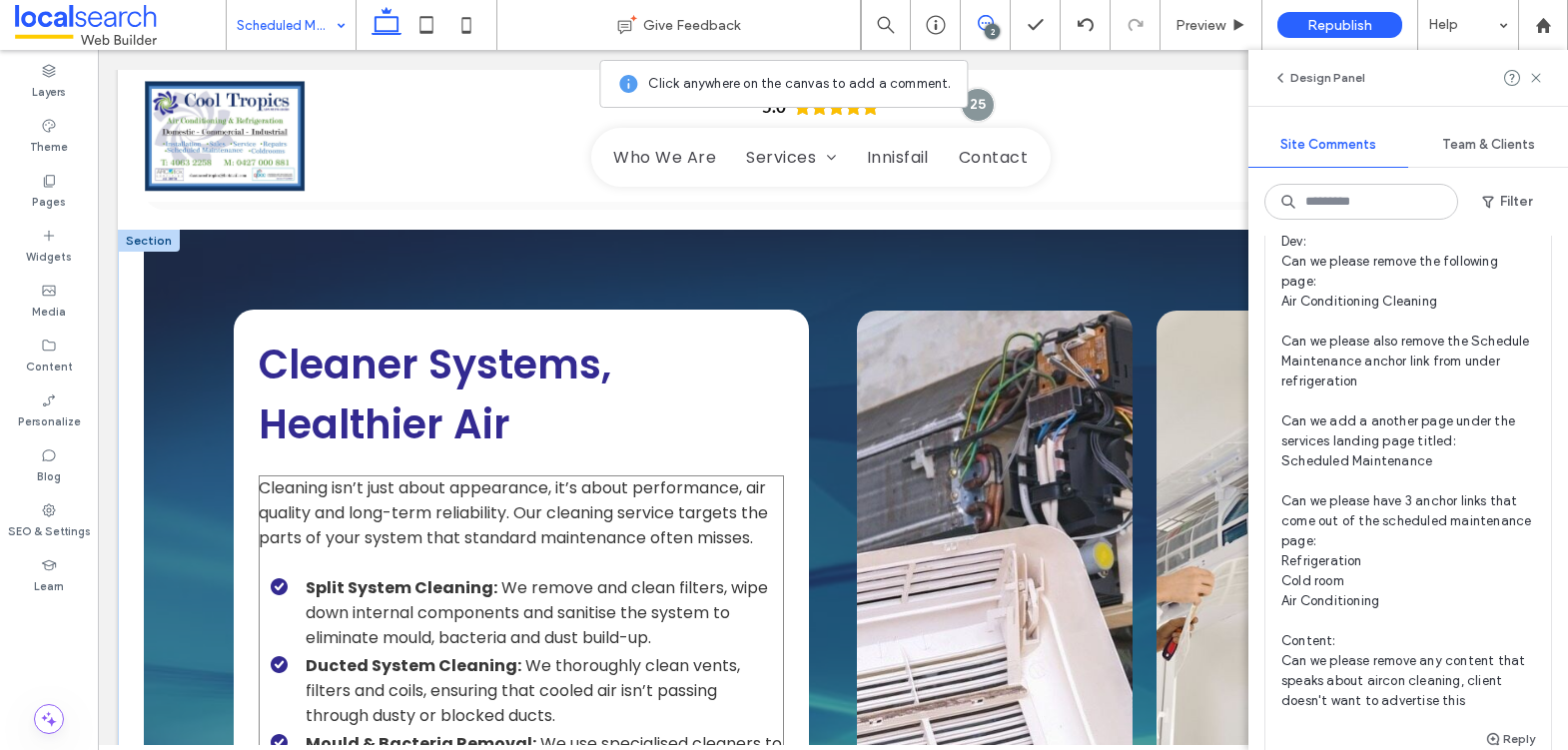 click on "Cleaning isn’t just about appearance, it’s about performance, air quality and long-term reliability. Our cleaning service targets the parts of your system that standard maintenance often misses." at bounding box center [513, 512] 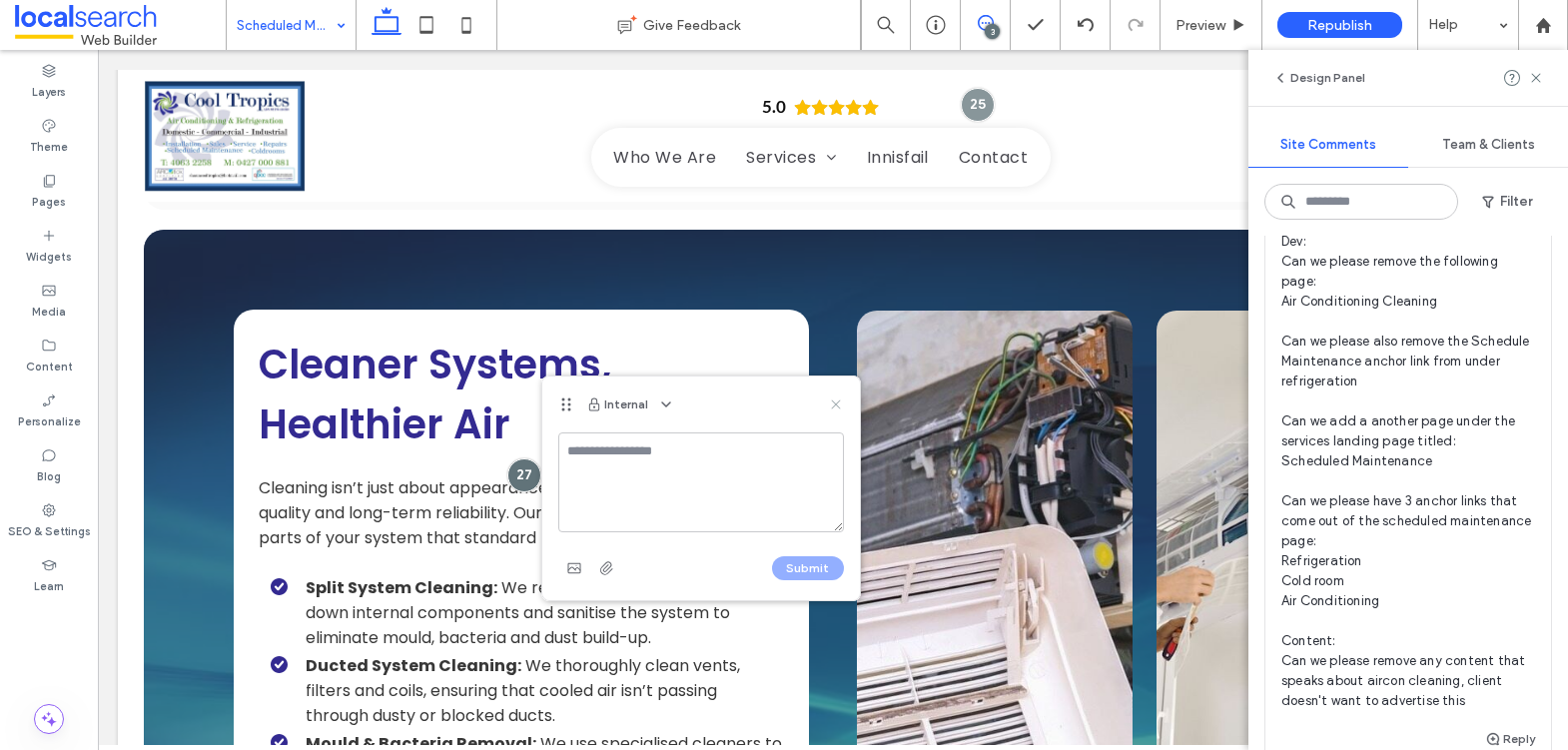 click 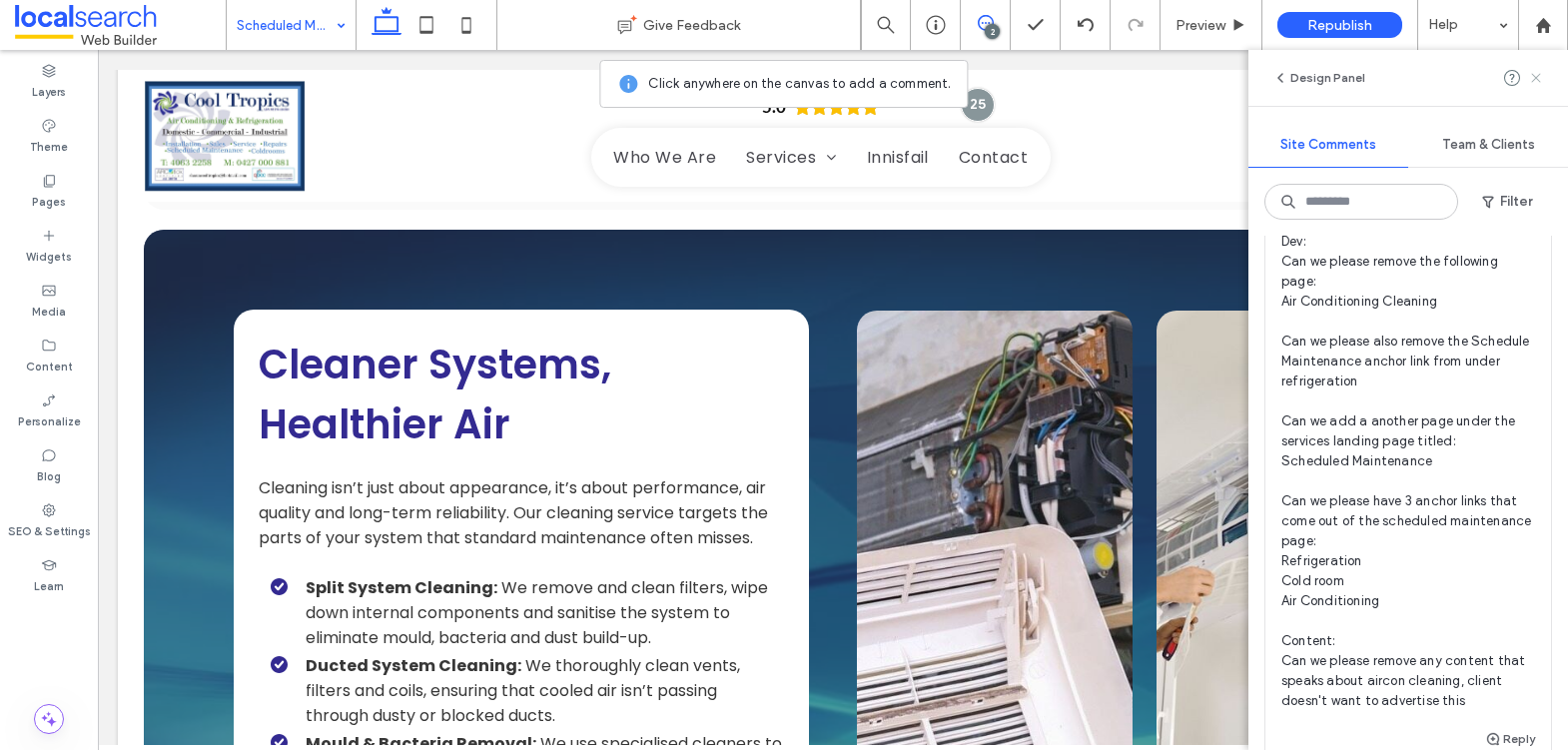 click 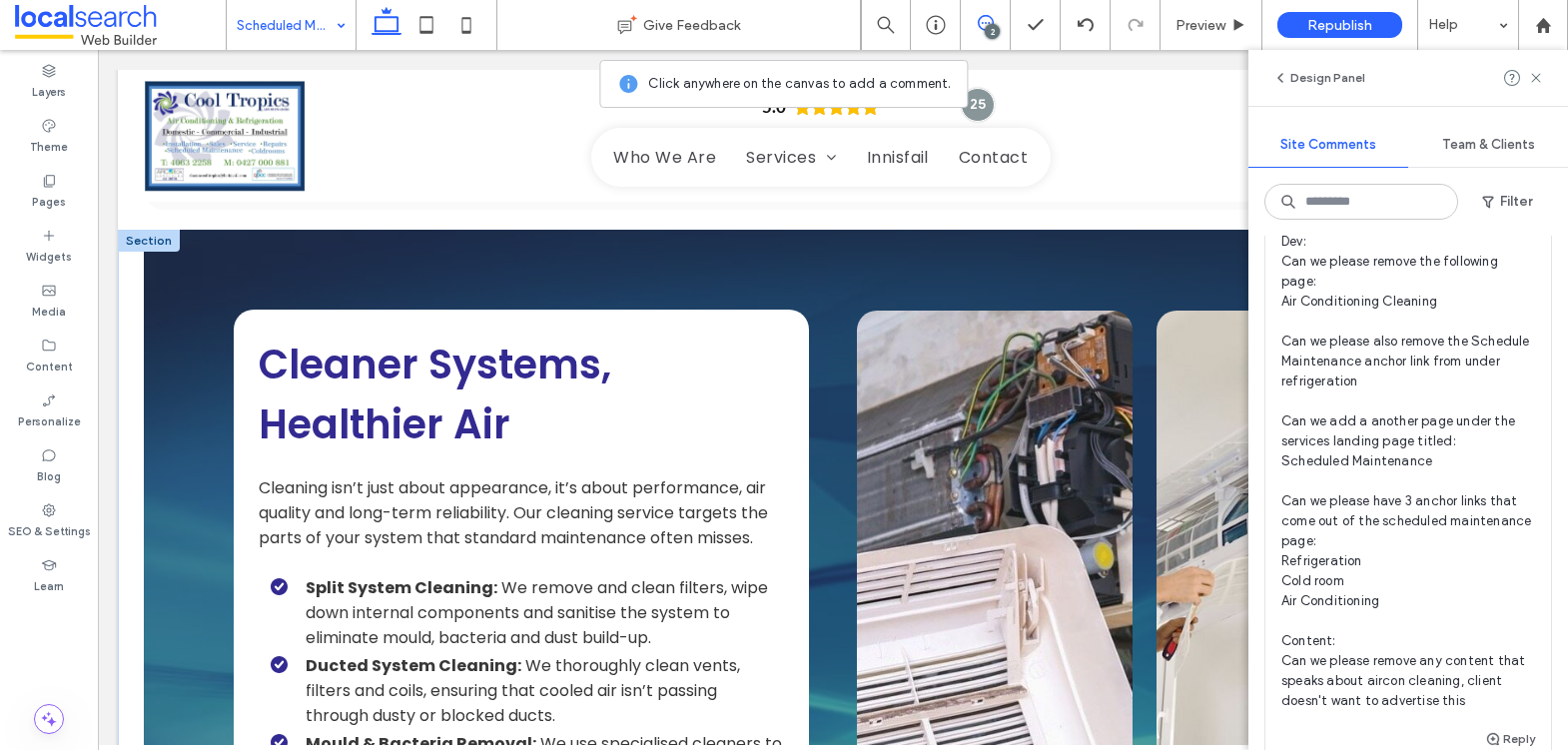scroll, scrollTop: 0, scrollLeft: 0, axis: both 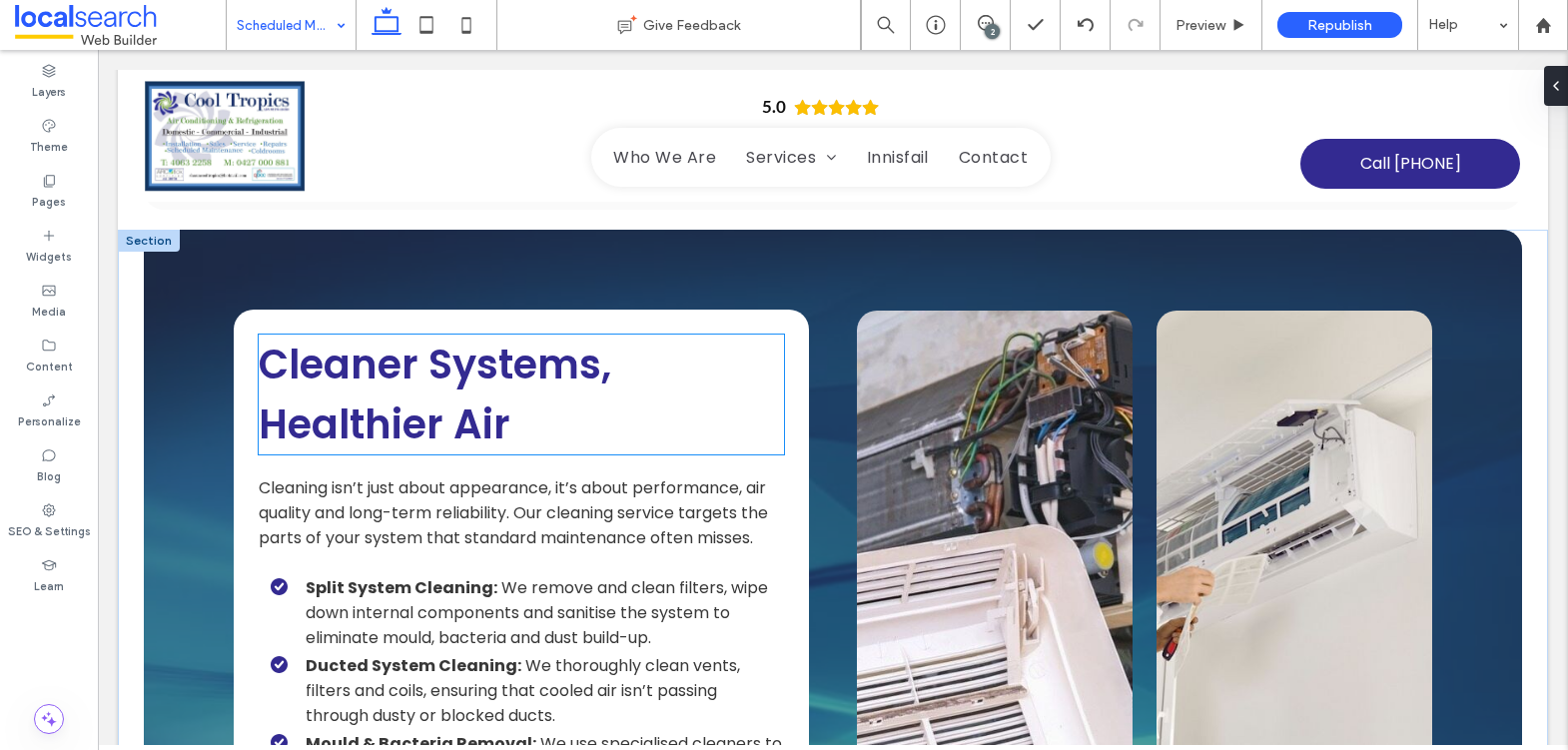 click on "Cleaner Systems, Healthier Air" at bounding box center [434, 394] 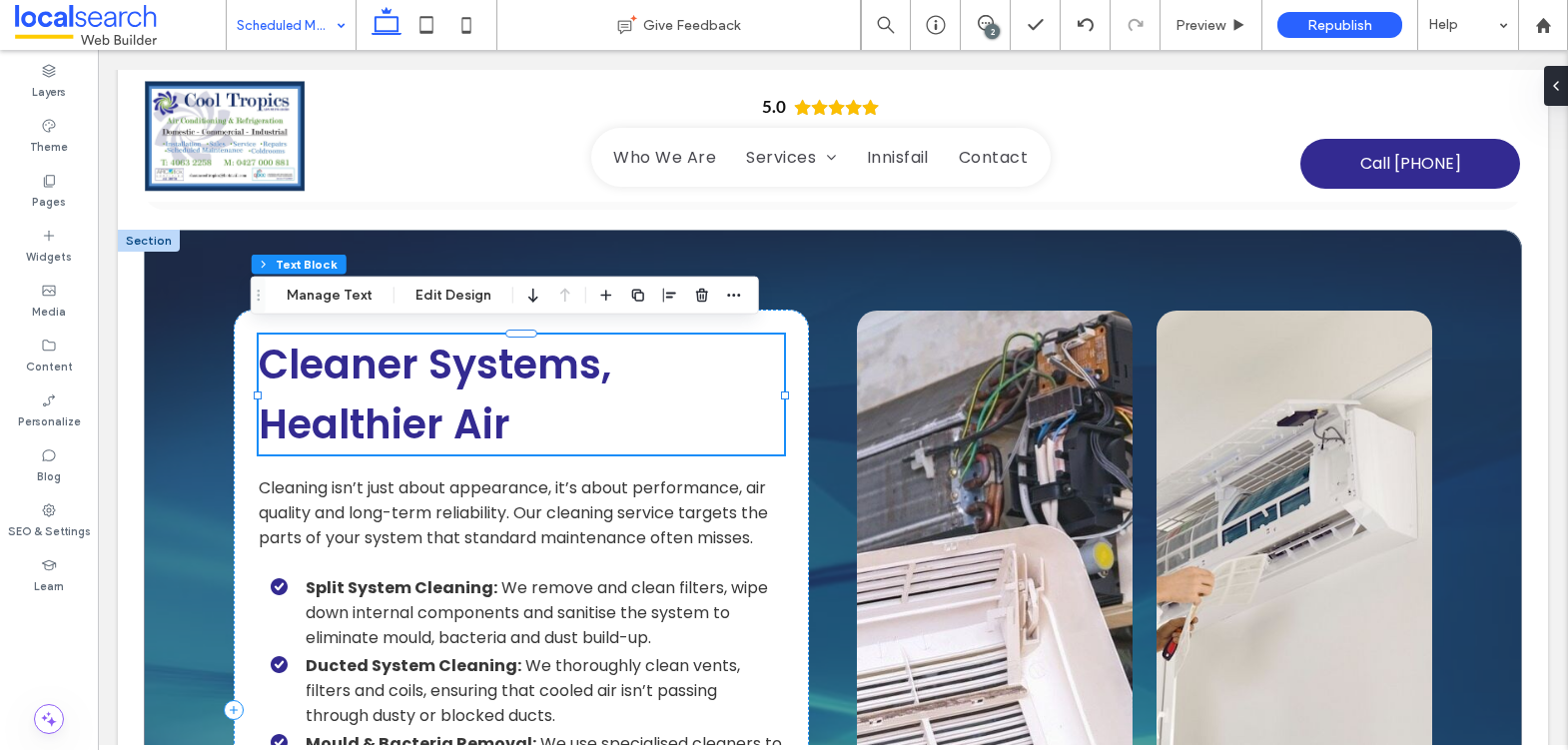 click on "Cleaner Systems, Healthier Air" at bounding box center [434, 394] 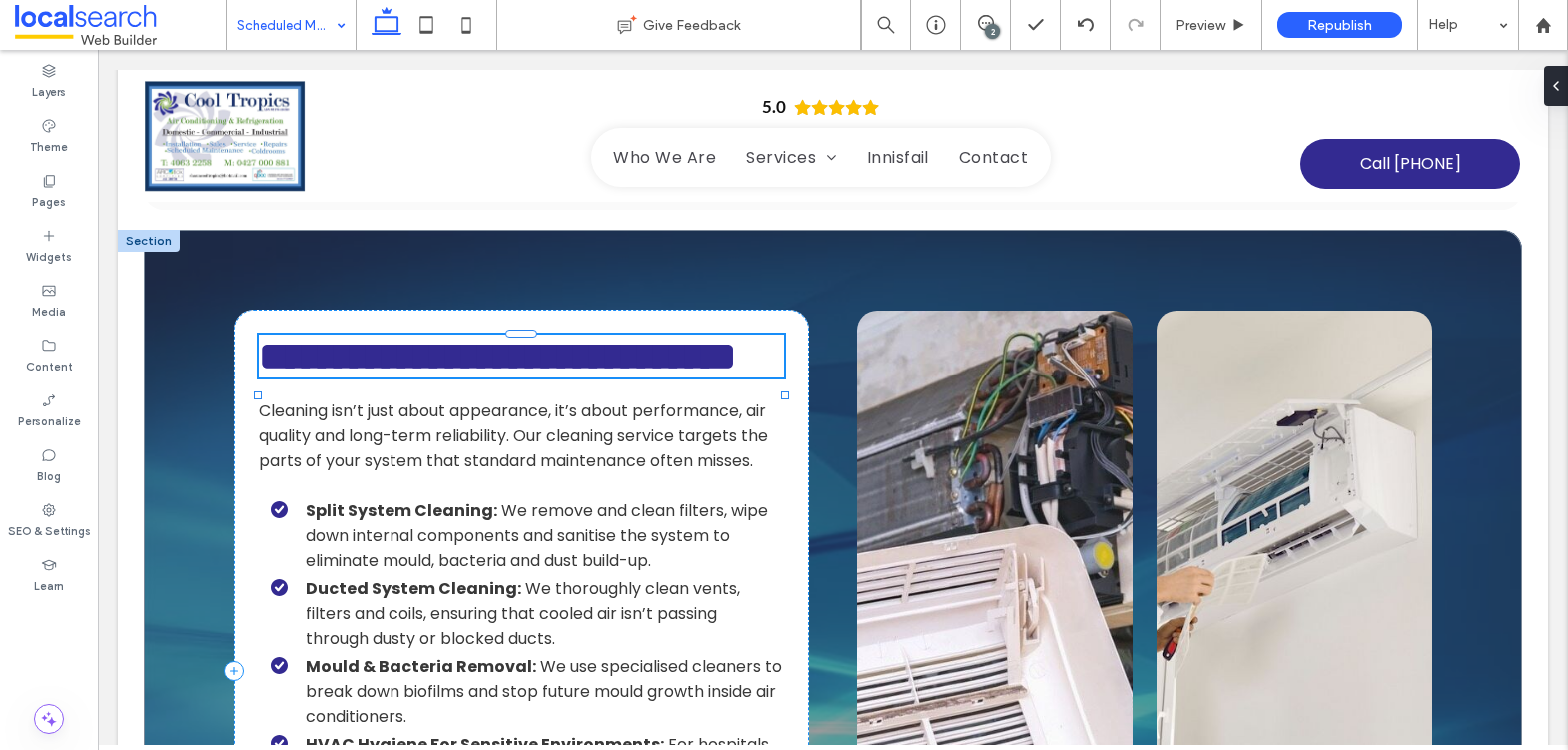 type on "*******" 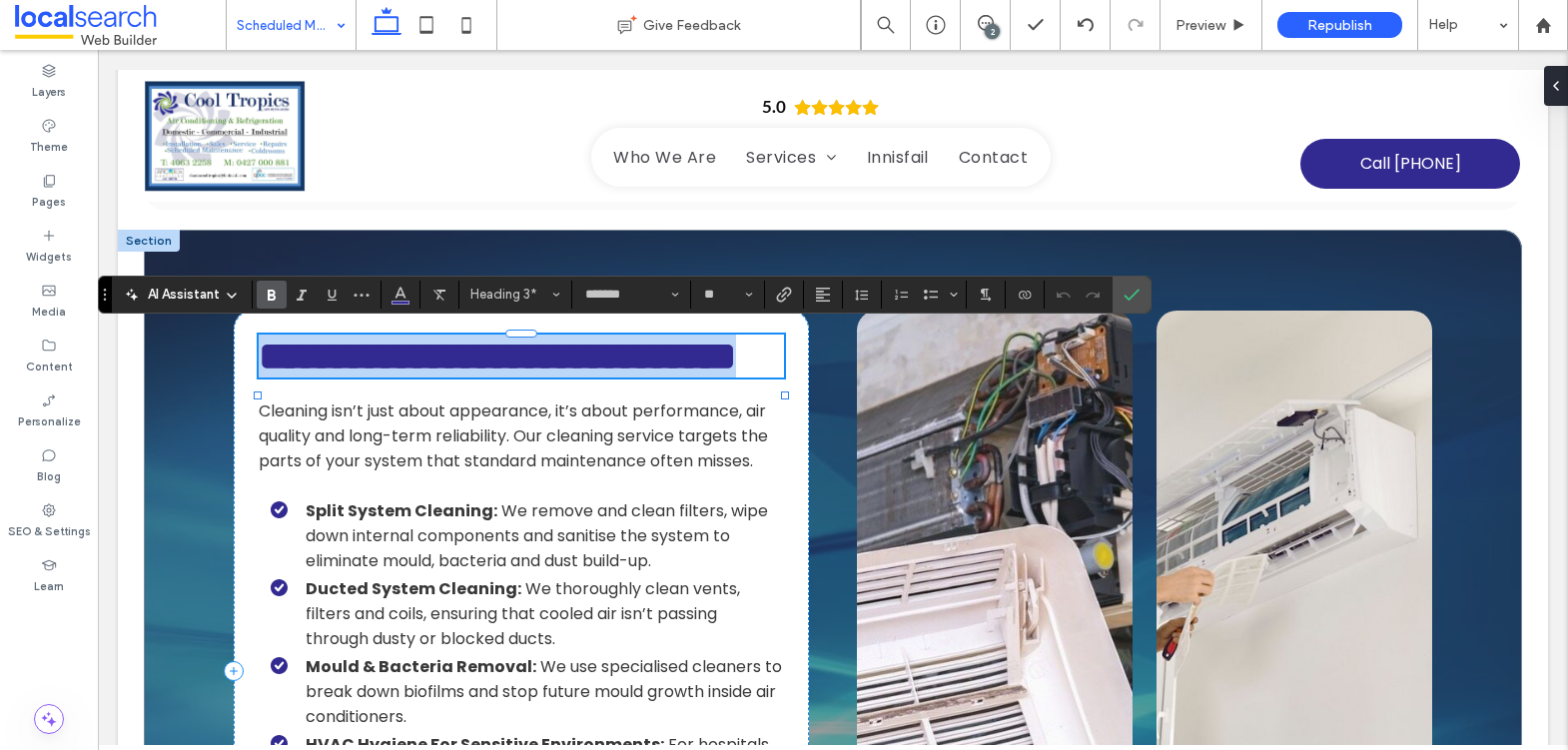 type 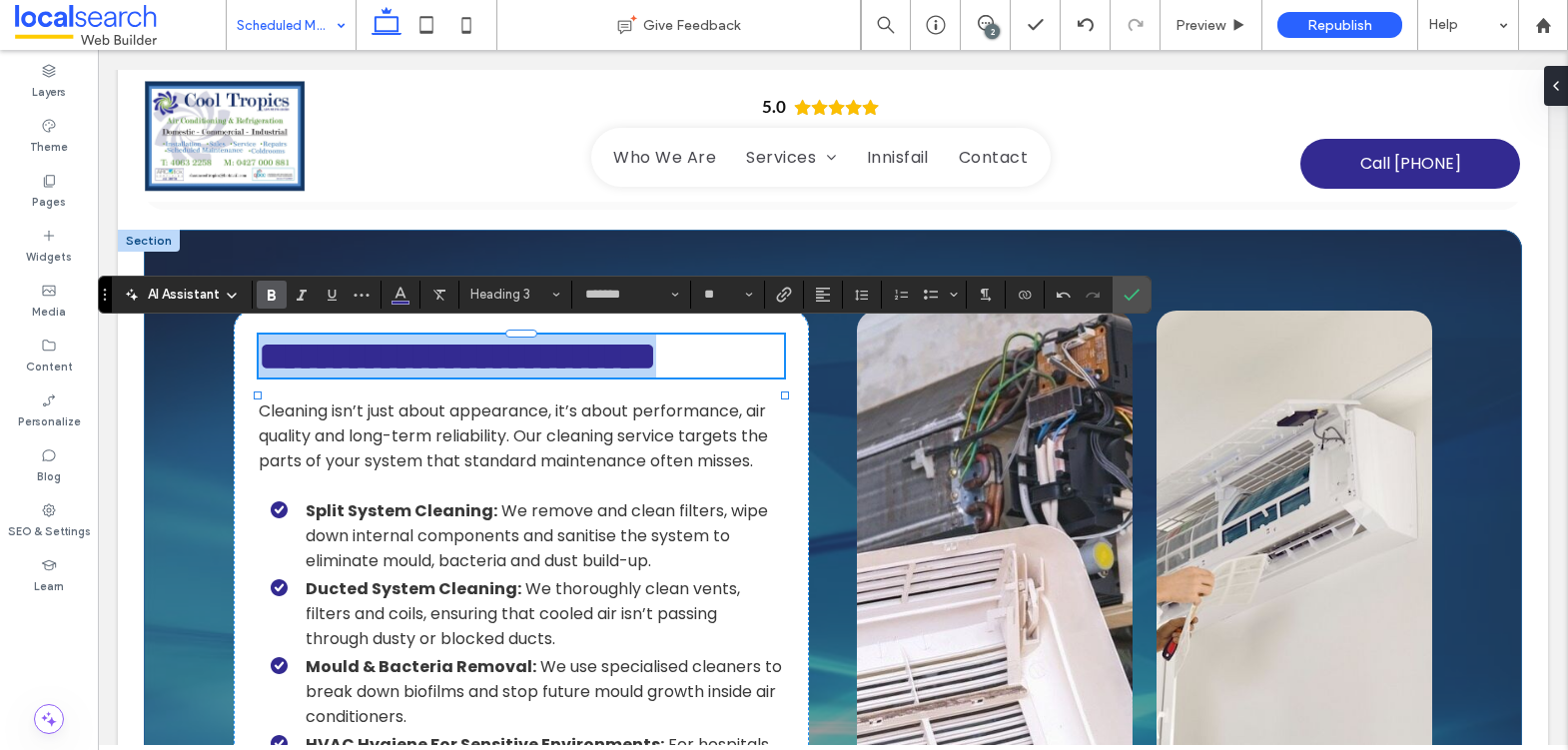 drag, startPoint x: 576, startPoint y: 422, endPoint x: 156, endPoint y: 371, distance: 423.0851 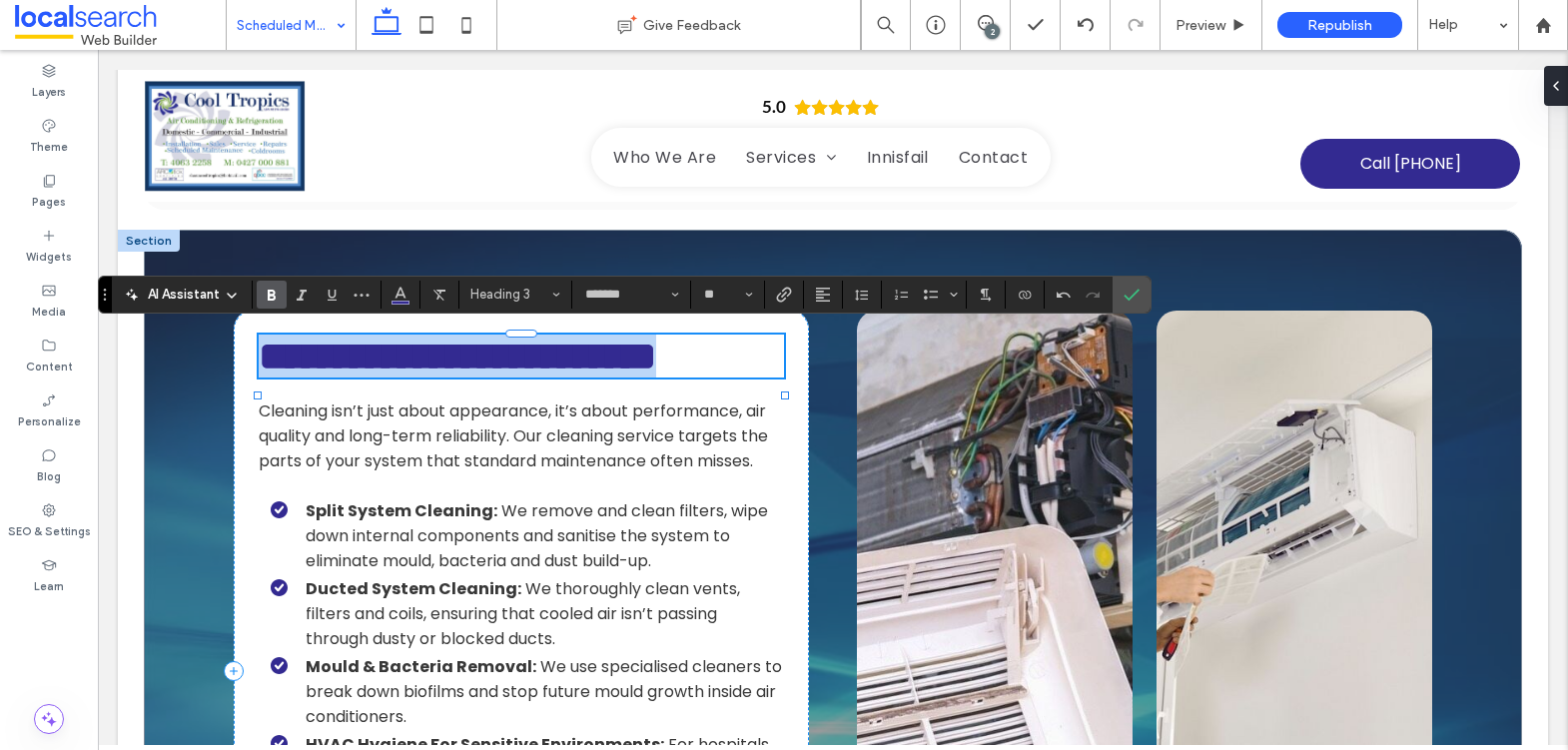 copy on "**********" 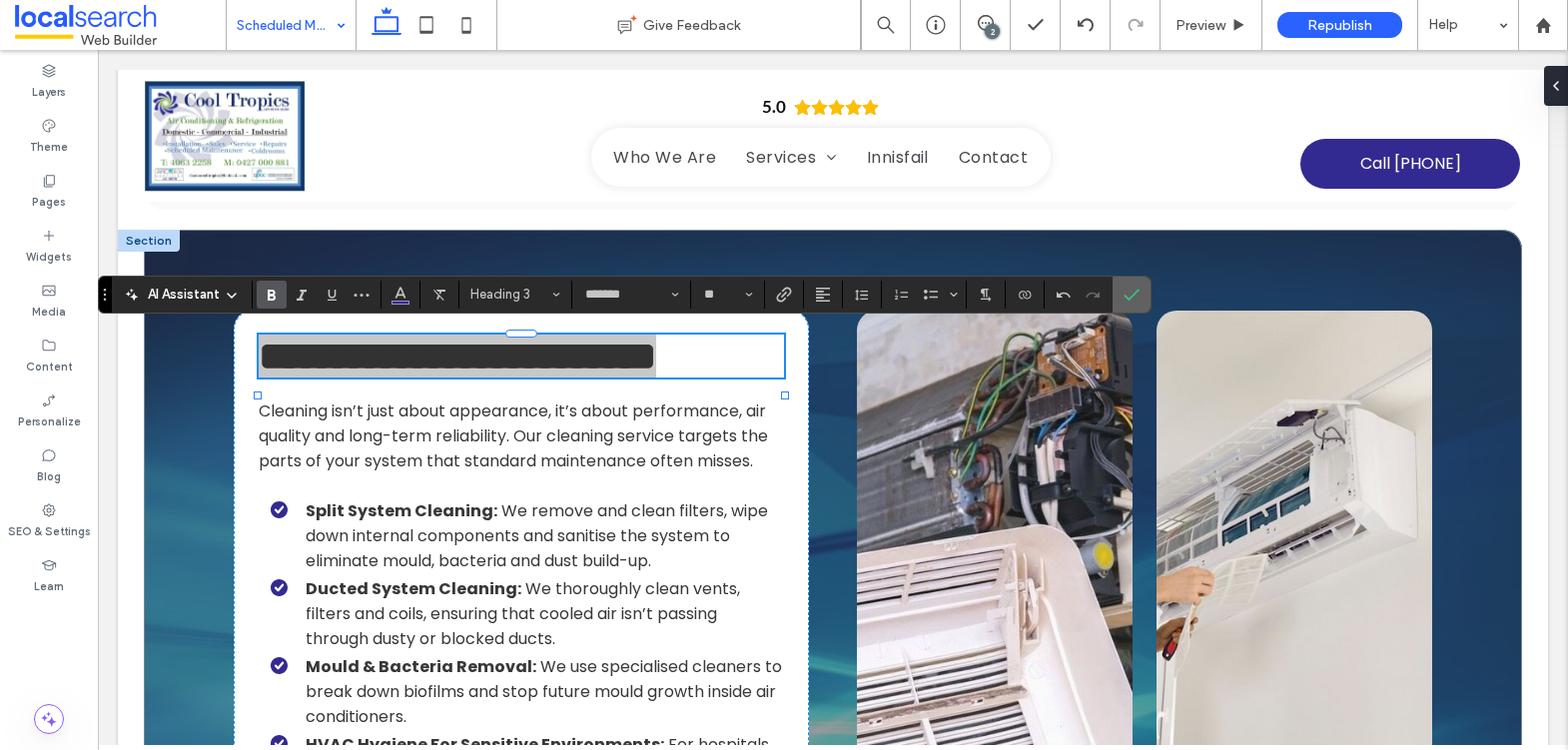 click 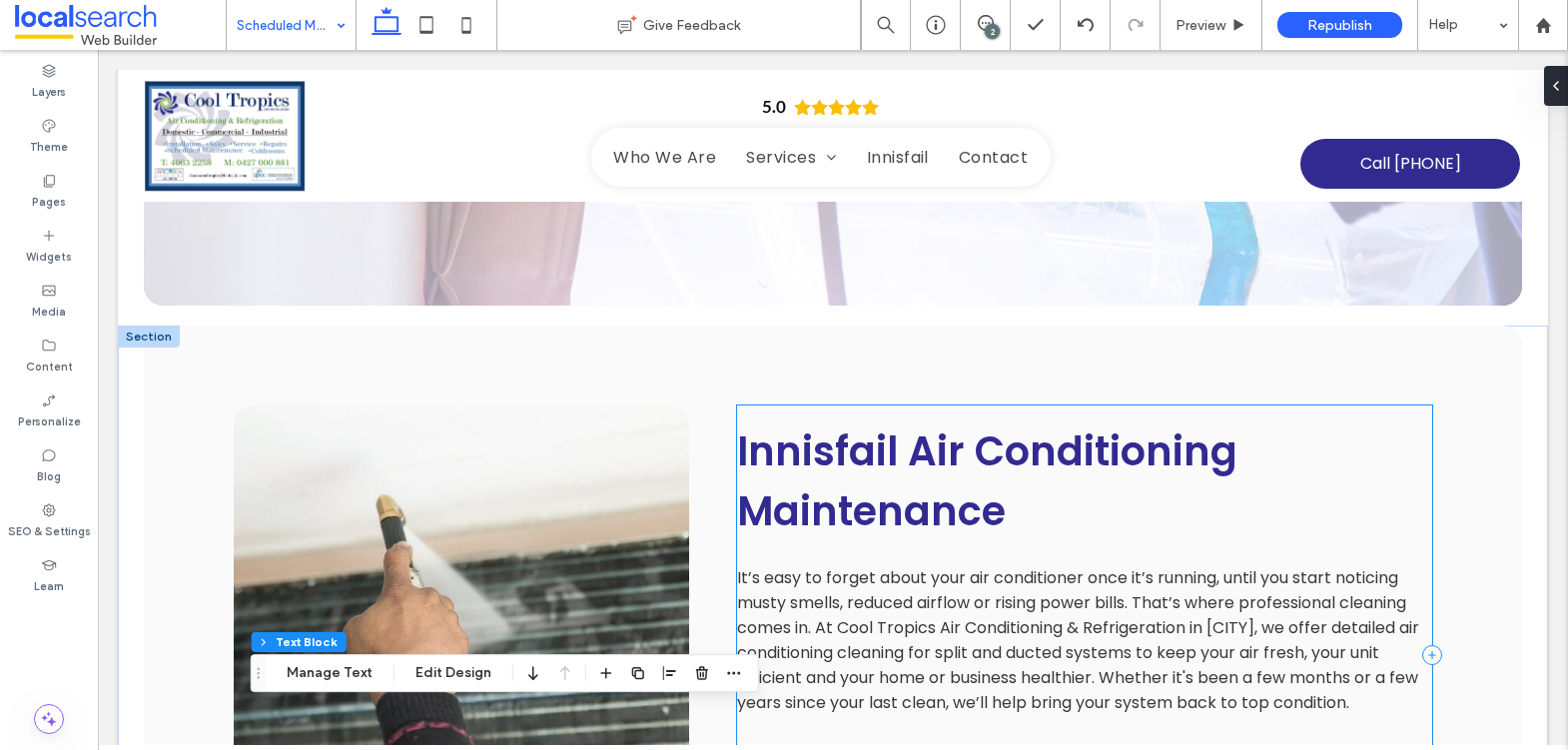 scroll, scrollTop: 744, scrollLeft: 0, axis: vertical 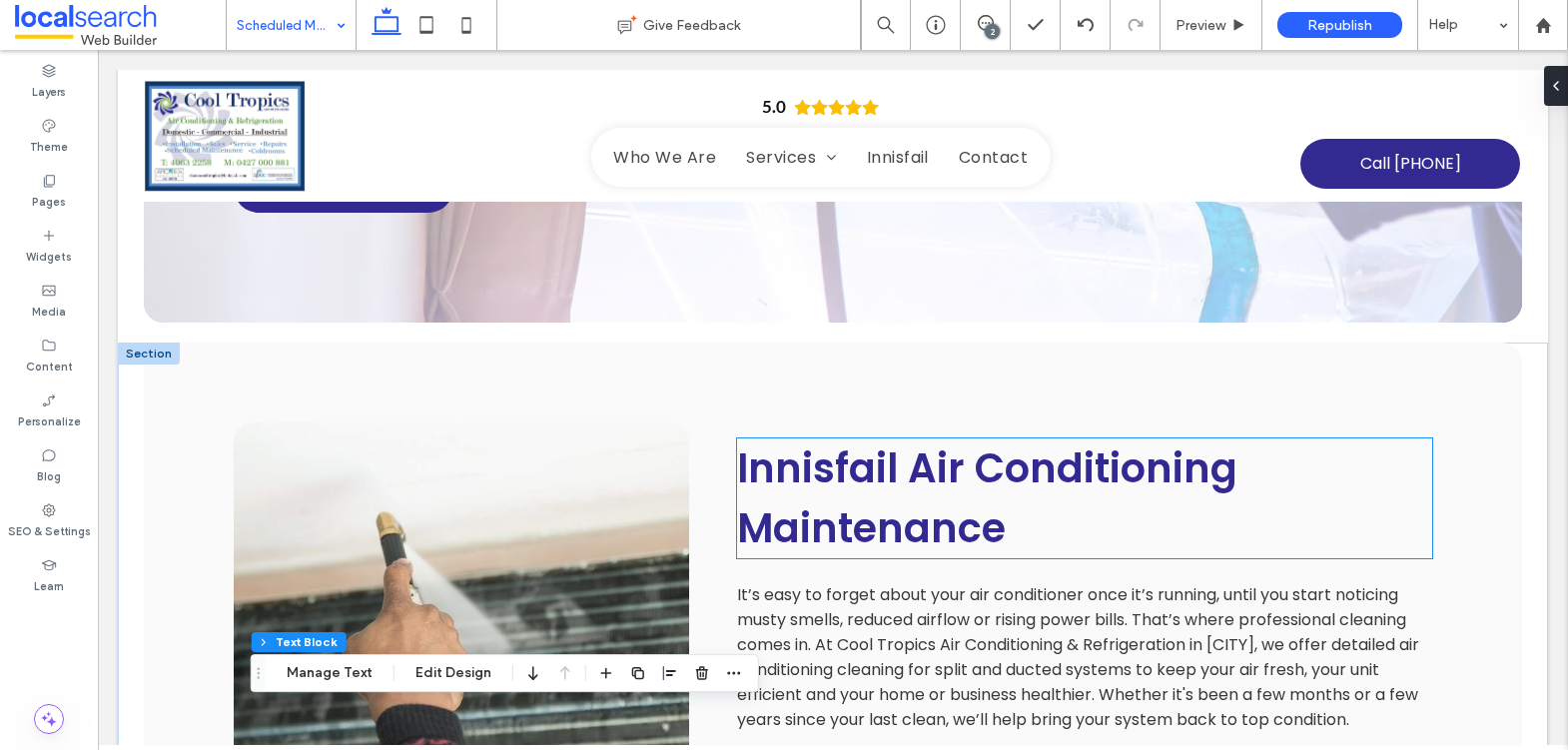 click on "Innisfail Air Conditioning Maintenance" at bounding box center [987, 498] 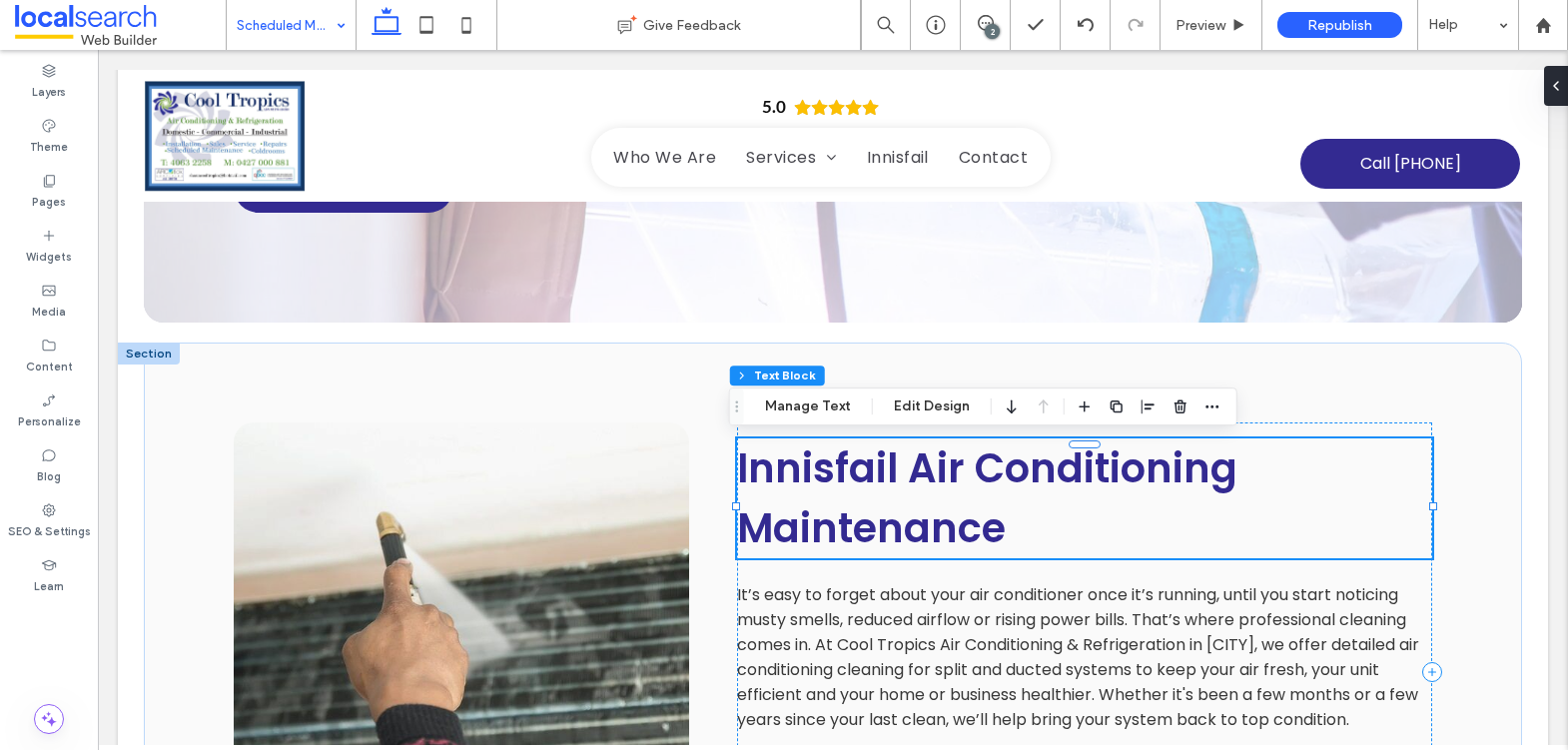 click on "Innisfail Air Conditioning Maintenance" at bounding box center (987, 498) 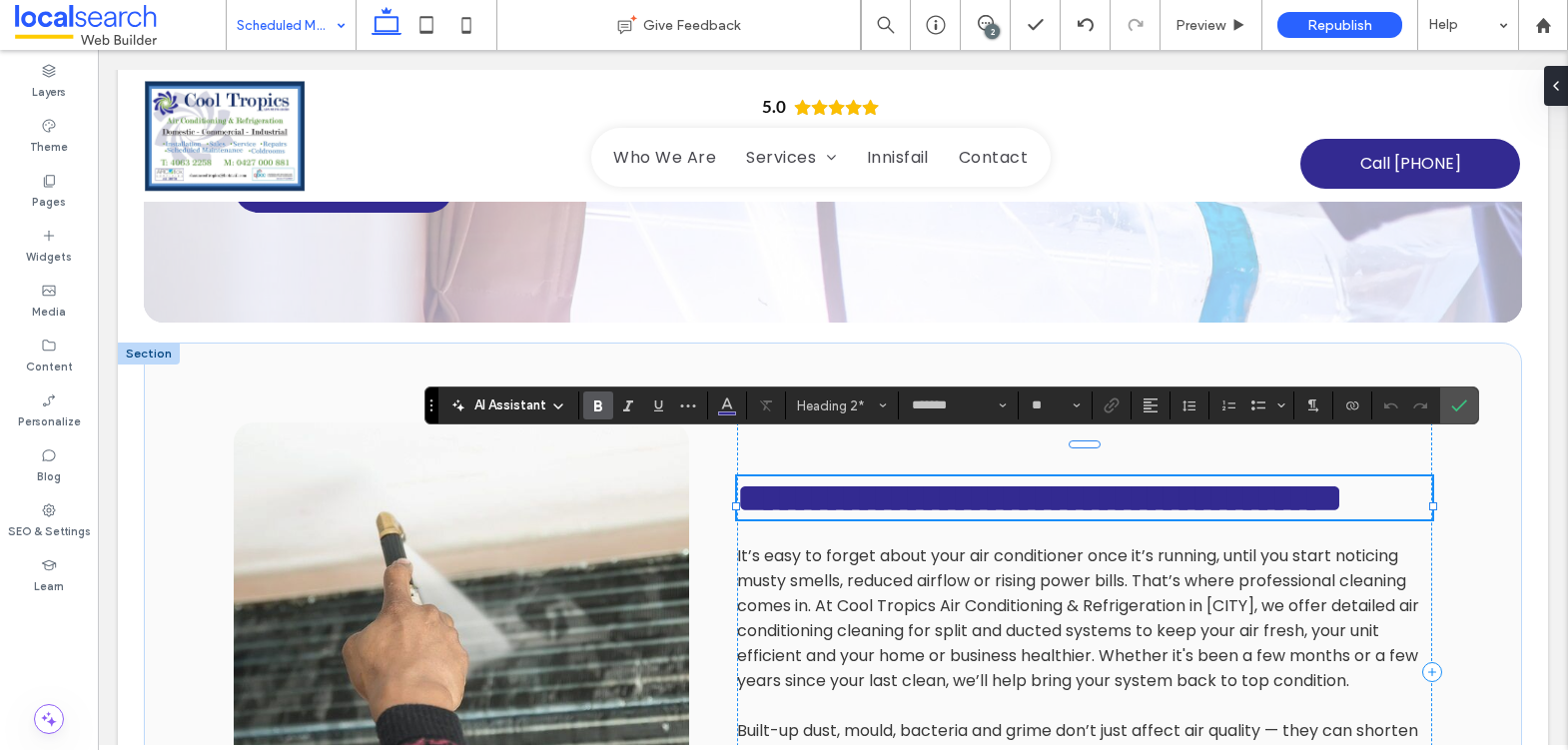 click on "**********" at bounding box center [1040, 497] 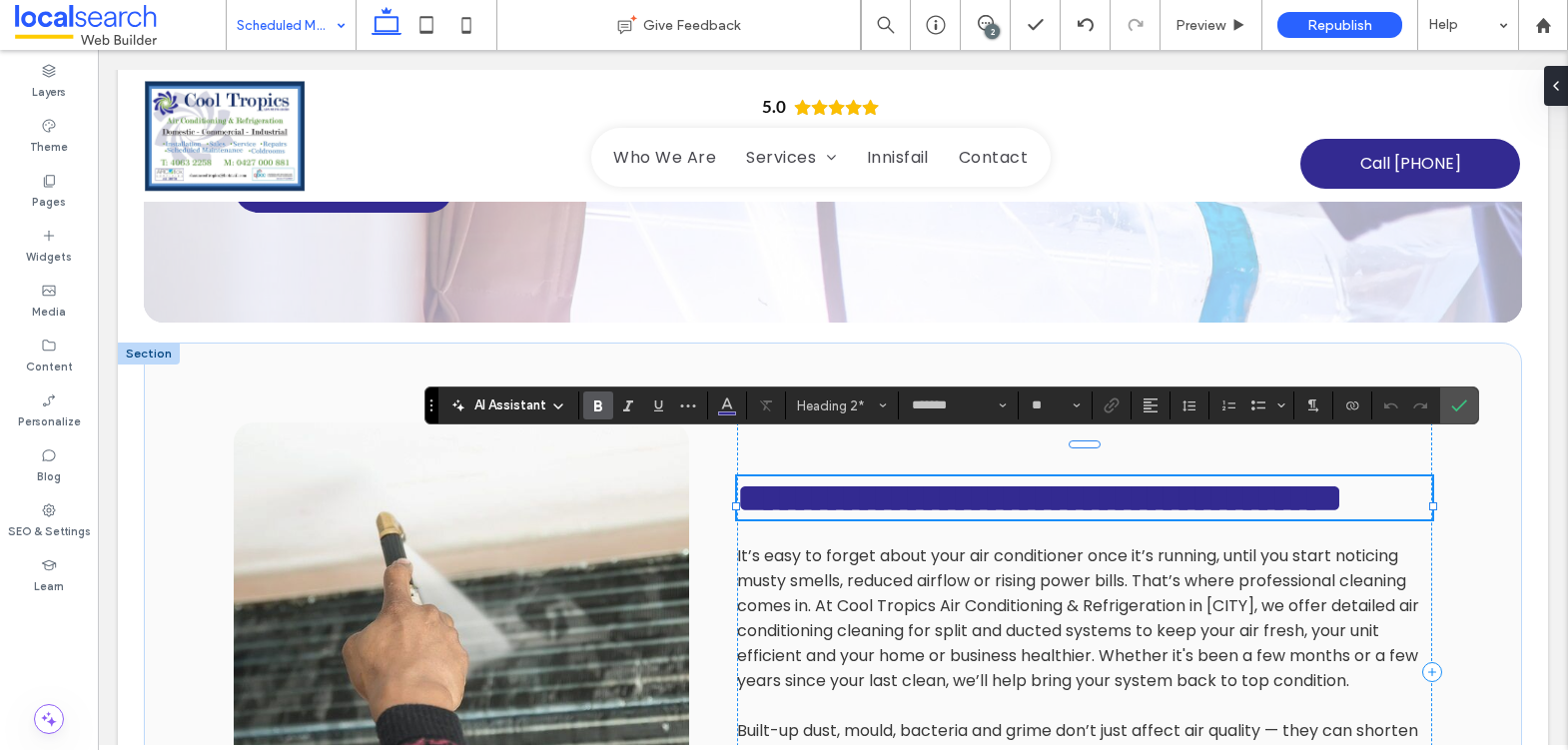 type 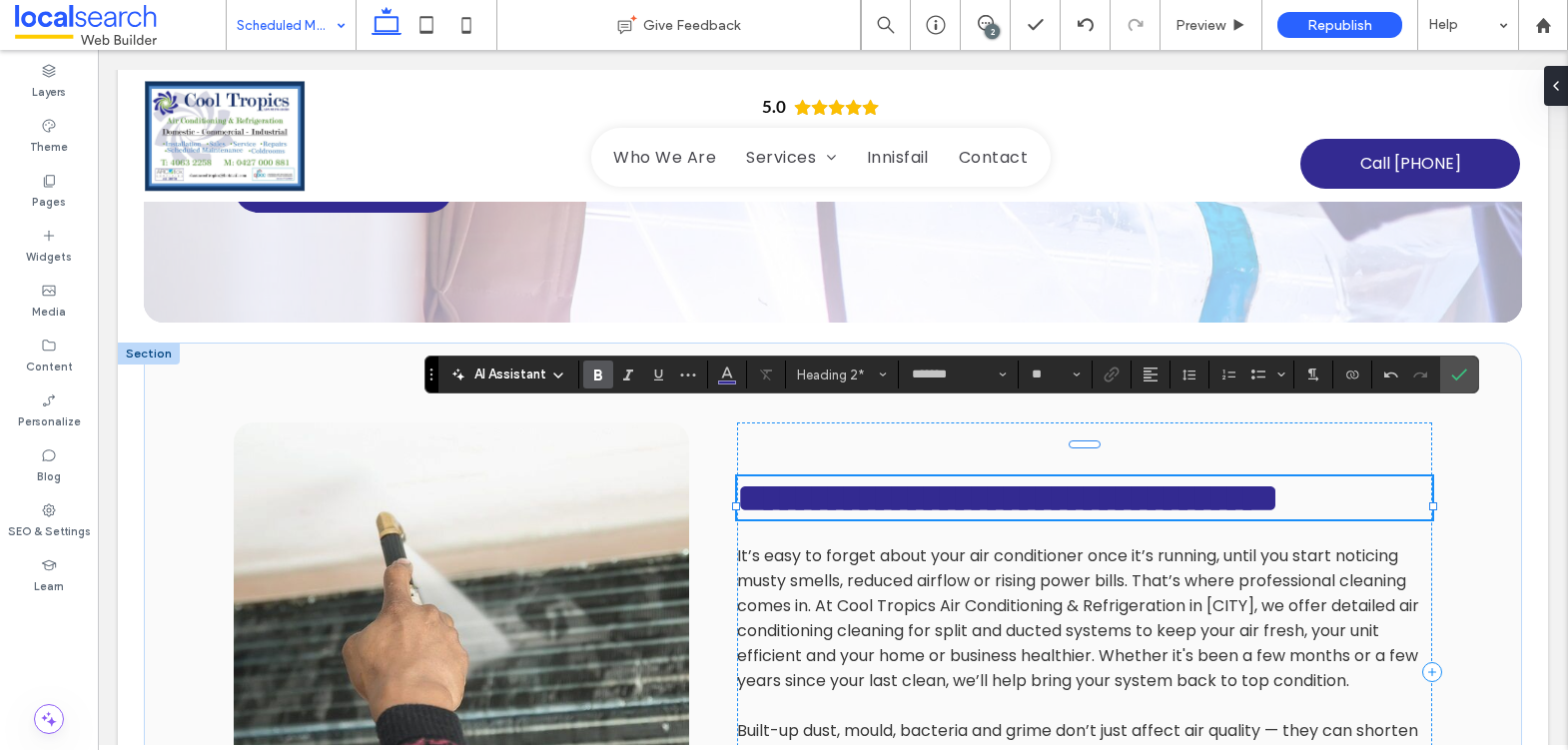 scroll, scrollTop: 775, scrollLeft: 0, axis: vertical 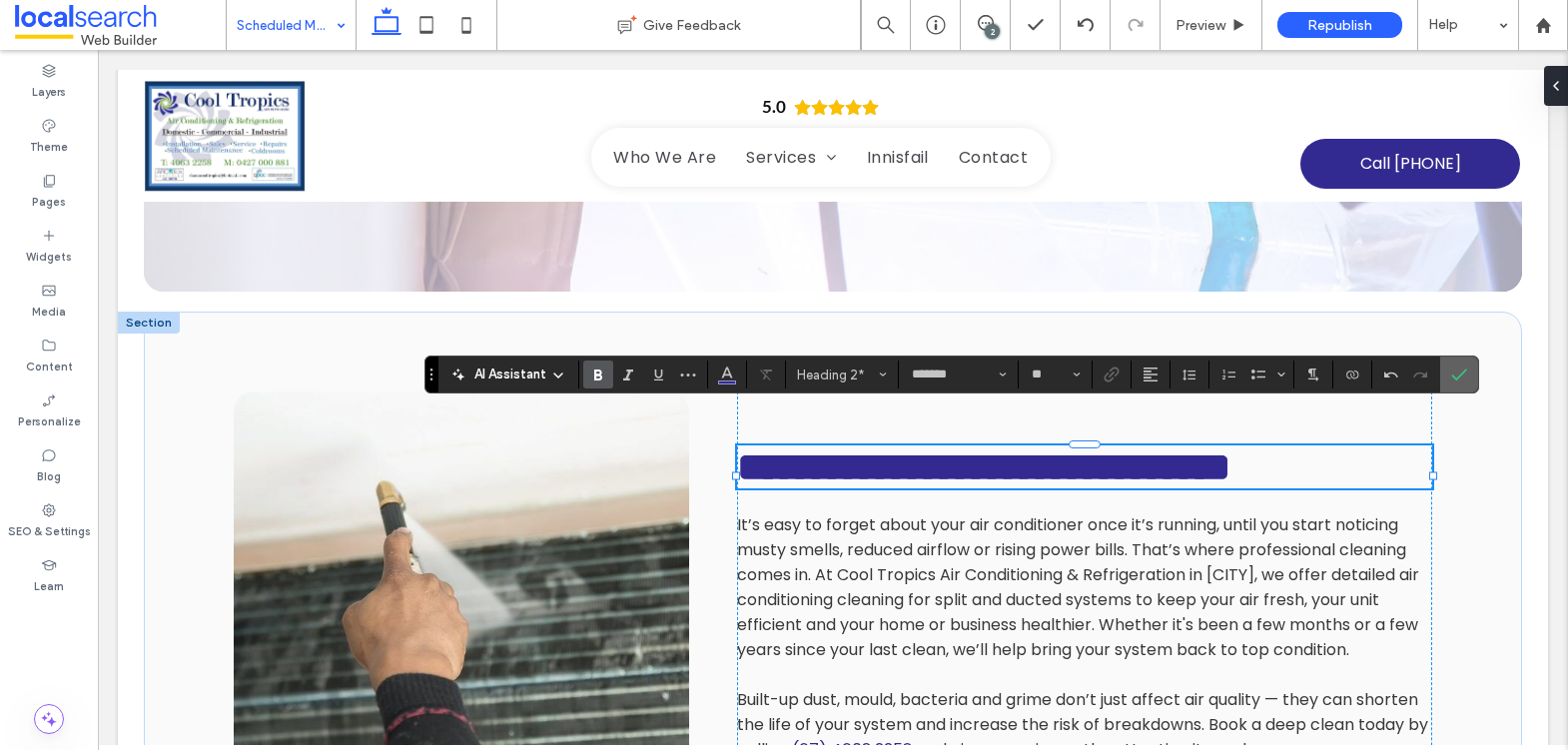 drag, startPoint x: 1467, startPoint y: 377, endPoint x: 1362, endPoint y: 330, distance: 115.03912 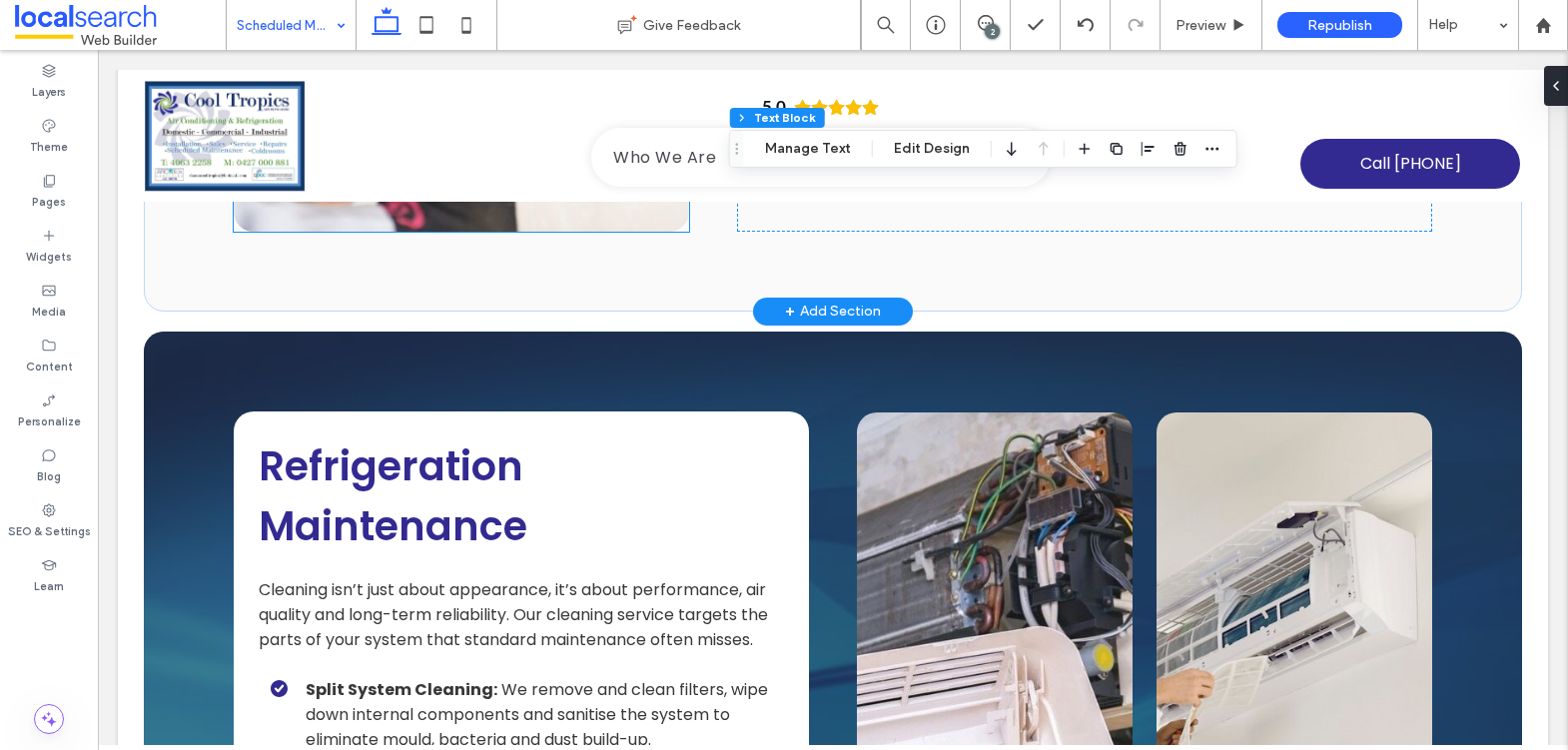 scroll, scrollTop: 1471, scrollLeft: 0, axis: vertical 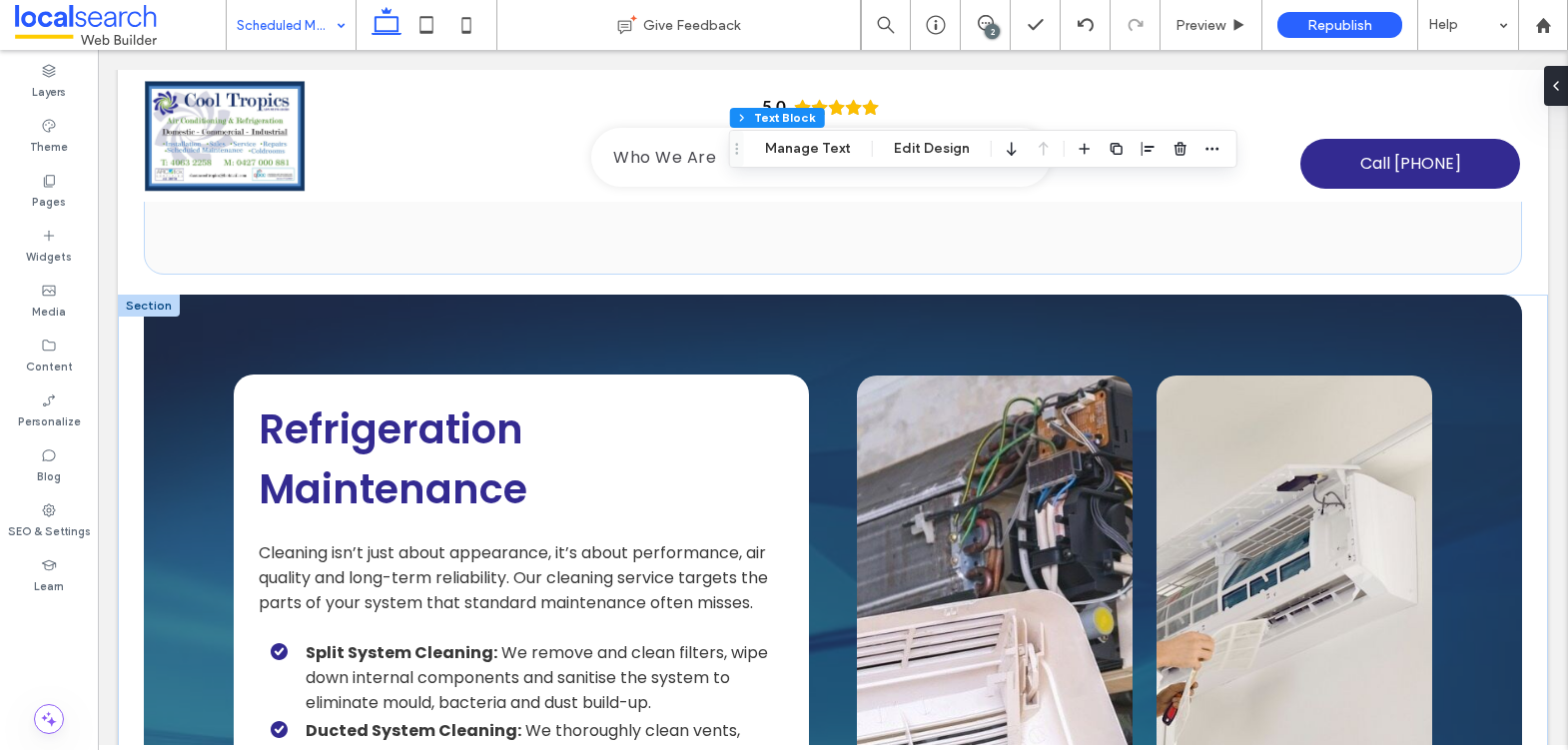 click at bounding box center [149, 306] 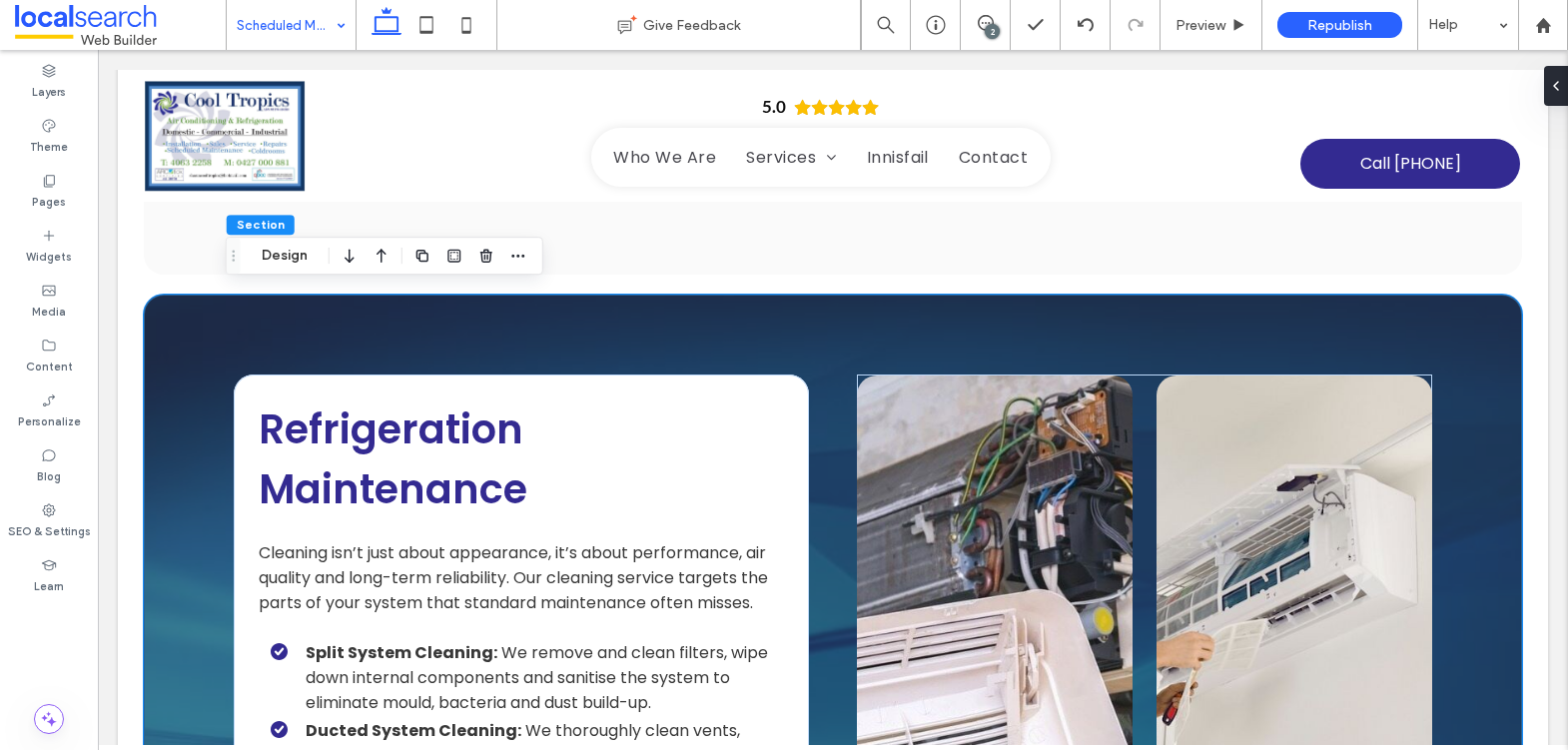 click on "Refrigeration Maintenance
Cleaning isn’t just about appearance, it’s about performance, air quality and long-term reliability. Our cleaning service targets the parts of your system that standard maintenance often misses.   Split System Cleaning:   We remove and clean filters, wipe down internal components and sanitise the system to eliminate mould, bacteria and dust build-up.
Ducted System Cleaning:   We thoroughly clean vents, filters and coils, ensuring that cooled air isn’t passing through dusty or blocked ducts.
Mould & Bacteria Removal:   We use specialised cleaners to break down biofilms and stop future mould growth inside air conditioners.
HVAC Hygiene For Sensitive Environments:   For hospitals and clinics, we provide air conditioning cleaning that keeps HVAC systems compliant with health standards. Efficiency & Longevity Benefits:   Clean systems work better, cost less to run and are less likely to break down.
Find Out More" at bounding box center [833, 775] 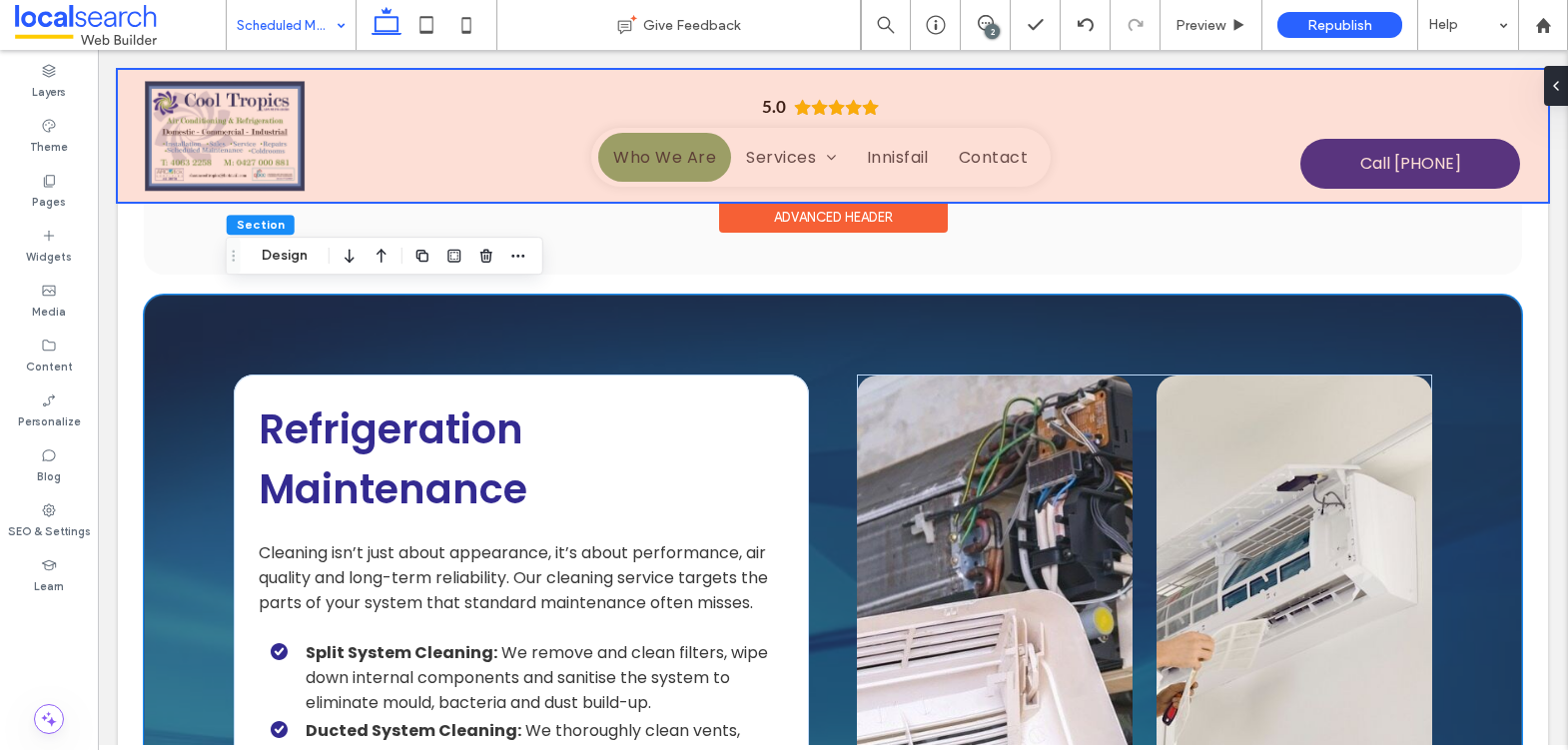 click at bounding box center (833, 136) 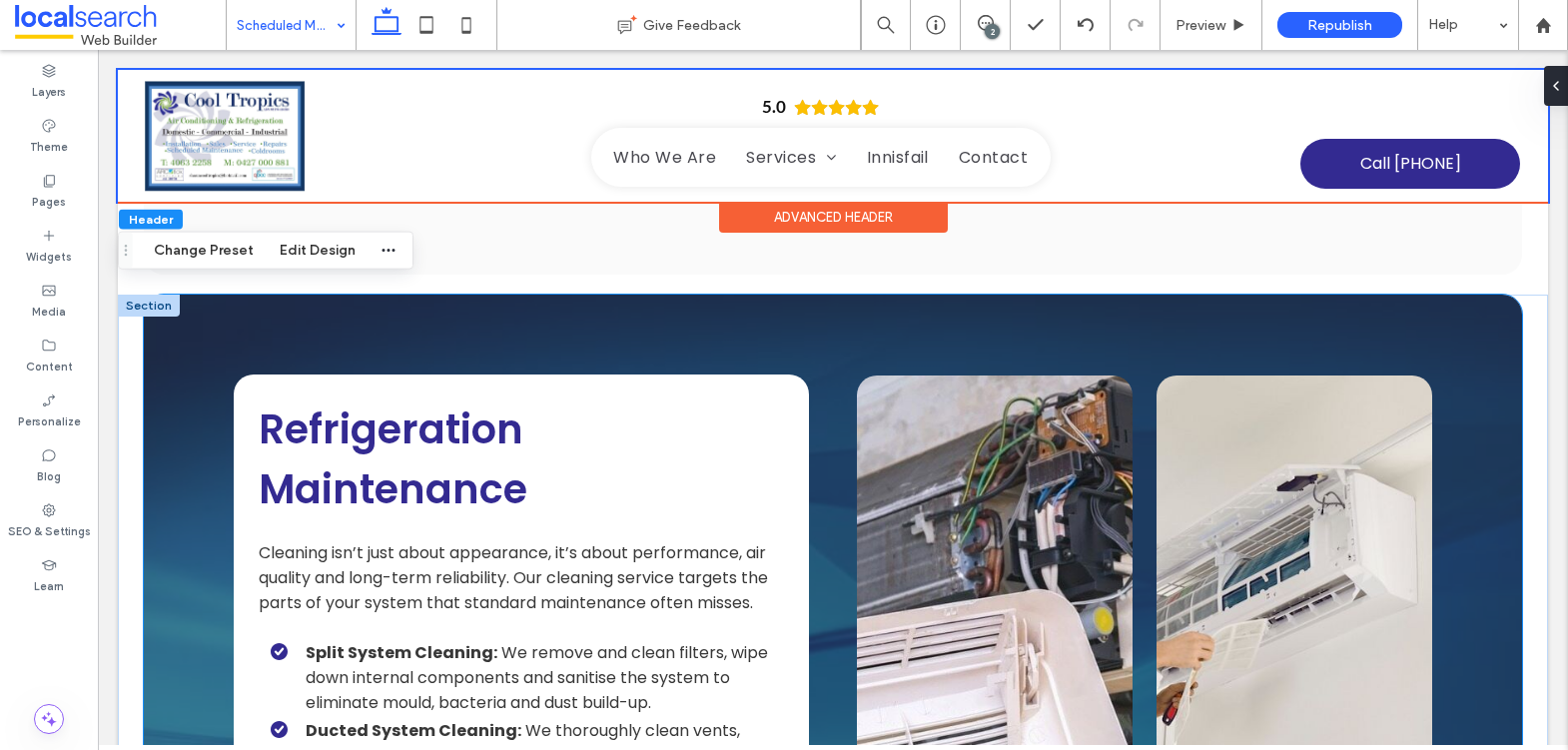 click on "Refrigeration Maintenance
Cleaning isn’t just about appearance, it’s about performance, air quality and long-term reliability. Our cleaning service targets the parts of your system that standard maintenance often misses.   Split System Cleaning:   We remove and clean filters, wipe down internal components and sanitise the system to eliminate mould, bacteria and dust build-up.
Ducted System Cleaning:   We thoroughly clean vents, filters and coils, ensuring that cooled air isn’t passing through dusty or blocked ducts.
Mould & Bacteria Removal:   We use specialised cleaners to break down biofilms and stop future mould growth inside air conditioners.
HVAC Hygiene For Sensitive Environments:   For hospitals and clinics, we provide air conditioning cleaning that keeps HVAC systems compliant with health standards. Efficiency & Longevity Benefits:   Clean systems work better, cost less to run and are less likely to break down.
Find Out More" at bounding box center [833, 775] 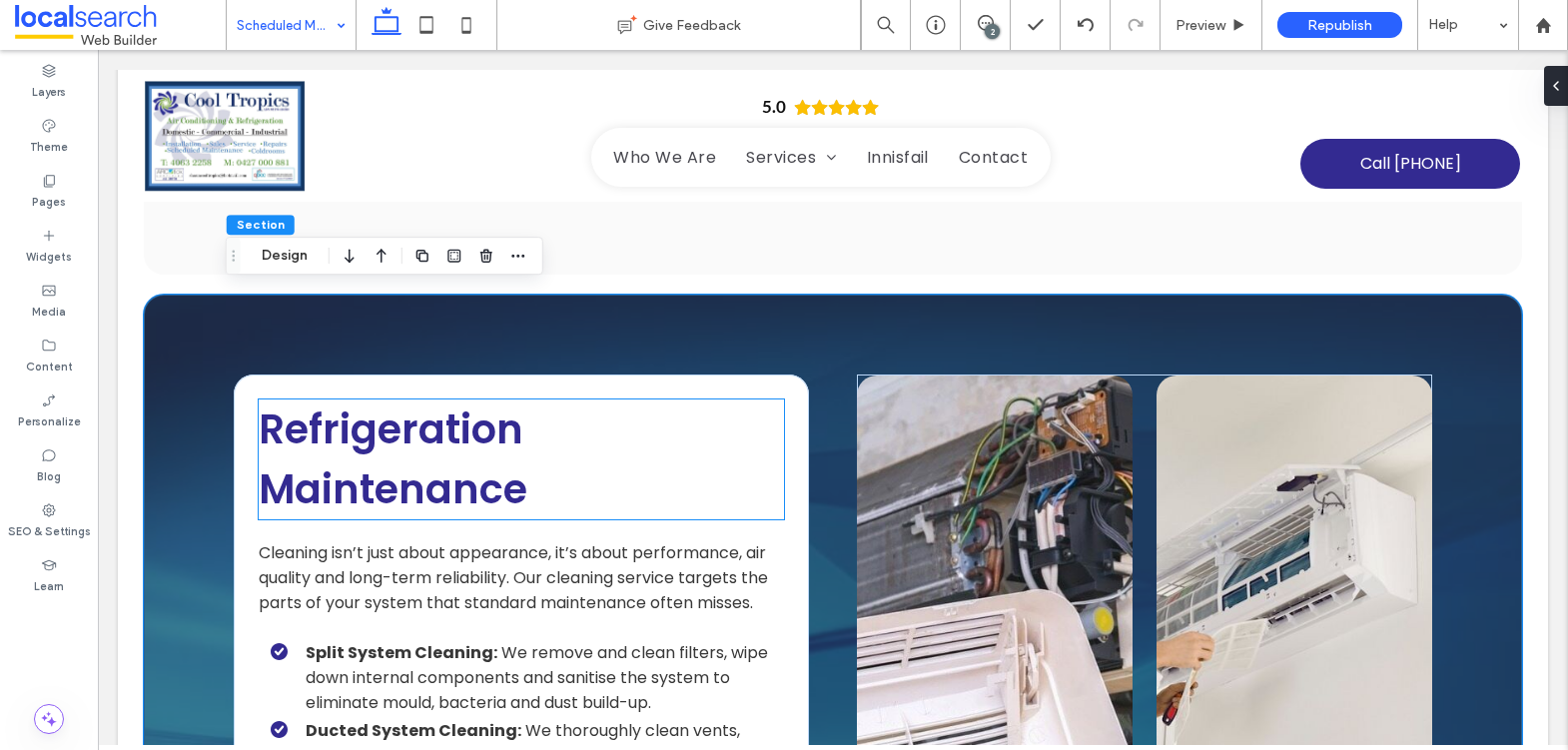 click on "Refrigeration Maintenance" at bounding box center [521, 459] 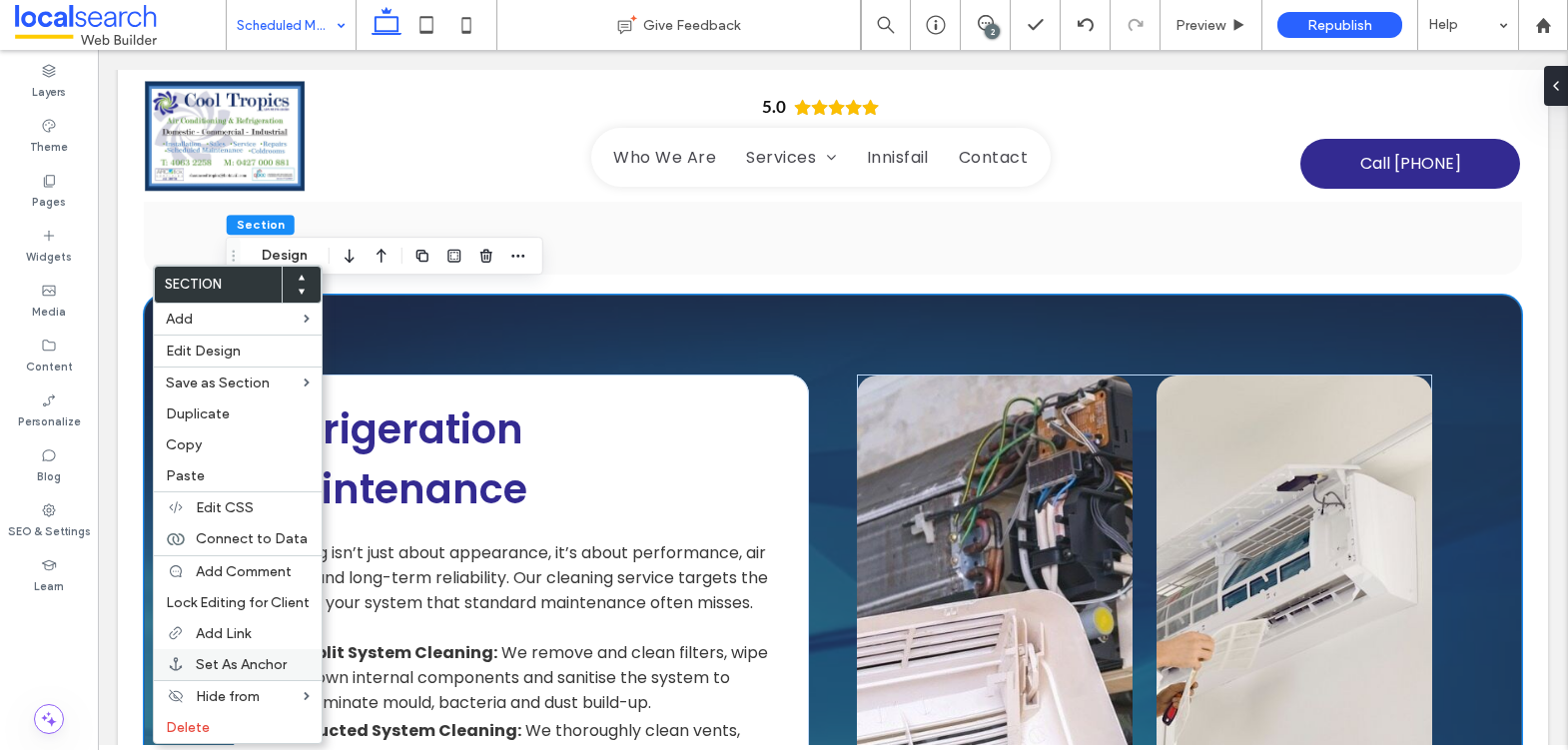 click on "Set As Anchor" at bounding box center (241, 664) 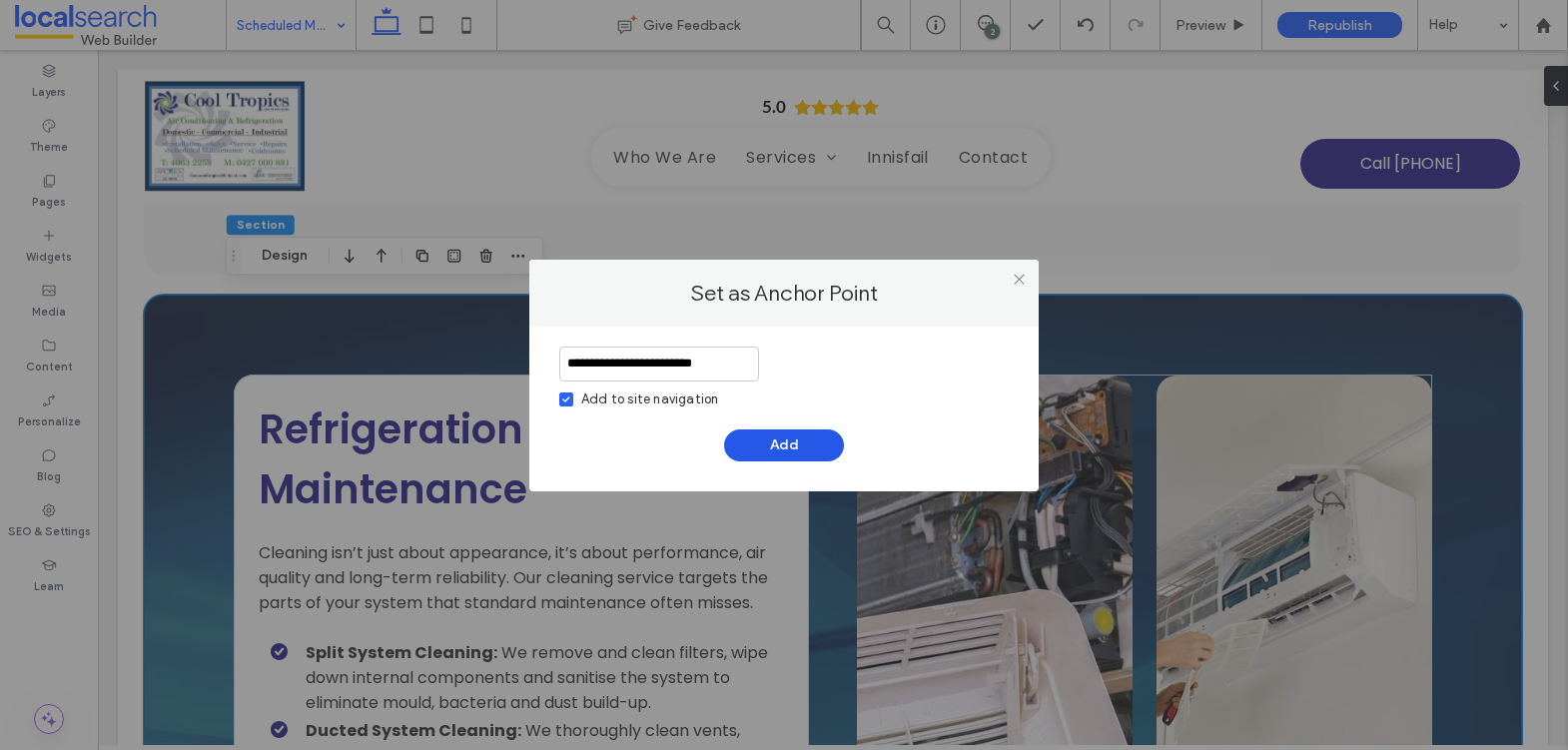 type on "**********" 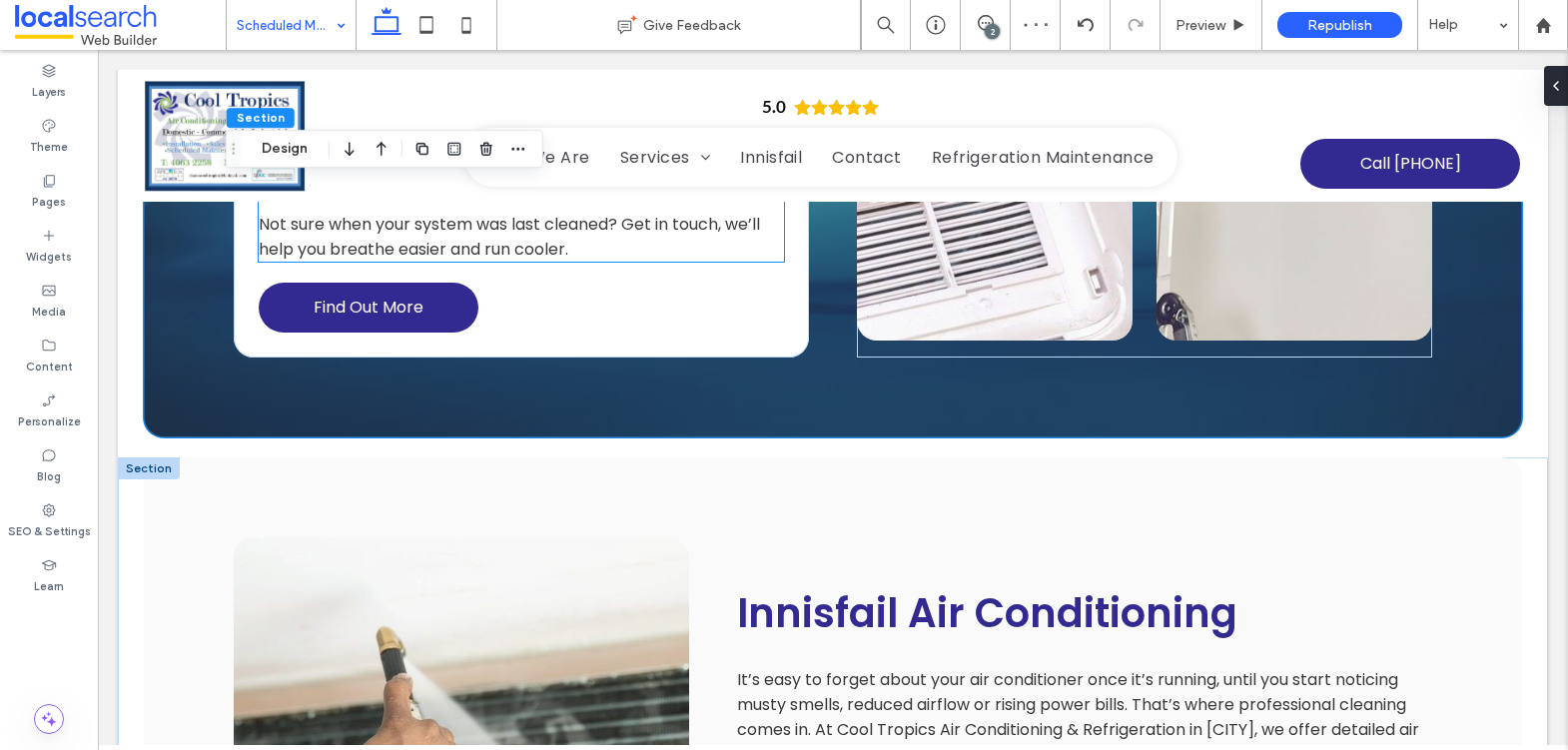 scroll, scrollTop: 2438, scrollLeft: 0, axis: vertical 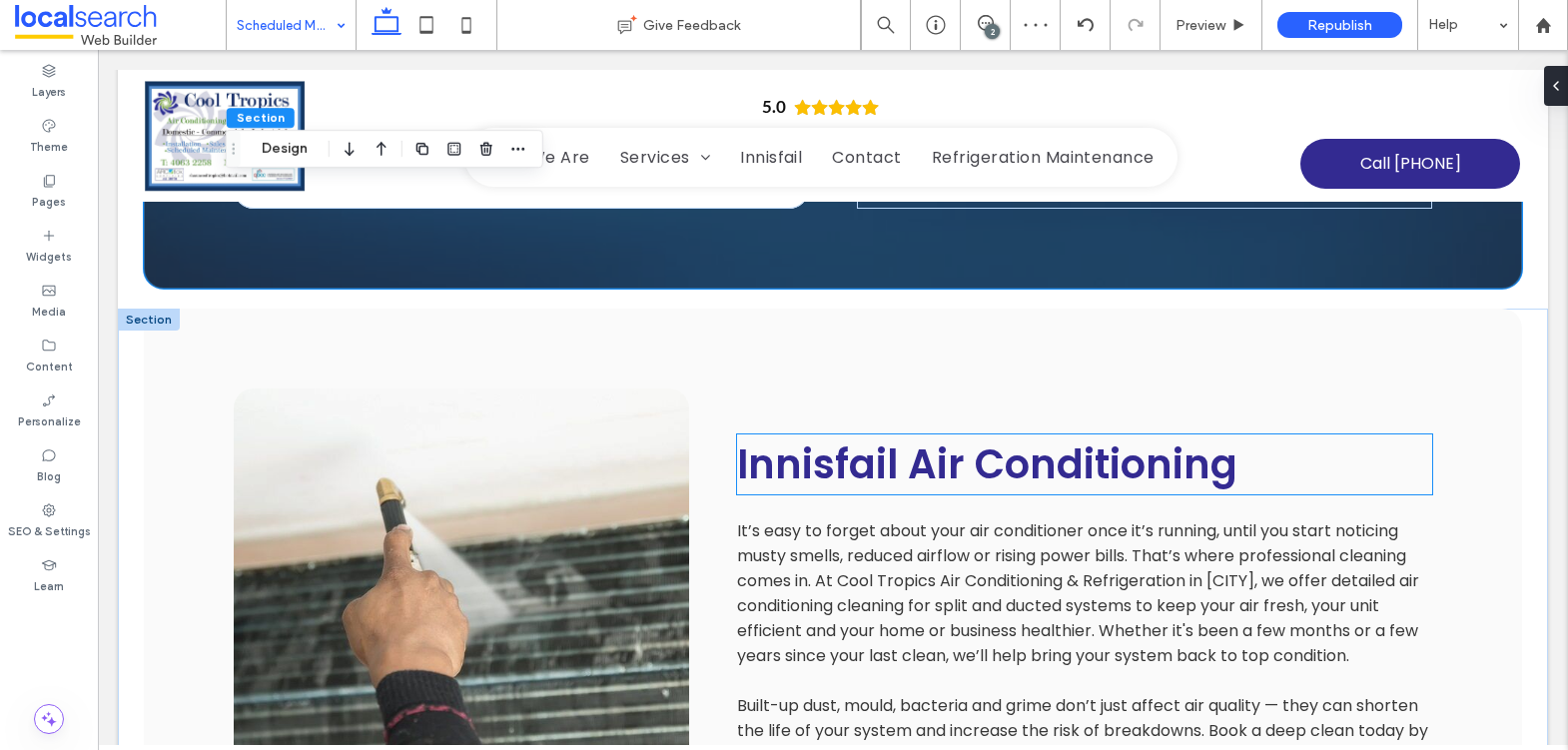 click on "Innisfail Air Conditioning" at bounding box center [987, 464] 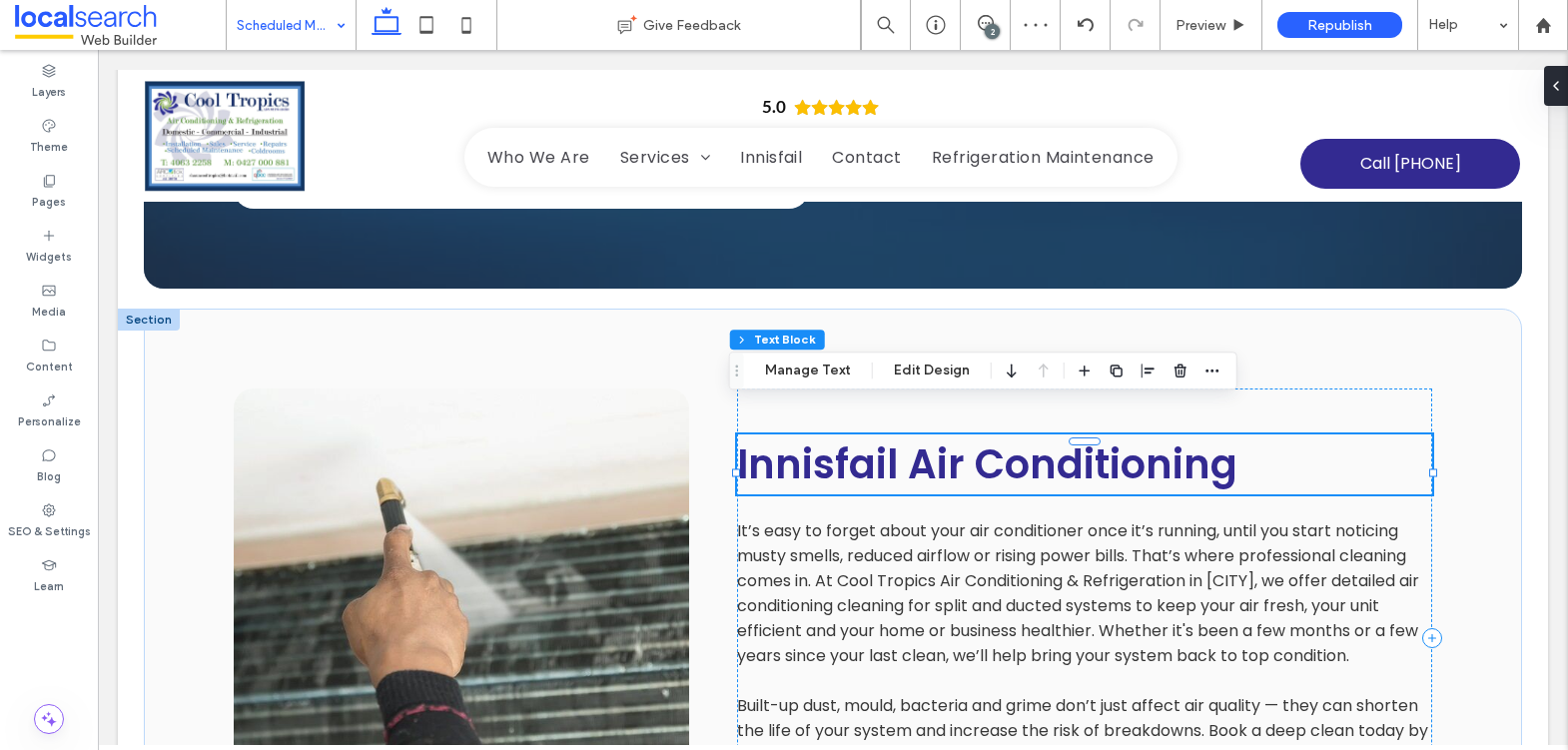 click on "Innisfail Air Conditioning" at bounding box center [987, 464] 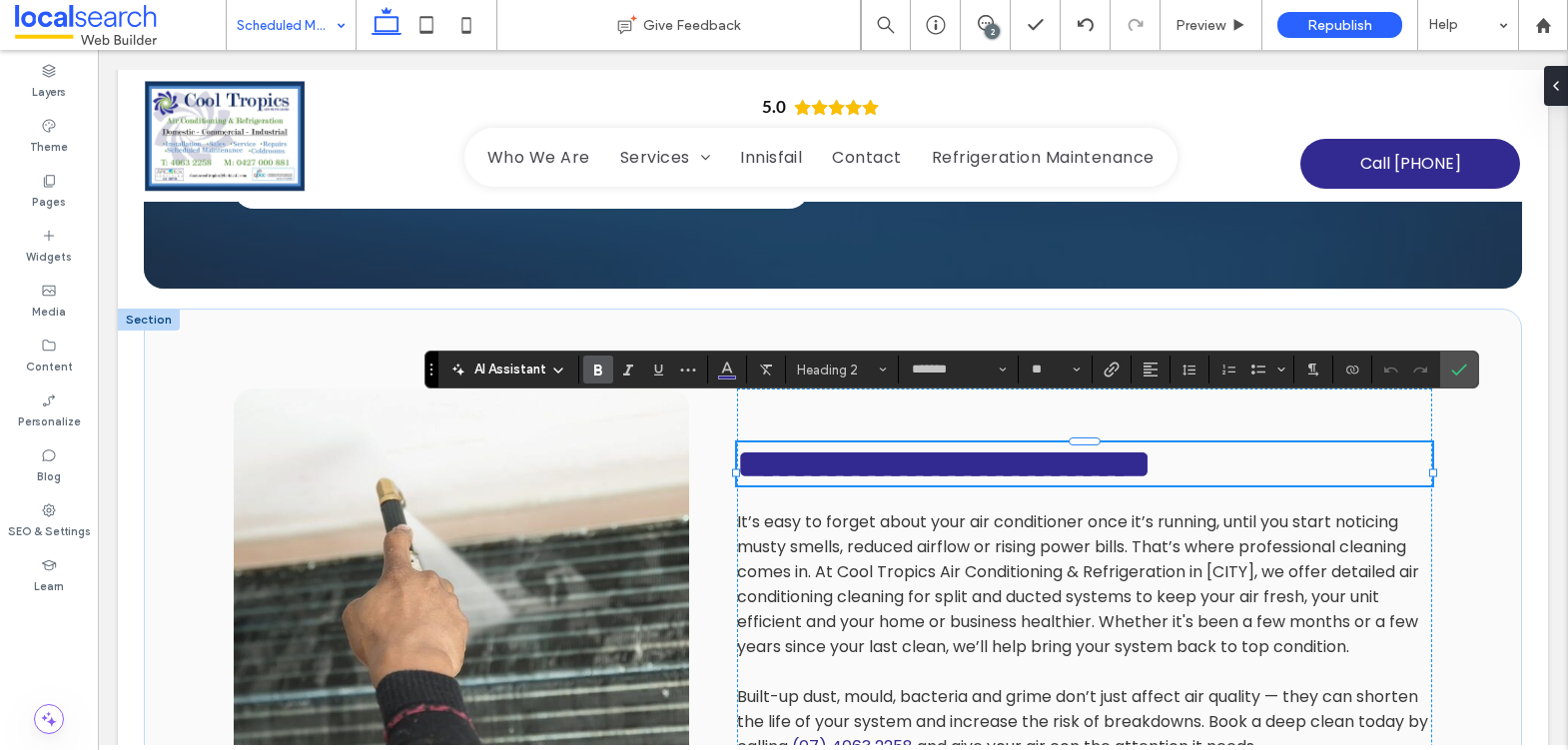 type 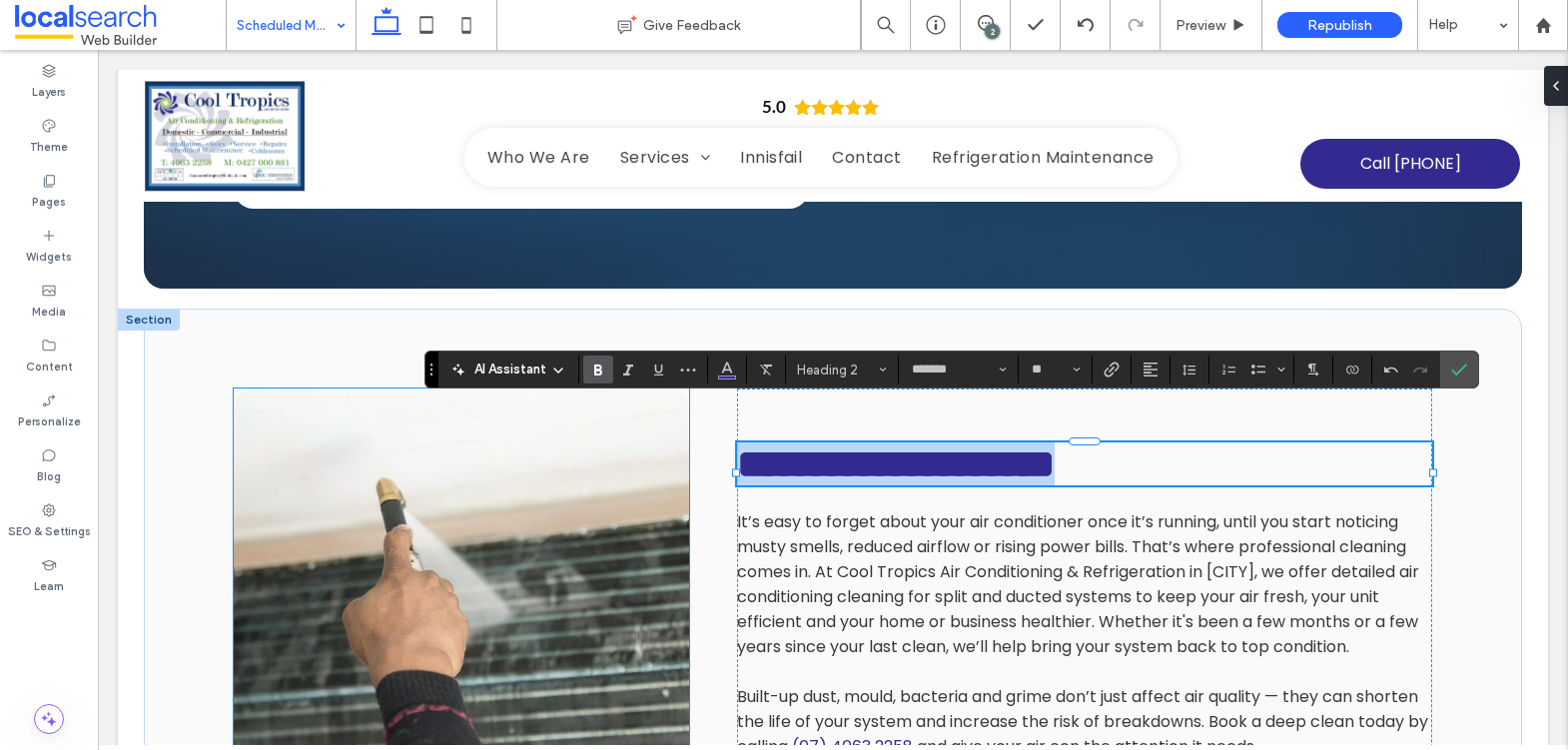 drag, startPoint x: 1263, startPoint y: 435, endPoint x: 608, endPoint y: 422, distance: 655.129 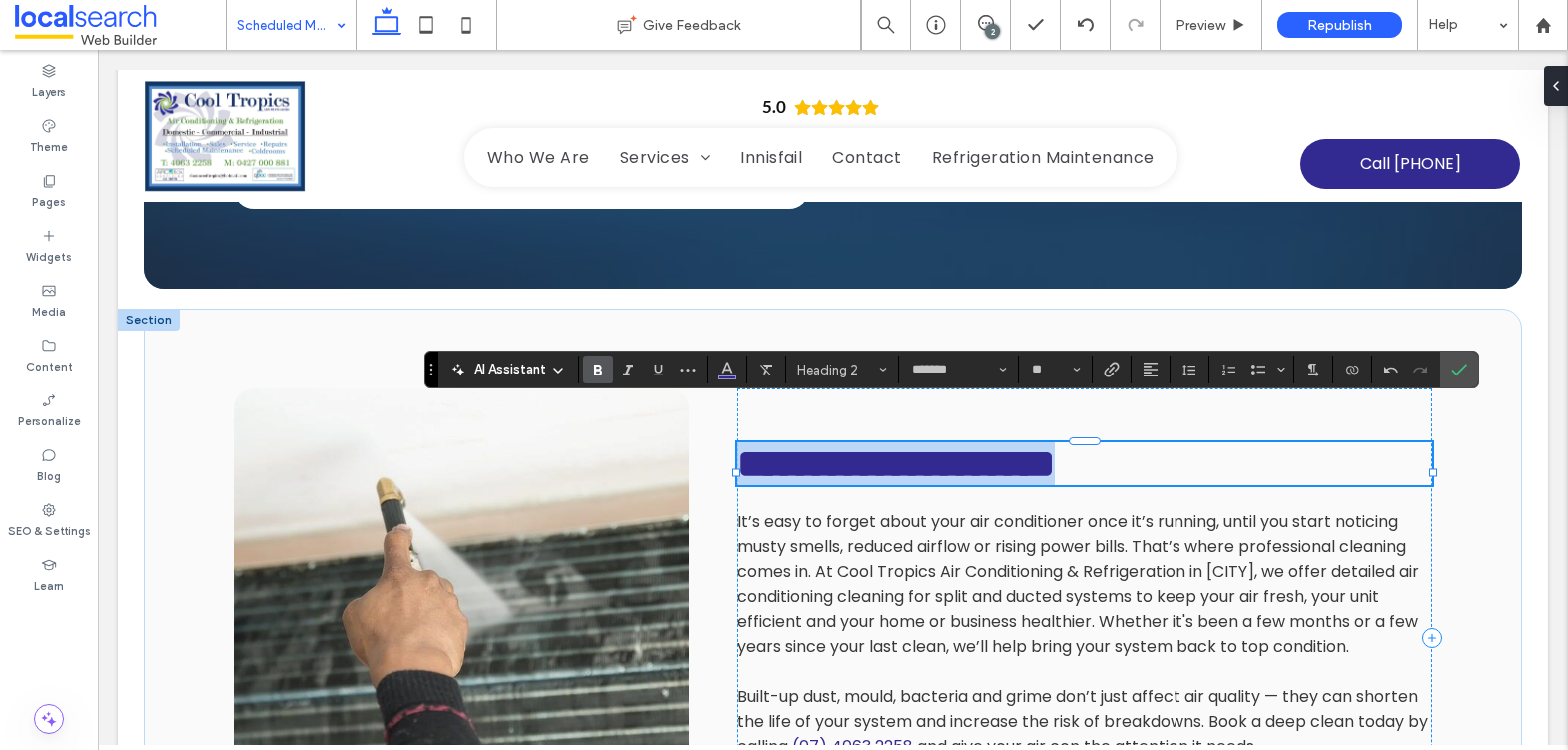 copy on "**********" 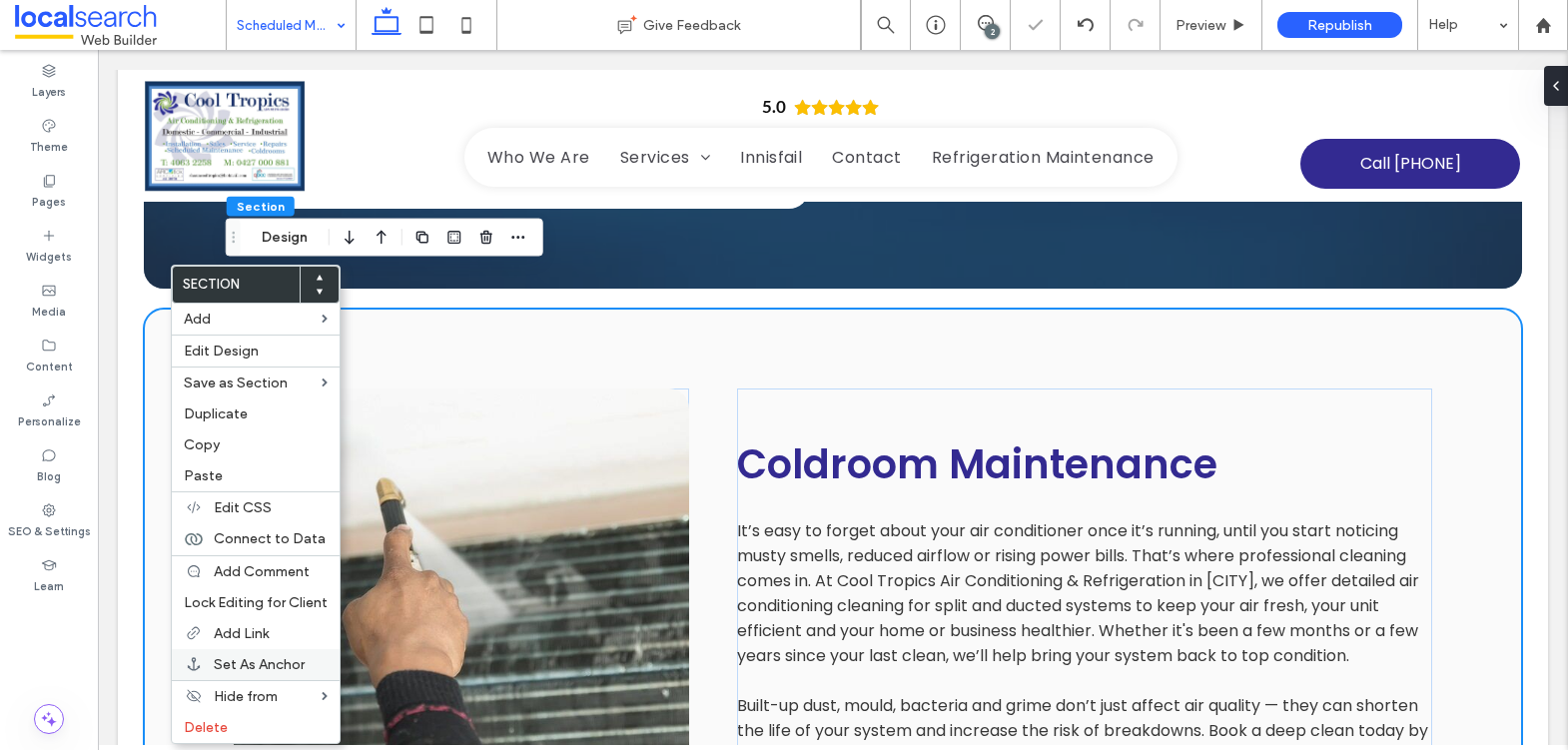 click on "Set As Anchor" at bounding box center [259, 664] 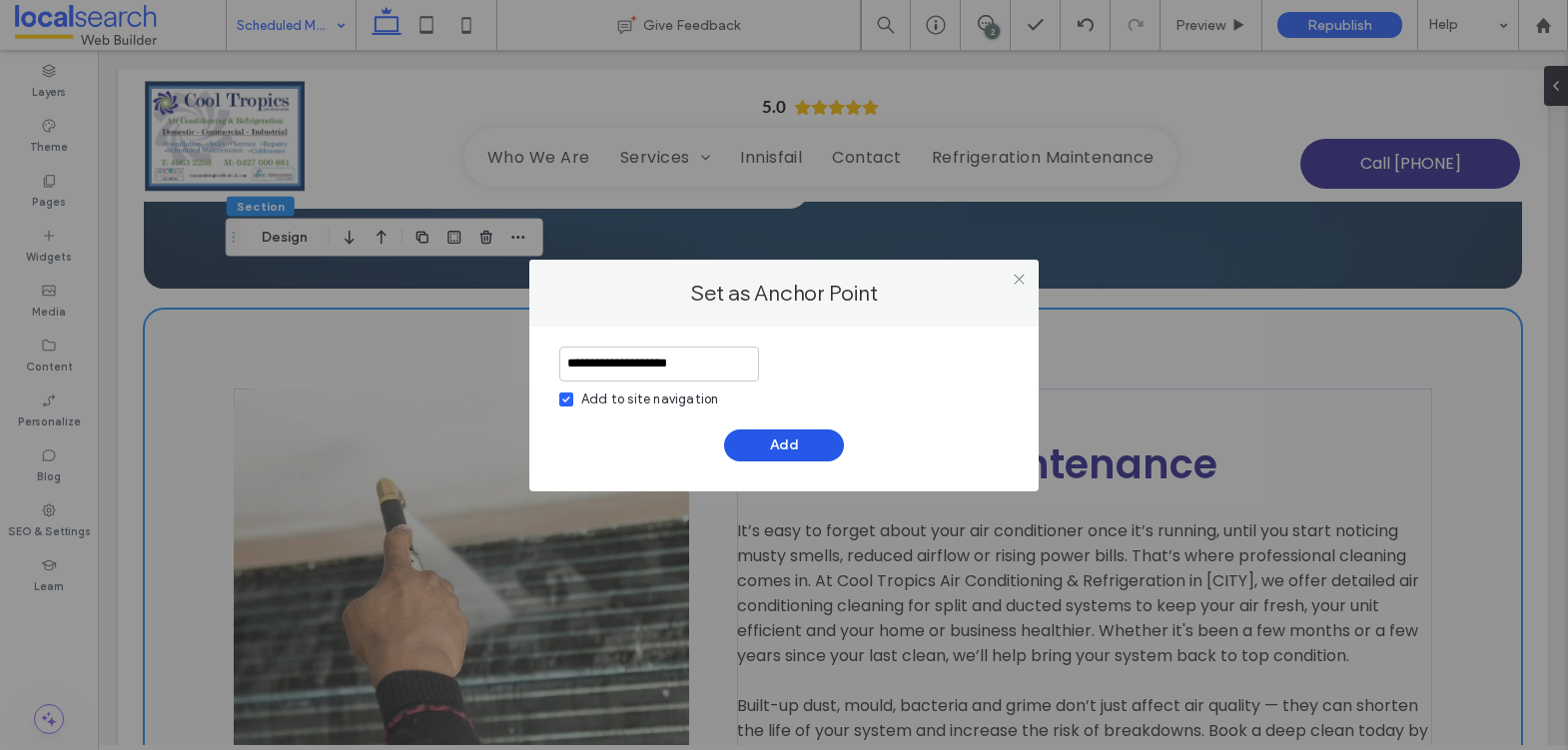 type on "**********" 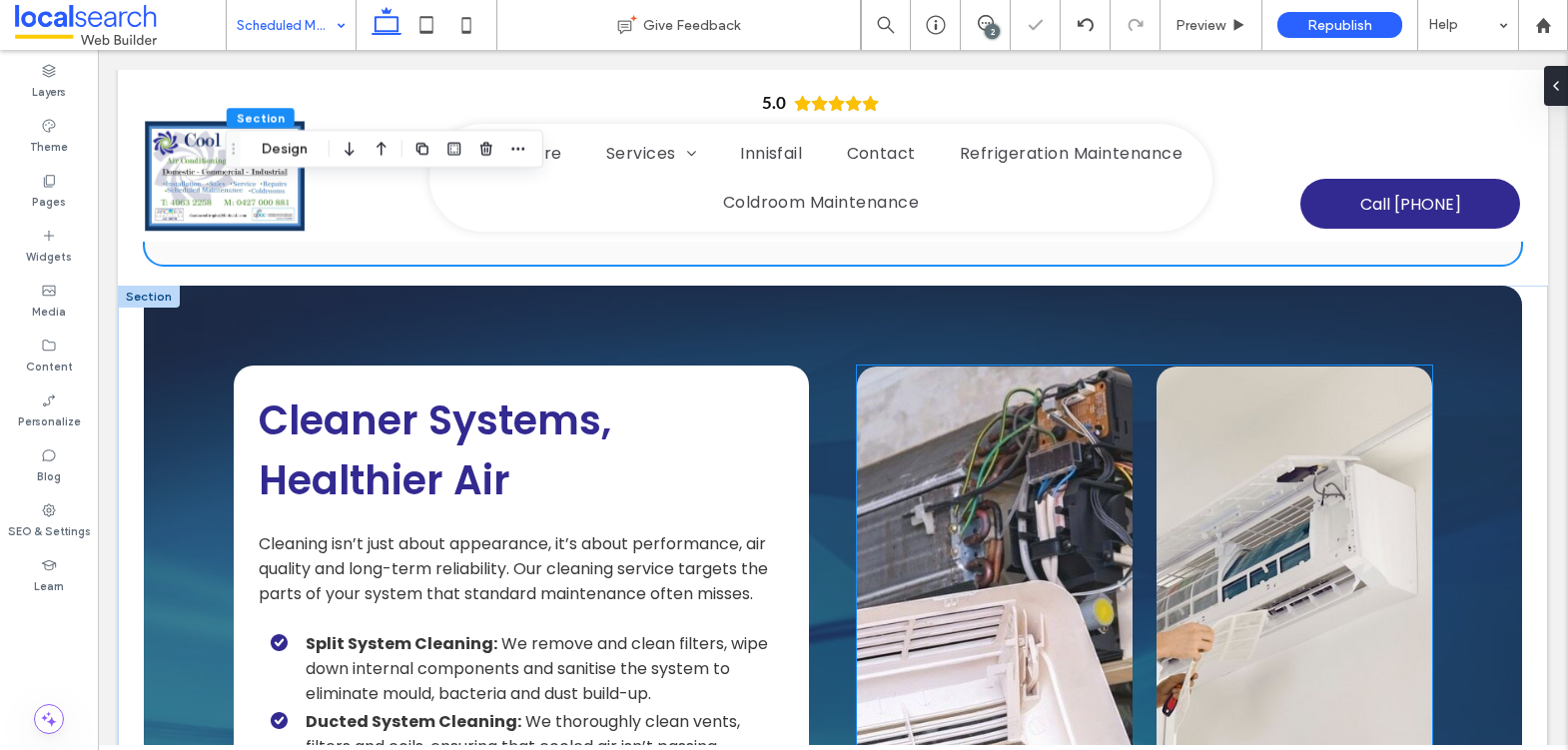 scroll, scrollTop: 3212, scrollLeft: 0, axis: vertical 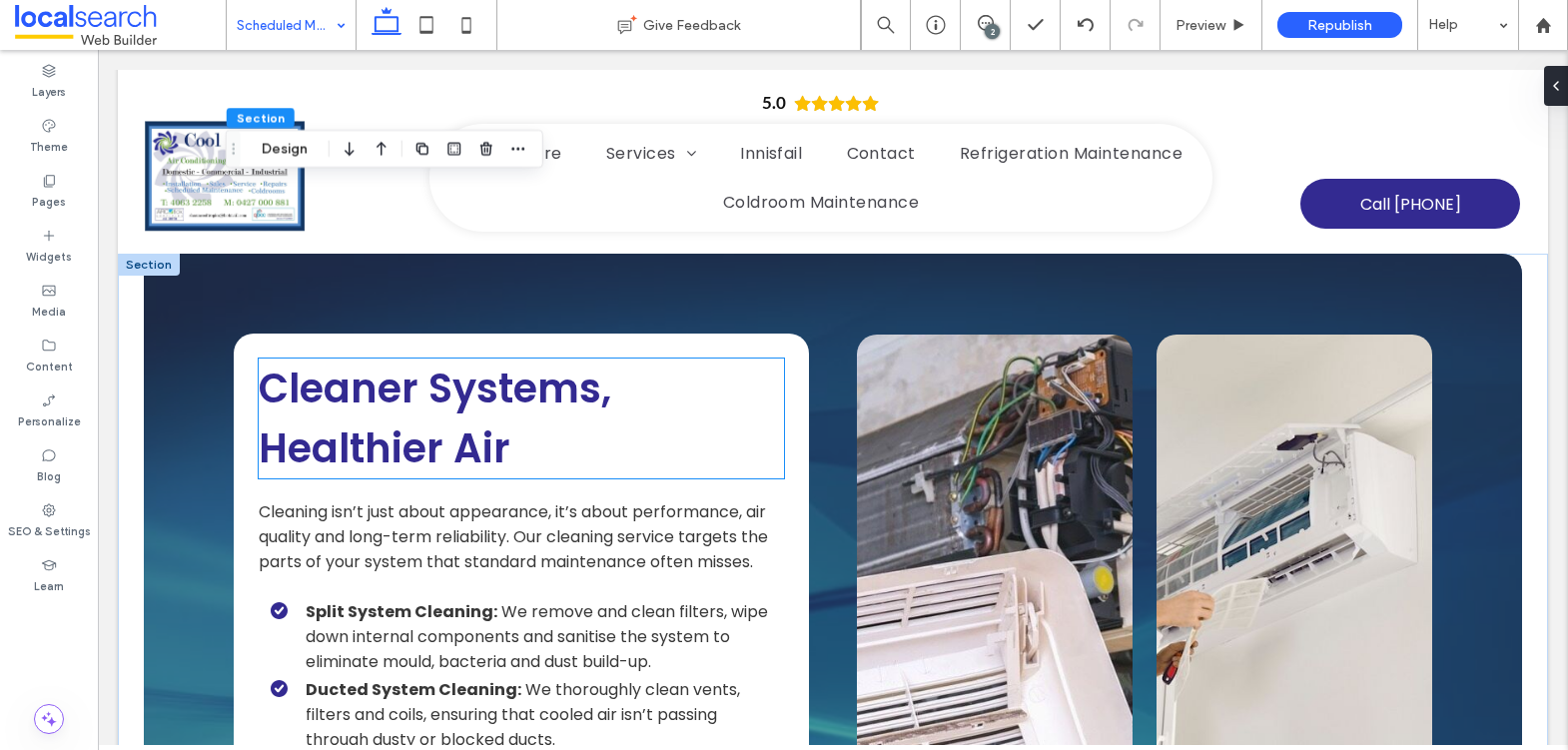 click on "Cleaner Systems, Healthier Air" at bounding box center [434, 418] 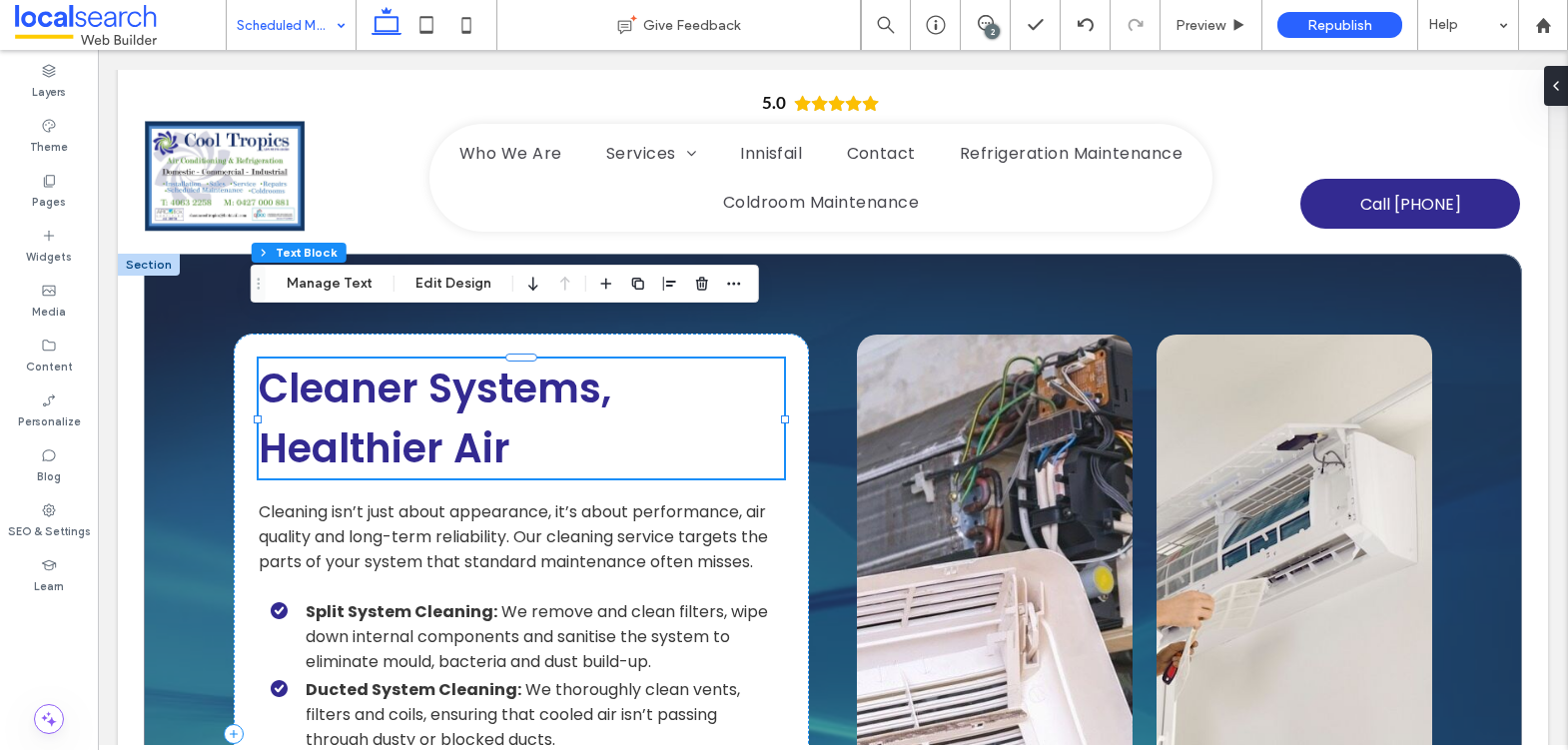 click on "Cleaner Systems, Healthier Air" at bounding box center (434, 418) 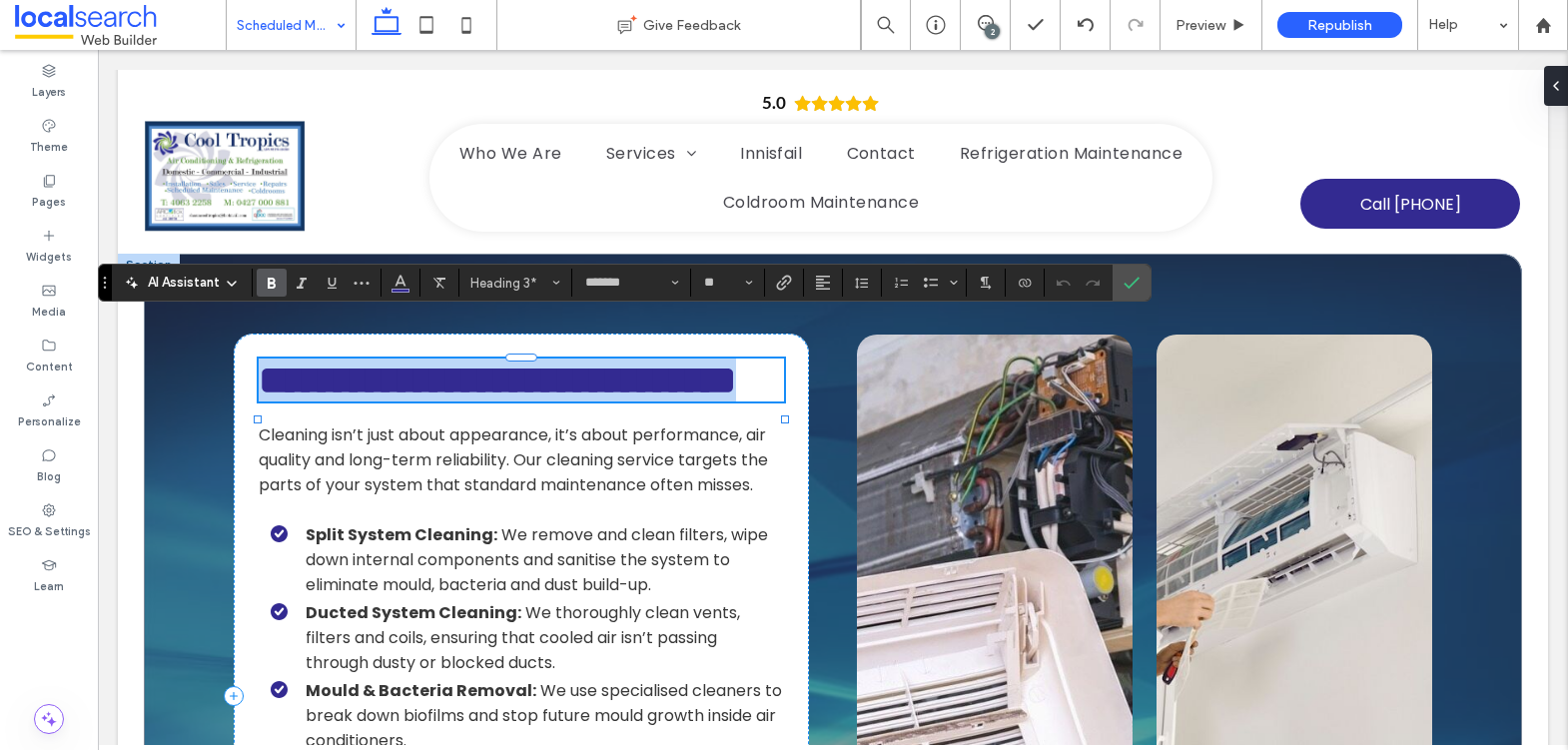 type 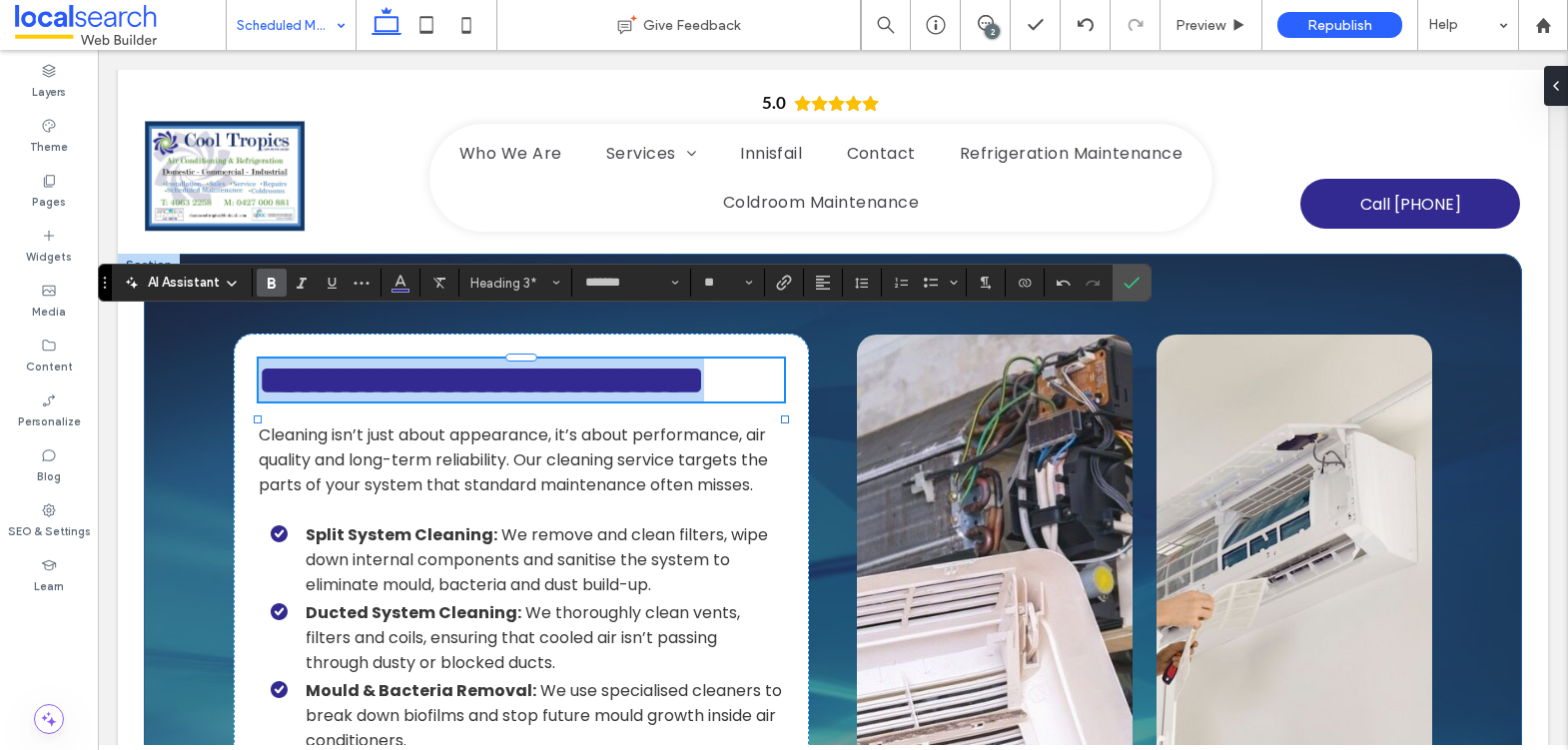 drag, startPoint x: 558, startPoint y: 408, endPoint x: 223, endPoint y: 354, distance: 339.32433 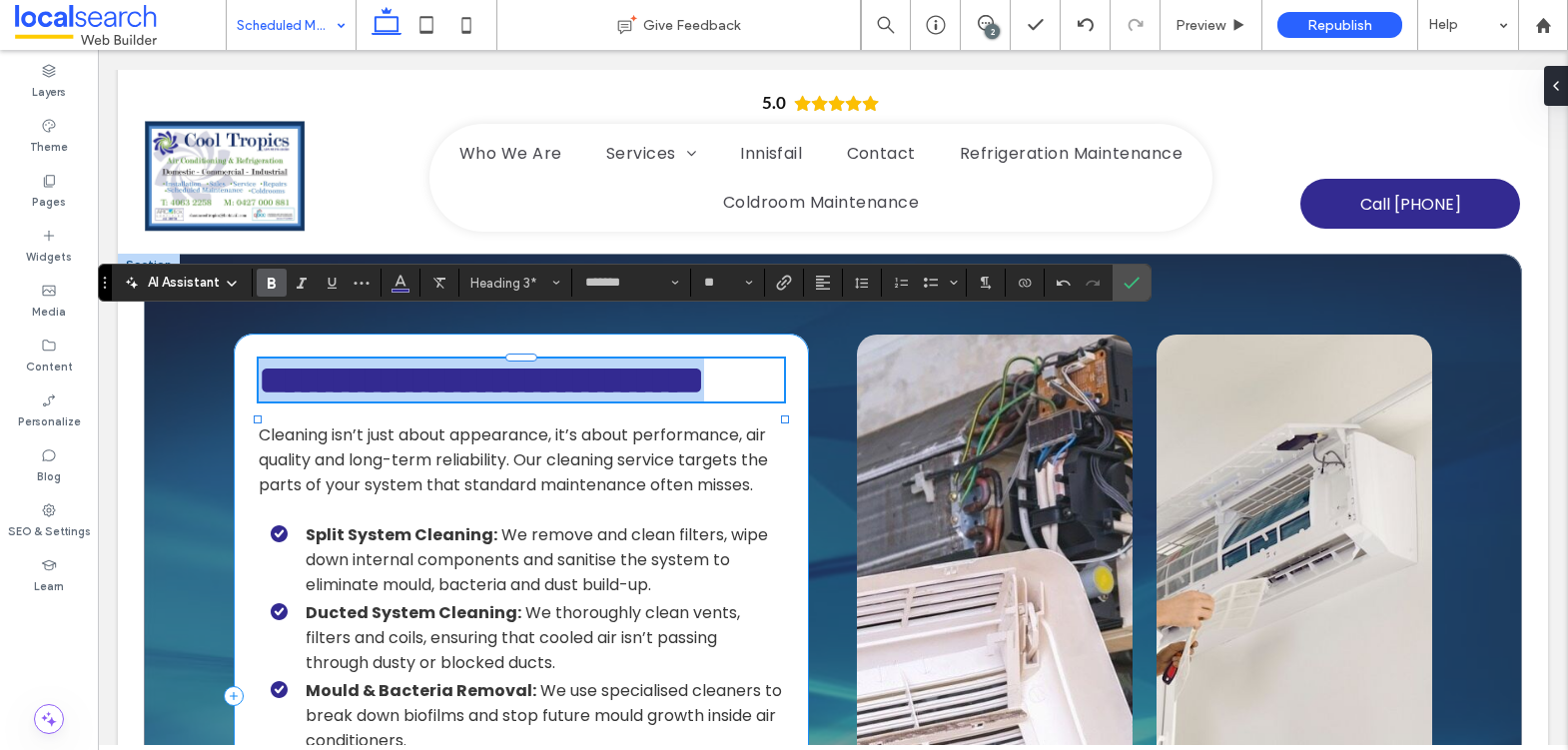 copy on "**********" 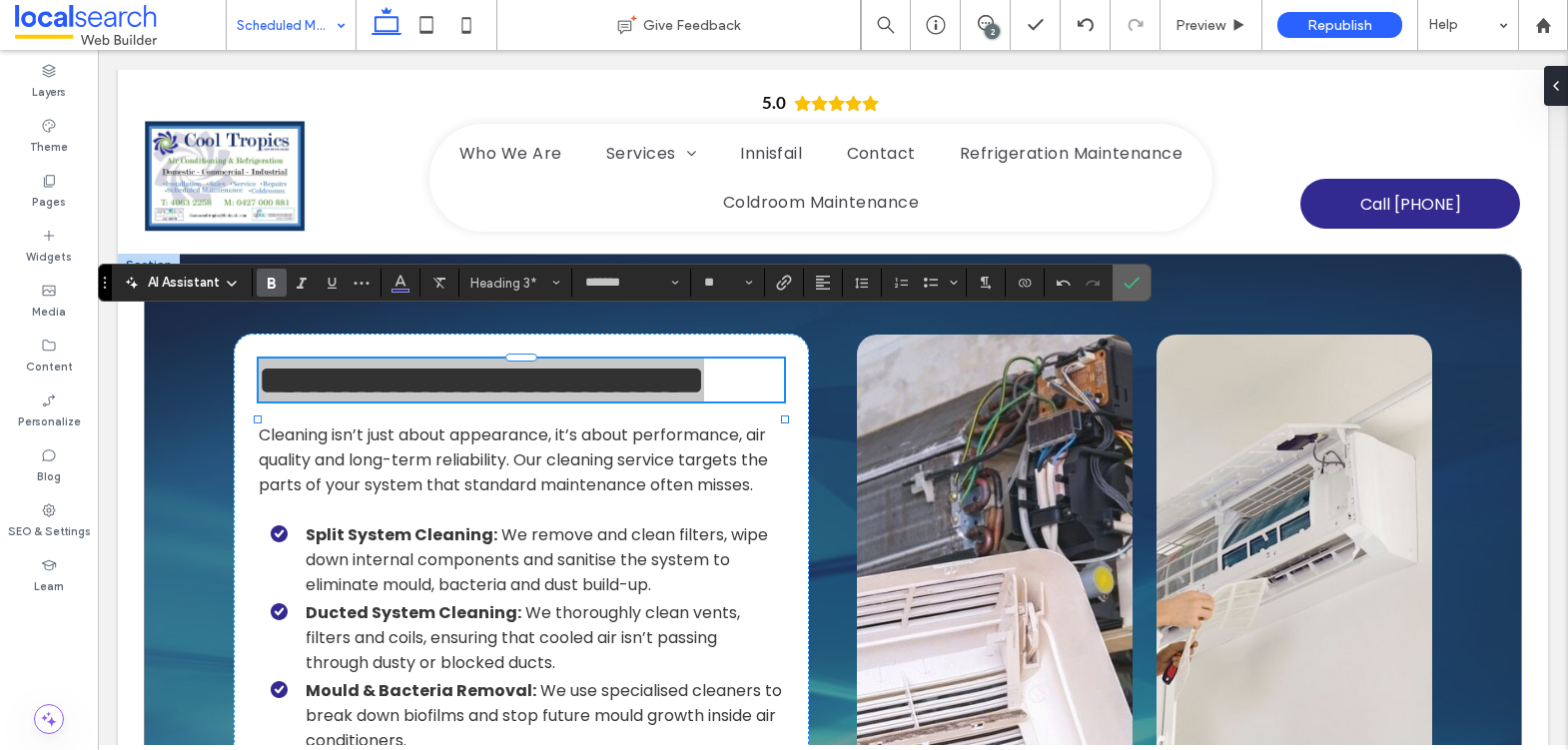 click 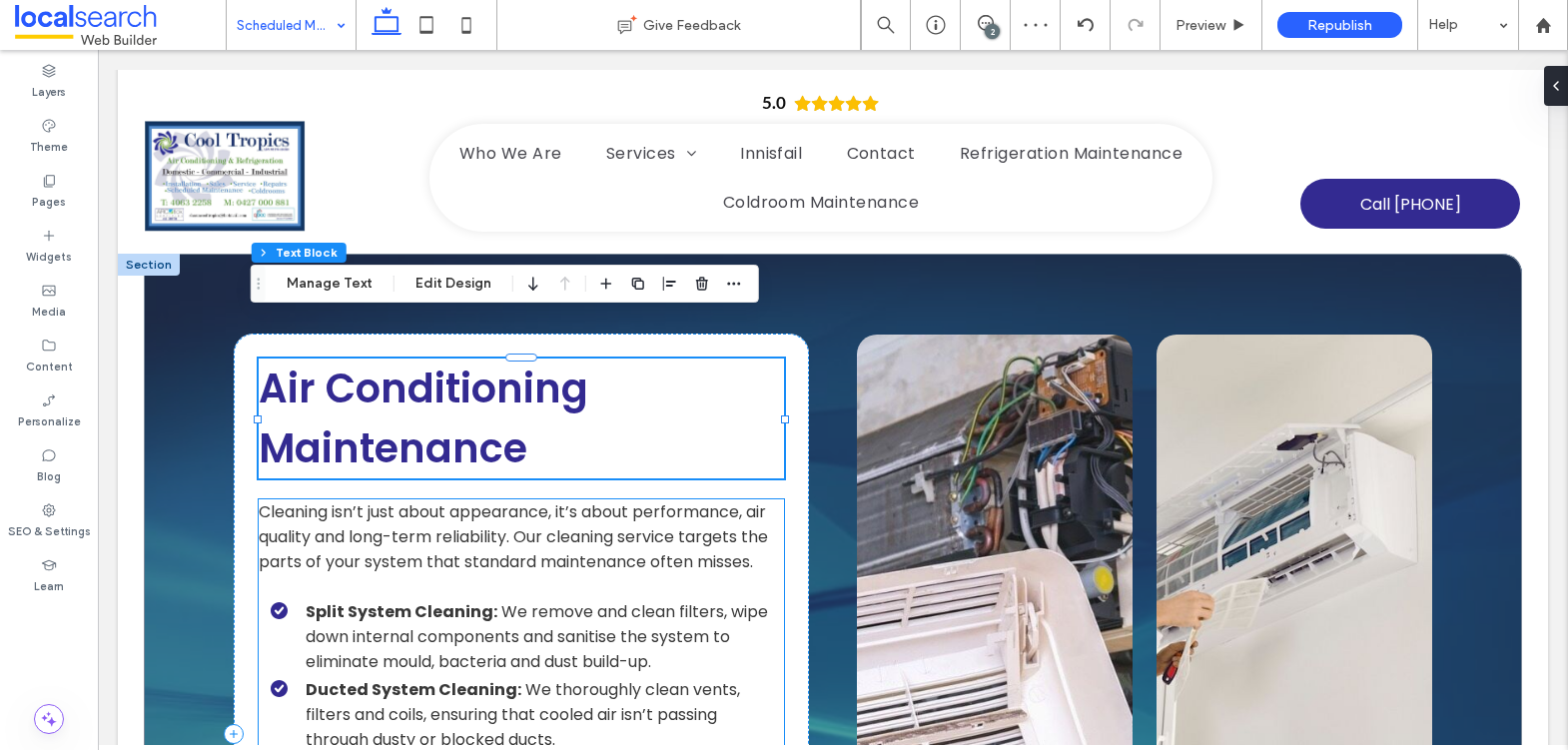click on "We remove and clean filters, wipe down internal components and sanitise the system to eliminate mould, bacteria and dust build-up." at bounding box center [536, 636] 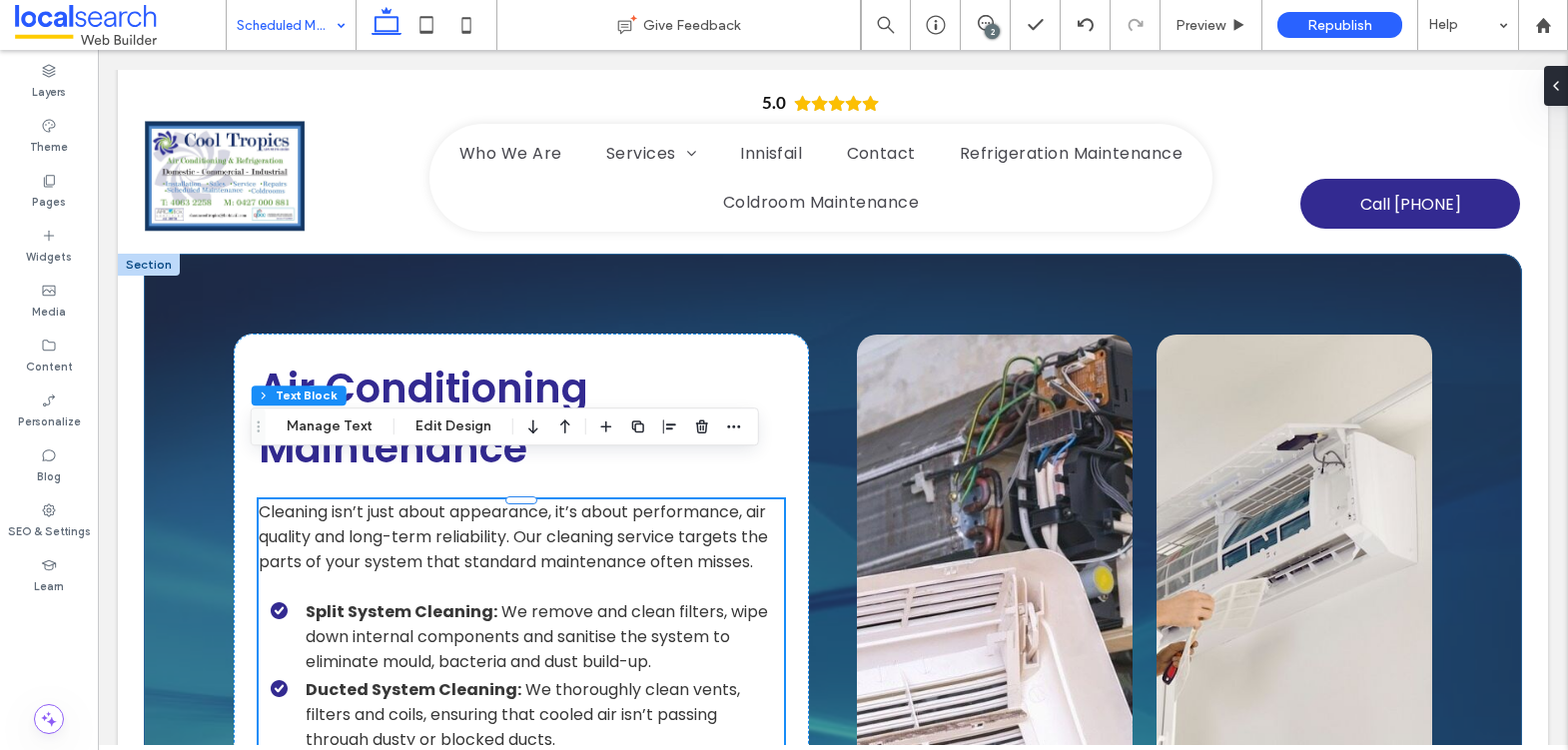 click on "Air Conditioning Maintenance
Cleaning isn’t just about appearance, it’s about performance, air quality and long-term reliability. Our cleaning service targets the parts of your system that standard maintenance often misses.   Split System Cleaning:   We remove and clean filters, wipe down internal components and sanitise the system to eliminate mould, bacteria and dust build-up.
Ducted System Cleaning:   We thoroughly clean vents, filters and coils, ensuring that cooled air isn’t passing through dusty or blocked ducts.
Mould & Bacteria Removal:   We use specialised cleaners to break down biofilms and stop future mould growth inside air conditioners.
HVAC Hygiene For Sensitive Environments:   For hospitals and clinics, we provide air conditioning cleaning that keeps HVAC systems compliant with health standards. Efficiency & Longevity Benefits:   Clean systems work better, cost less to run and are less likely to break down.
Find Out More" at bounding box center [833, 734] 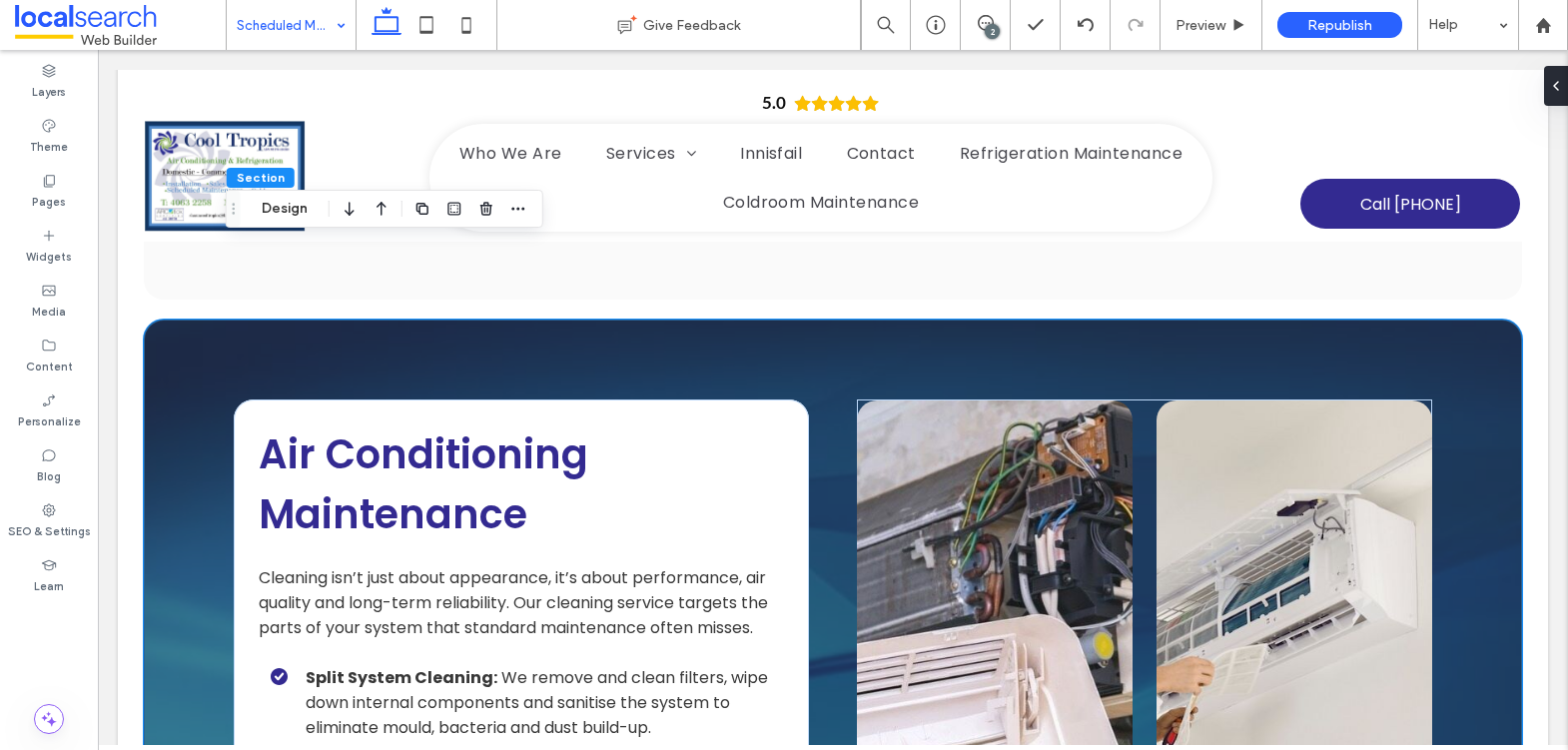 scroll, scrollTop: 3046, scrollLeft: 0, axis: vertical 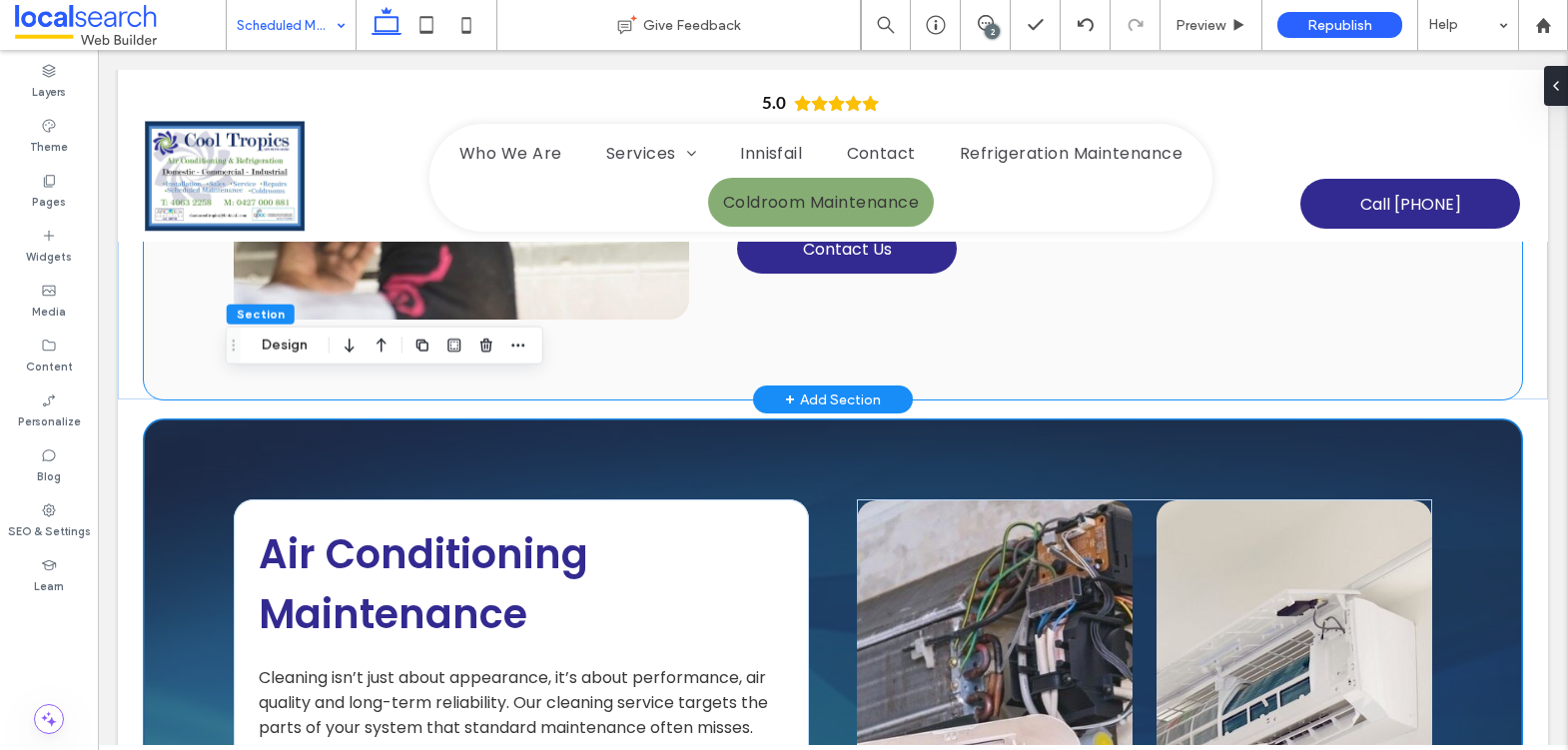 click on "Coldroom Maintenance
It’s easy to forget about your air conditioner once it’s running, until you start noticing musty smells, reduced airflow or rising power bills. That’s where professional cleaning comes in. At Cool Tropics Air Conditioning & Refrigeration in Innisfail, we offer detailed air conditioning cleaning for split and ducted systems to keep your air fresh, your unit efficient and your home or business healthier. Whether it's been a few months or a few years since your last clean, we’ll help bring your system back to top condition. Built-up dust, mould, bacteria and grime don’t just affect air quality — they can shorten the life of your system and increase the risk of breakdowns. Book a deep clean today by calling
(07) 4063 2258   and give your air con the attention it needs.
Contact Us" at bounding box center (833, 70) 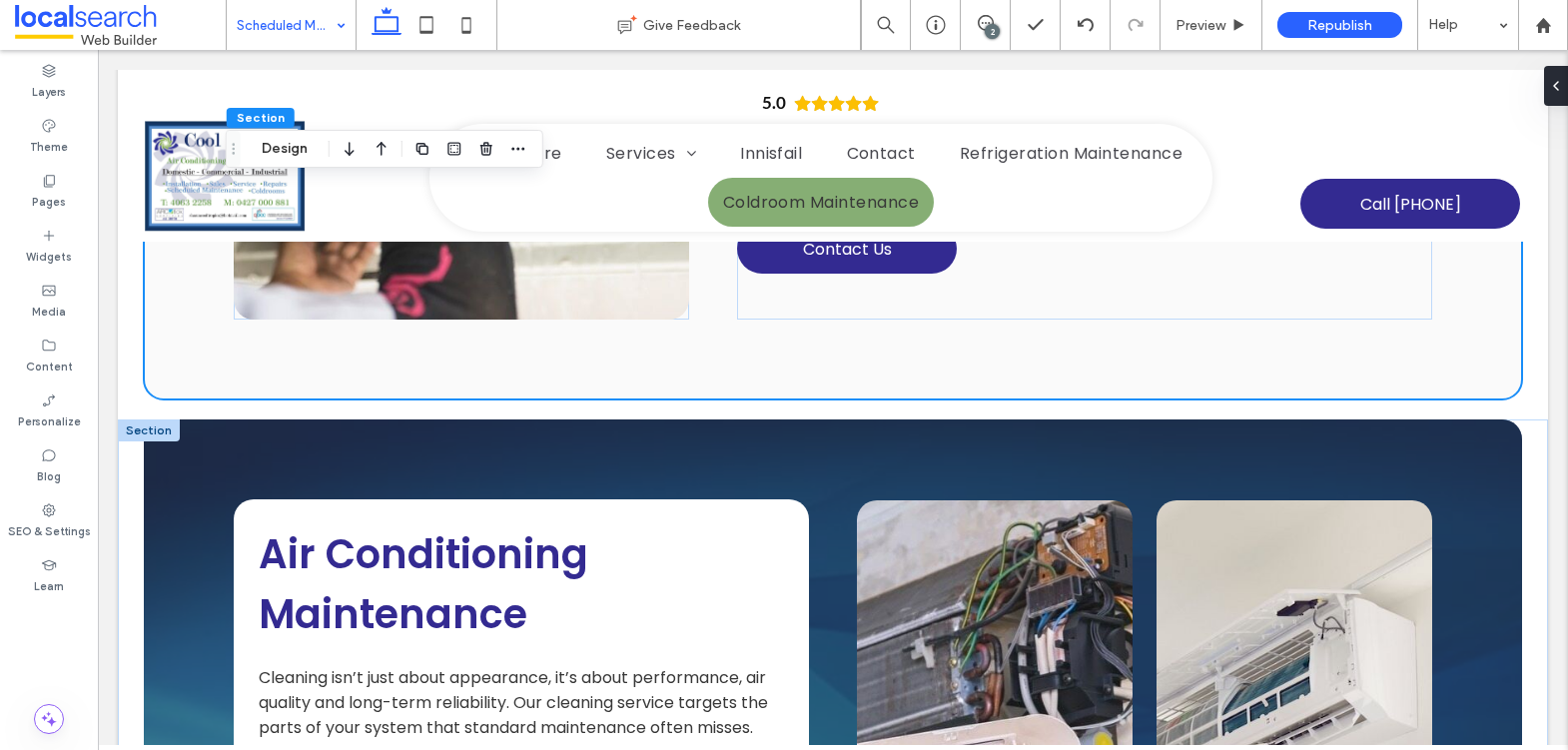 click at bounding box center (149, 430) 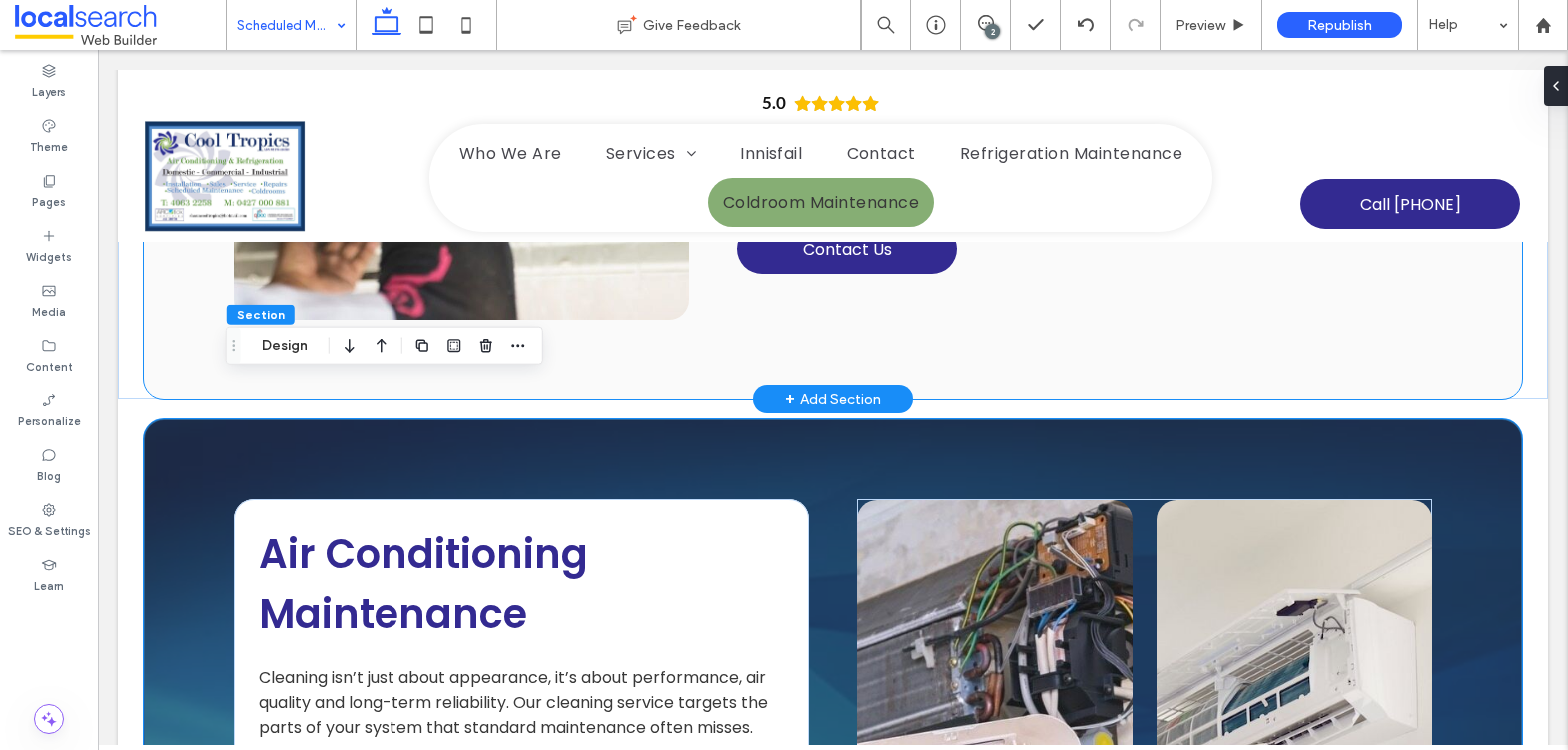 click on "Coldroom Maintenance
It’s easy to forget about your air conditioner once it’s running, until you start noticing musty smells, reduced airflow or rising power bills. That’s where professional cleaning comes in. At Cool Tropics Air Conditioning & Refrigeration in Innisfail, we offer detailed air conditioning cleaning for split and ducted systems to keep your air fresh, your unit efficient and your home or business healthier. Whether it's been a few months or a few years since your last clean, we’ll help bring your system back to top condition. Built-up dust, mould, bacteria and grime don’t just affect air quality — they can shorten the life of your system and increase the risk of breakdowns. Book a deep clean today by calling
(07) 4063 2258   and give your air con the attention it needs.
Contact Us" at bounding box center [833, 70] 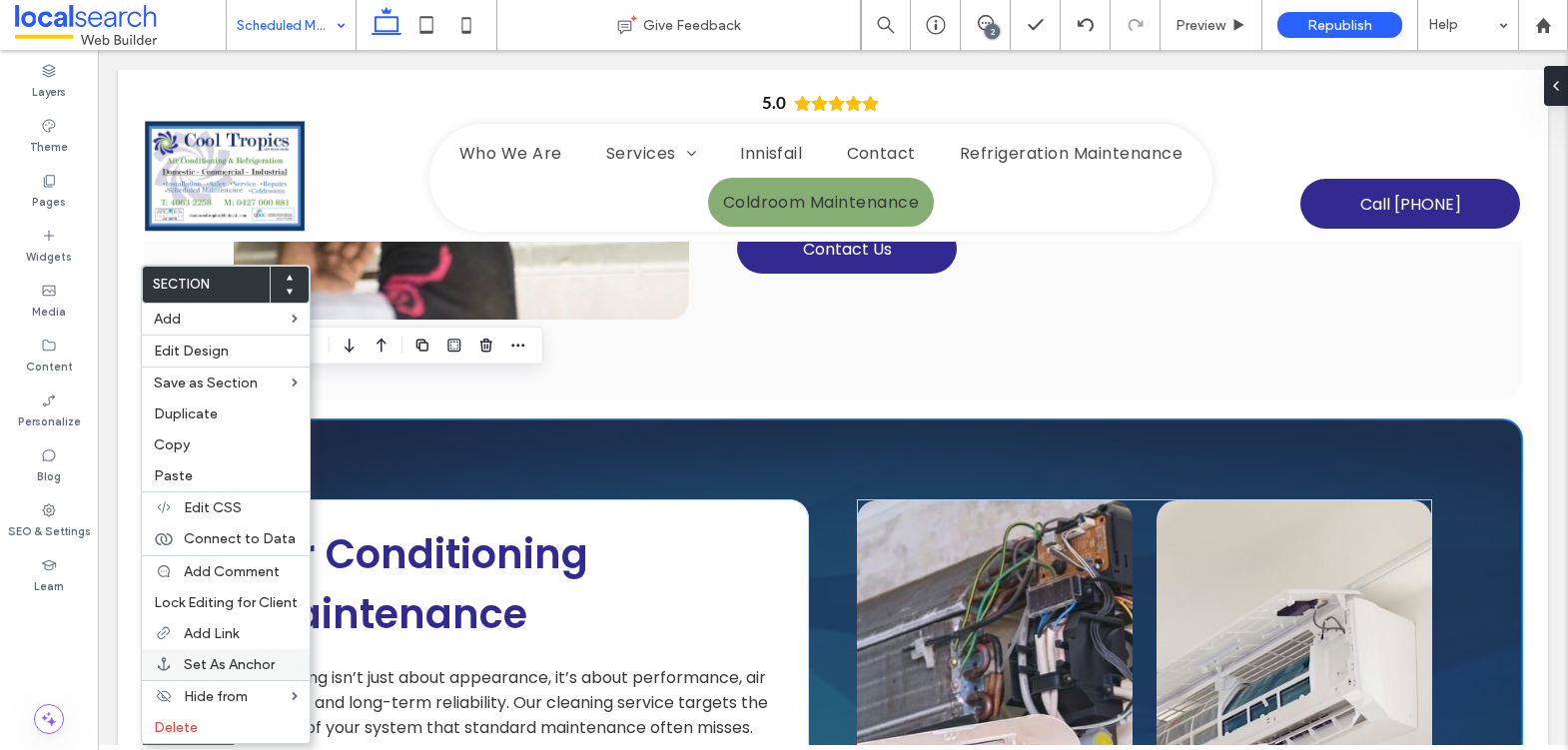 click on "Set As Anchor" at bounding box center [226, 664] 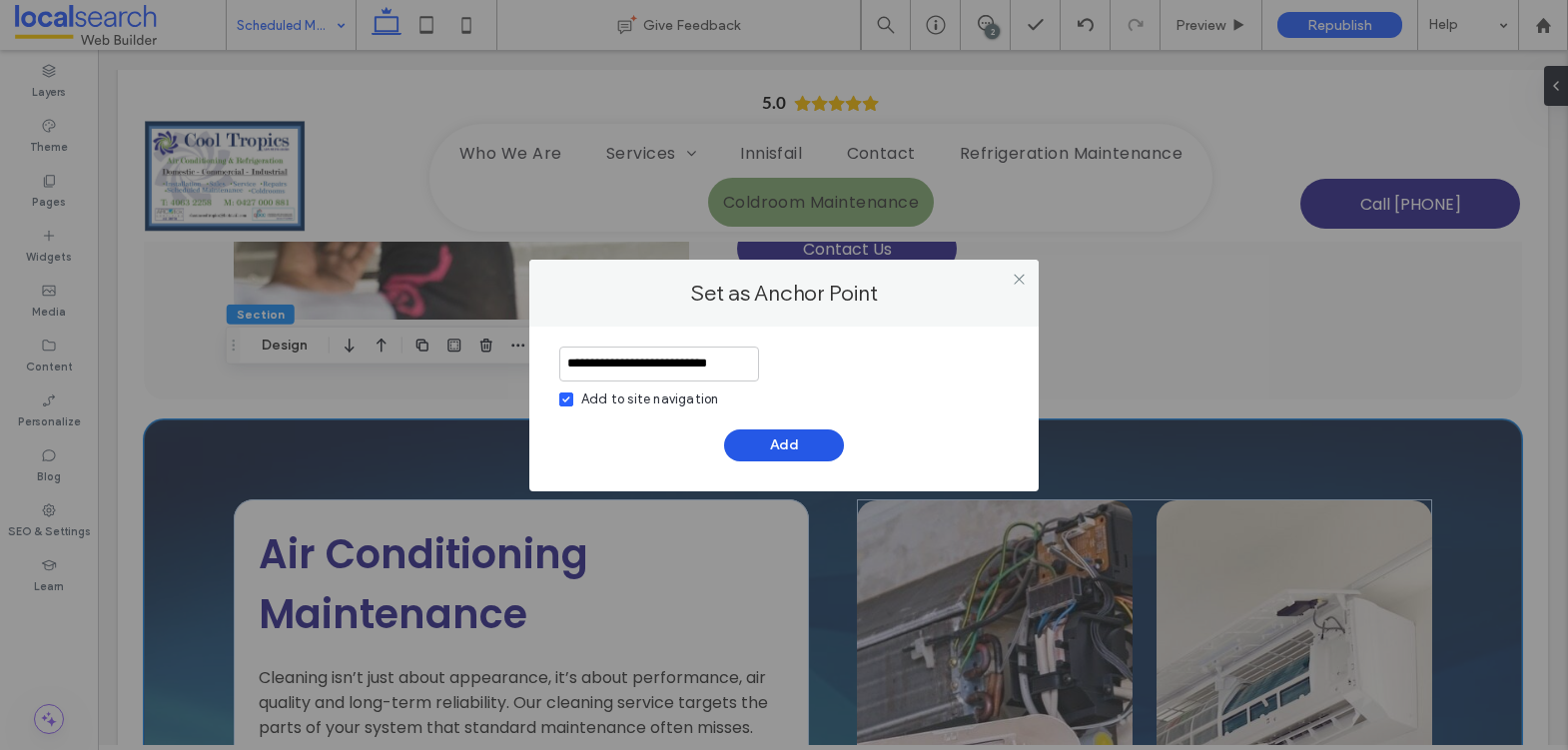type on "**********" 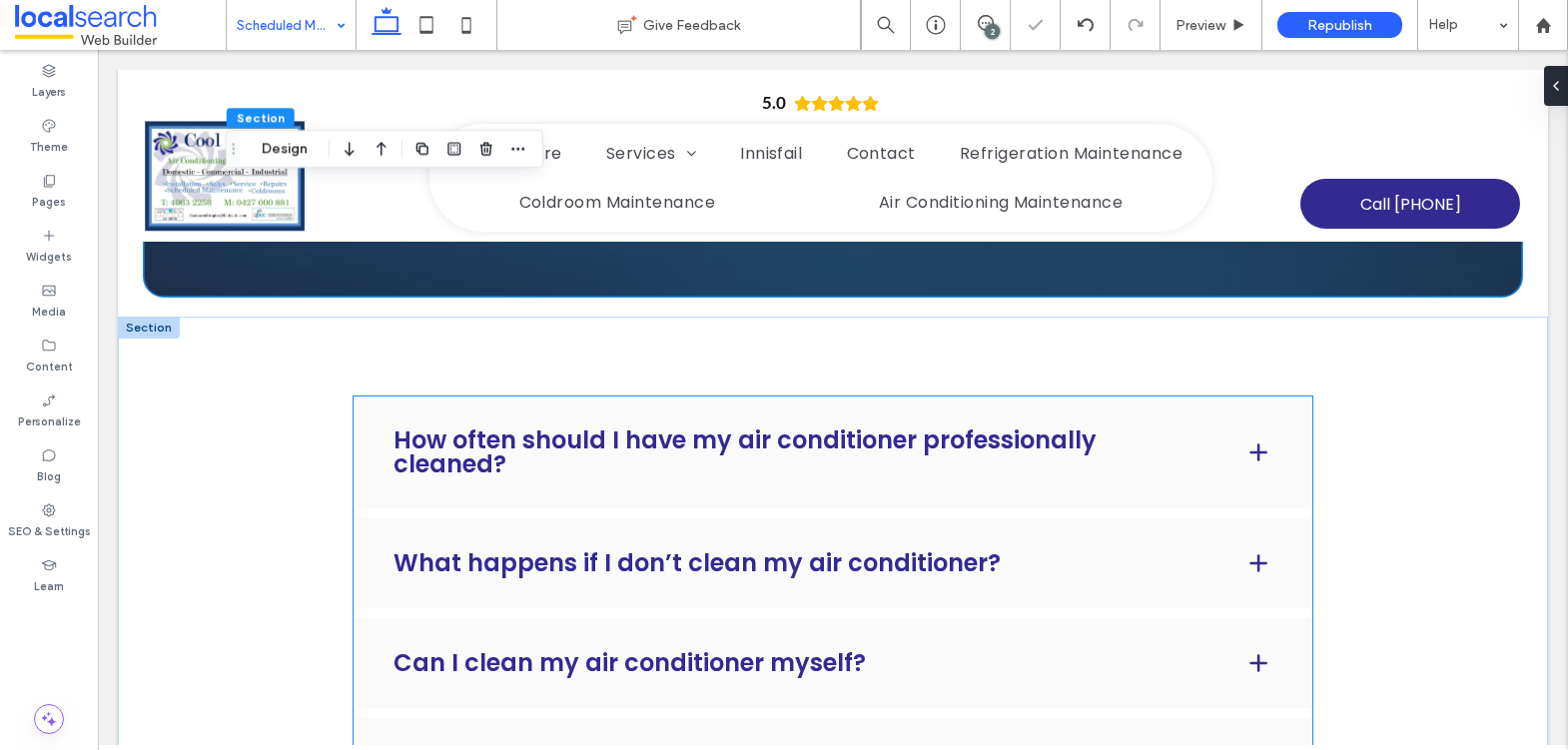 scroll, scrollTop: 4145, scrollLeft: 0, axis: vertical 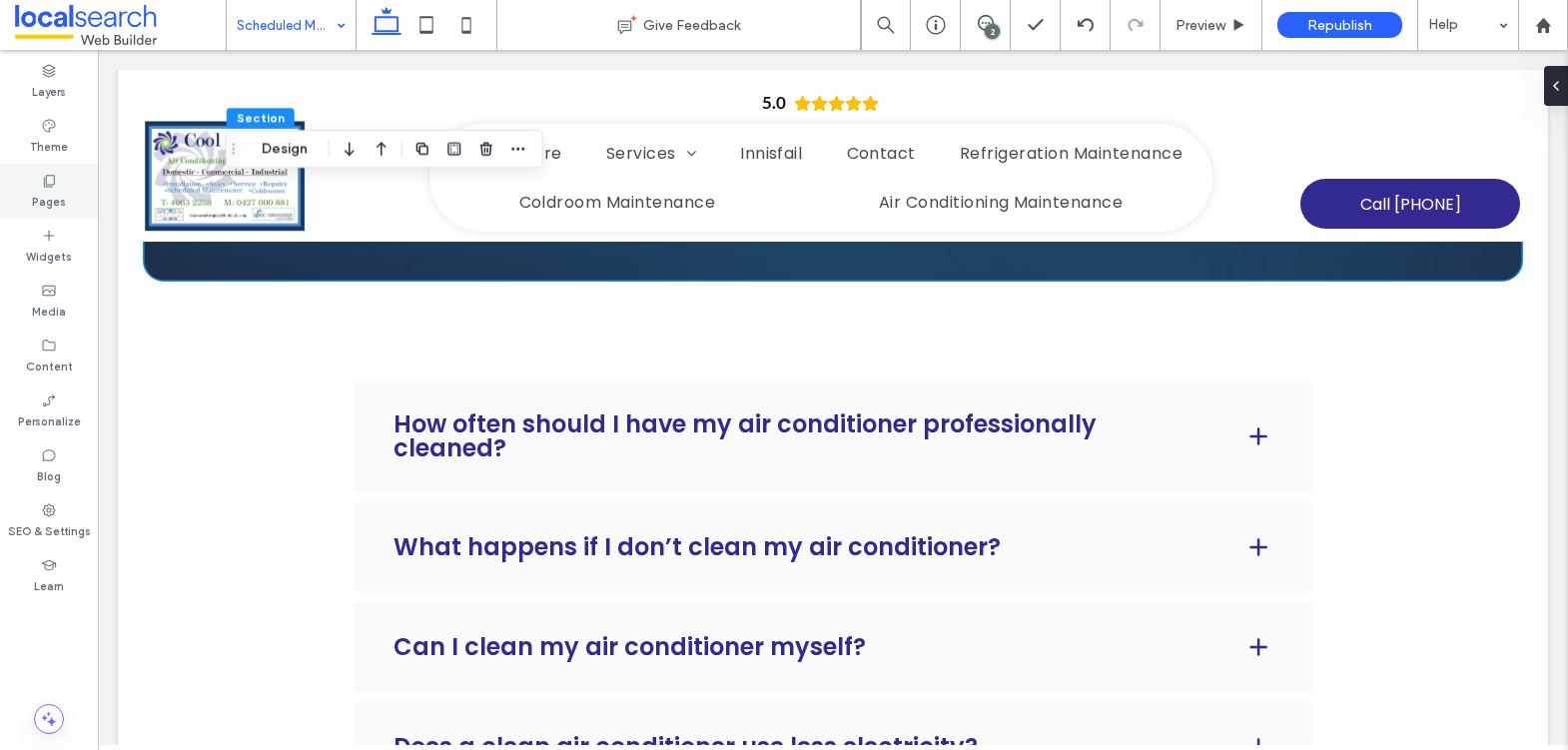 click 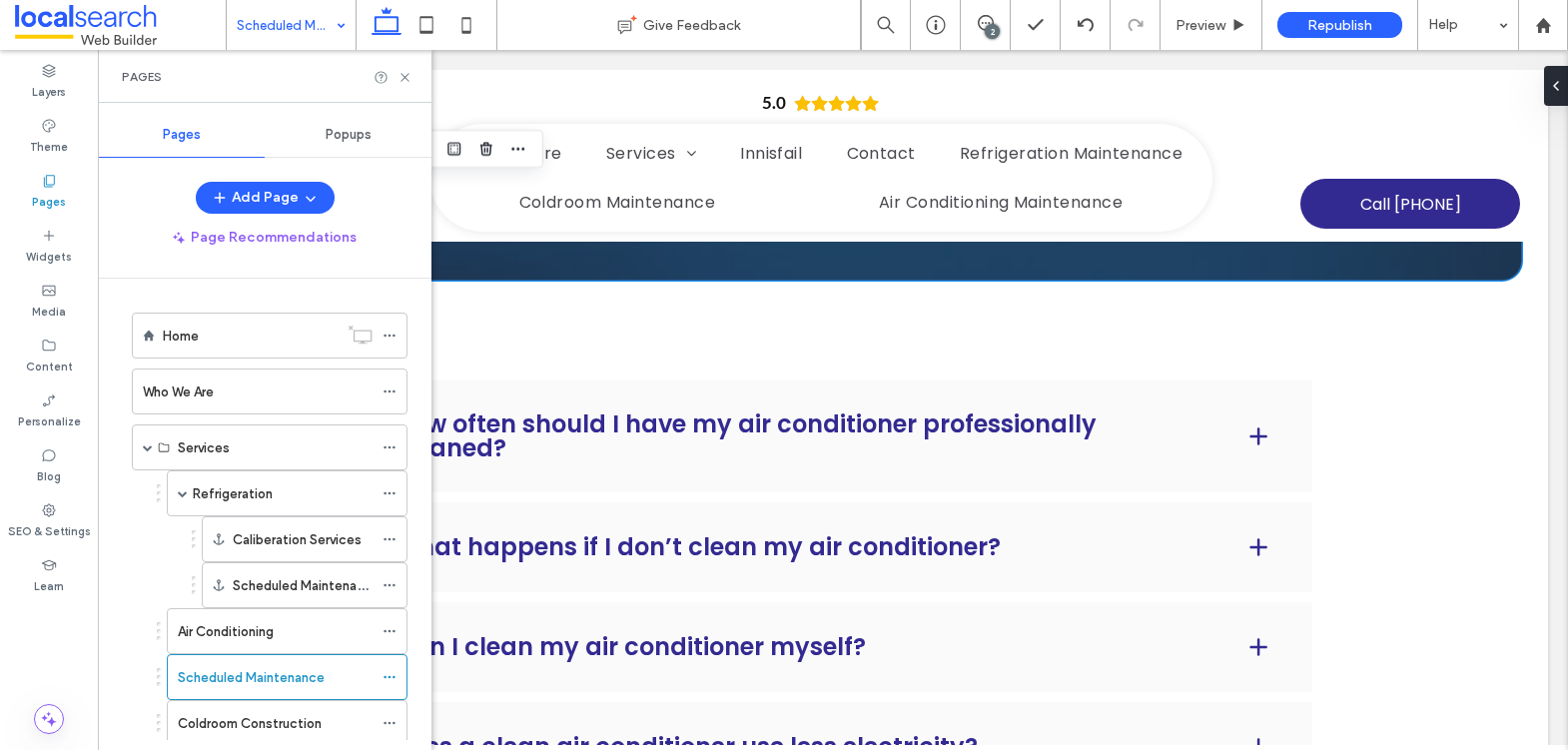 scroll, scrollTop: 393, scrollLeft: 0, axis: vertical 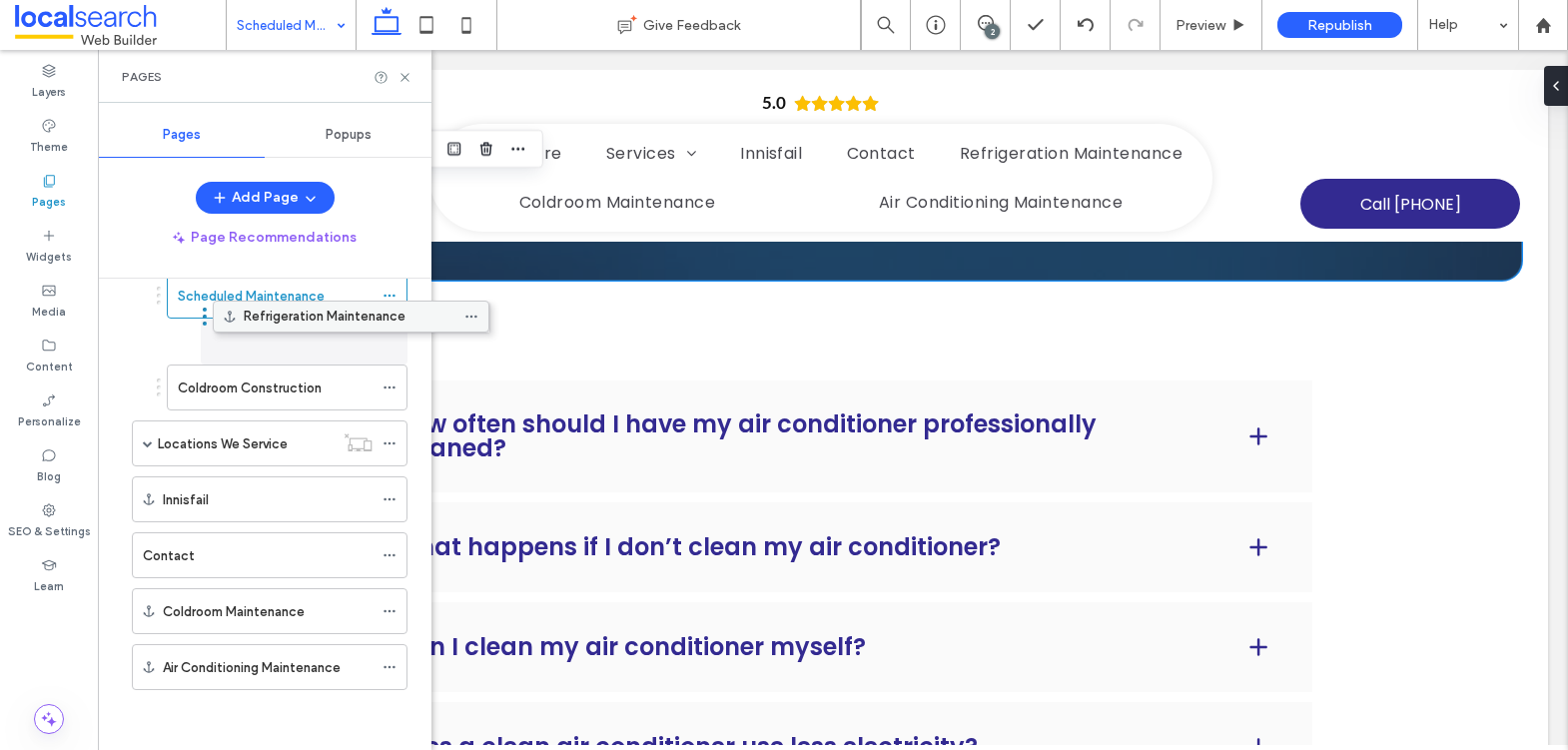 drag, startPoint x: 182, startPoint y: 559, endPoint x: 263, endPoint y: 323, distance: 249.51353 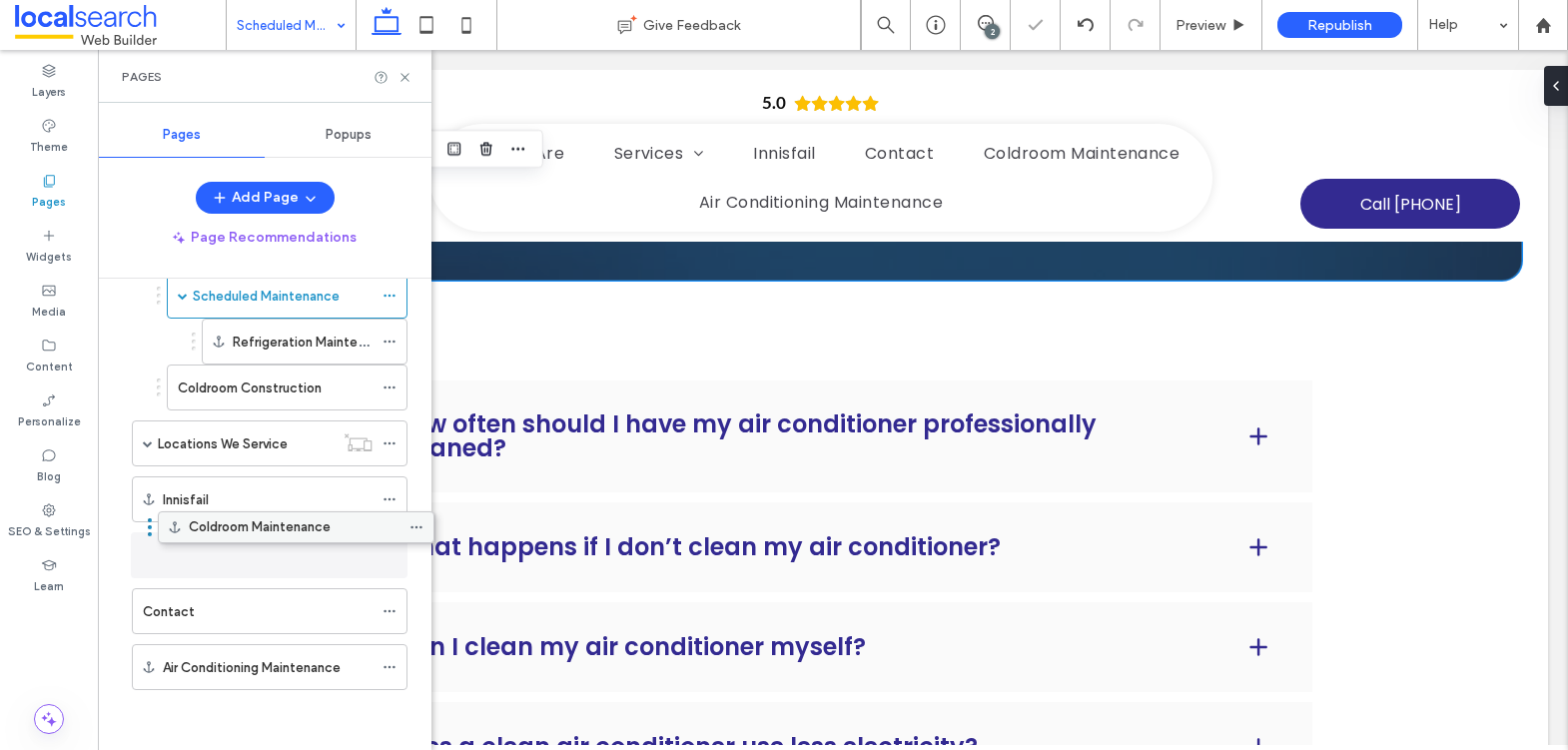 scroll, scrollTop: 374, scrollLeft: 0, axis: vertical 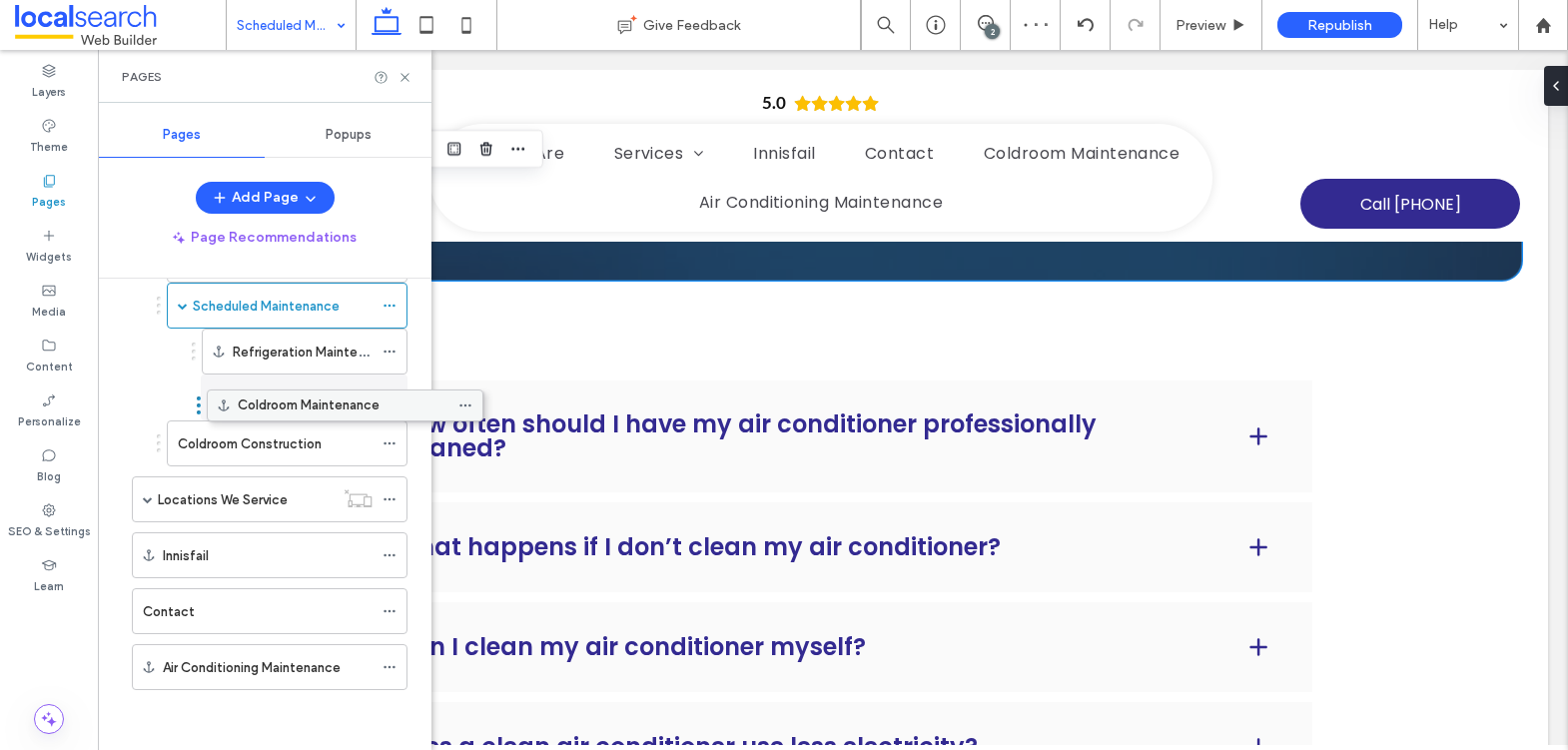 drag, startPoint x: 175, startPoint y: 606, endPoint x: 248, endPoint y: 416, distance: 203.54115 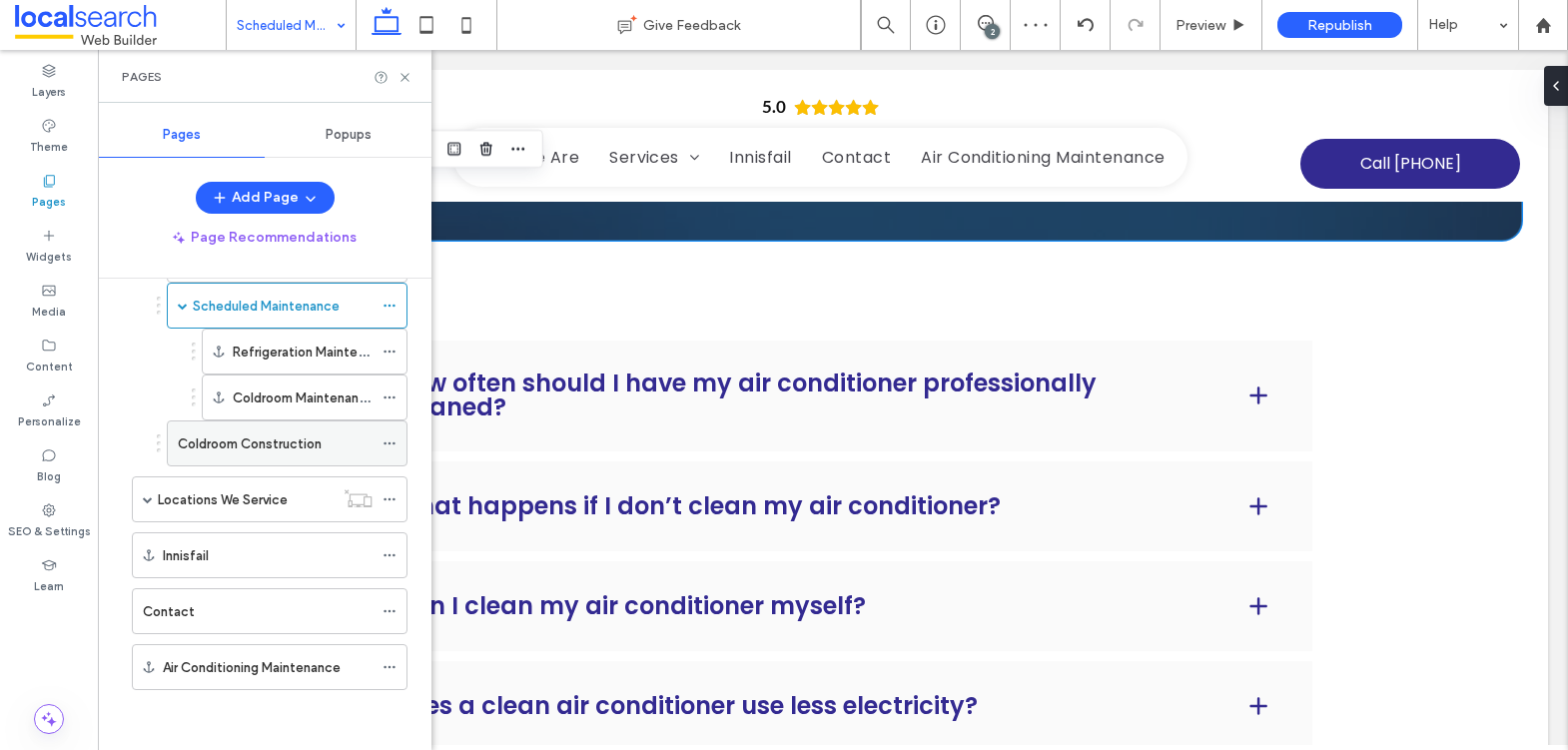 scroll, scrollTop: 4108, scrollLeft: 0, axis: vertical 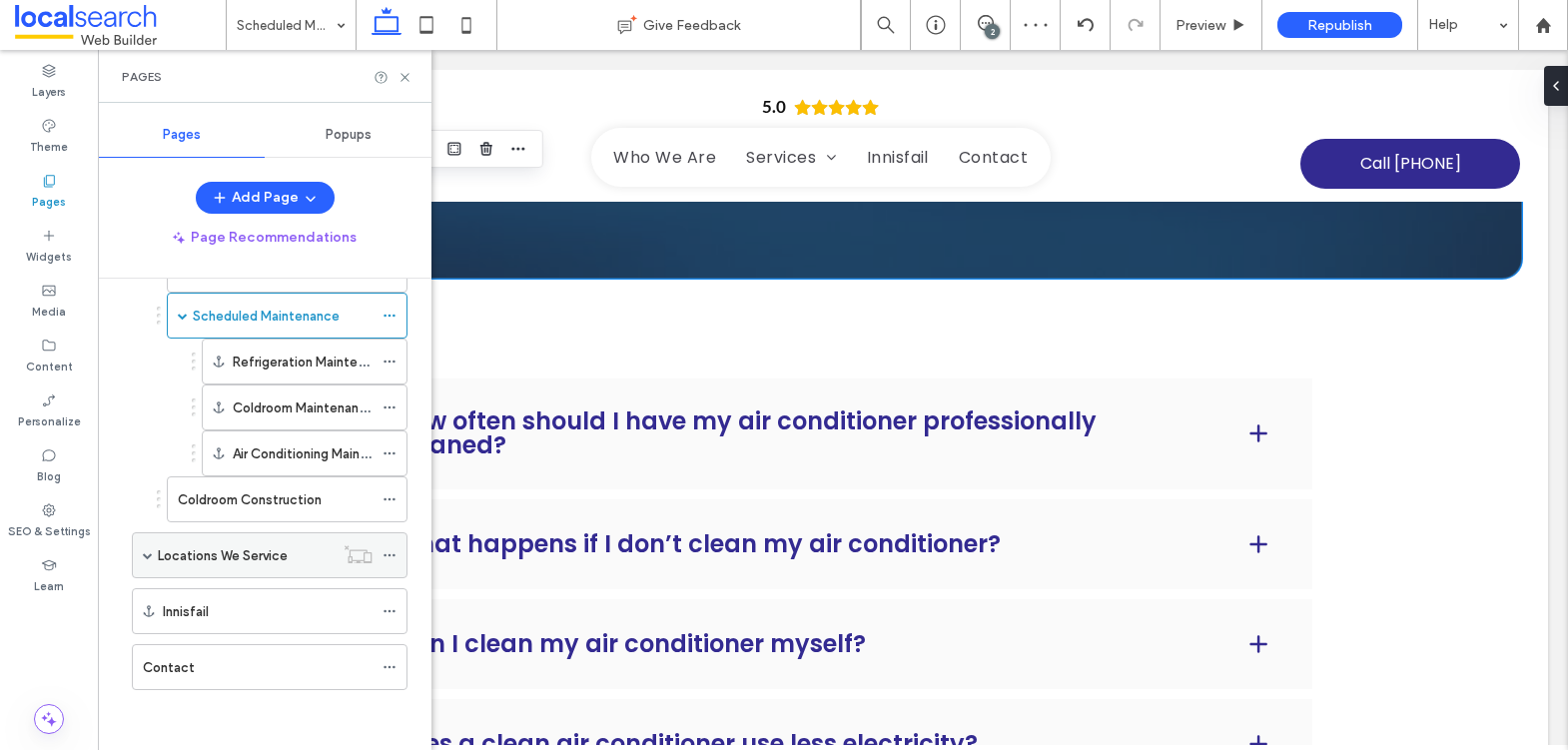 click on "Locations We Service" at bounding box center (270, 555) 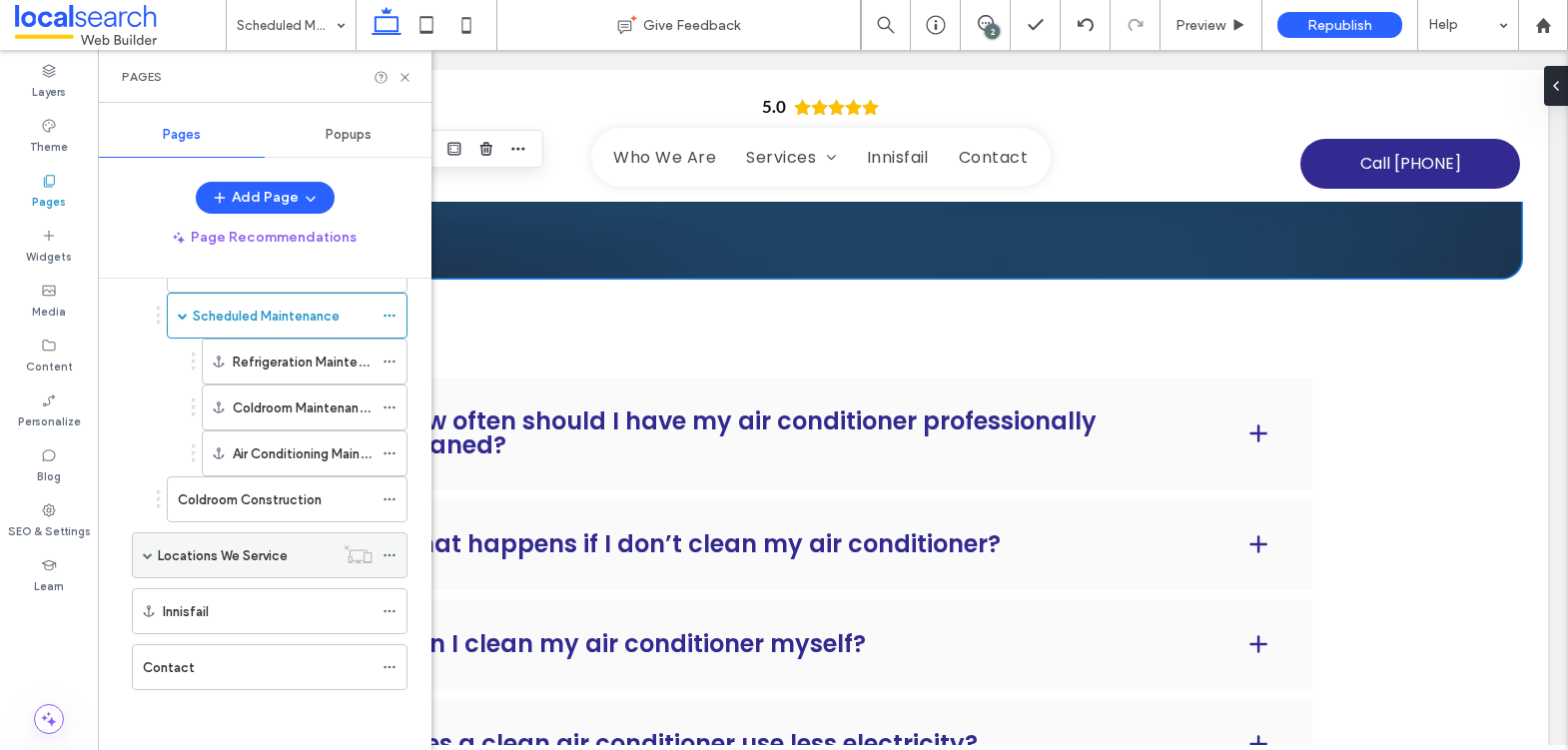 click at bounding box center (148, 555) 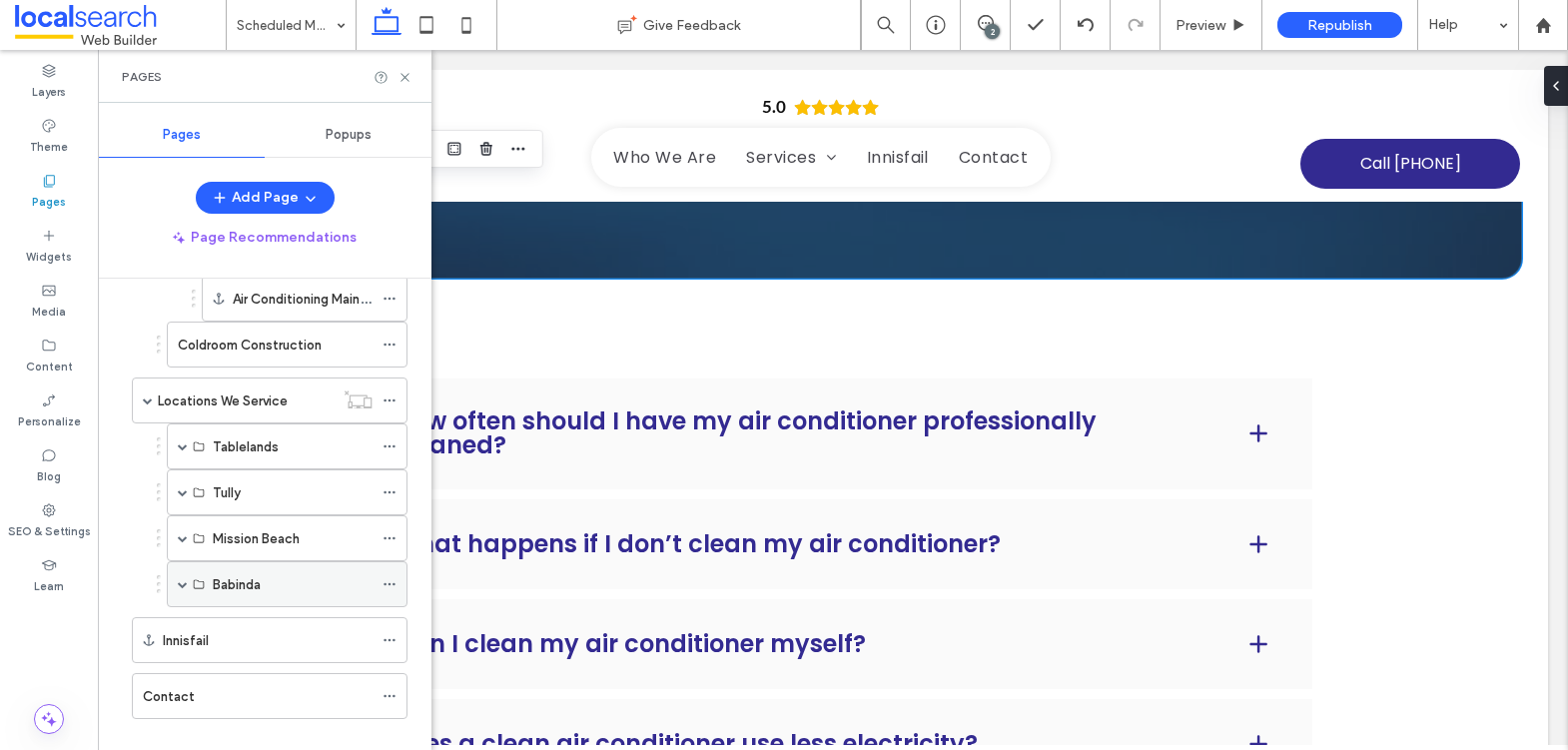 scroll, scrollTop: 549, scrollLeft: 0, axis: vertical 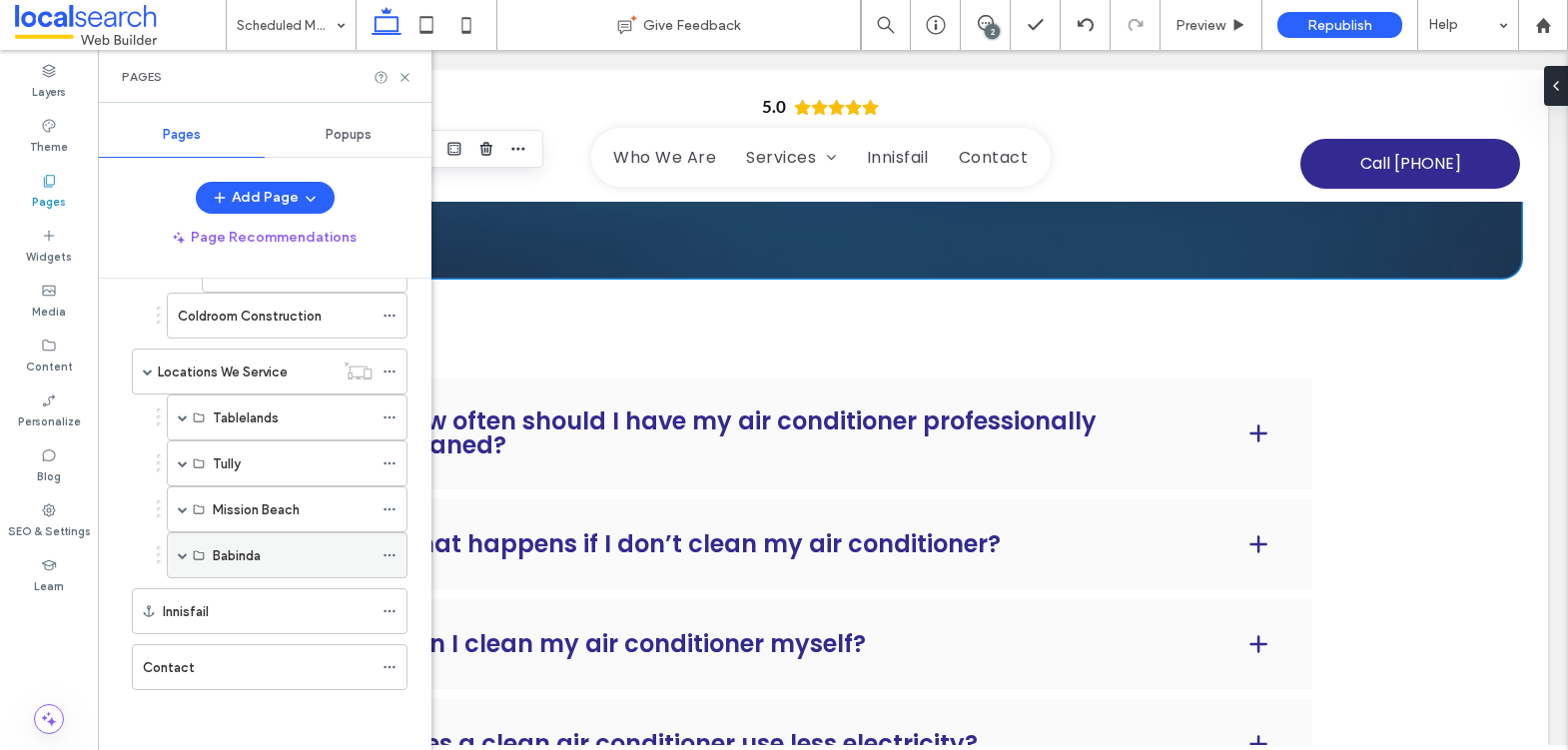 click at bounding box center [183, 555] 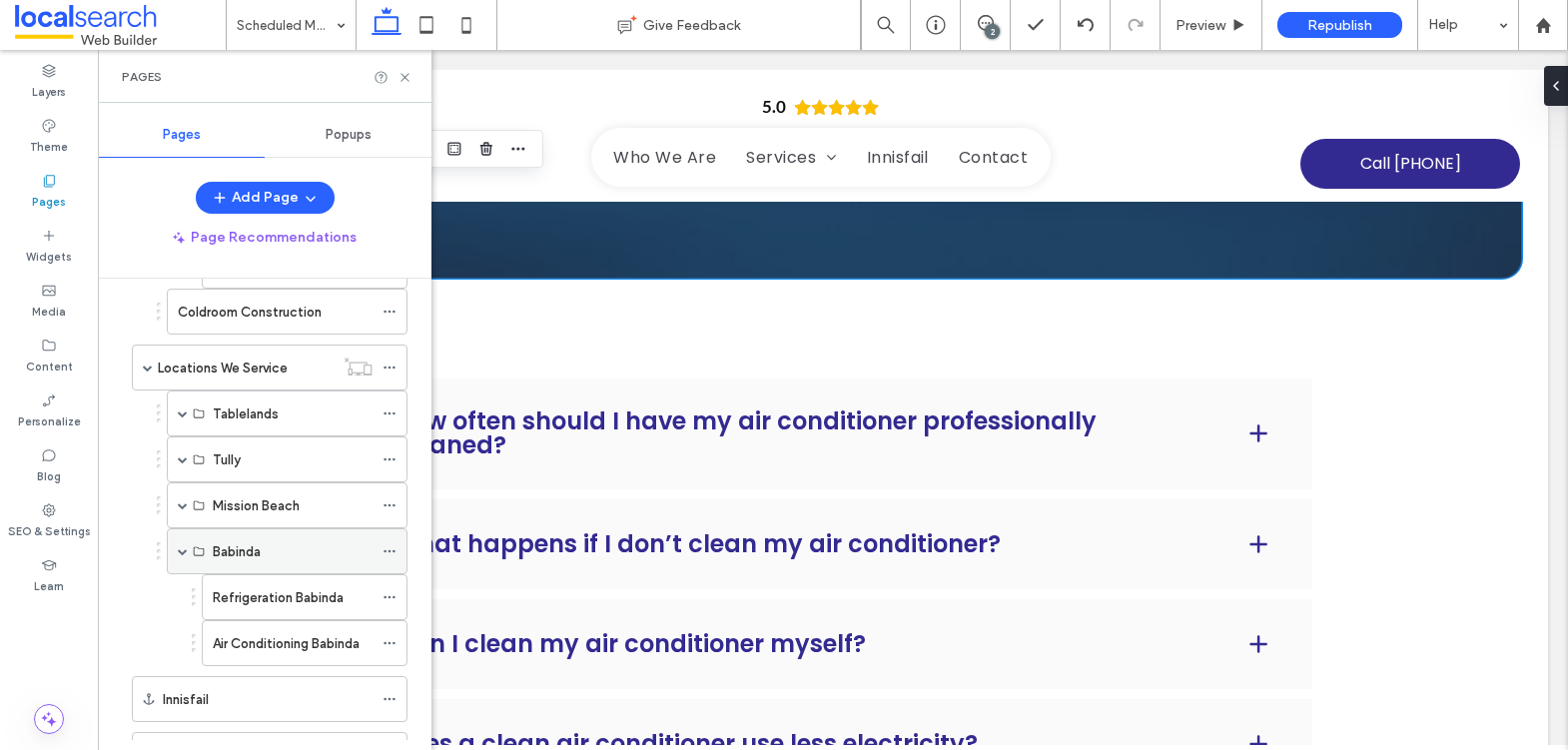 click at bounding box center (183, 551) 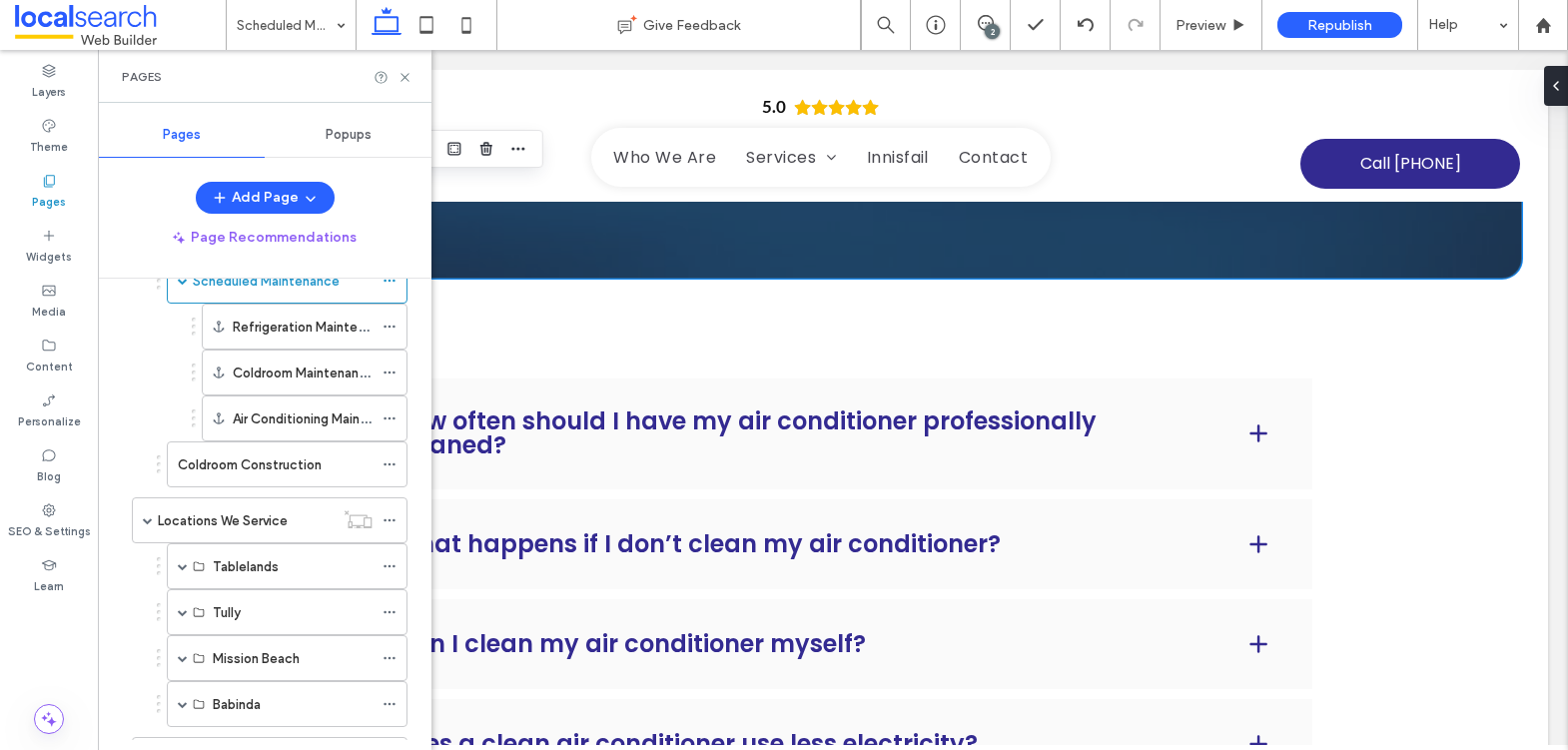 scroll, scrollTop: 382, scrollLeft: 0, axis: vertical 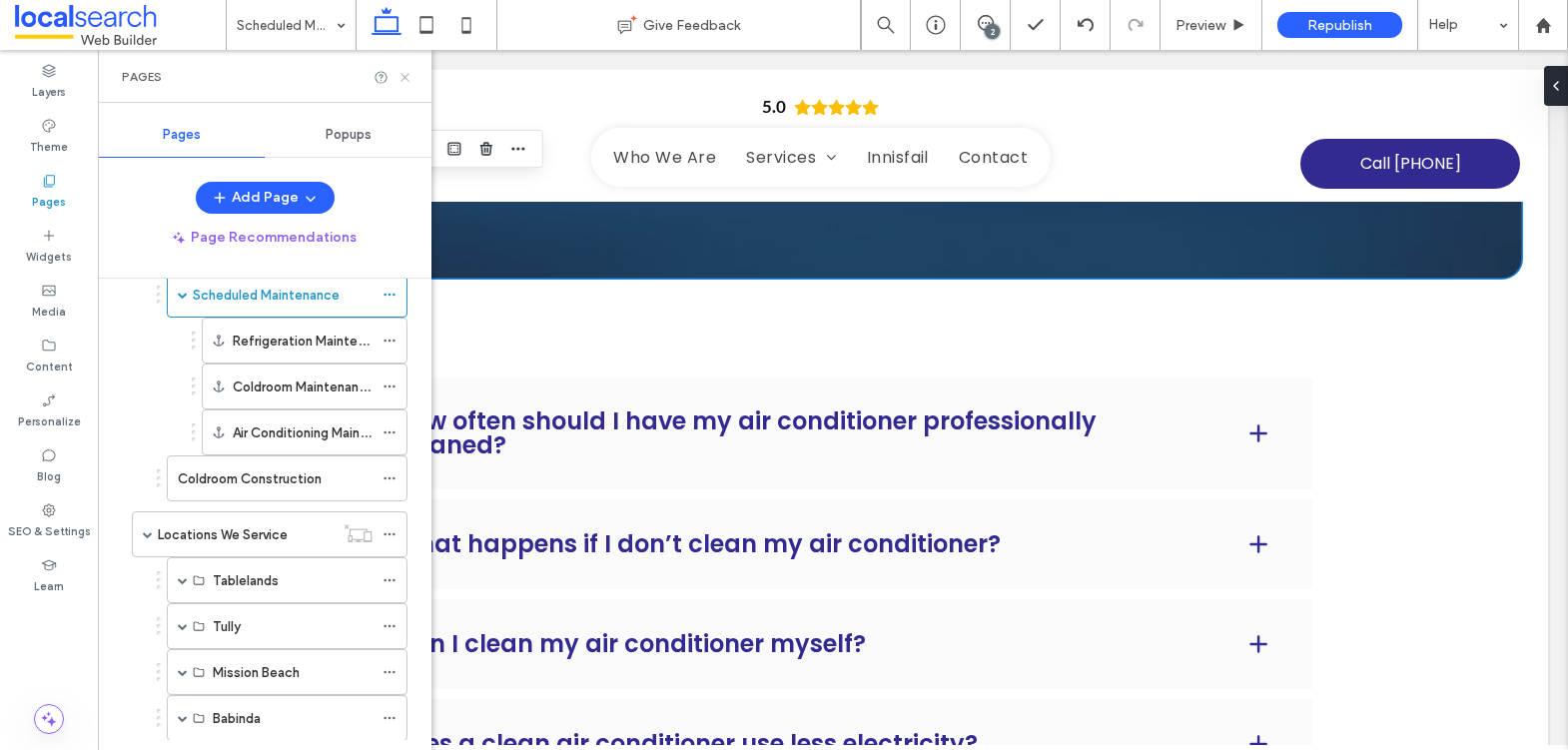 click 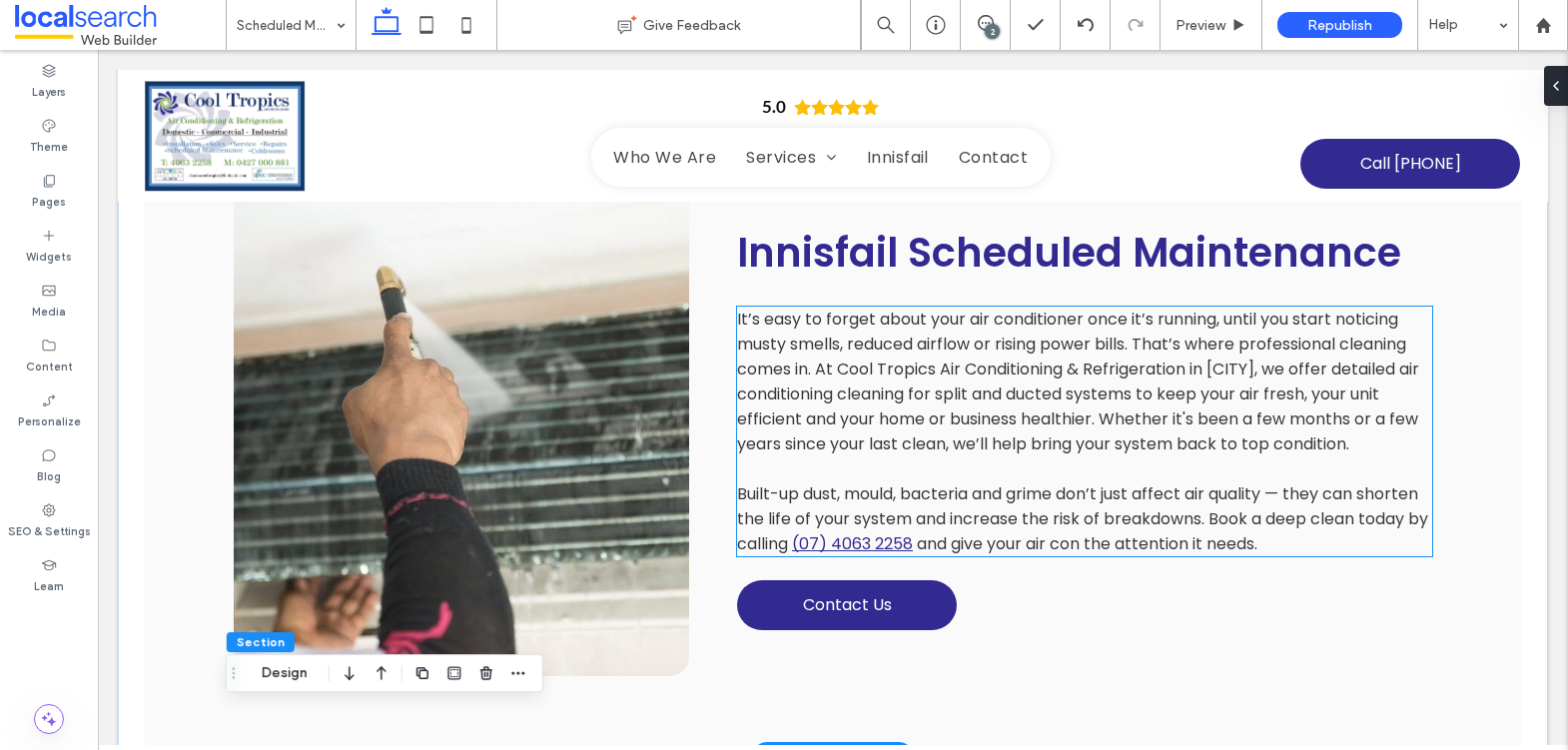 scroll, scrollTop: 956, scrollLeft: 0, axis: vertical 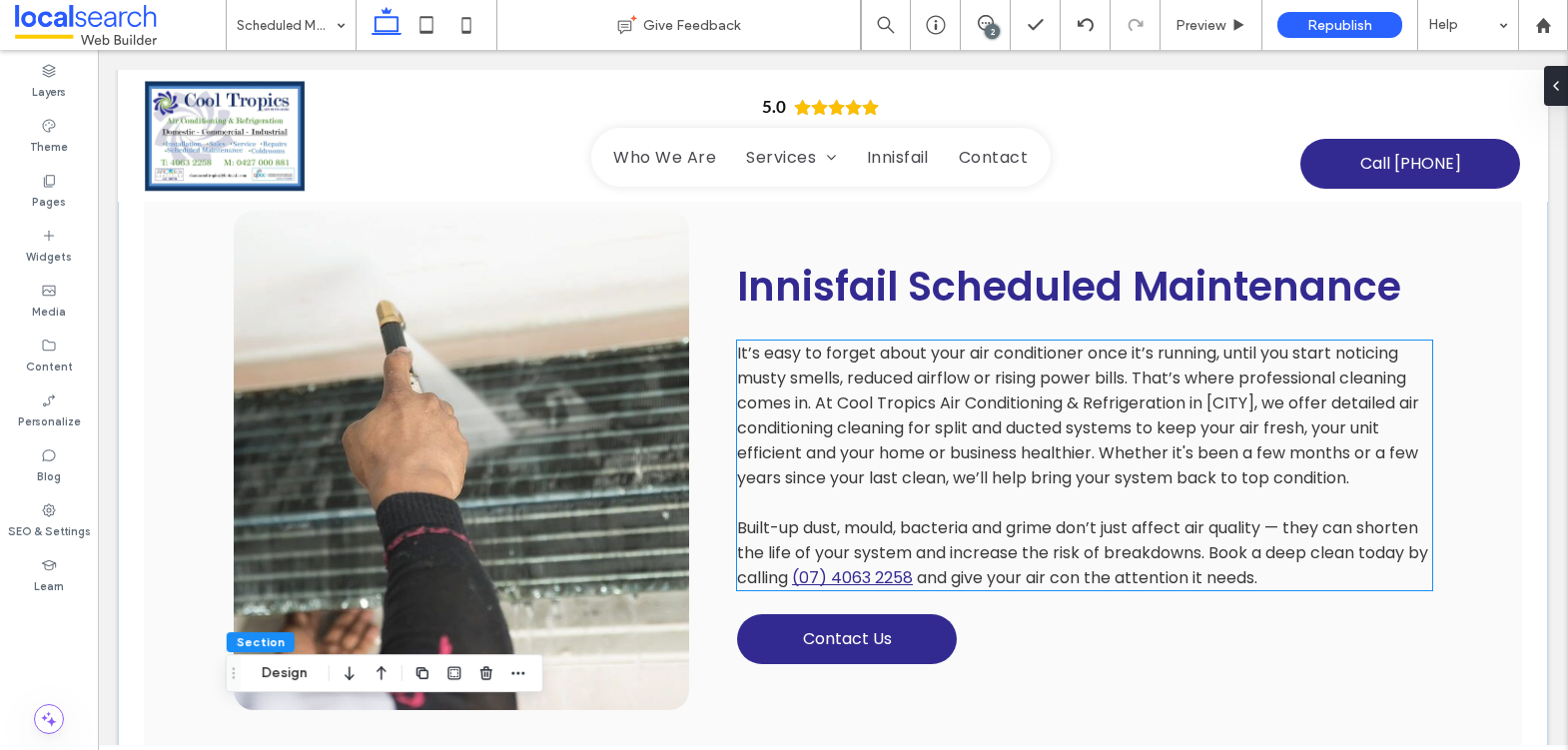 click on "It’s easy to forget about your air conditioner once it’s running, until you start noticing musty smells, reduced airflow or rising power bills. That’s where professional cleaning comes in. At Cool Tropics Air Conditioning & Refrigeration in [CITY], we offer detailed air conditioning cleaning for split and ducted systems to keep your air fresh, your unit efficient and your home or business healthier. Whether it's been a few months or a few years since your last clean, we’ll help bring your system back to top condition." at bounding box center (1078, 415) 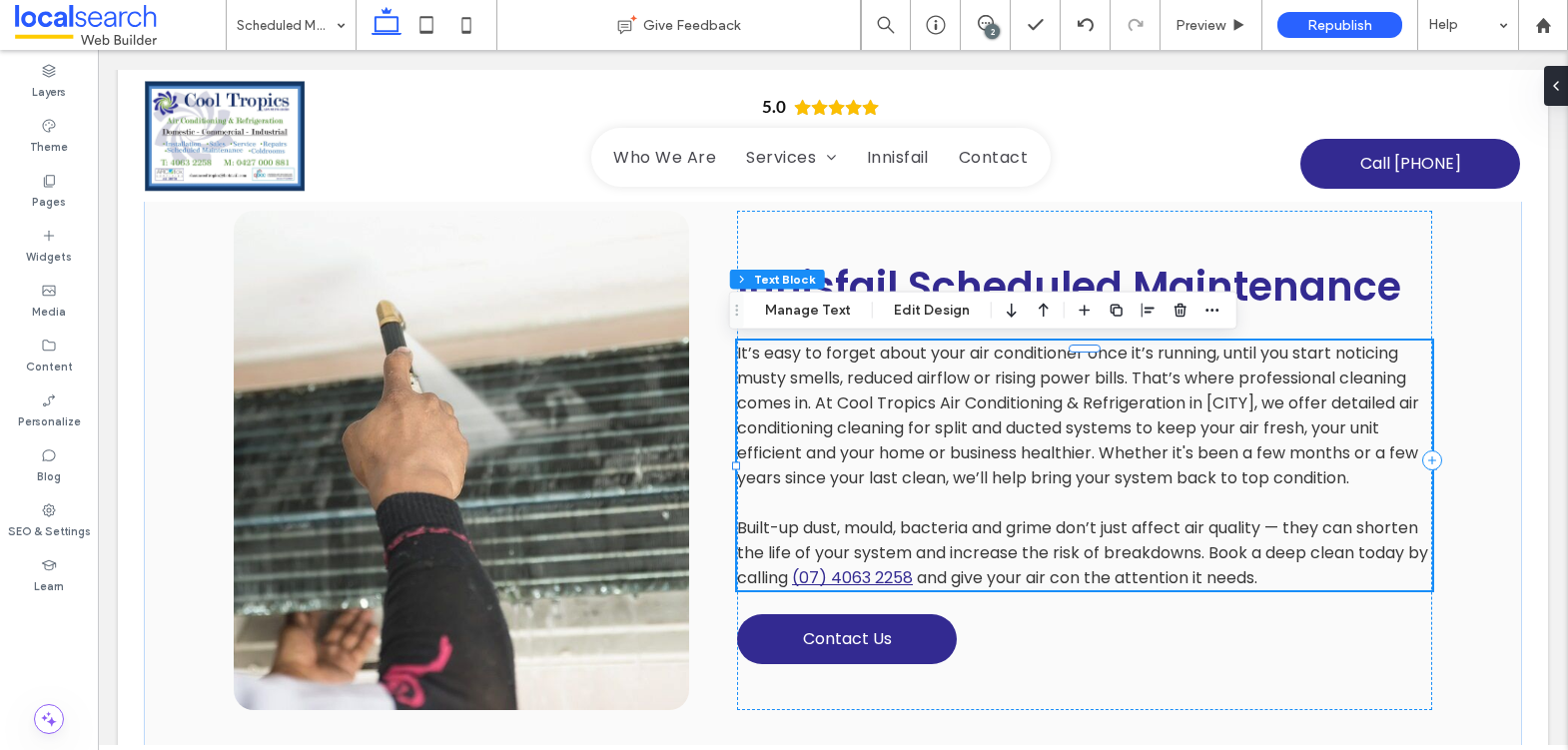 click on "It’s easy to forget about your air conditioner once it’s running, until you start noticing musty smells, reduced airflow or rising power bills. That’s where professional cleaning comes in. At Cool Tropics Air Conditioning & Refrigeration in [CITY], we offer detailed air conditioning cleaning for split and ducted systems to keep your air fresh, your unit efficient and your home or business healthier. Whether it's been a few months or a few years since your last clean, we’ll help bring your system back to top condition." at bounding box center (1078, 415) 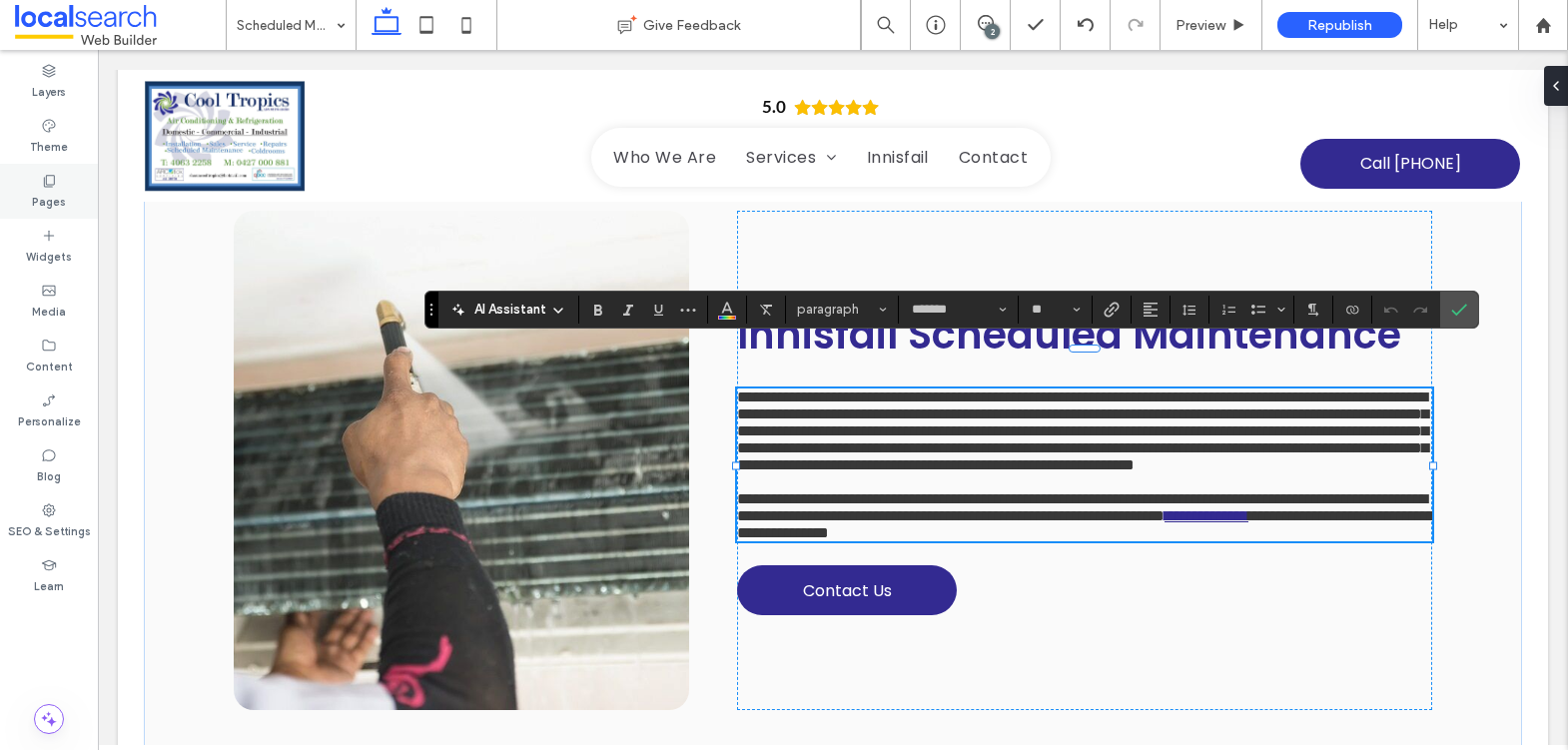 click 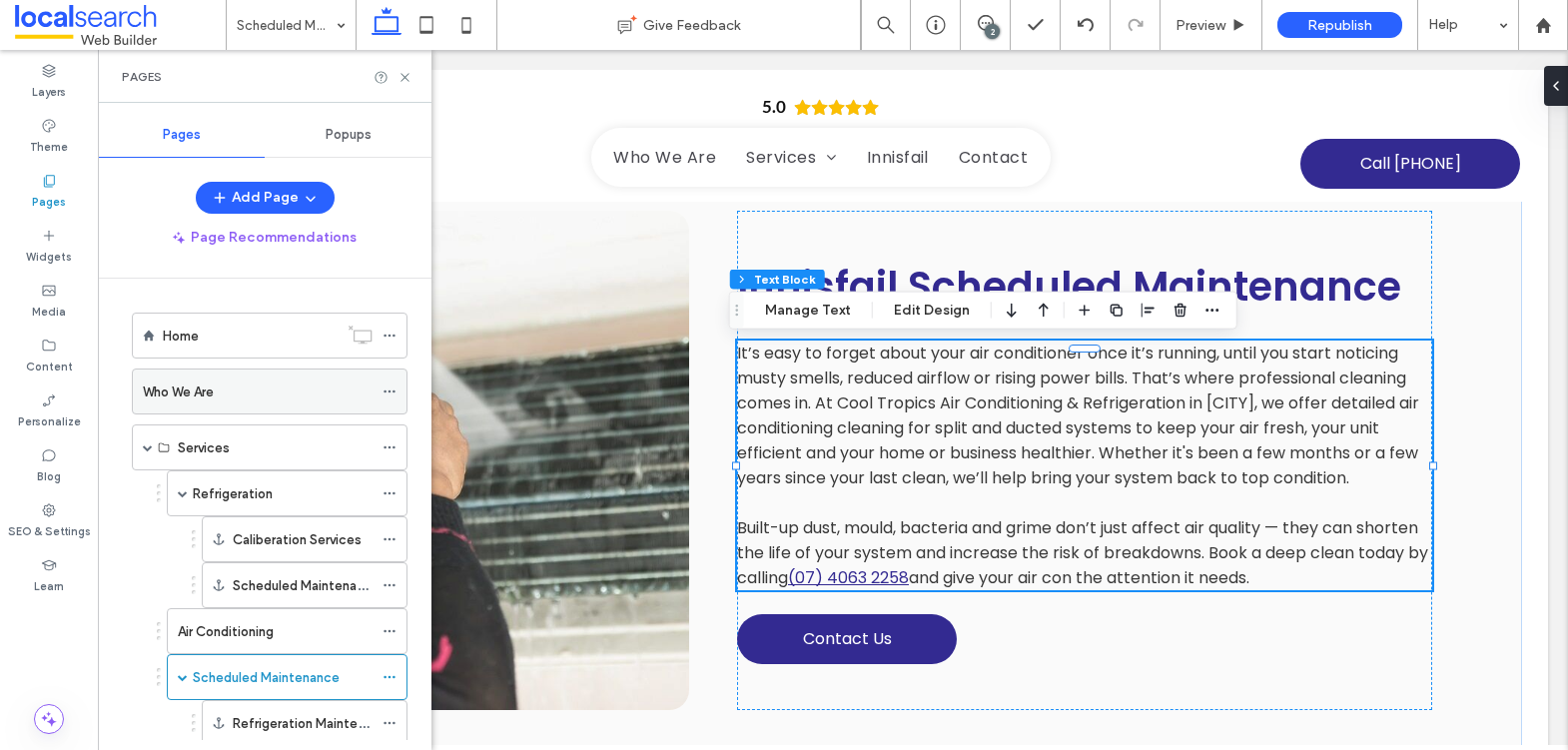 scroll, scrollTop: 4, scrollLeft: 0, axis: vertical 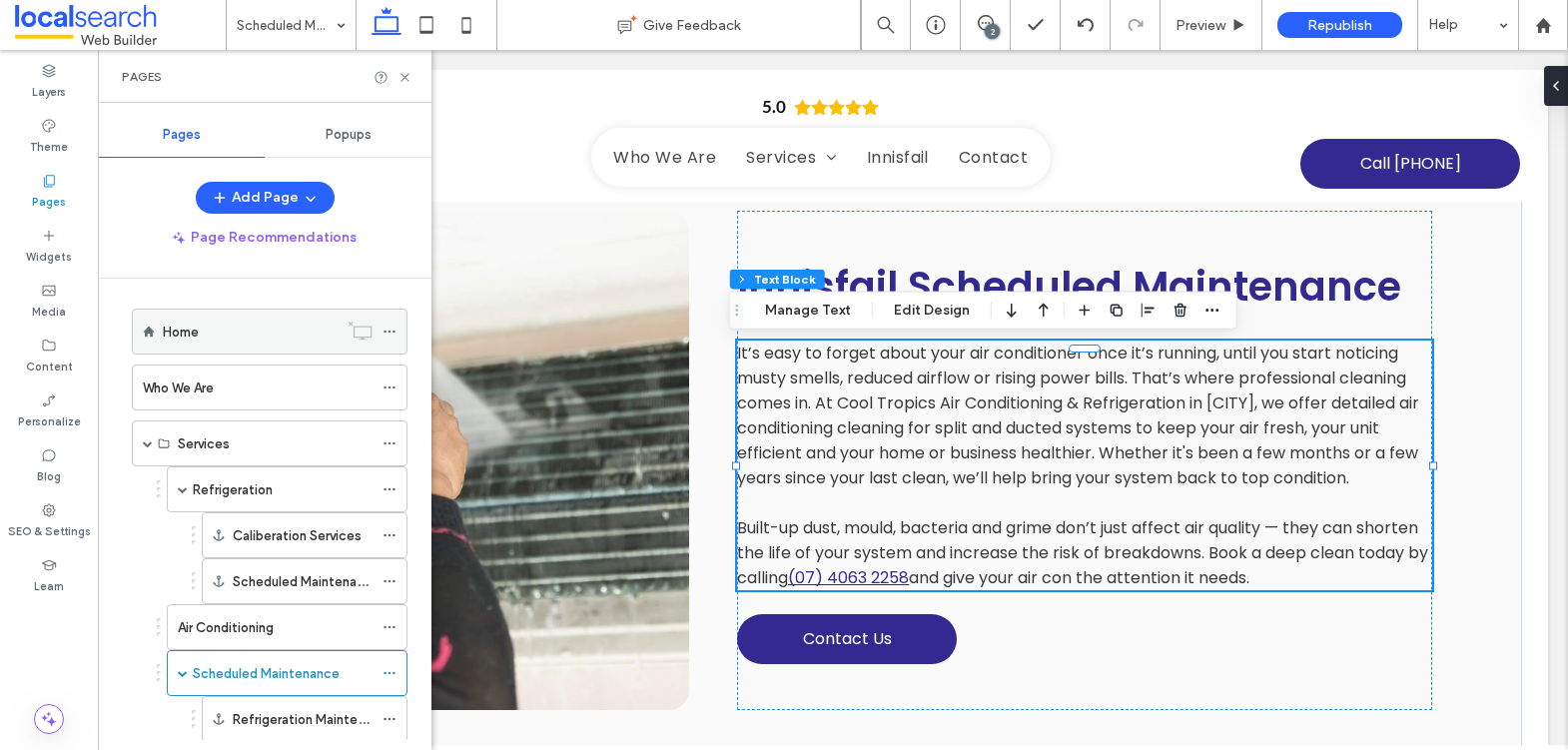click on "Home" at bounding box center (250, 332) 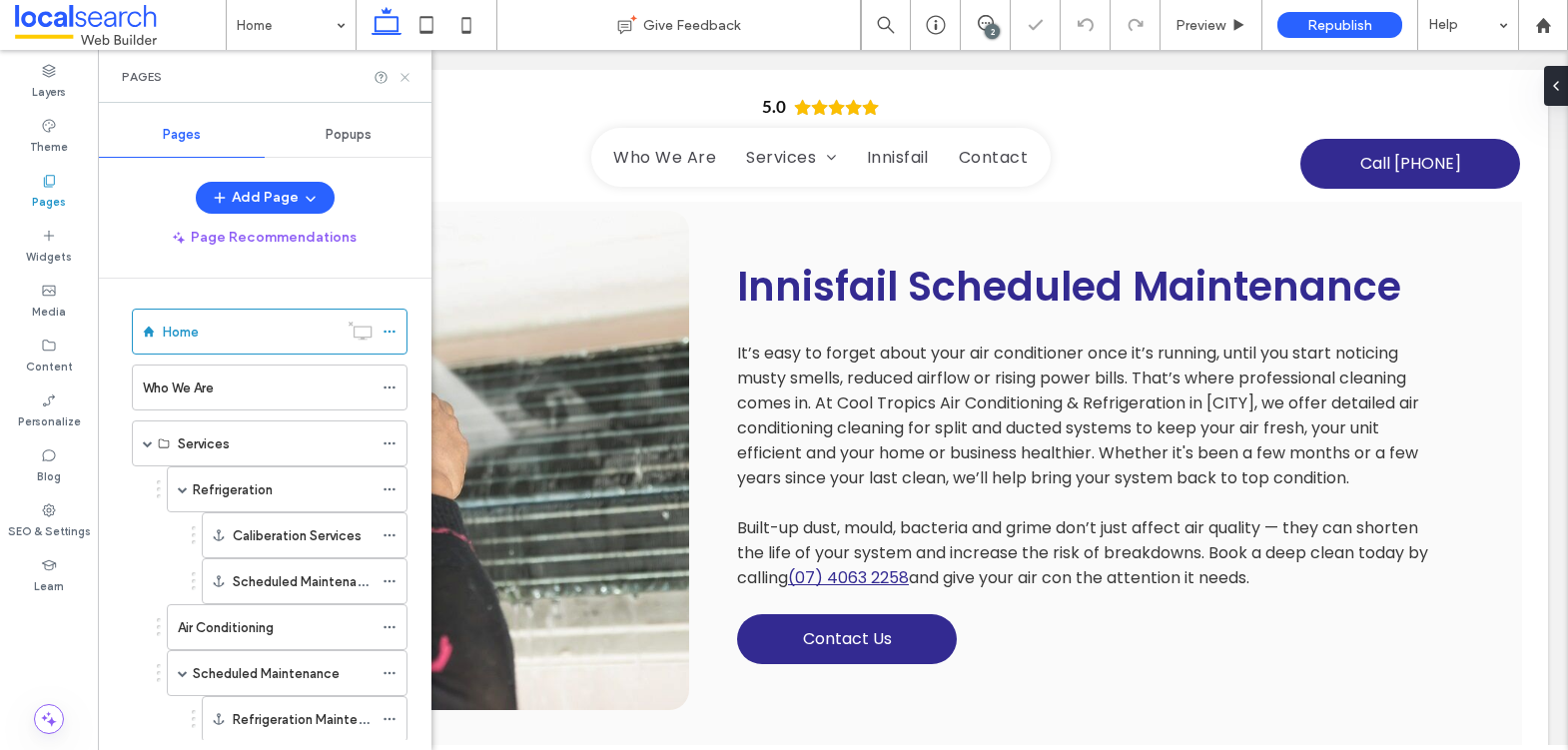 click 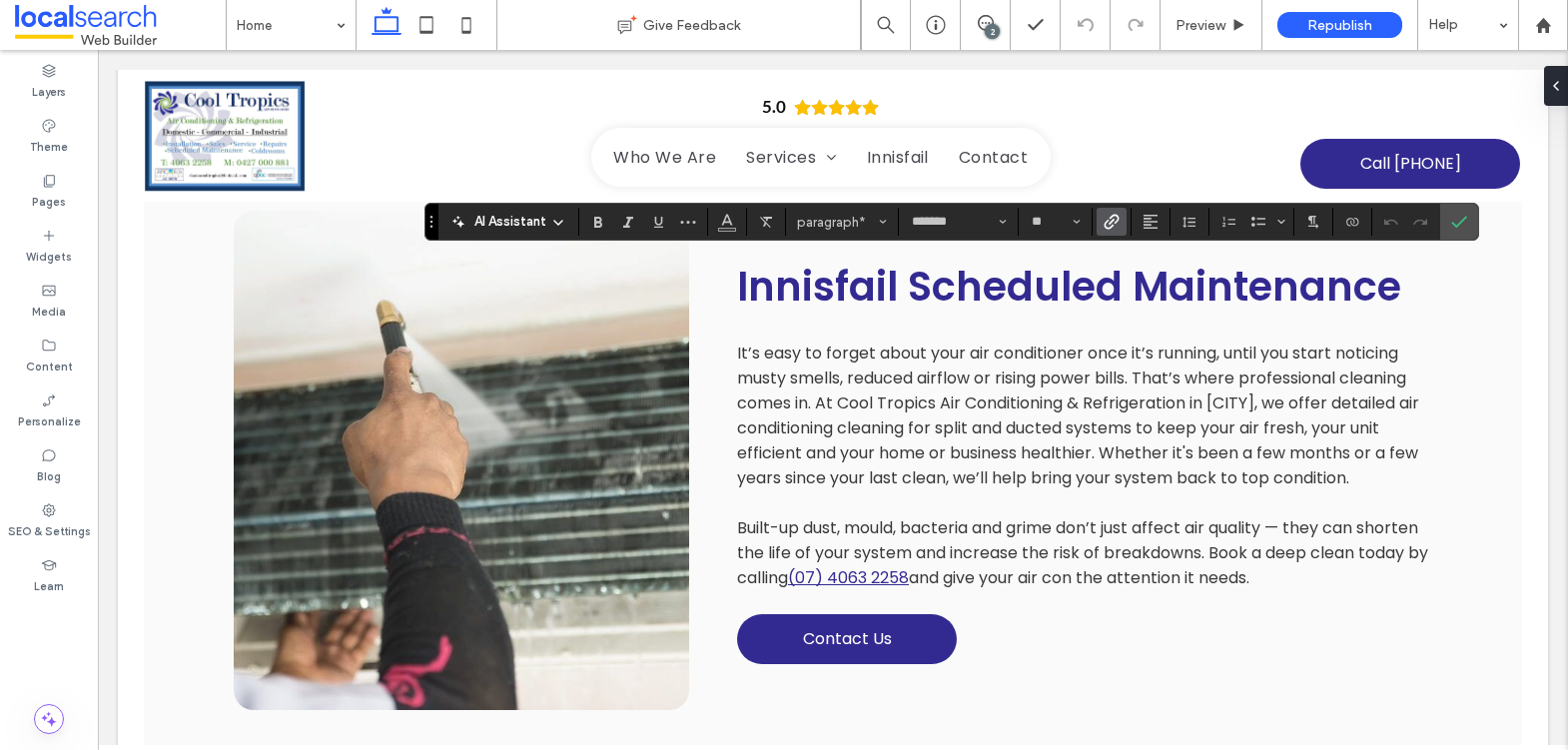 click 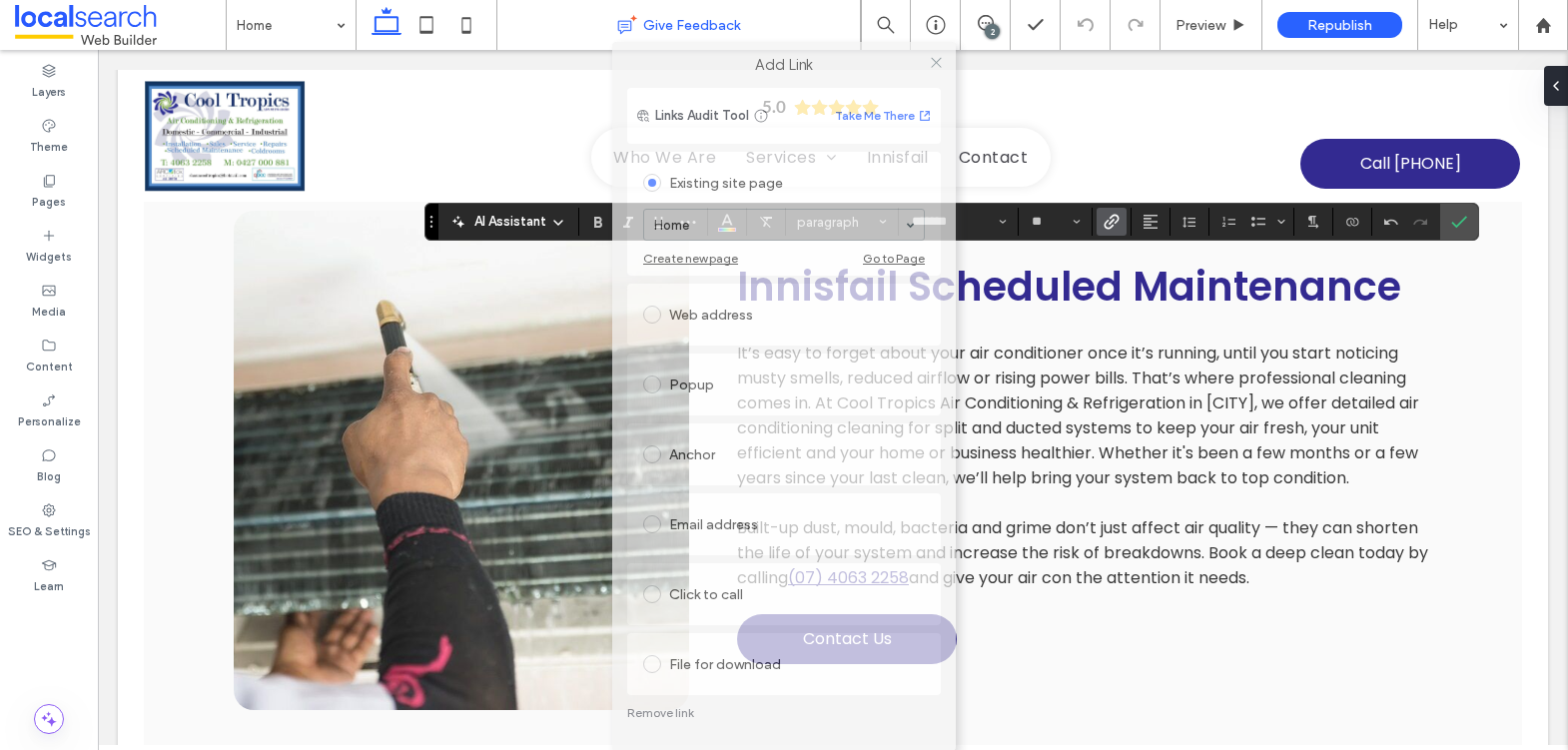 drag, startPoint x: 723, startPoint y: 103, endPoint x: 731, endPoint y: 21, distance: 82.38932 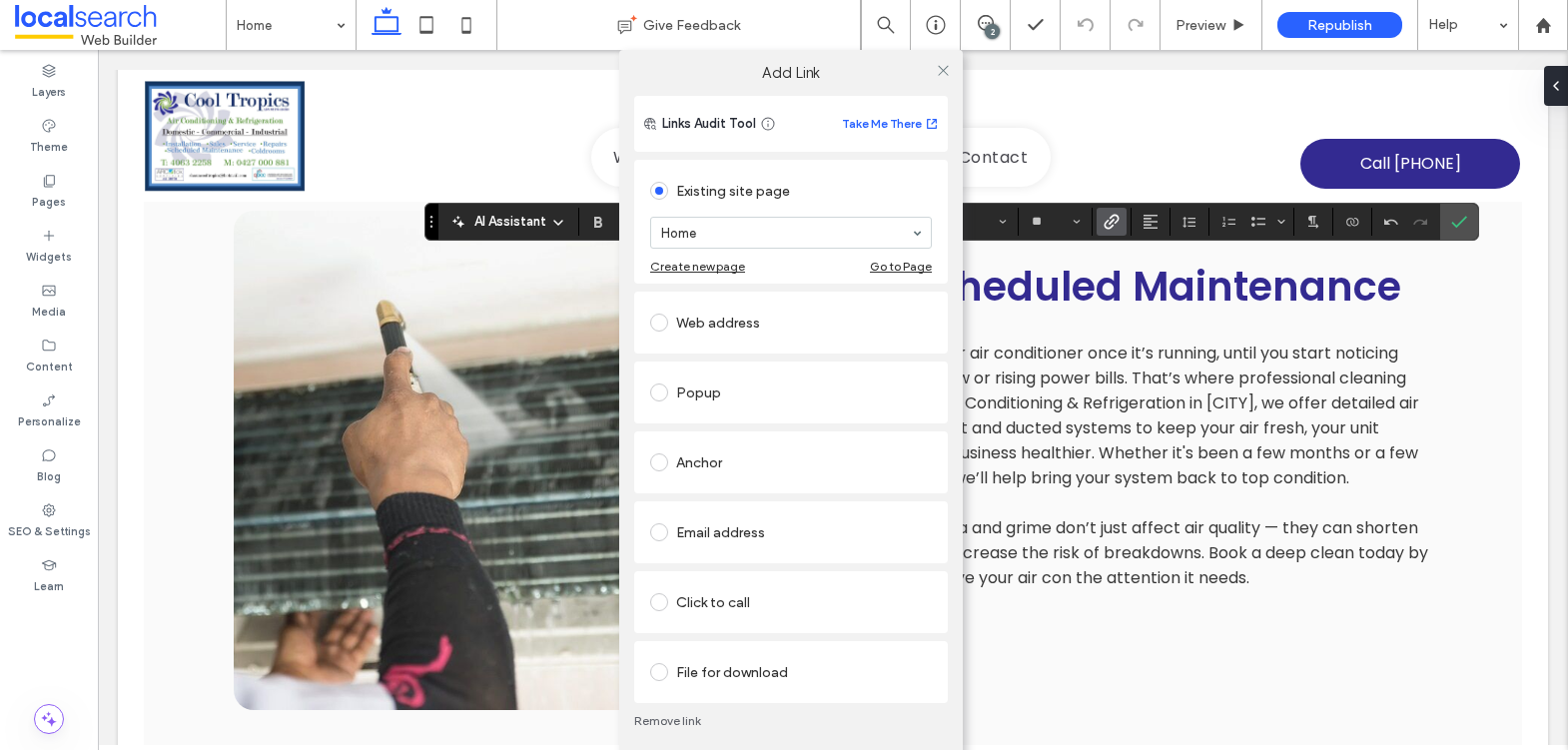 click on "Remove link" at bounding box center (791, 721) 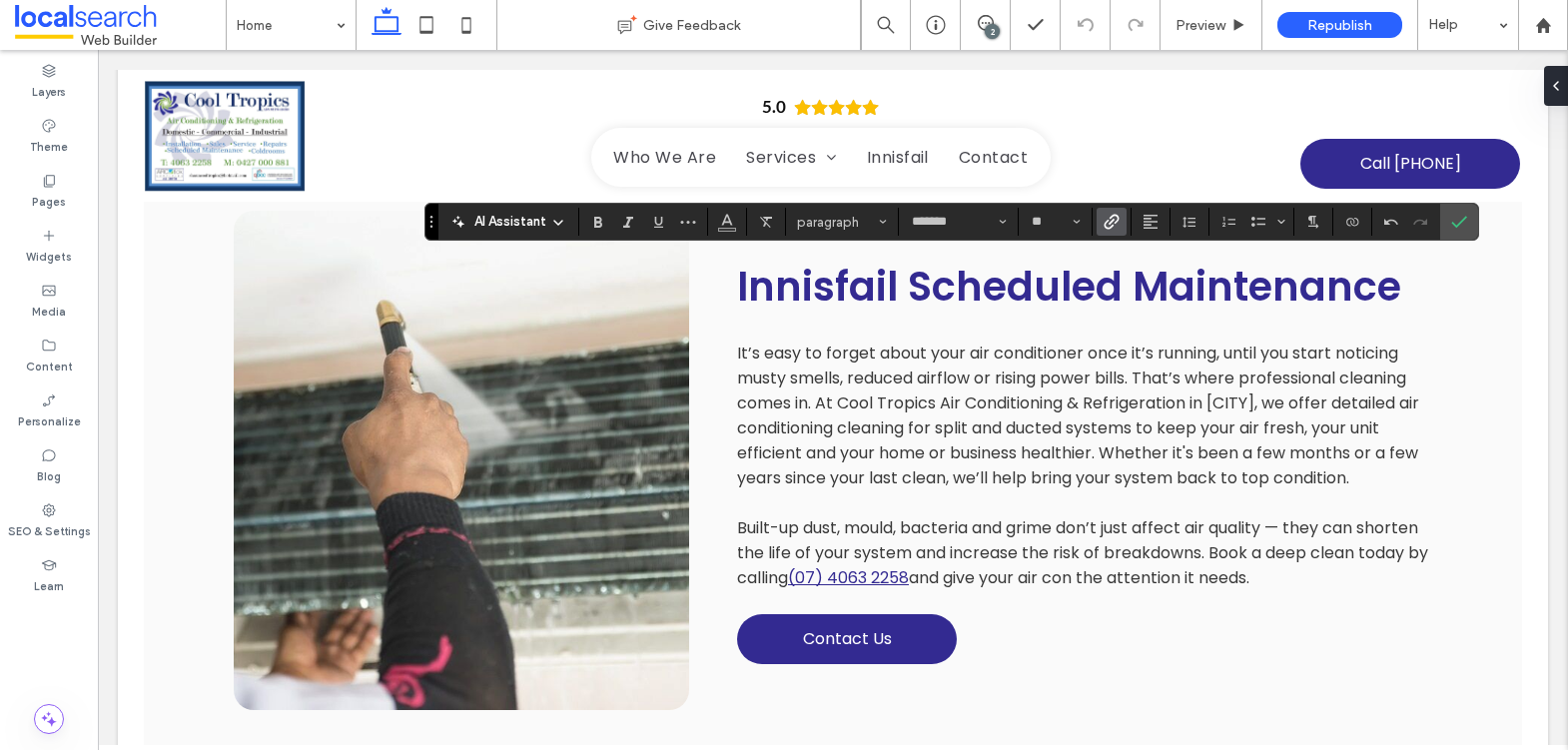 click 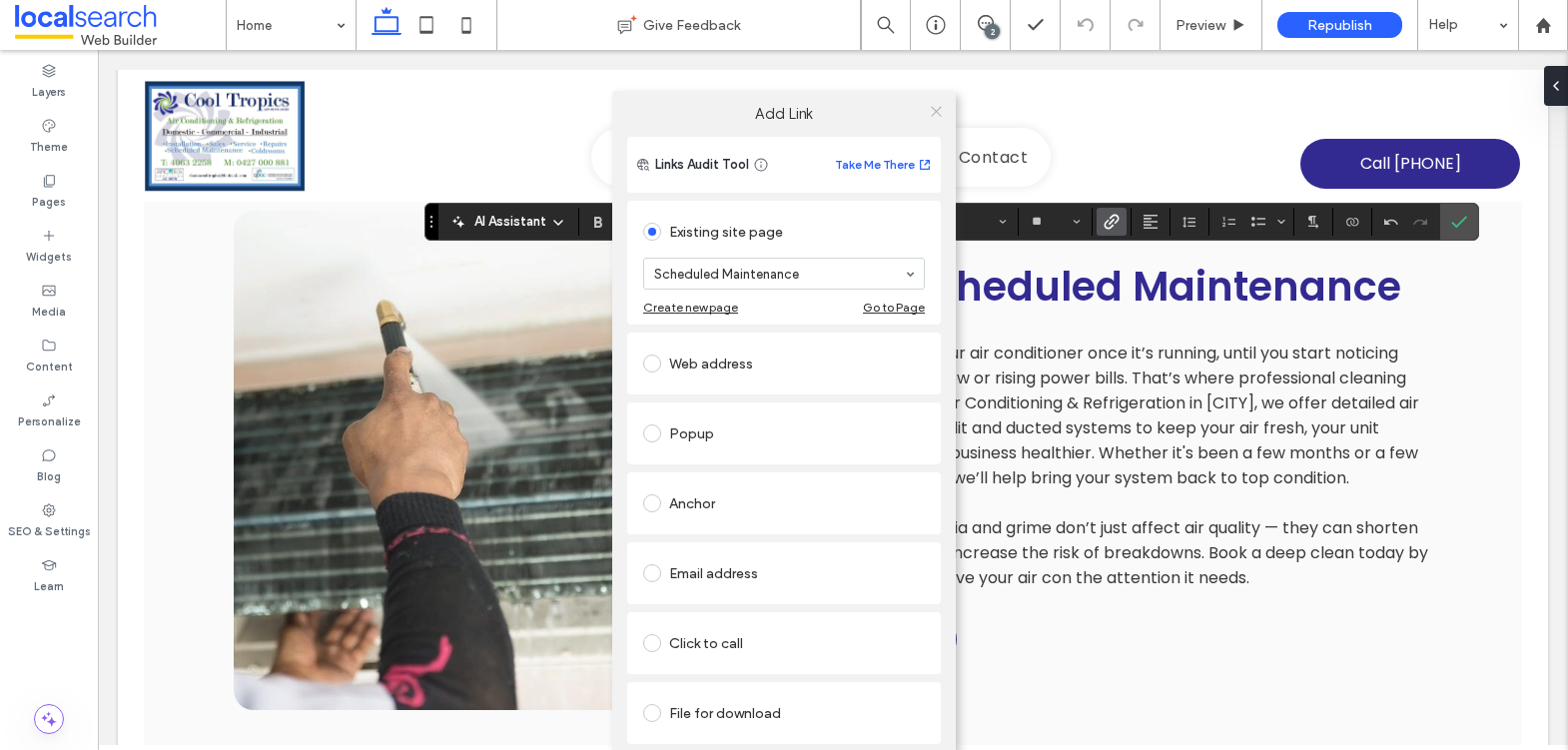 click 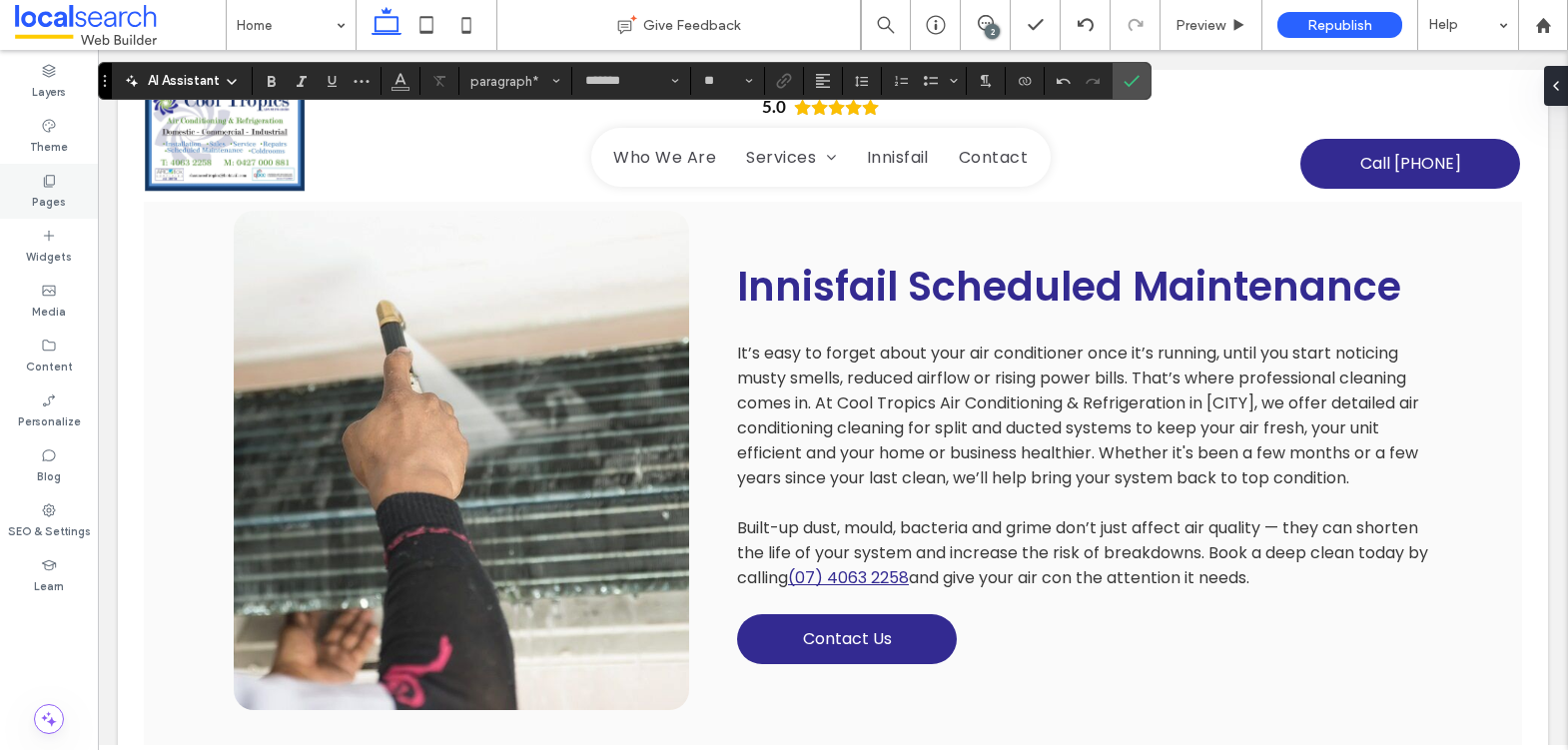 click on "Pages" at bounding box center [49, 200] 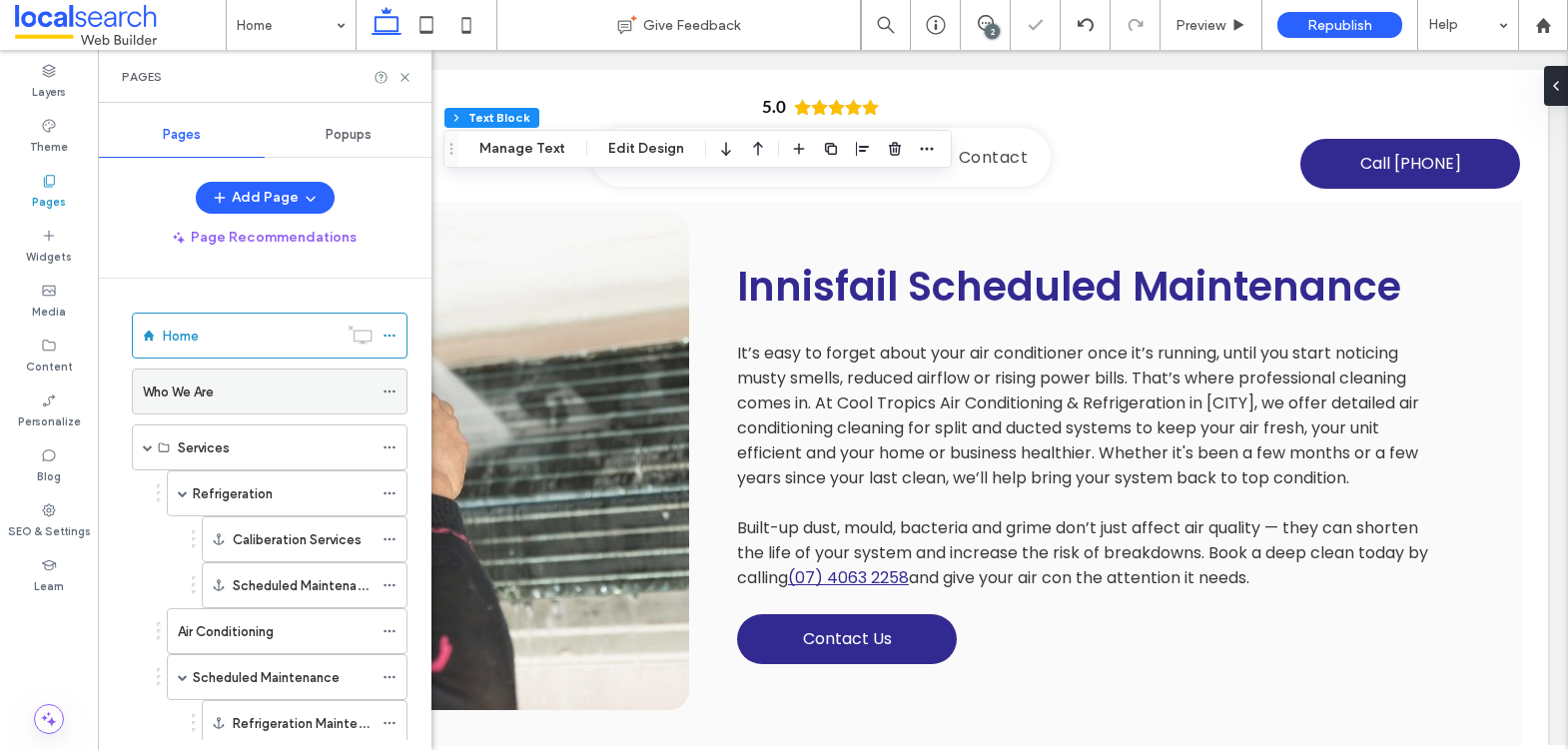 click on "Who We Are" at bounding box center [258, 391] 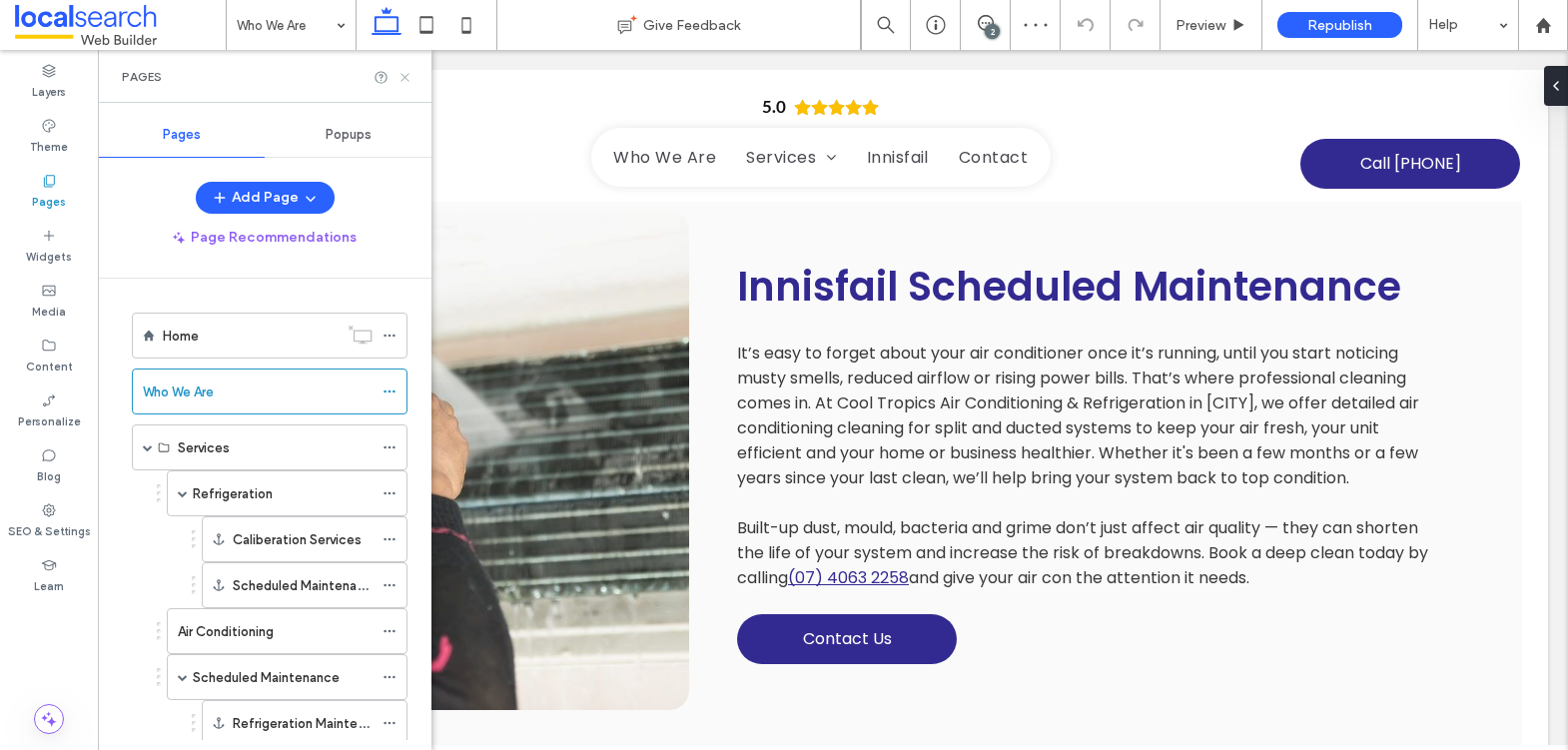 click 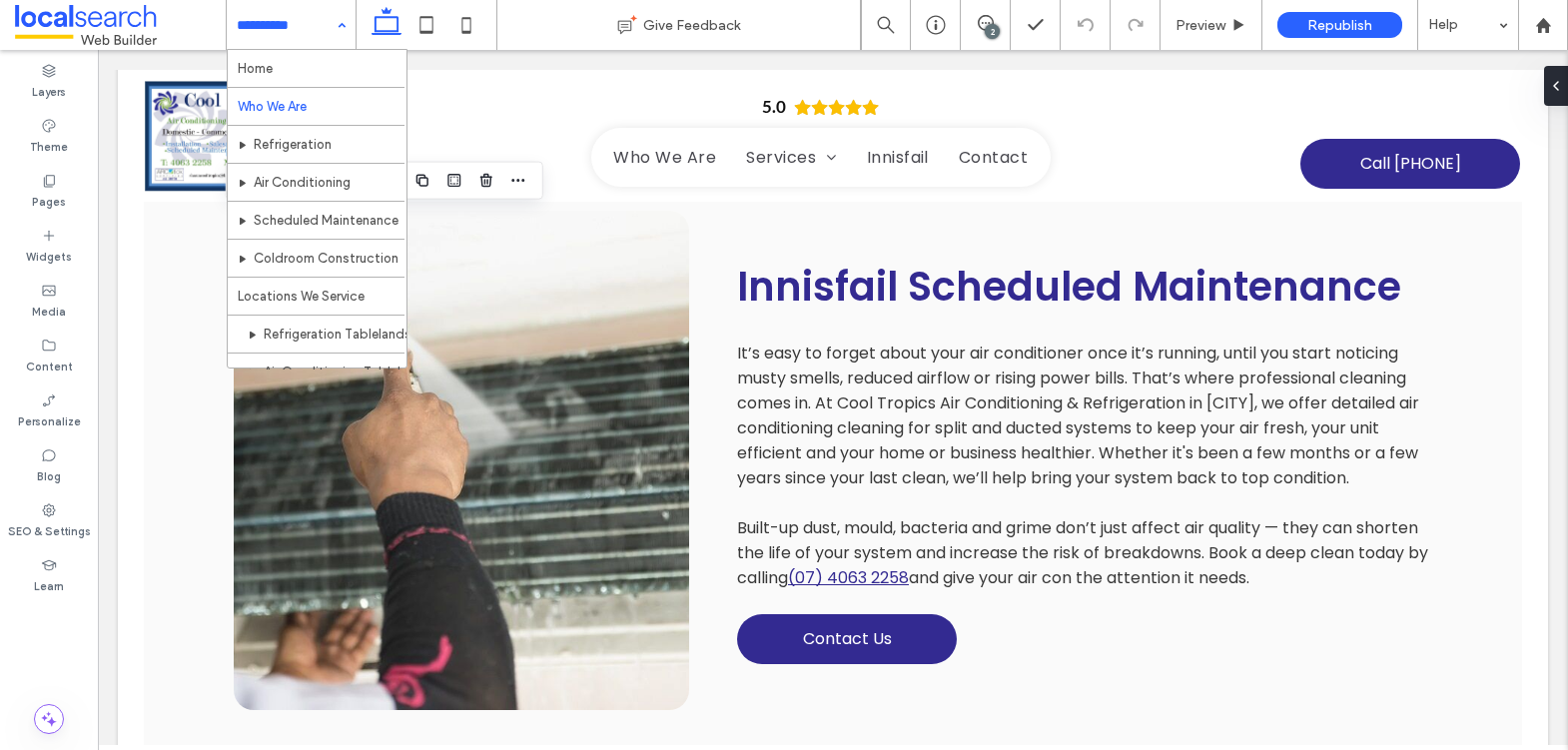 scroll, scrollTop: 247, scrollLeft: 0, axis: vertical 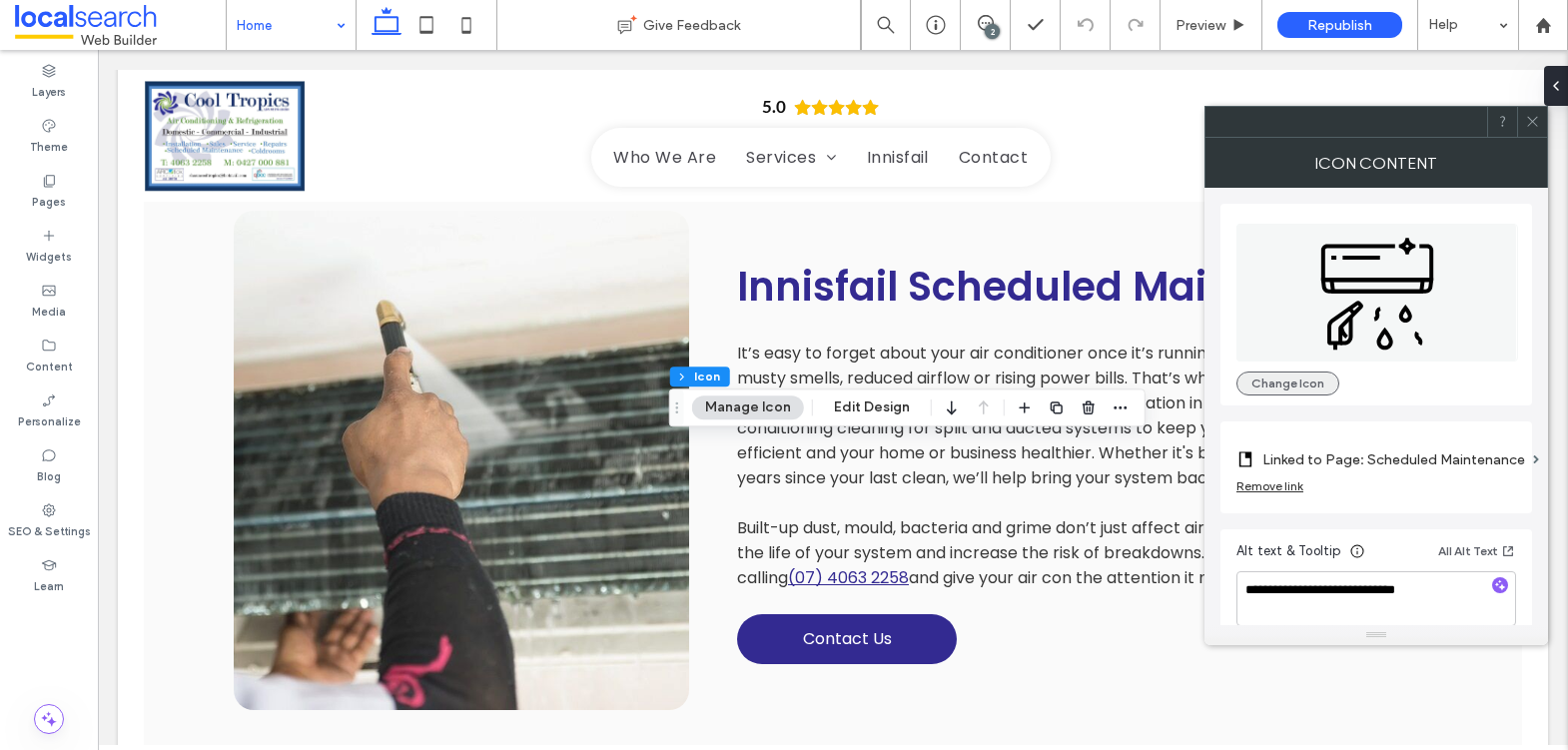 click on "Change Icon" at bounding box center (1287, 383) 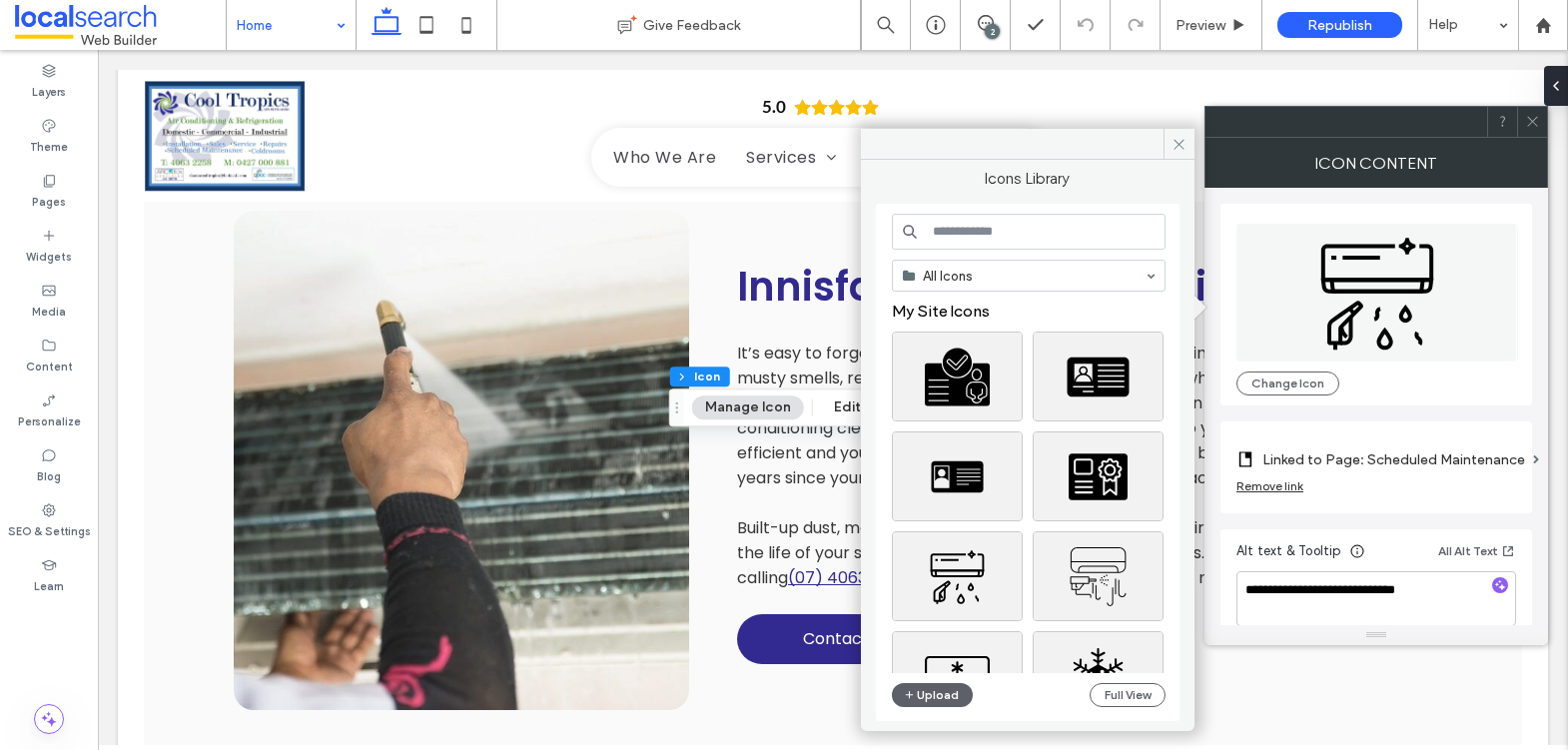 click at bounding box center [1029, 232] 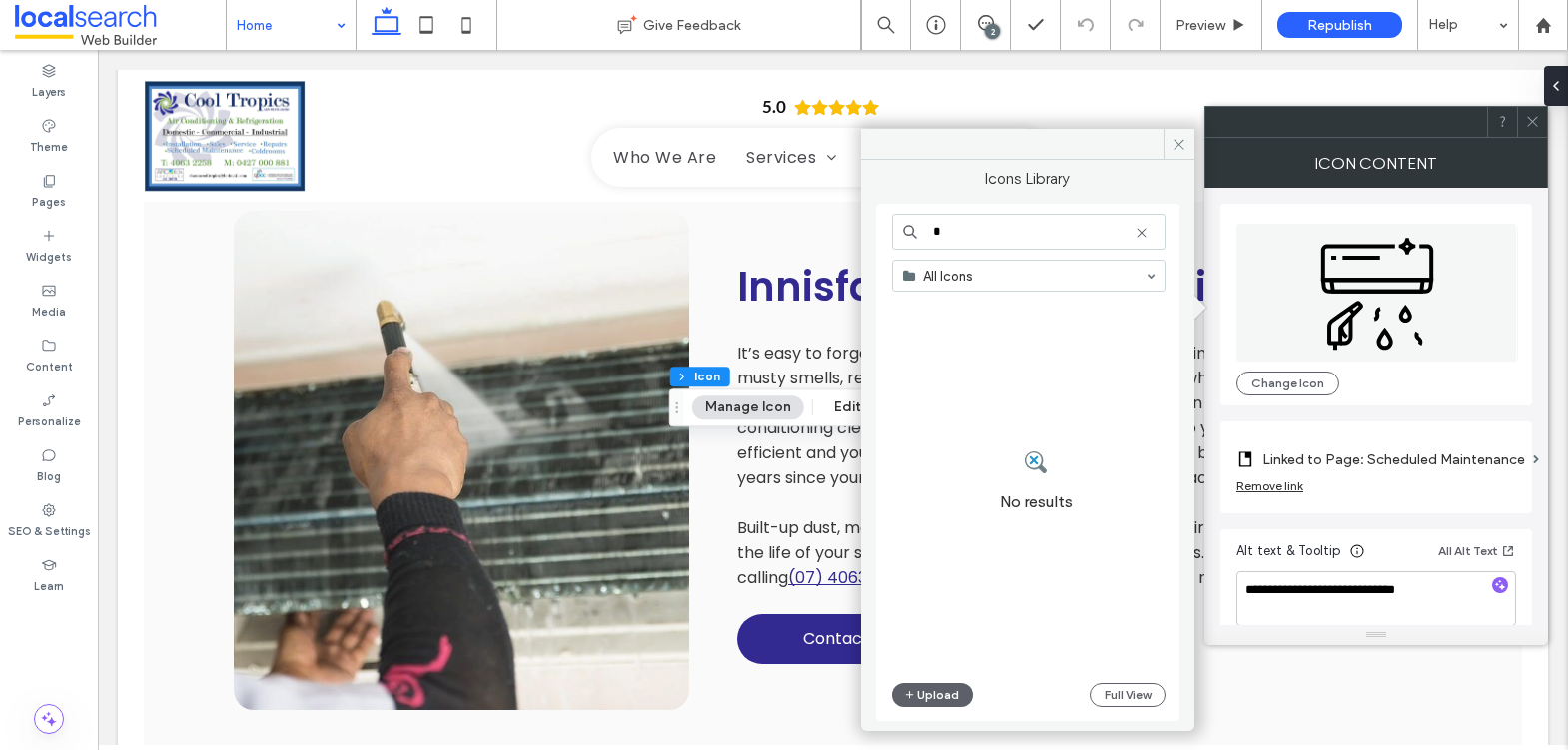 type on "*" 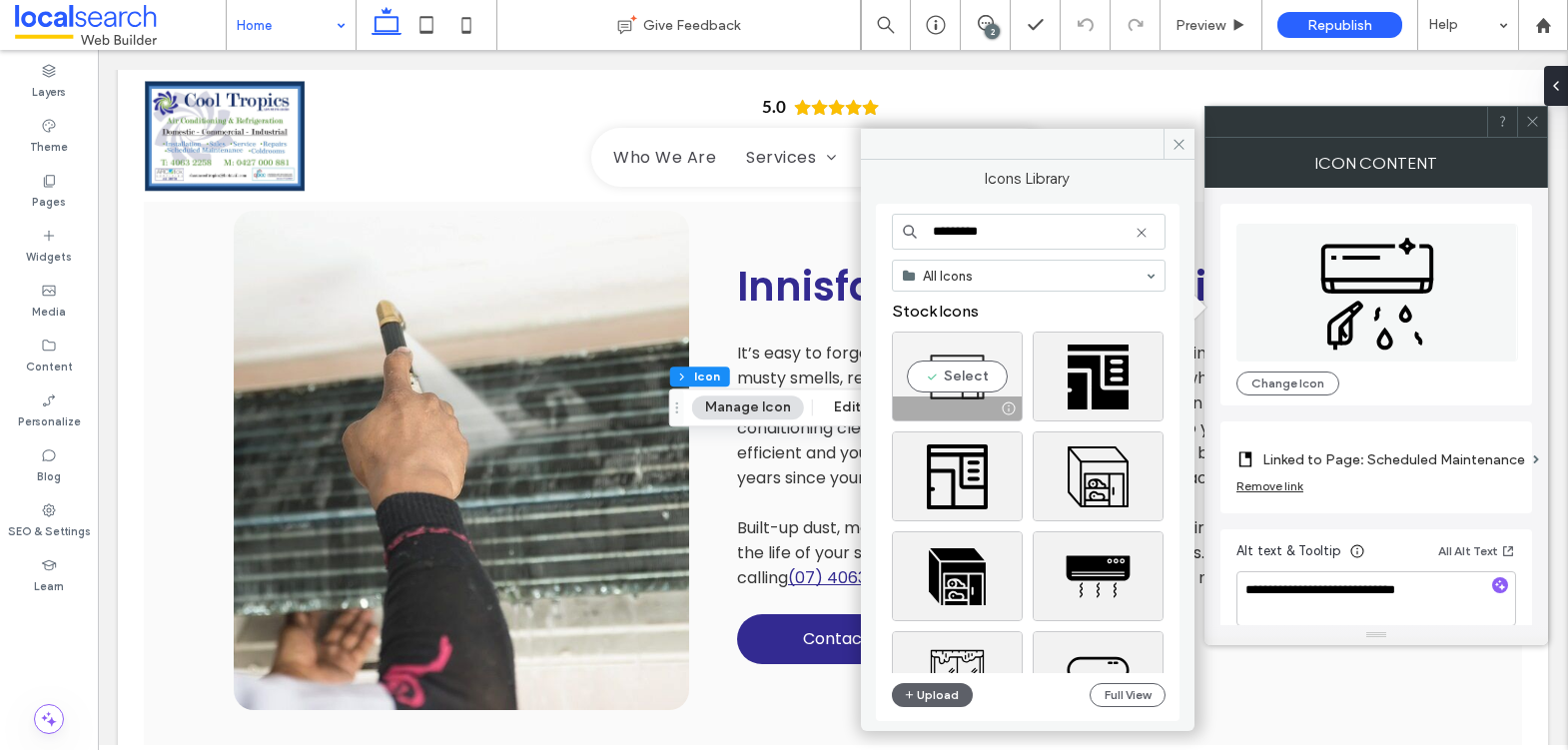 type on "*********" 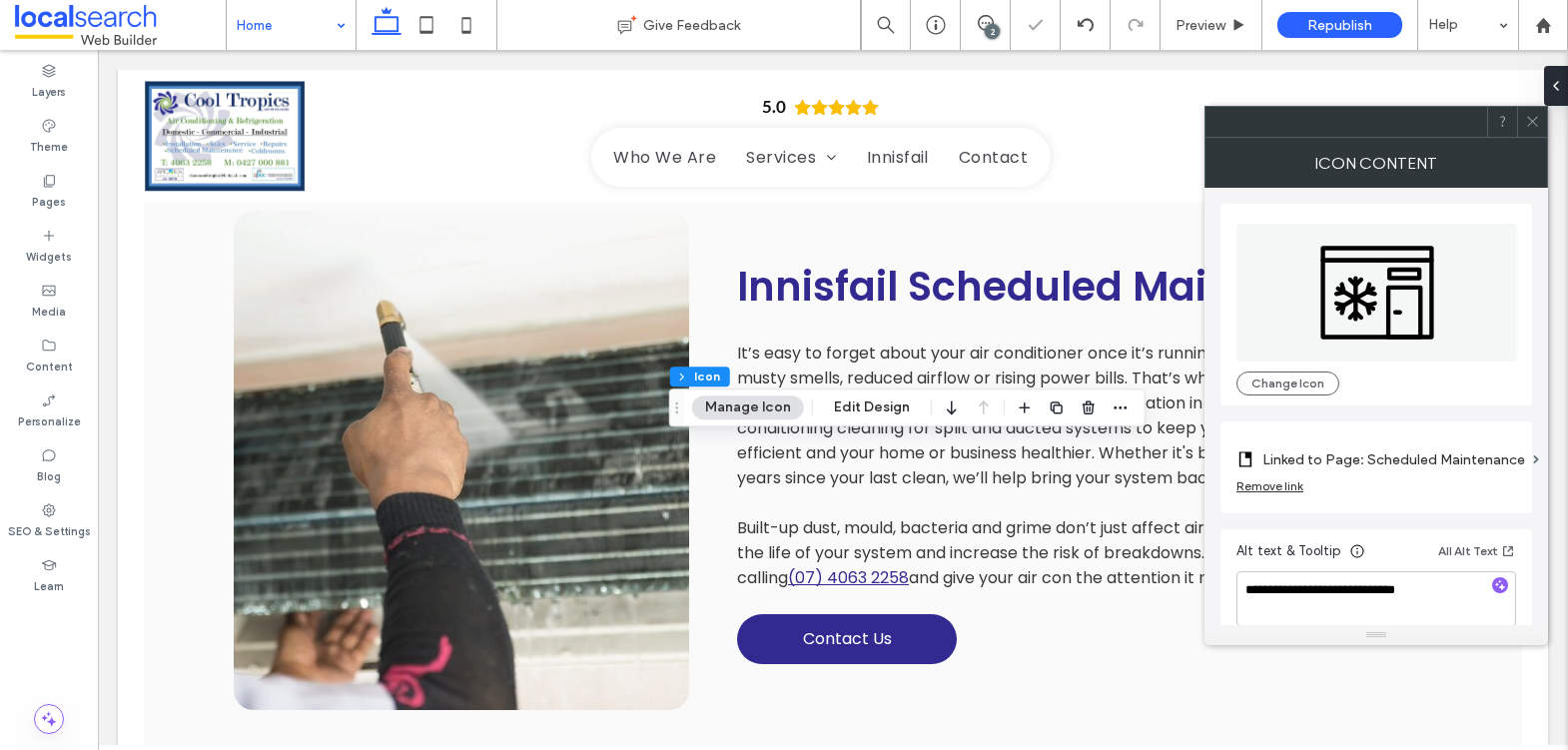 click 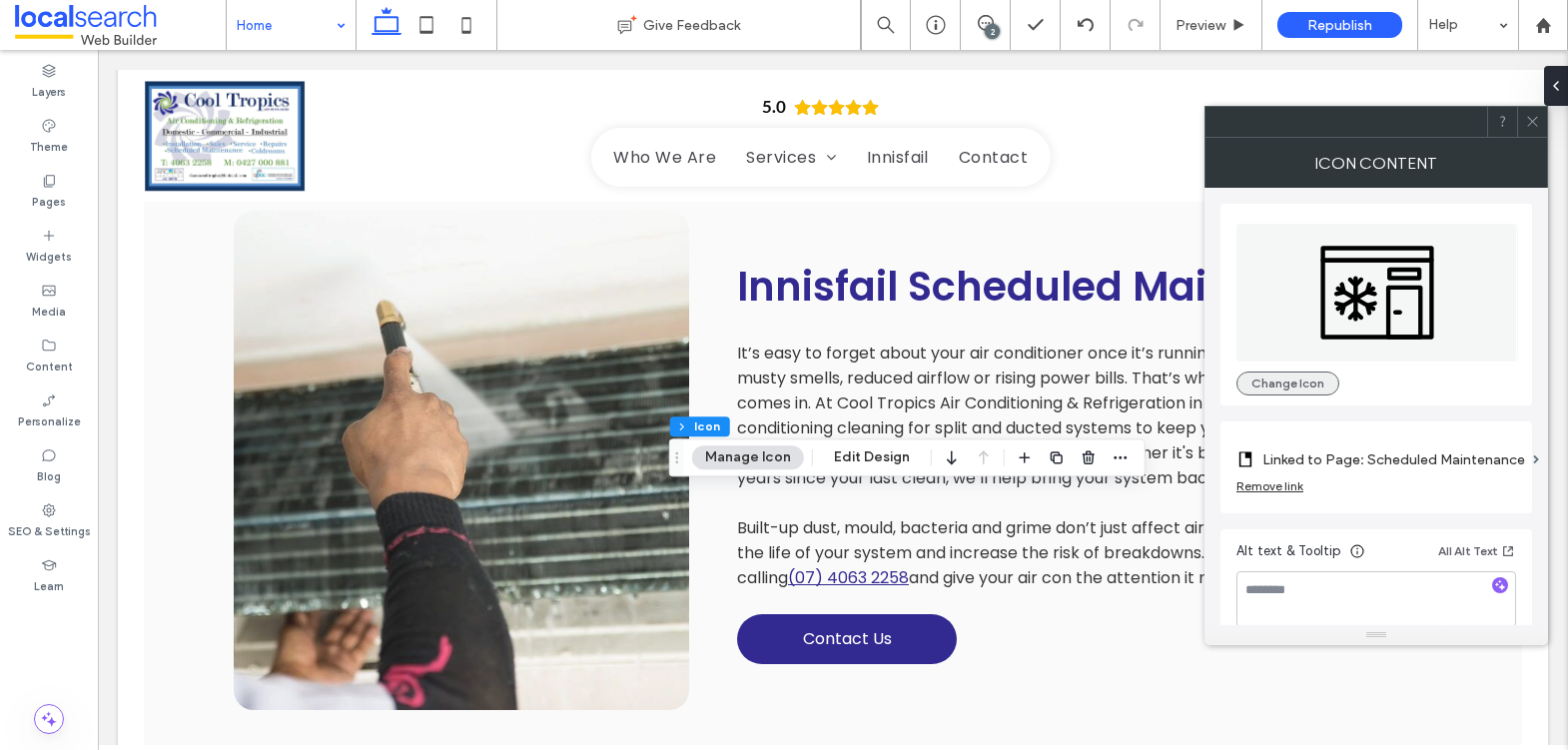 click on "Change Icon" at bounding box center [1287, 383] 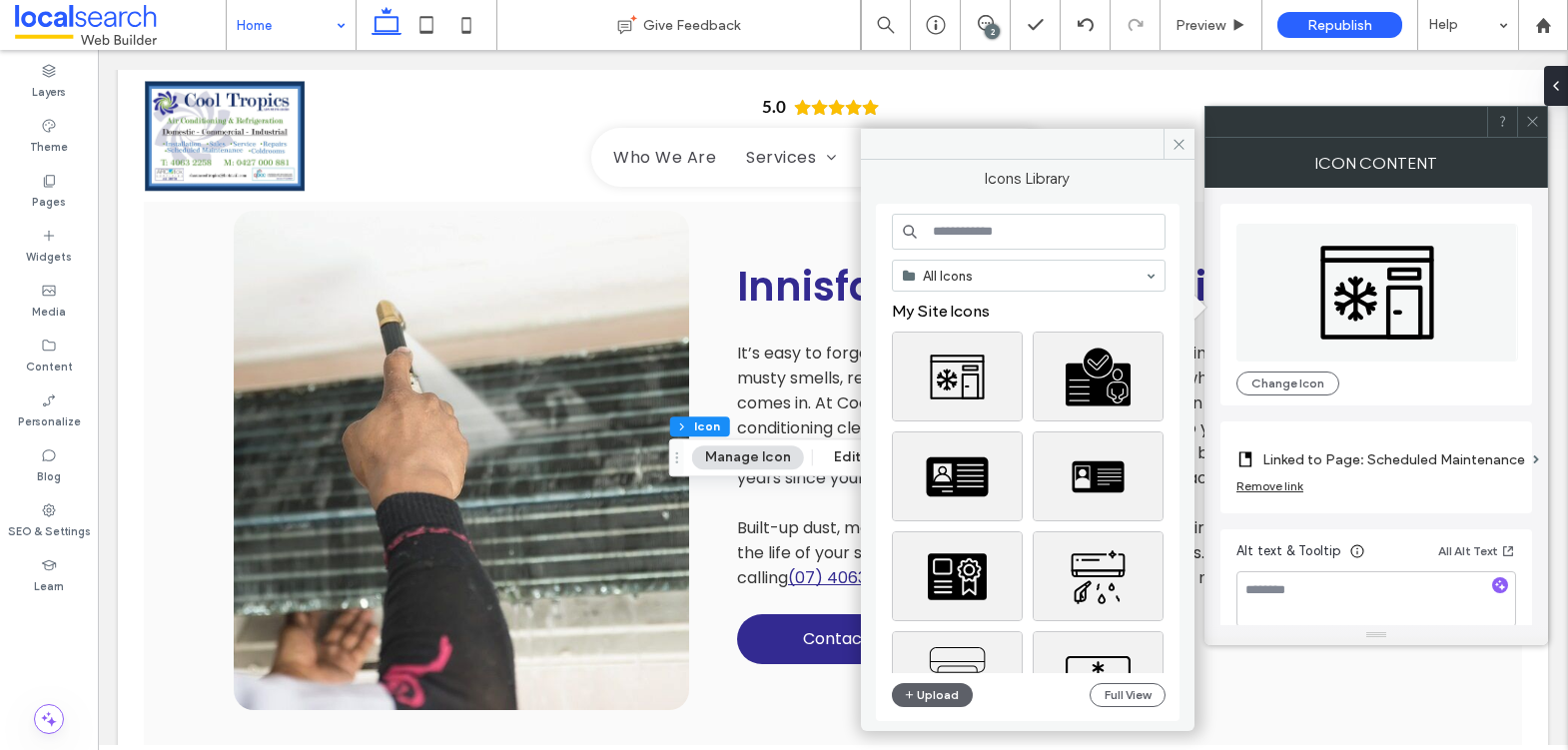 click at bounding box center (1029, 232) 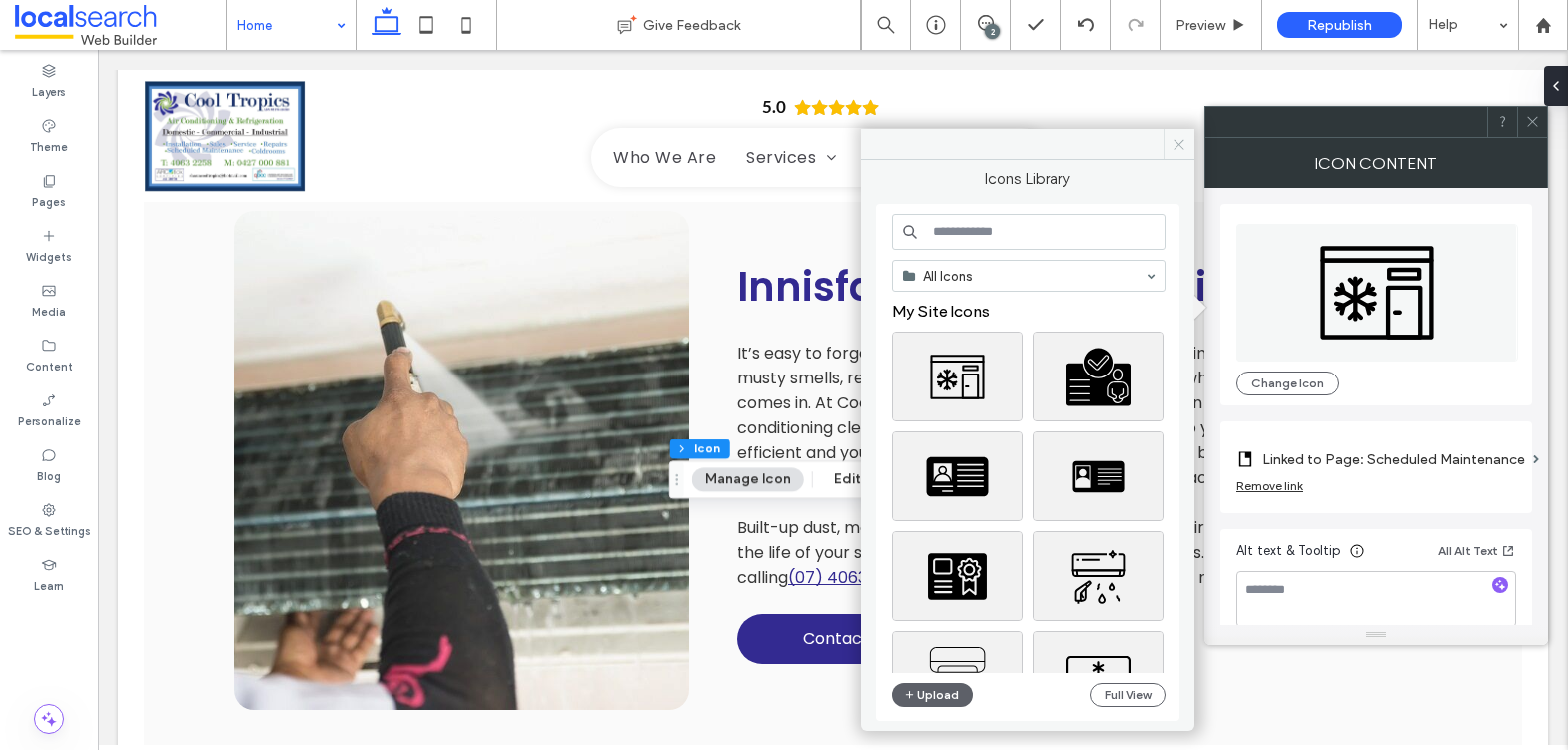 click at bounding box center [1178, 144] 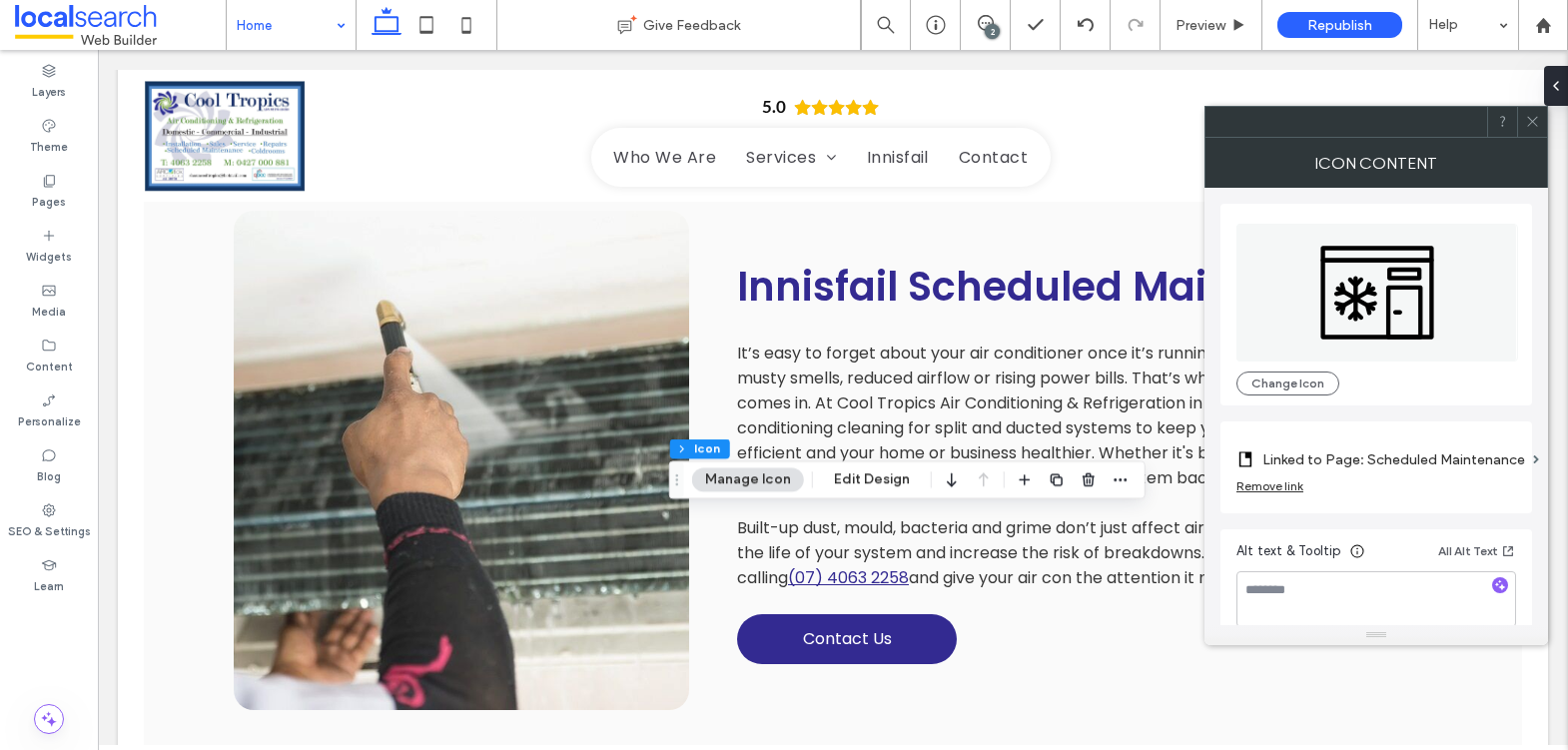 click 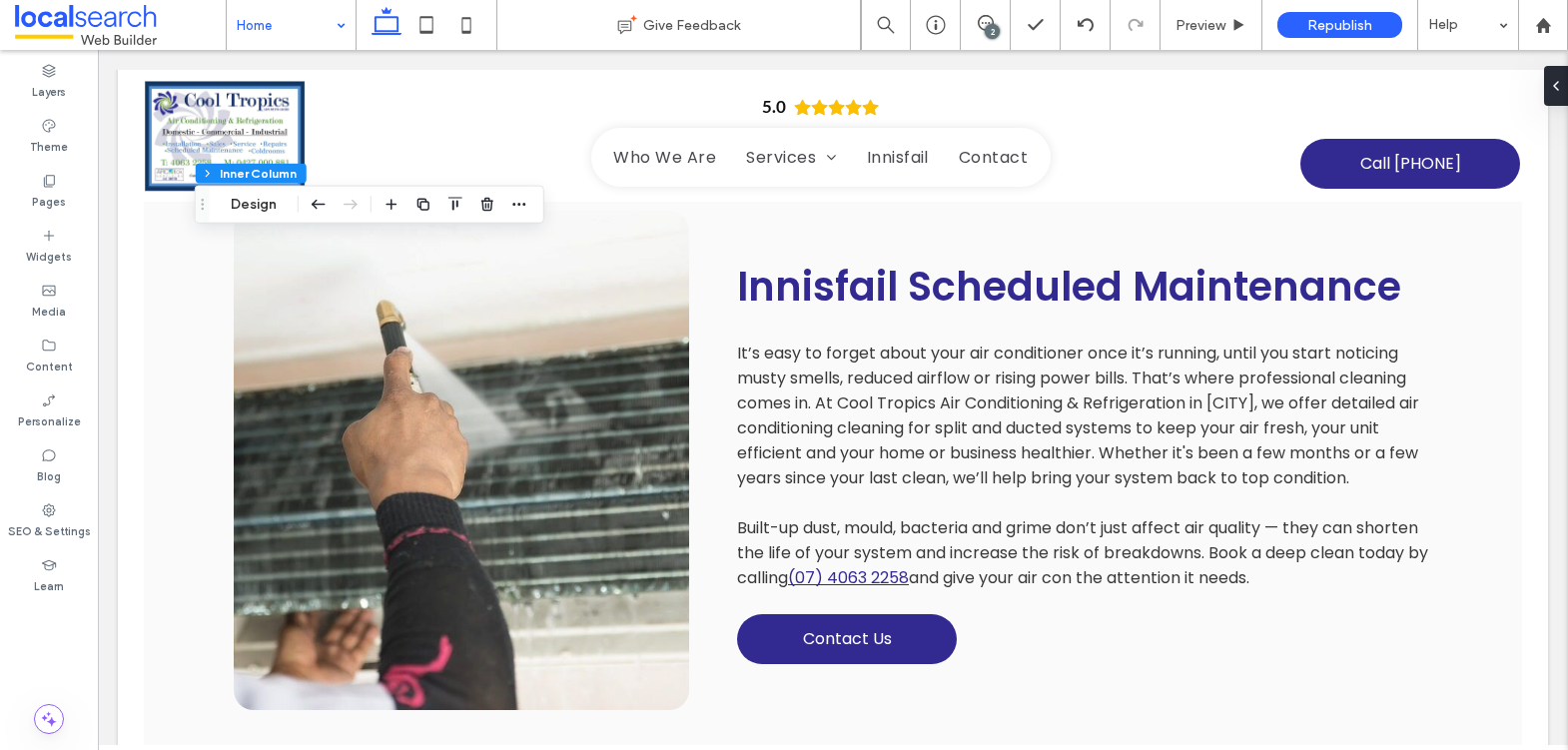 drag, startPoint x: 234, startPoint y: 238, endPoint x: 218, endPoint y: 213, distance: 29.681644 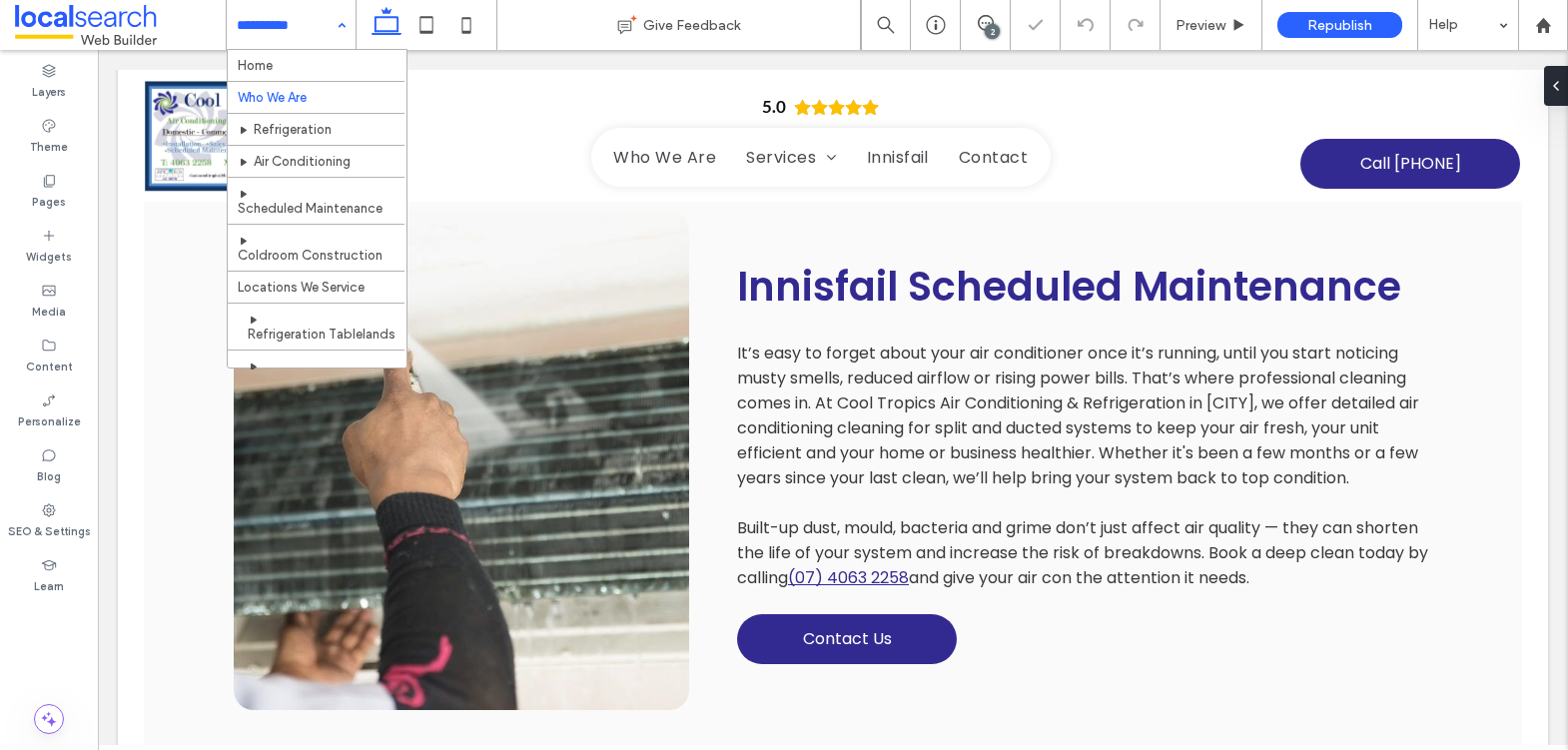 click at bounding box center (286, 25) 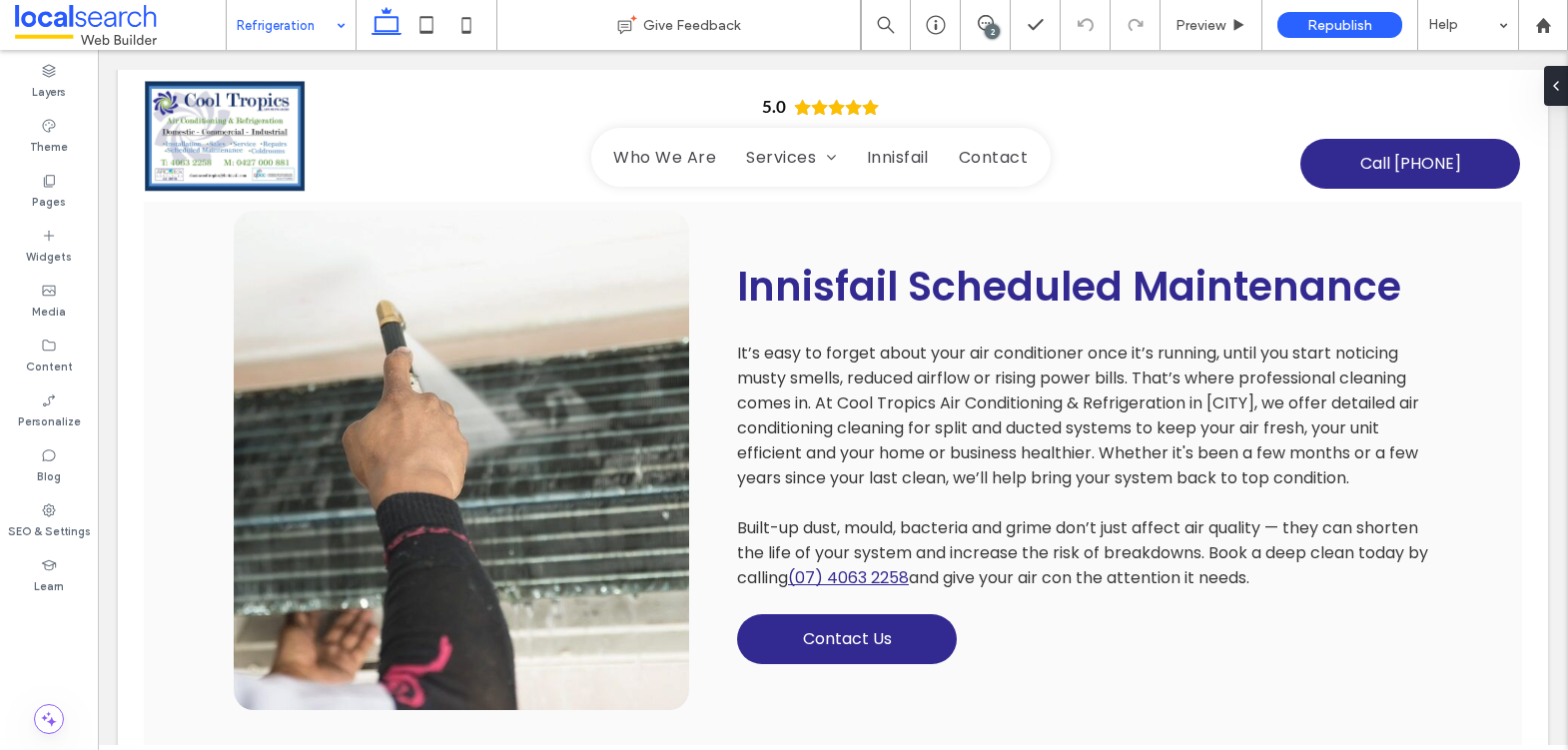 type on "*******" 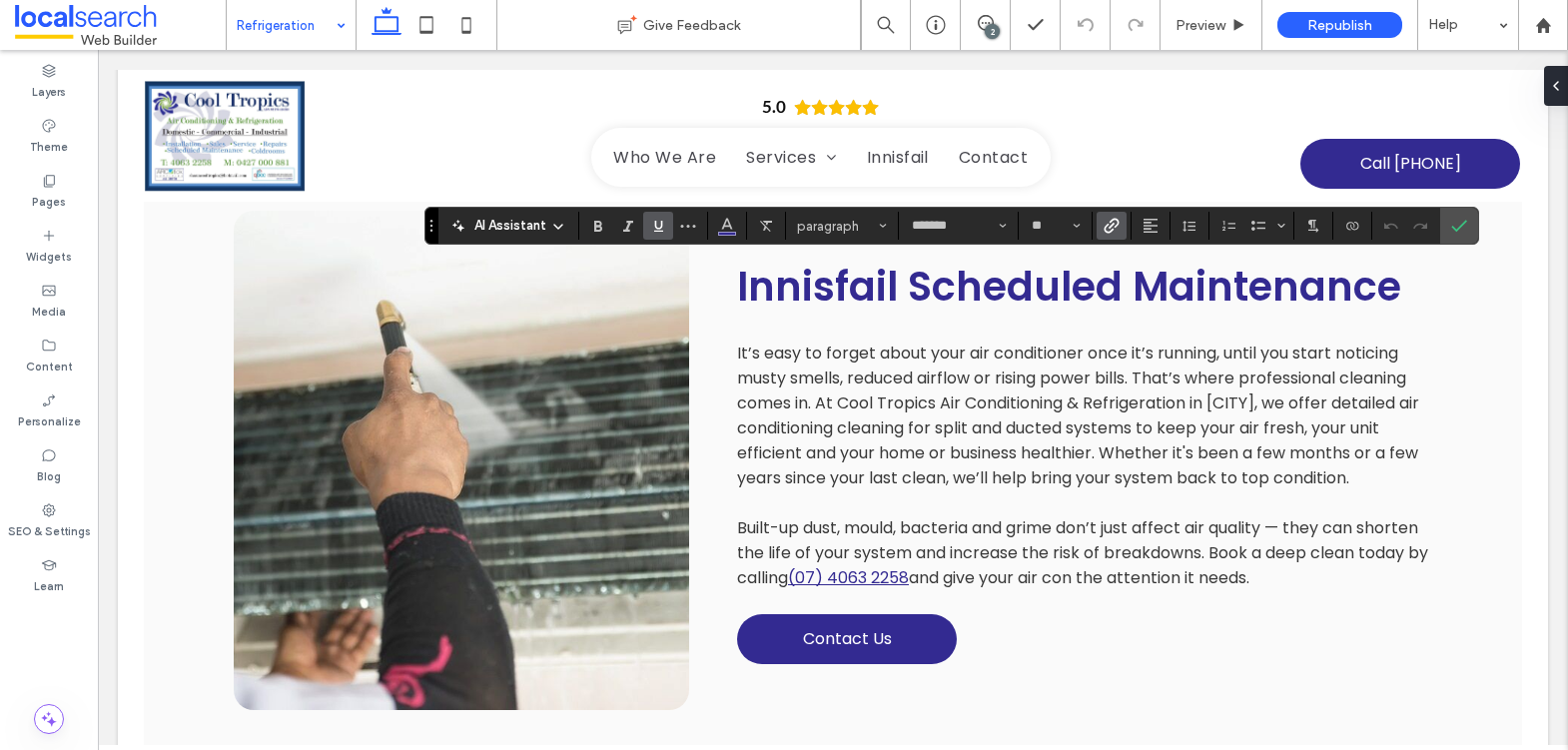 click 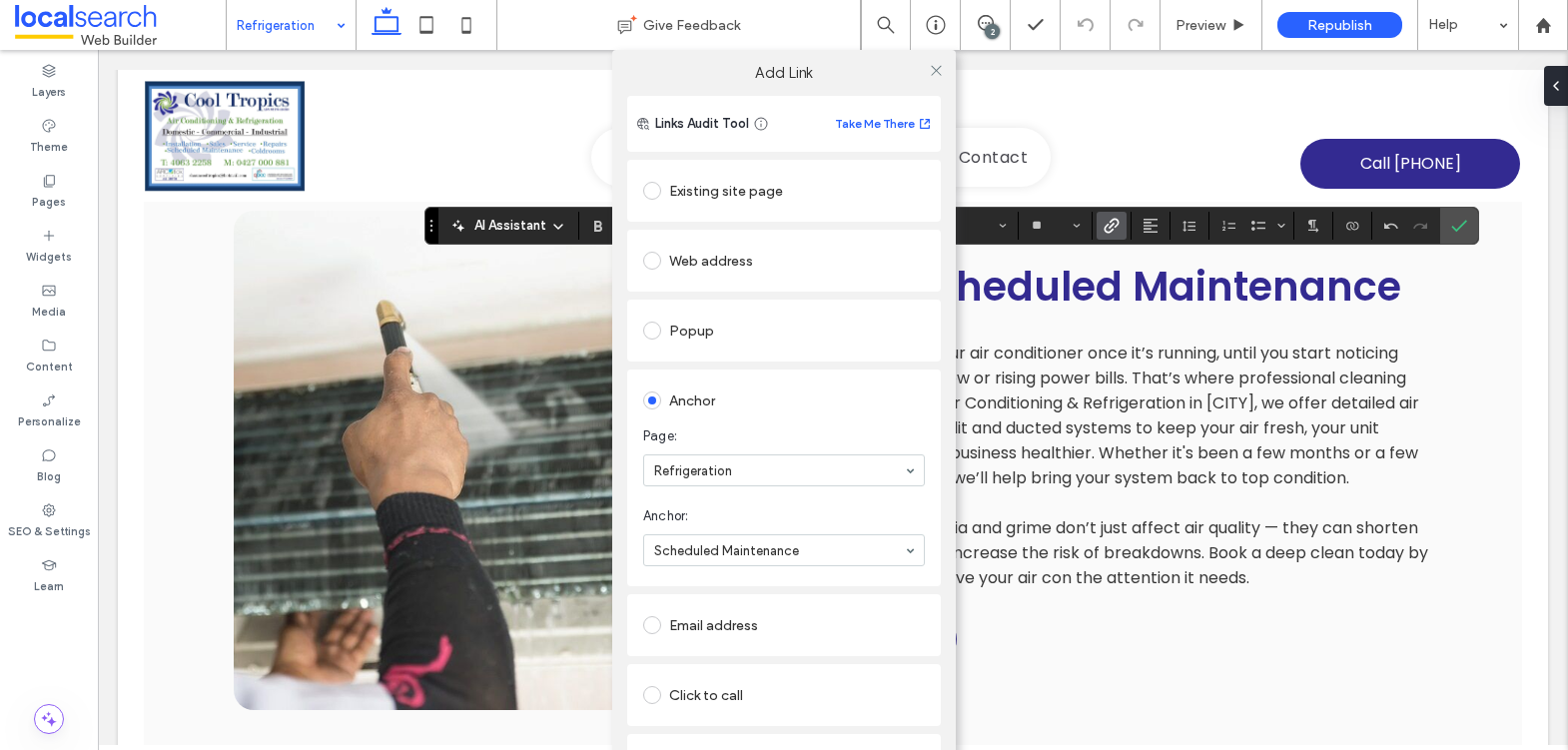 click on "Existing site page" at bounding box center [784, 191] 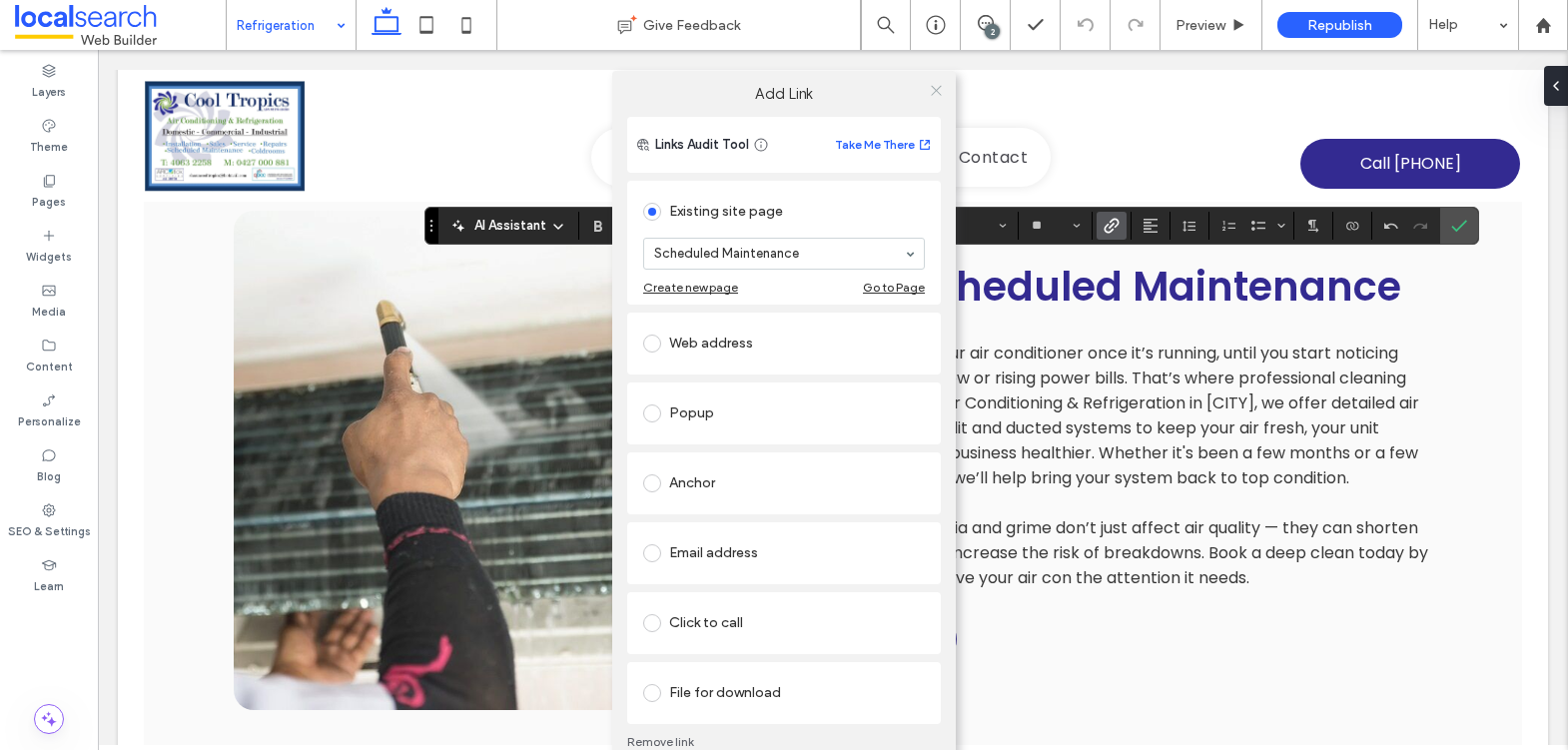 click 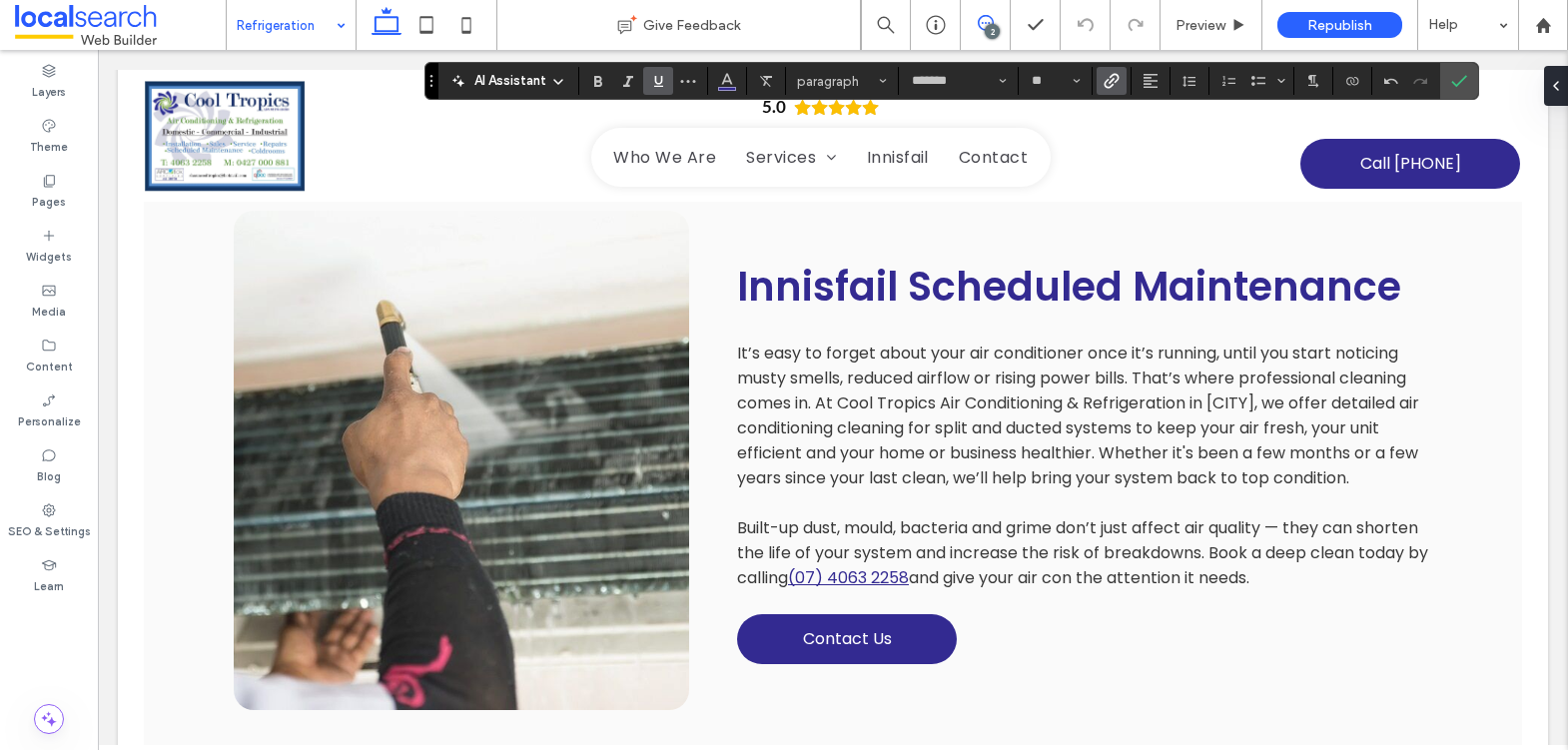 click 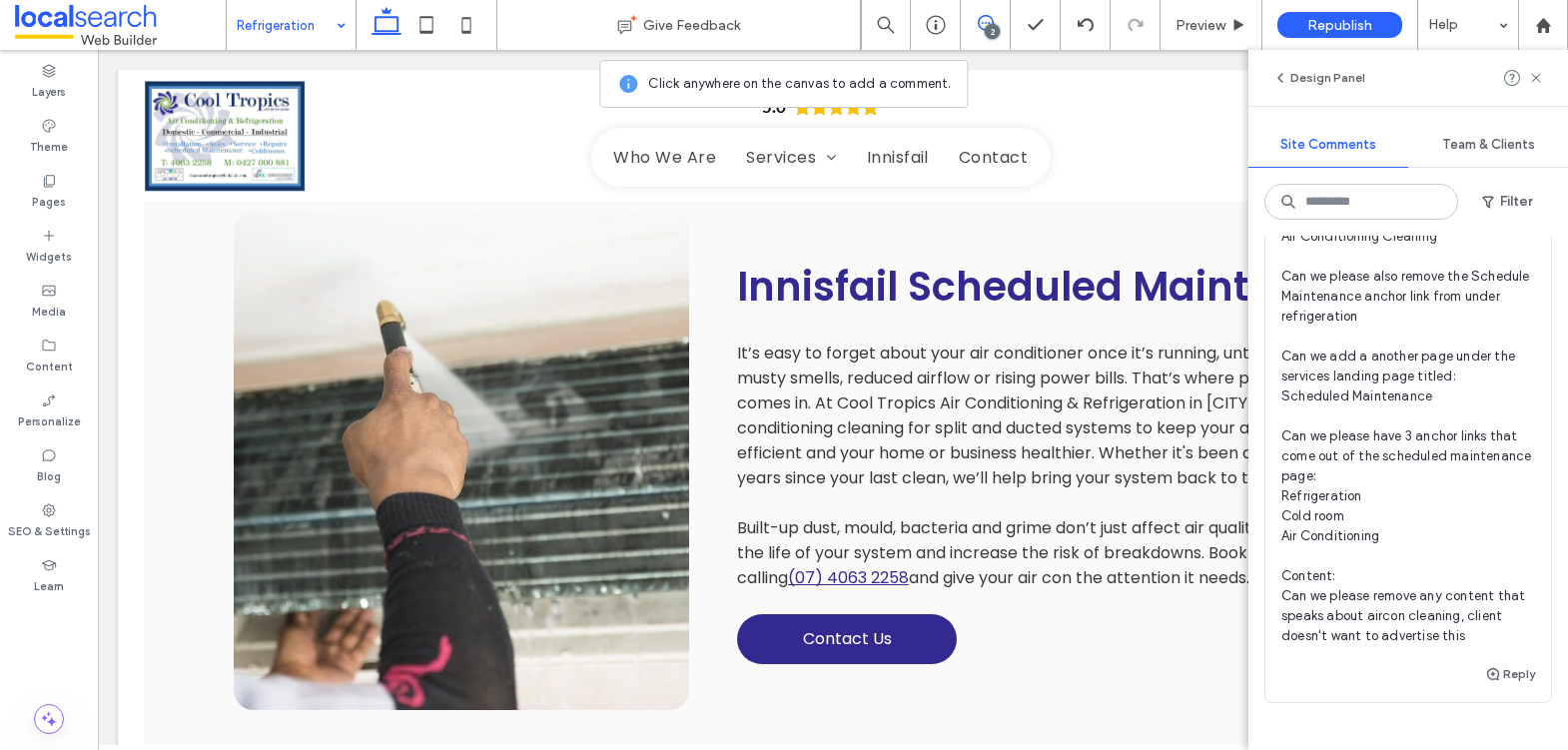 scroll, scrollTop: 604, scrollLeft: 0, axis: vertical 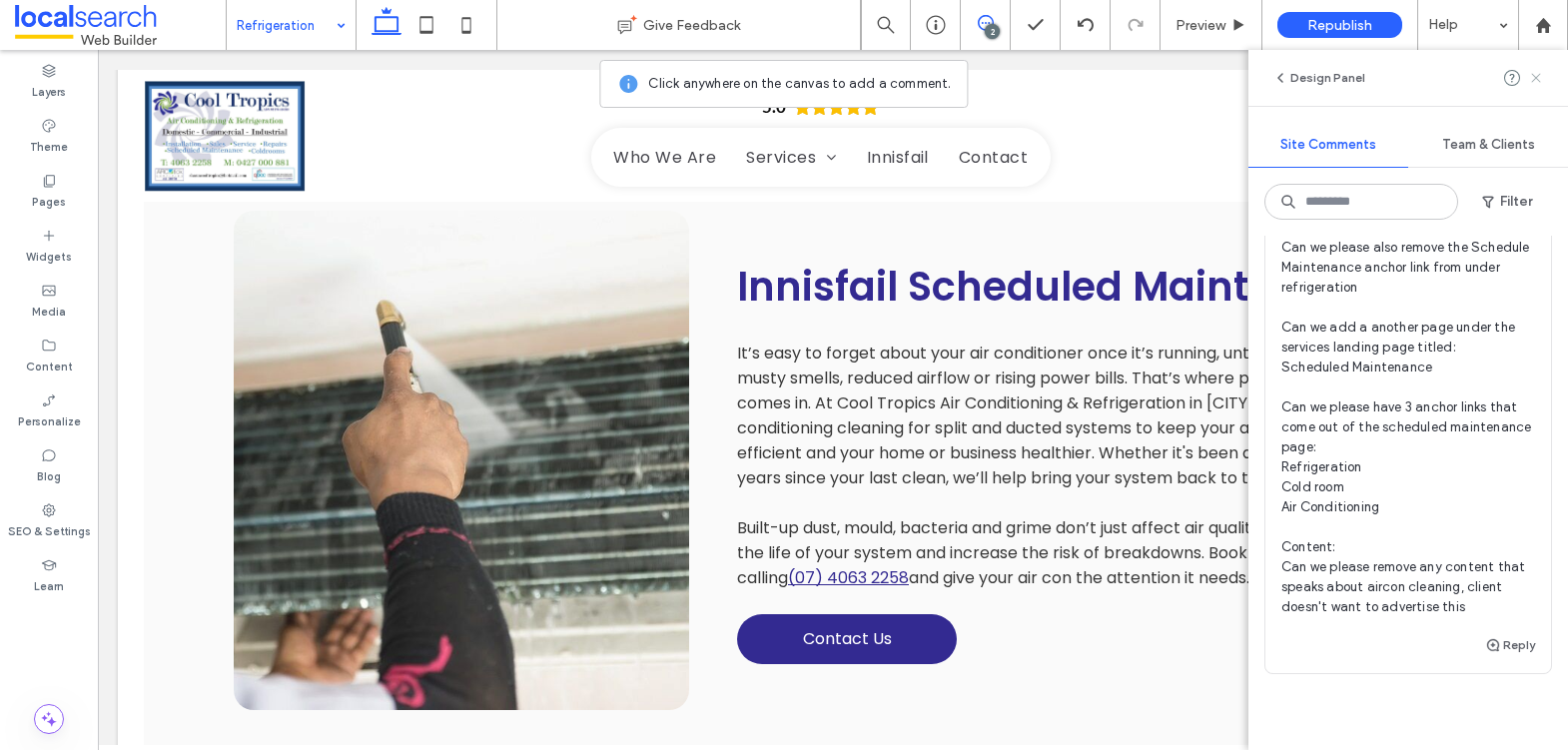 click 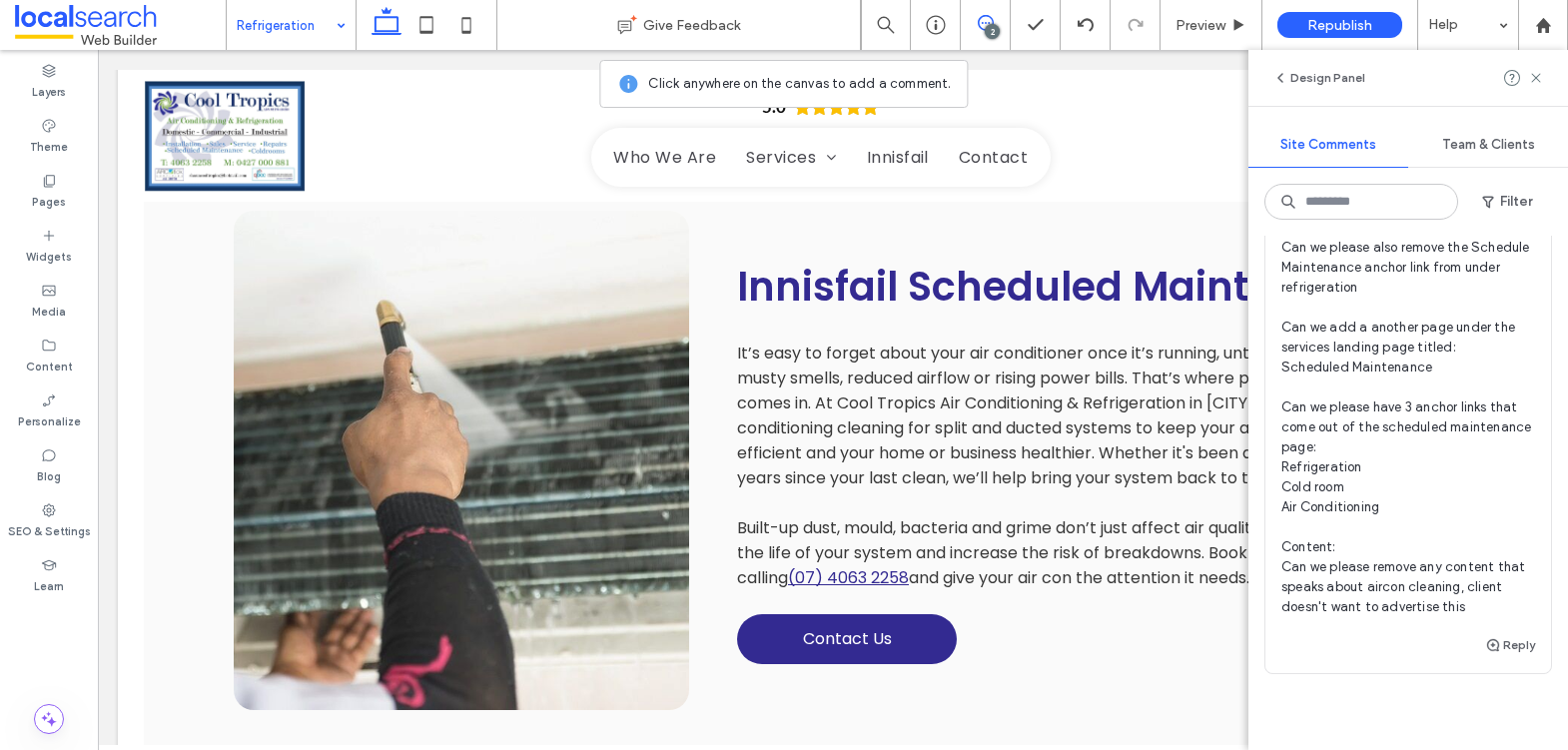 scroll, scrollTop: 0, scrollLeft: 0, axis: both 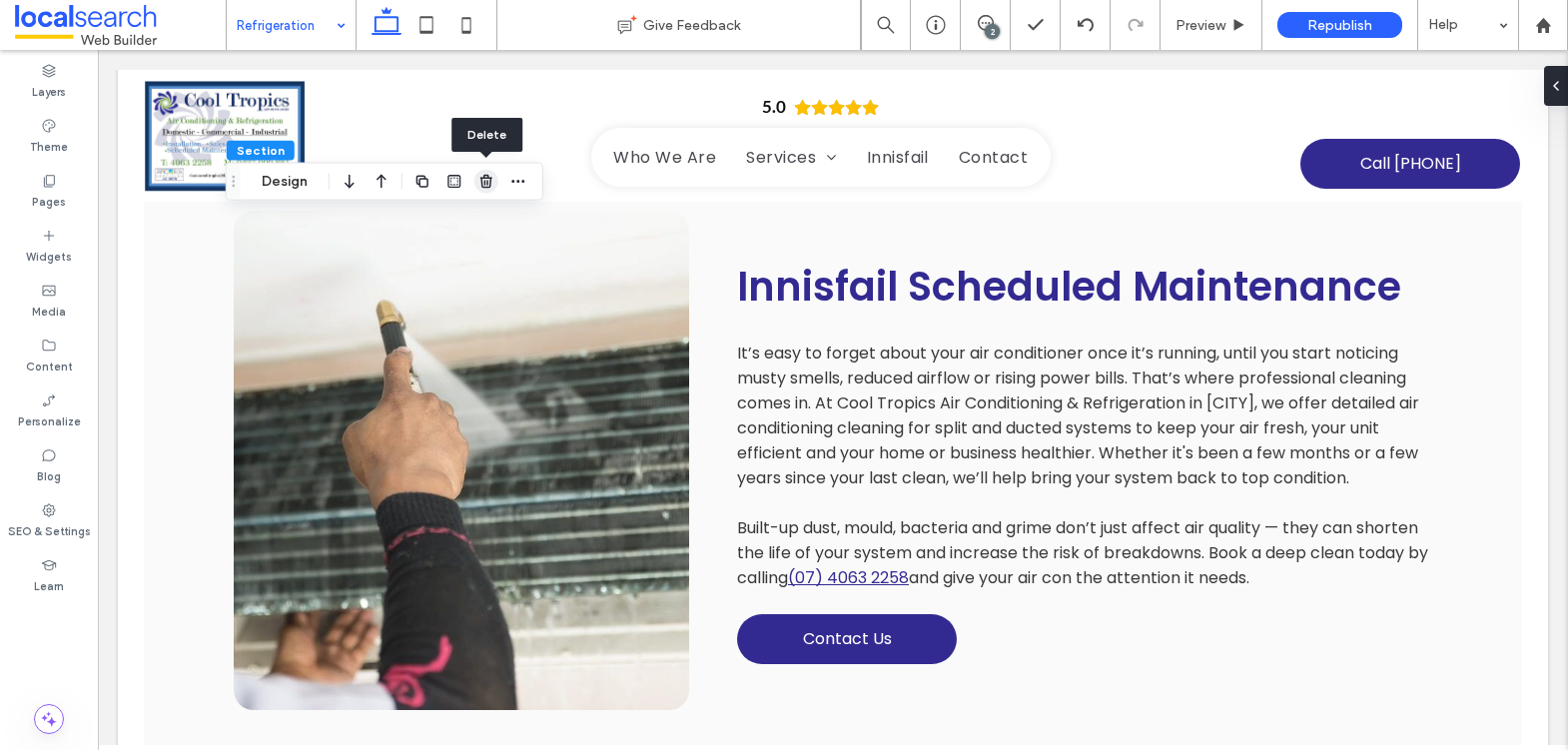 click 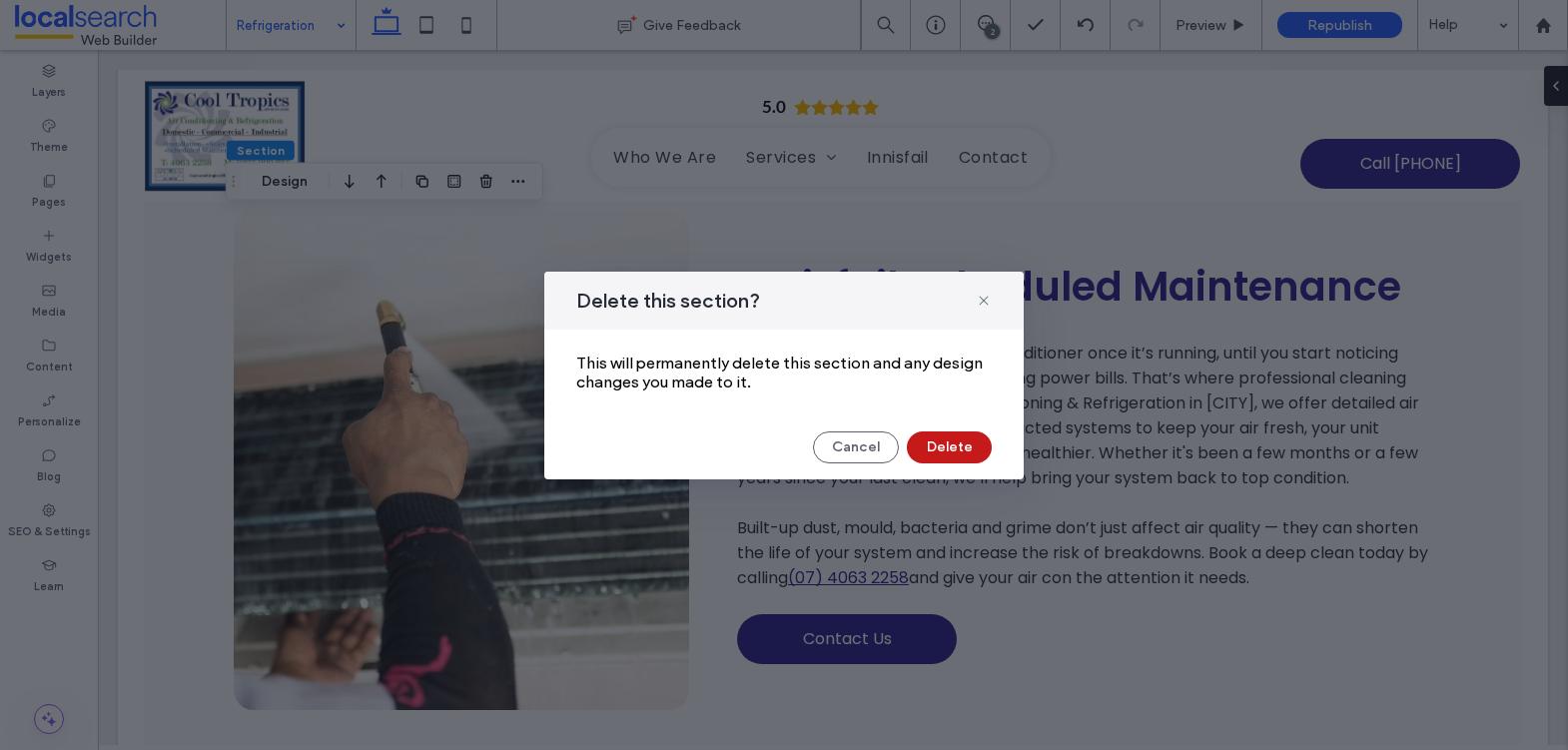 click on "Delete" at bounding box center (949, 447) 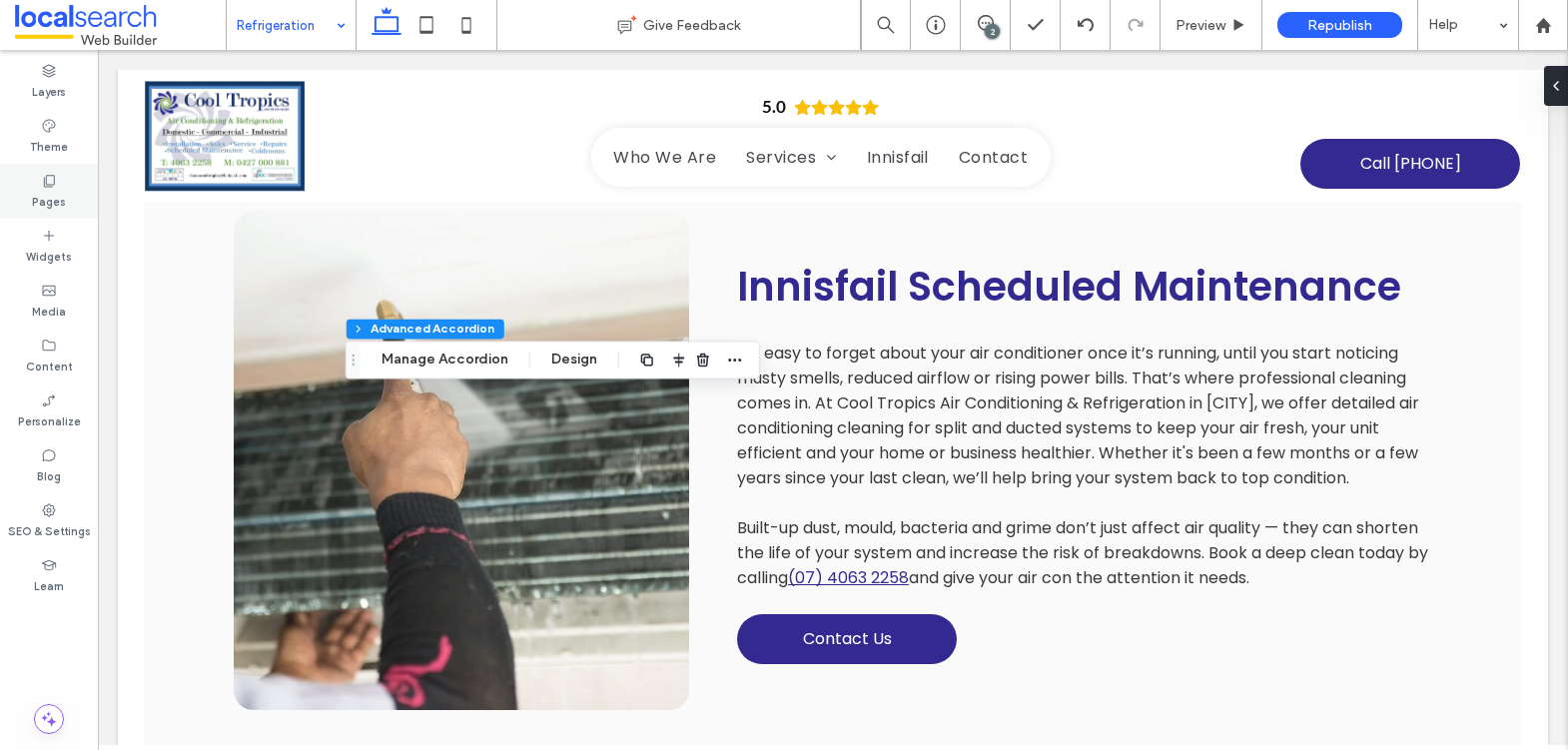click 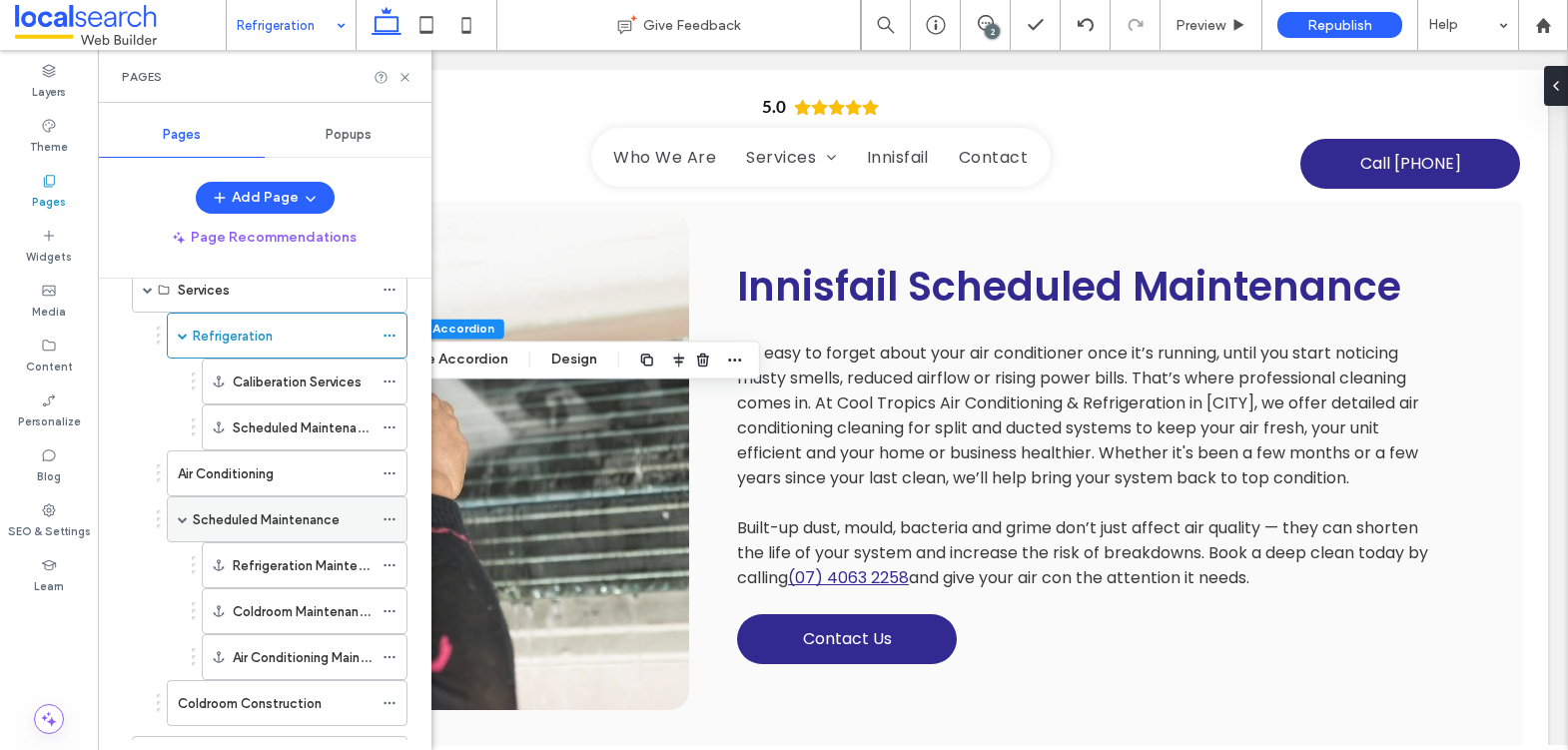 scroll, scrollTop: 160, scrollLeft: 0, axis: vertical 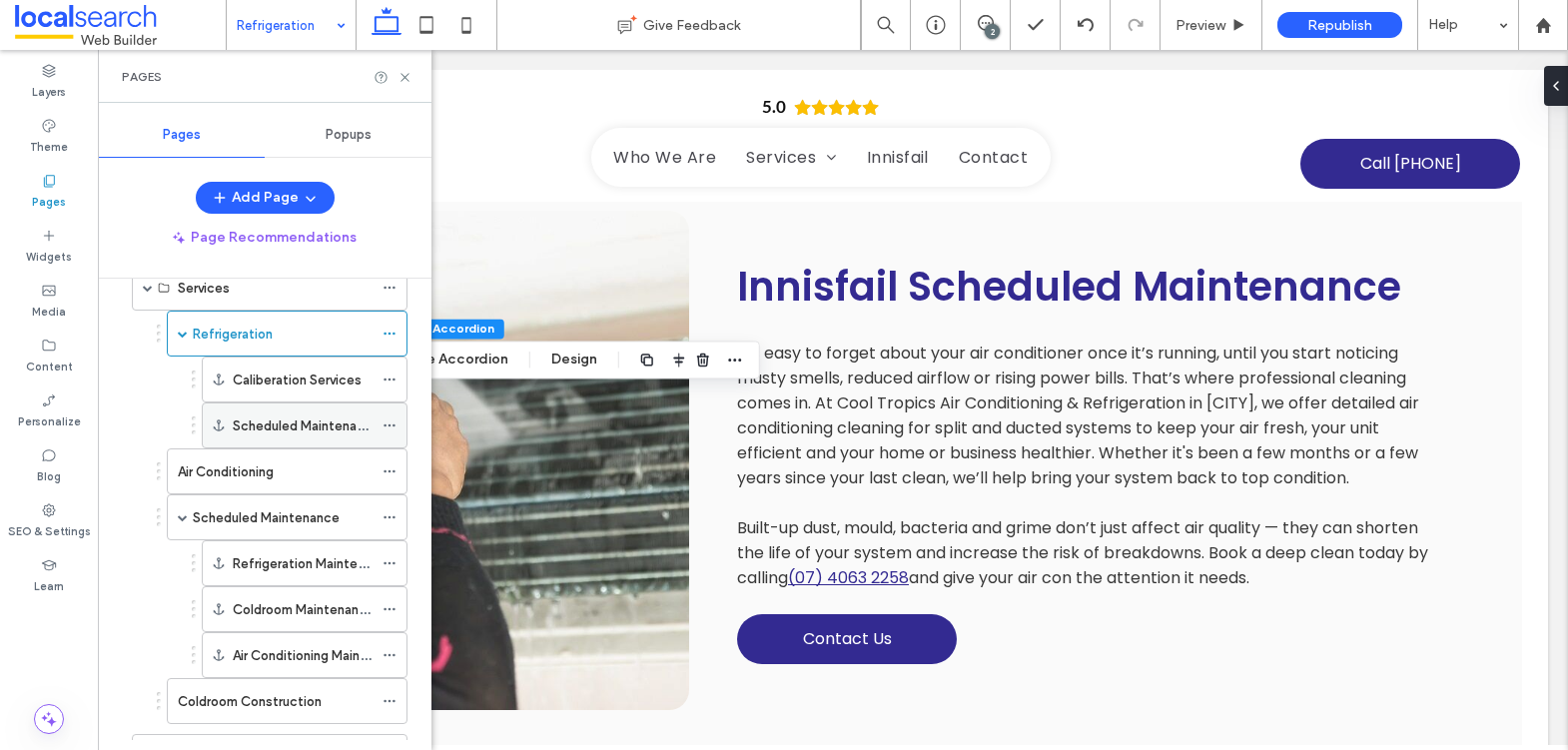click 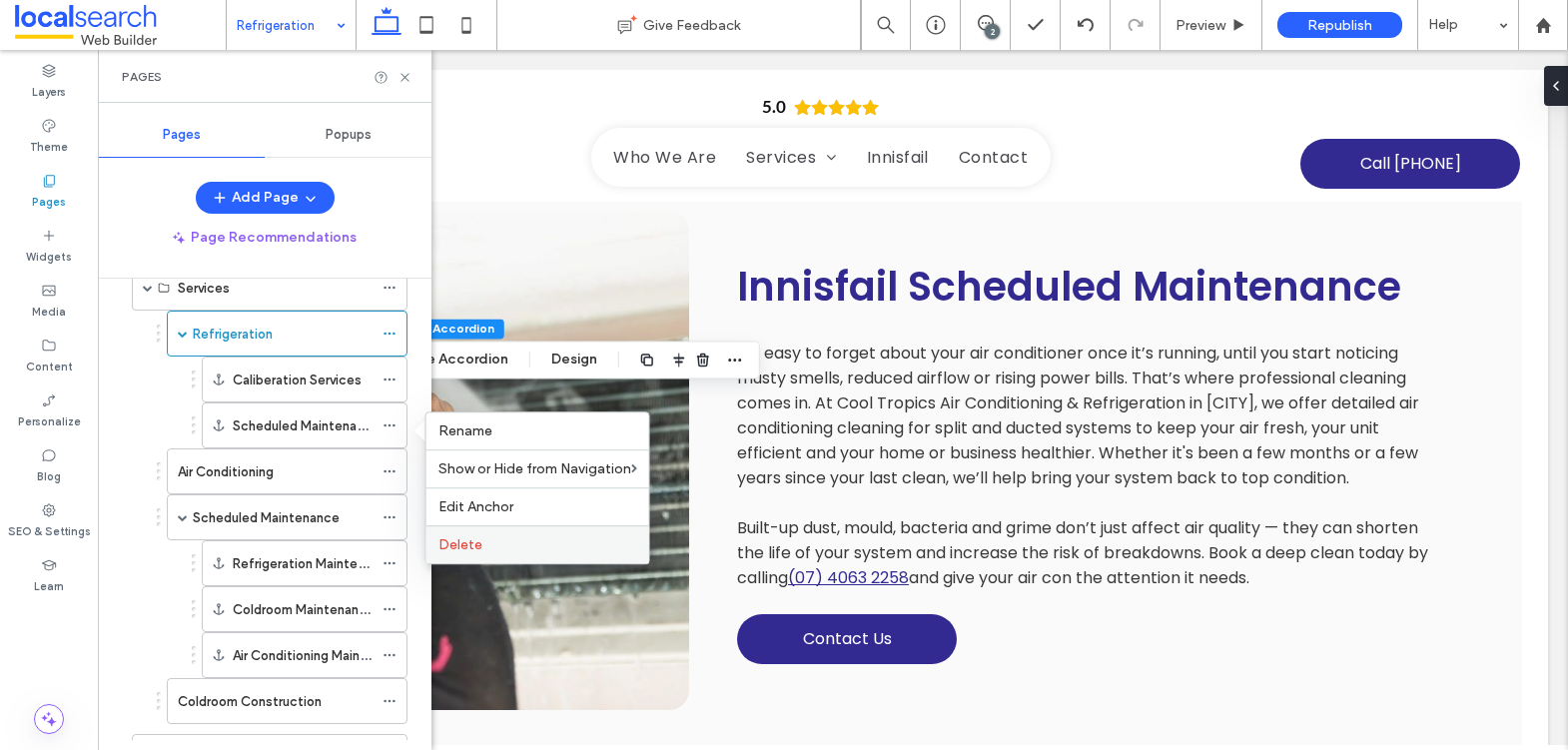 click on "Delete" at bounding box center (460, 544) 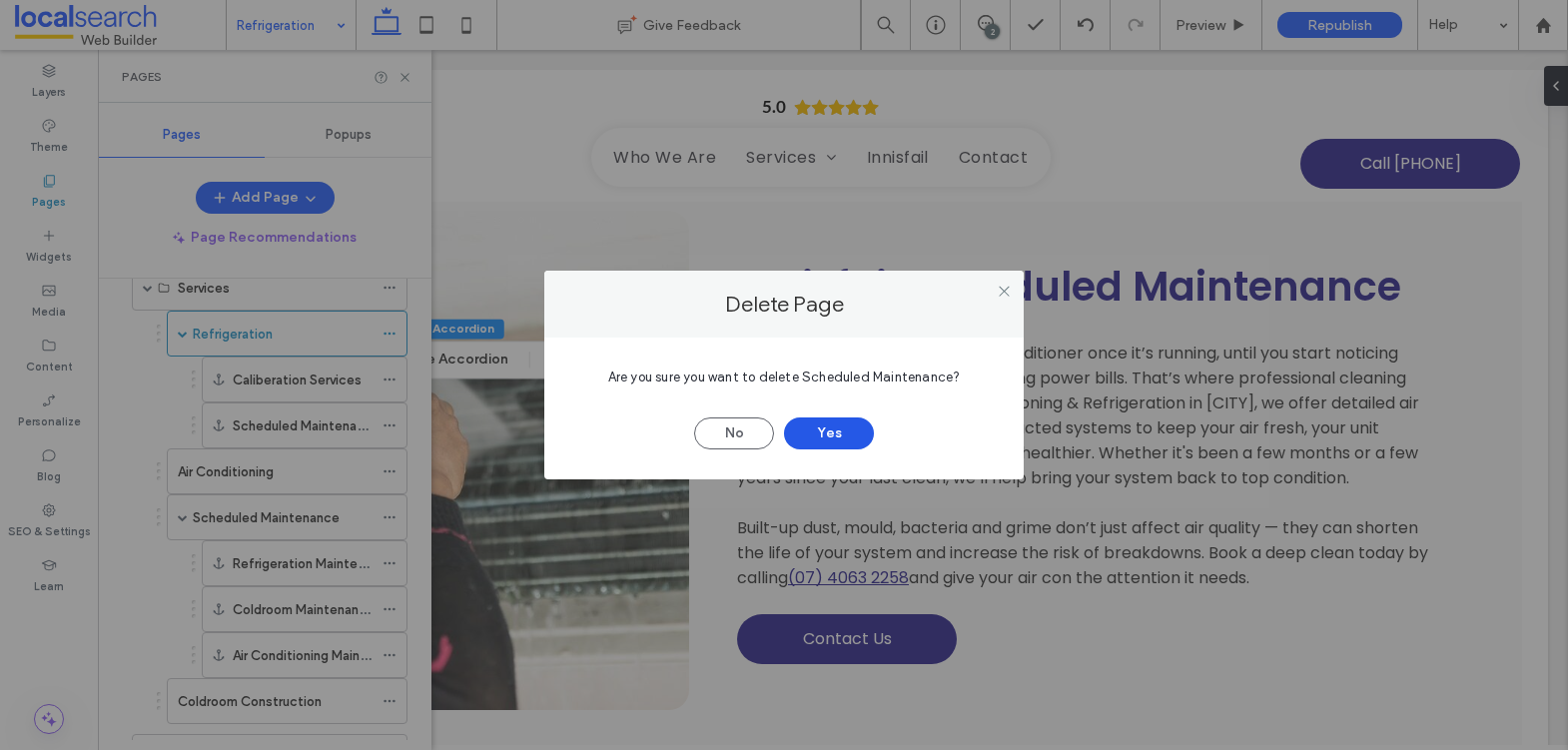 click on "Yes" at bounding box center (829, 433) 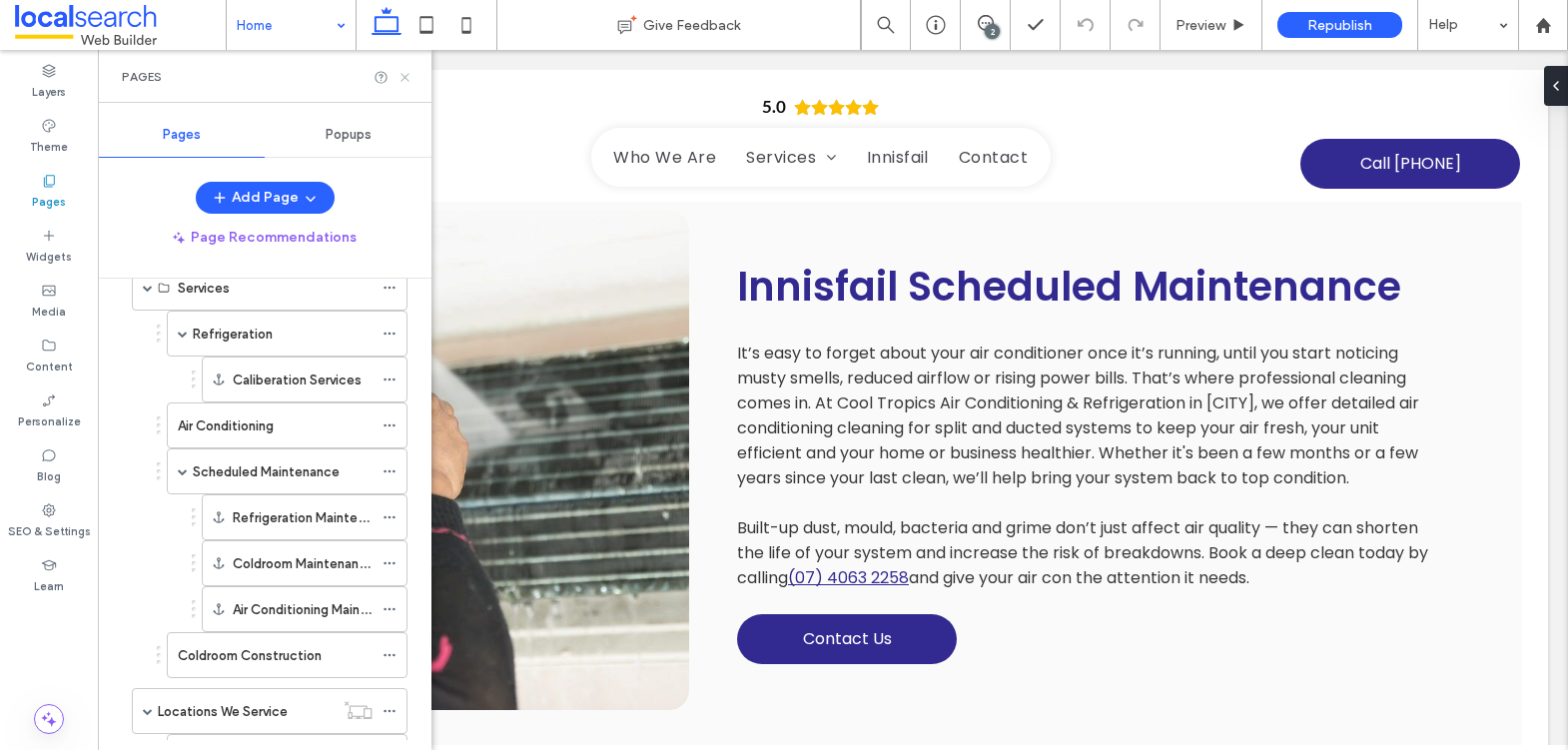 click 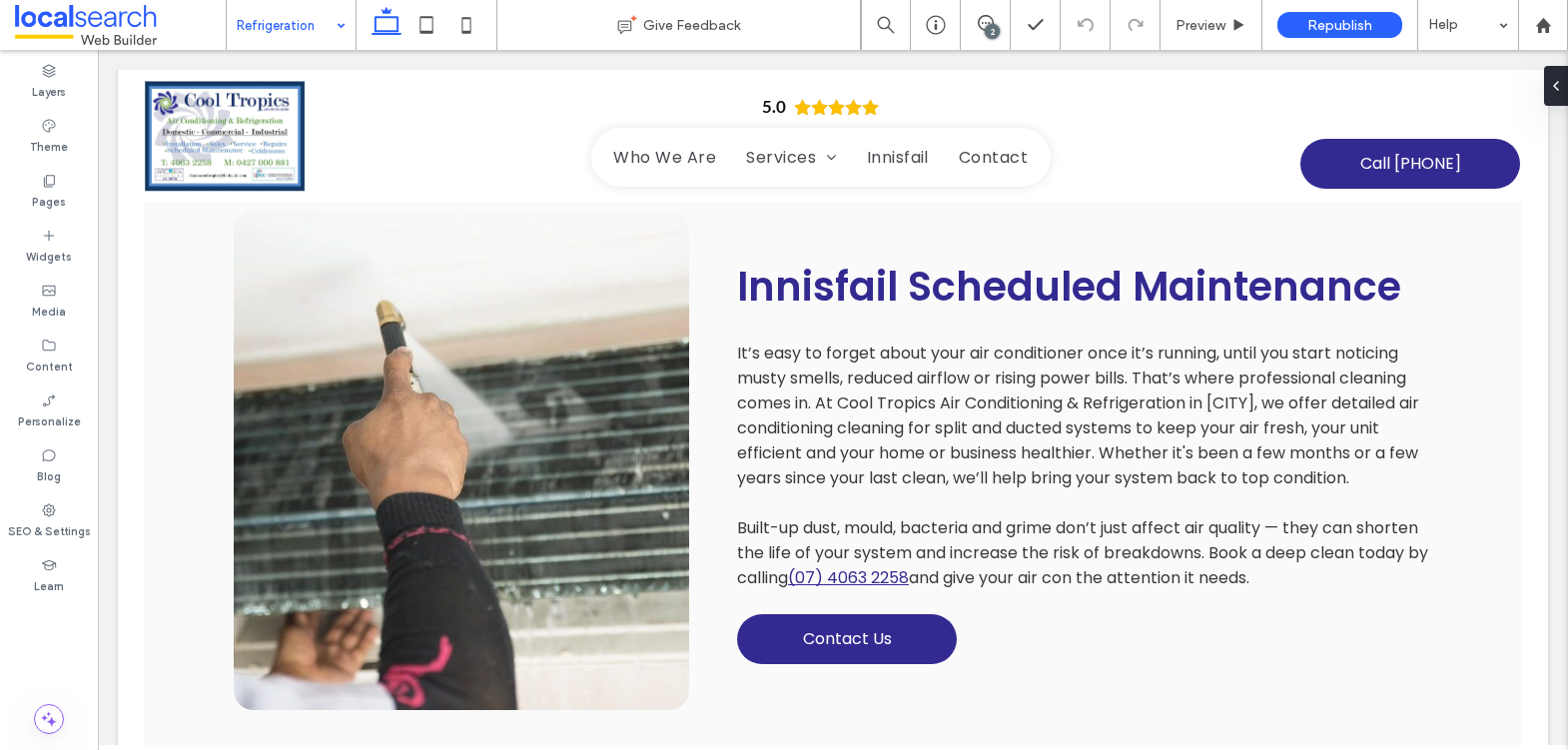 click at bounding box center (286, 25) 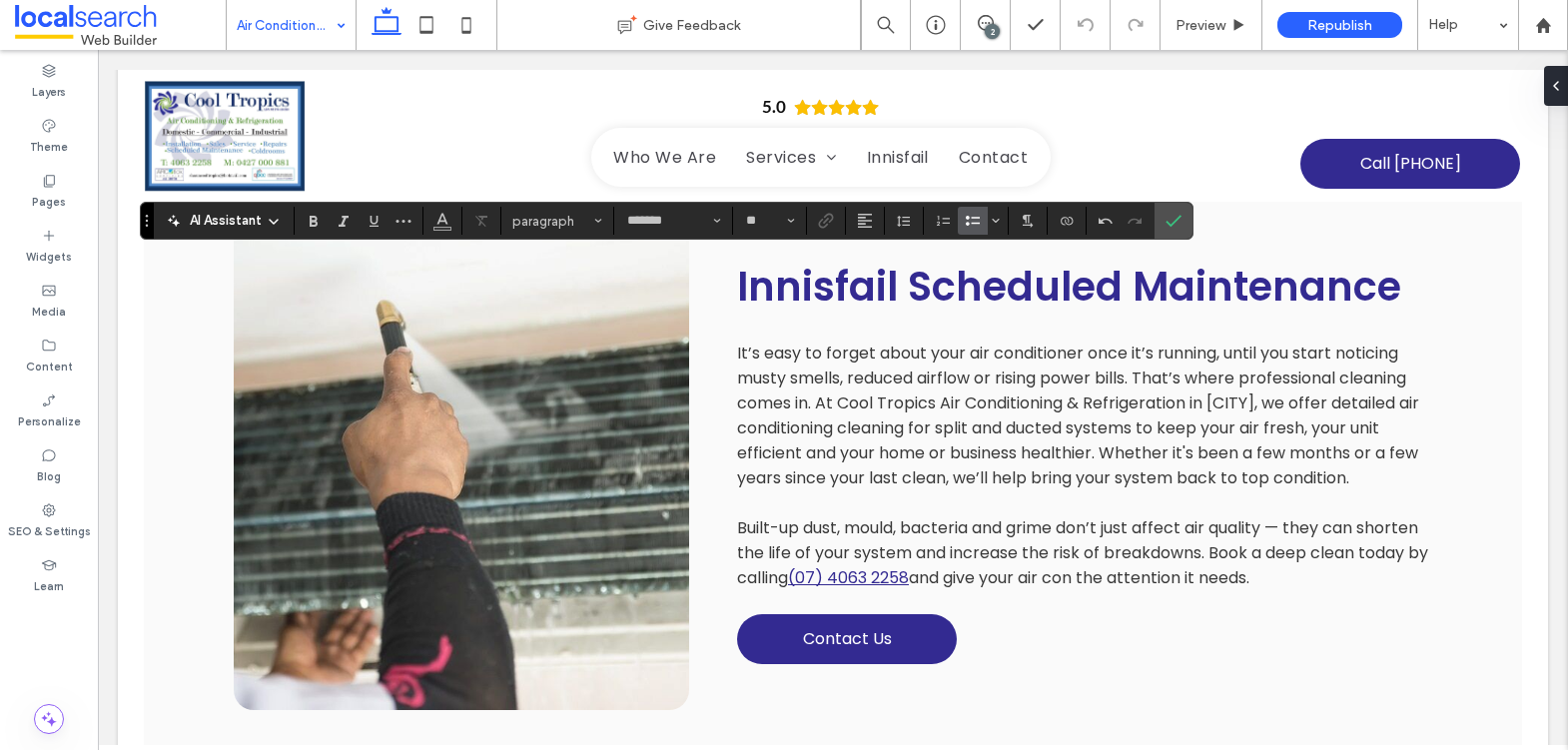 drag, startPoint x: 107, startPoint y: 557, endPoint x: 149, endPoint y: 225, distance: 334.64608 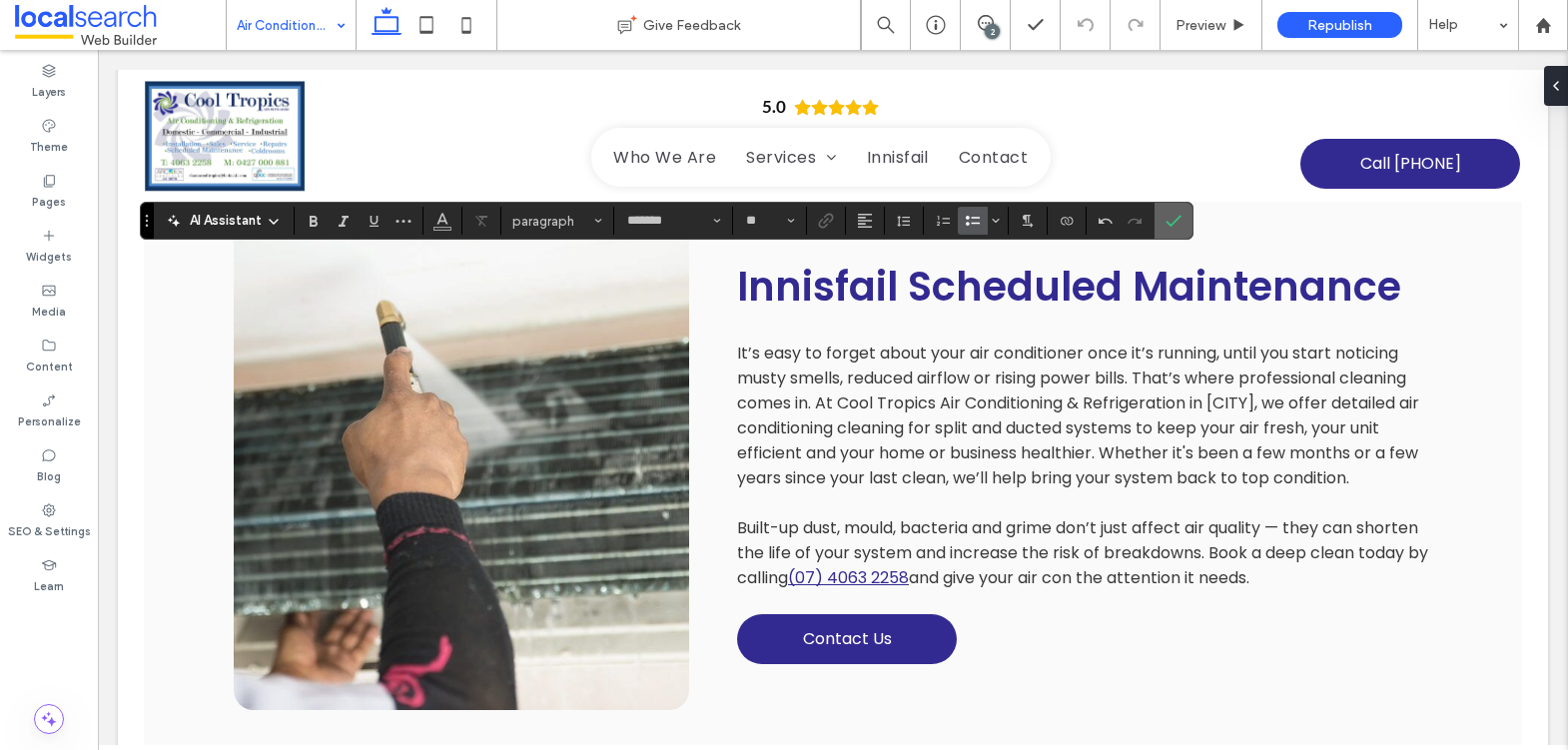 click 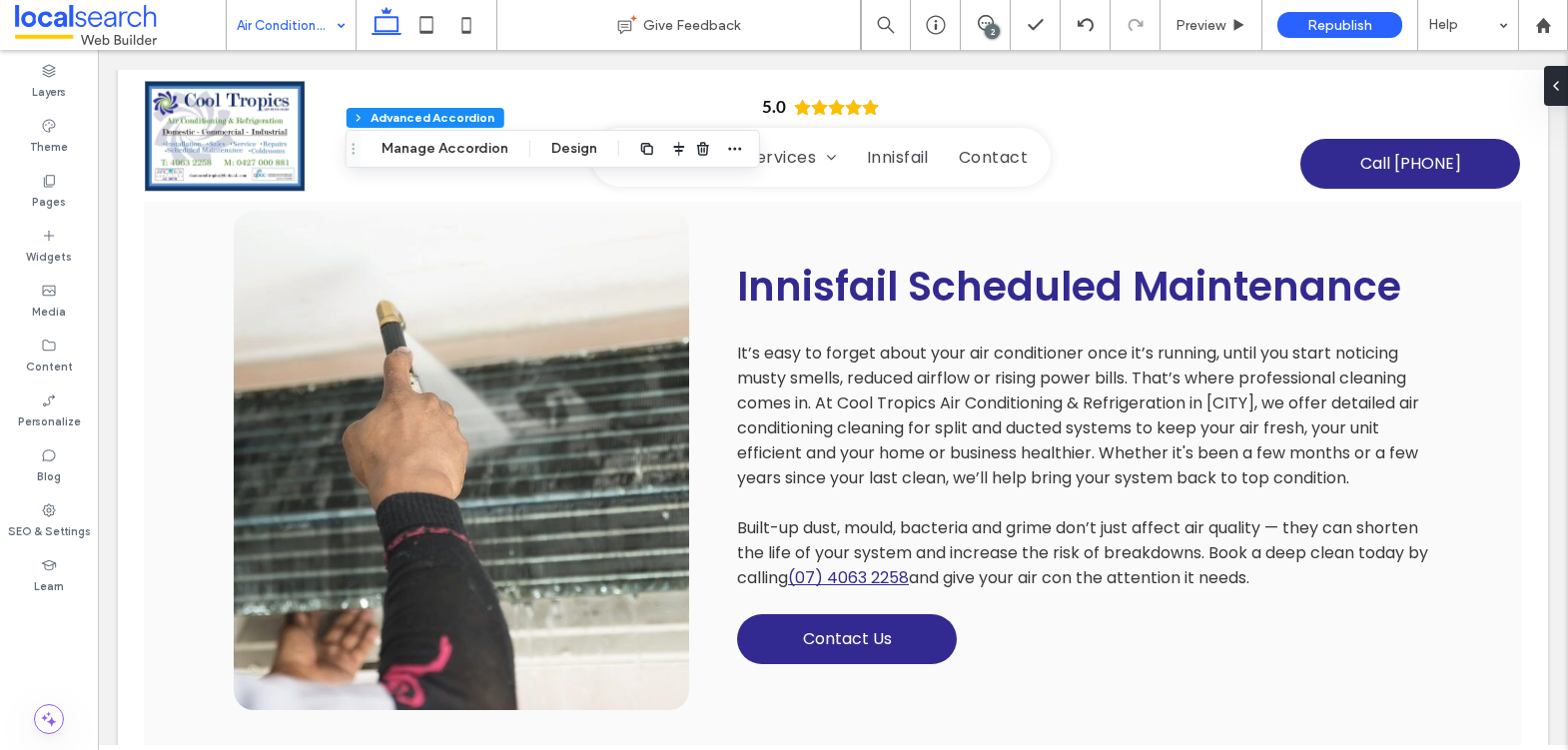 type on "*" 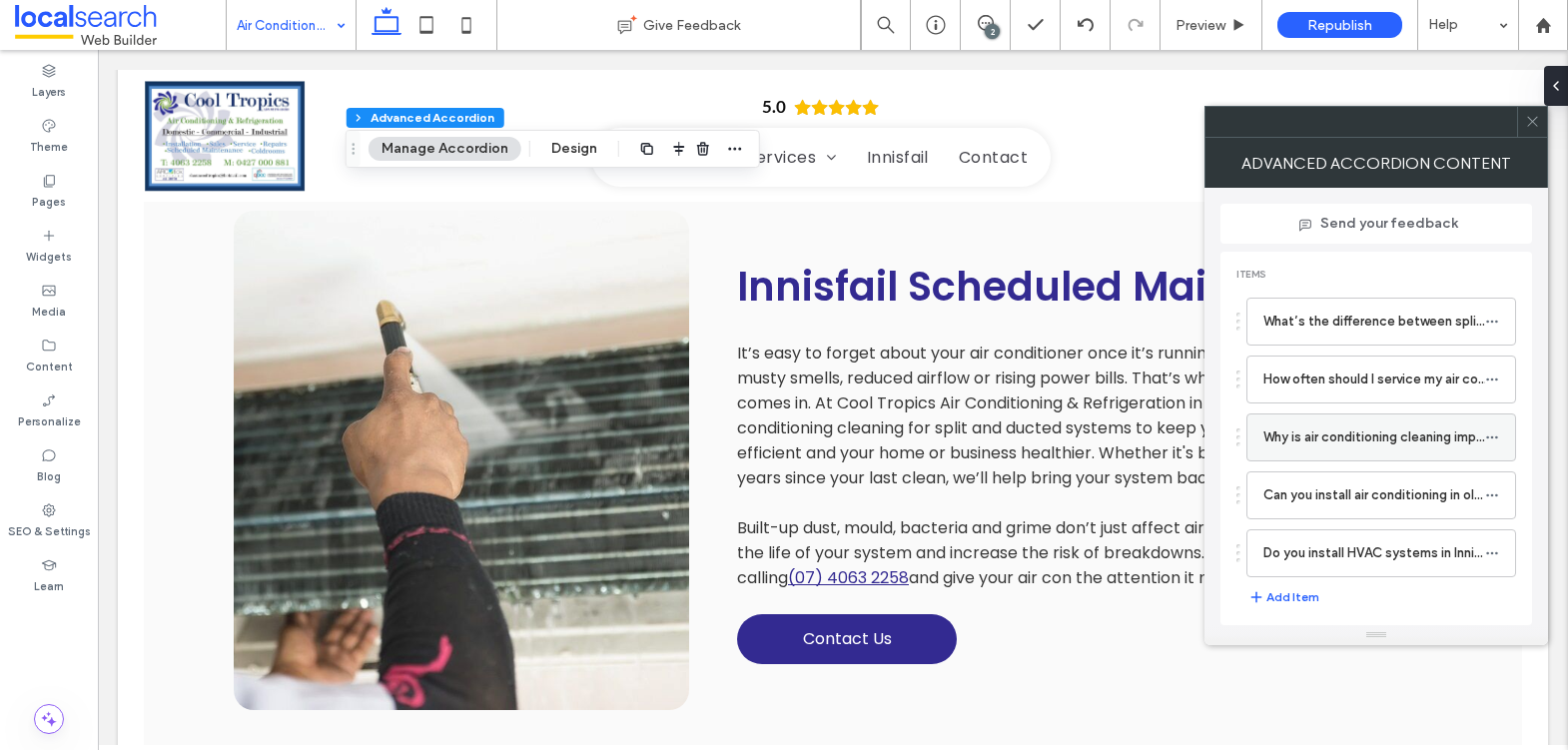 click 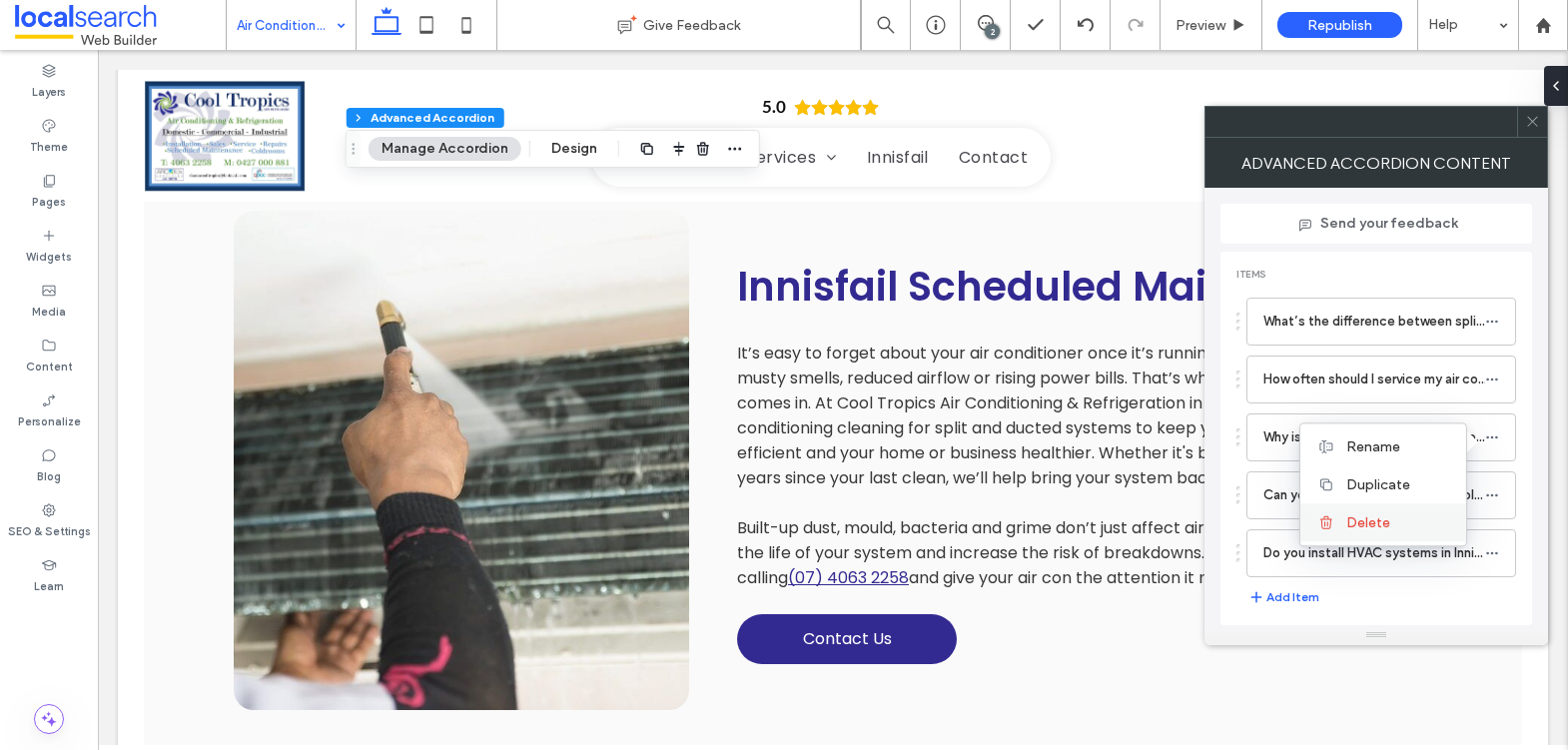 click on "Delete" at bounding box center [1398, 522] 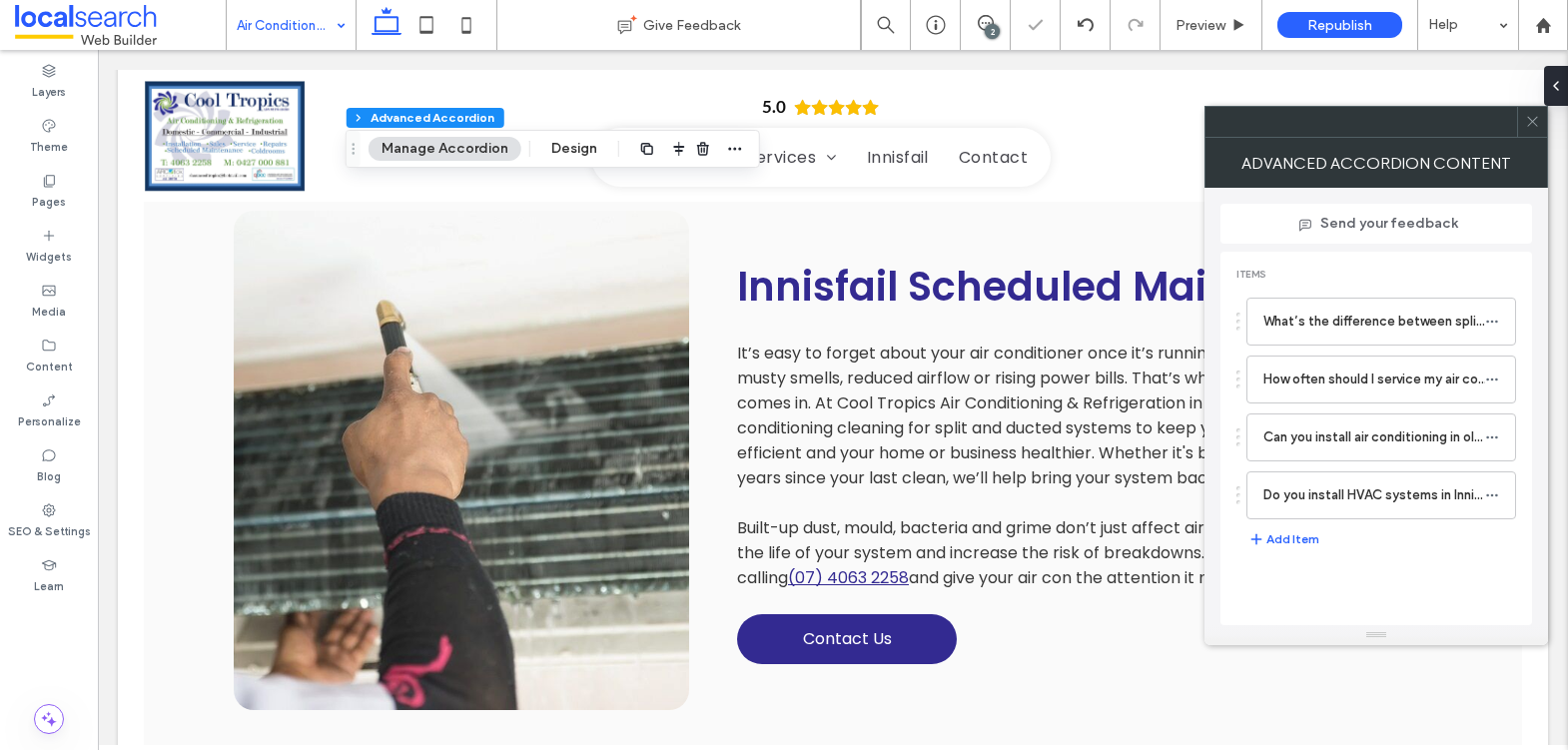 drag, startPoint x: 1532, startPoint y: 119, endPoint x: 1496, endPoint y: 126, distance: 36.67424 